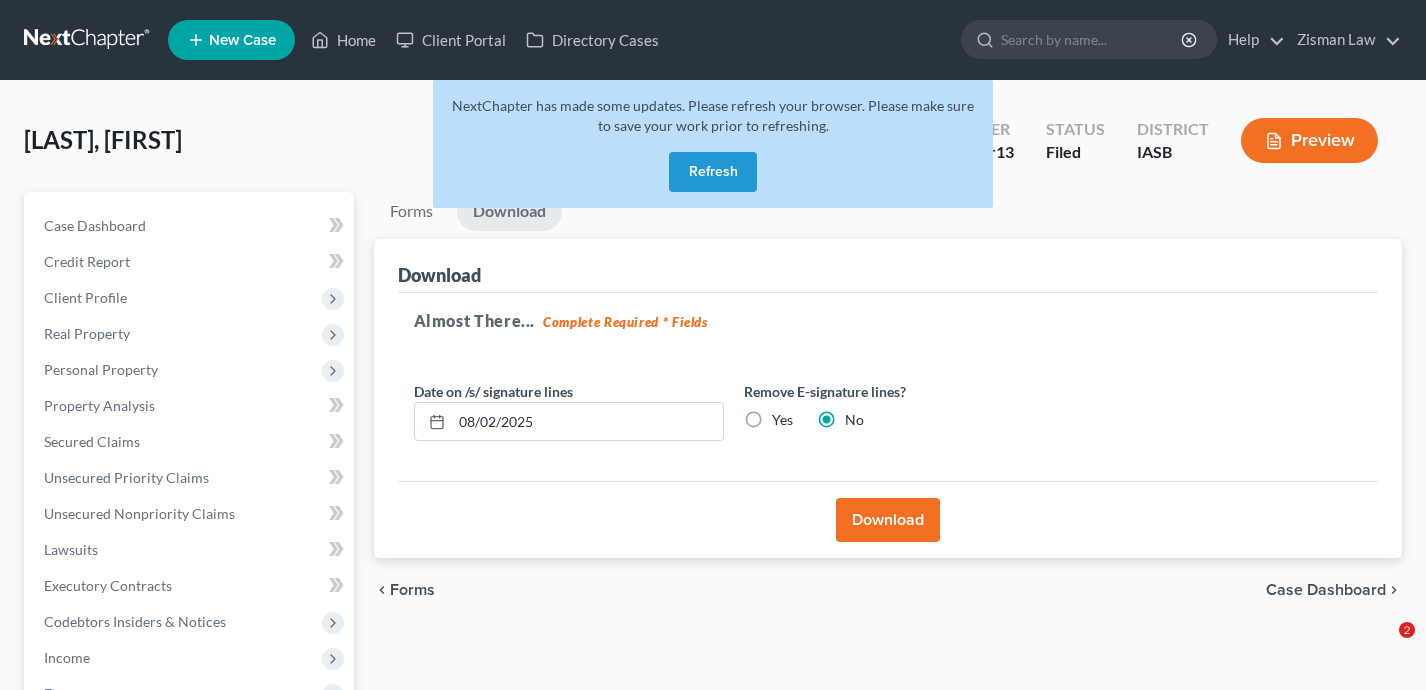 scroll, scrollTop: 0, scrollLeft: 0, axis: both 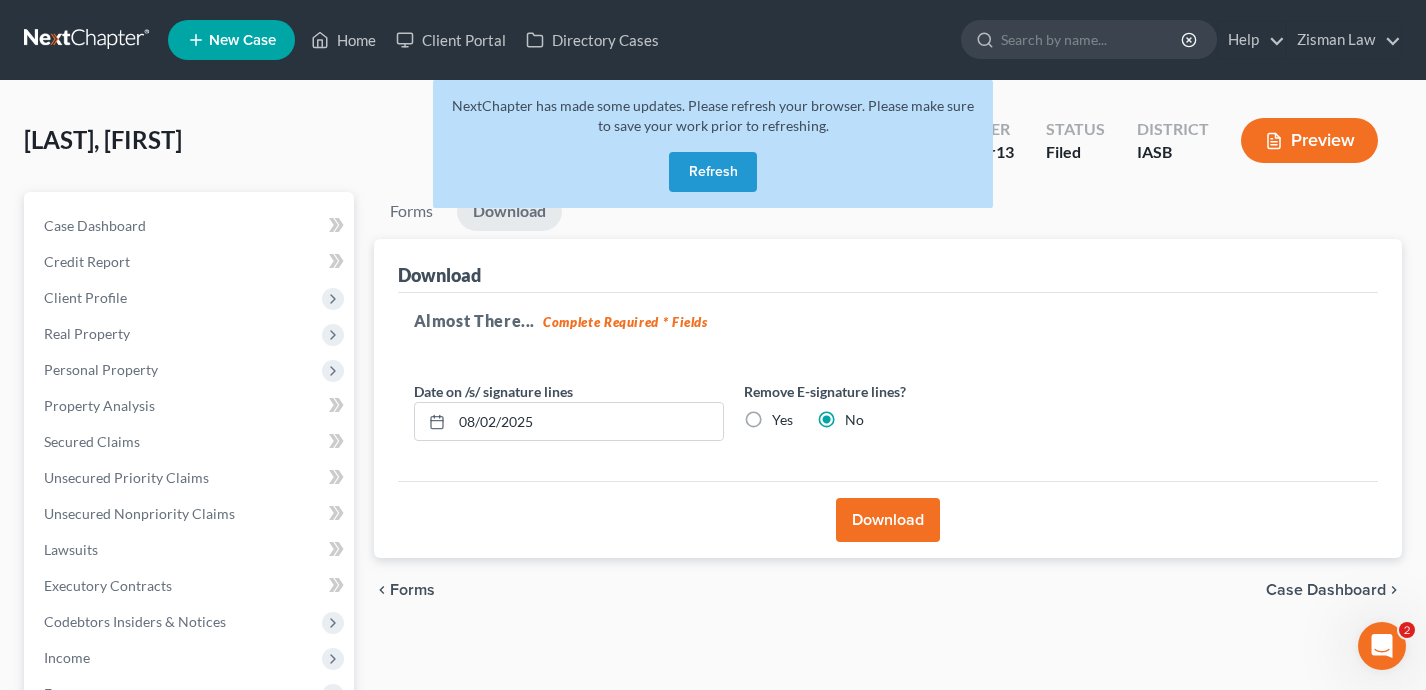 click on "Refresh" at bounding box center (713, 172) 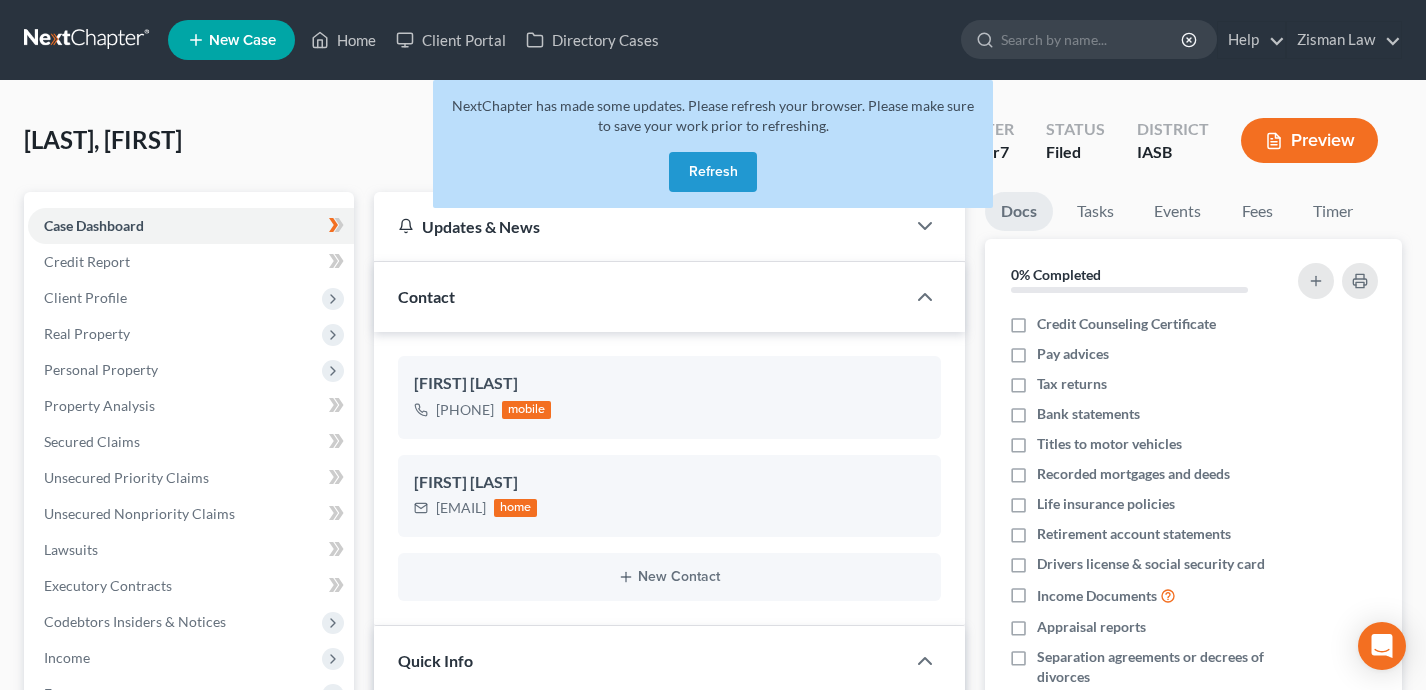select on "6" 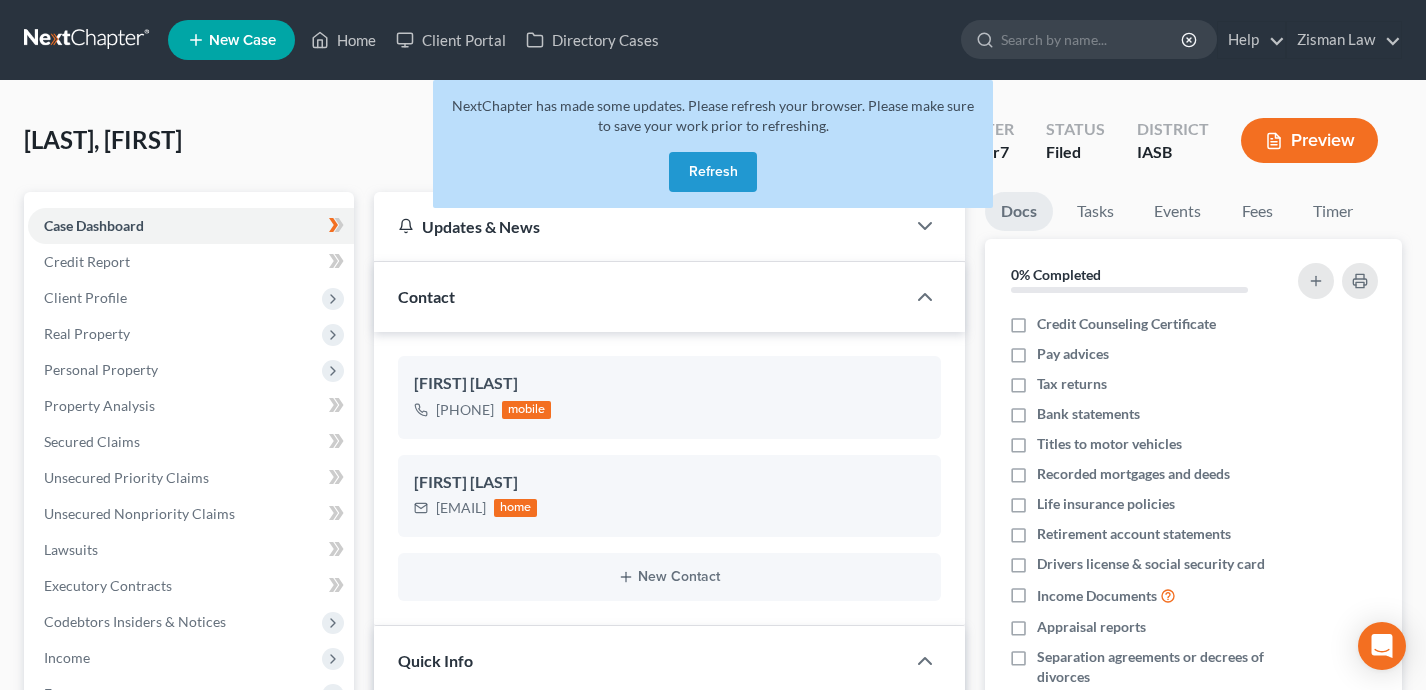 scroll, scrollTop: 5472, scrollLeft: 0, axis: vertical 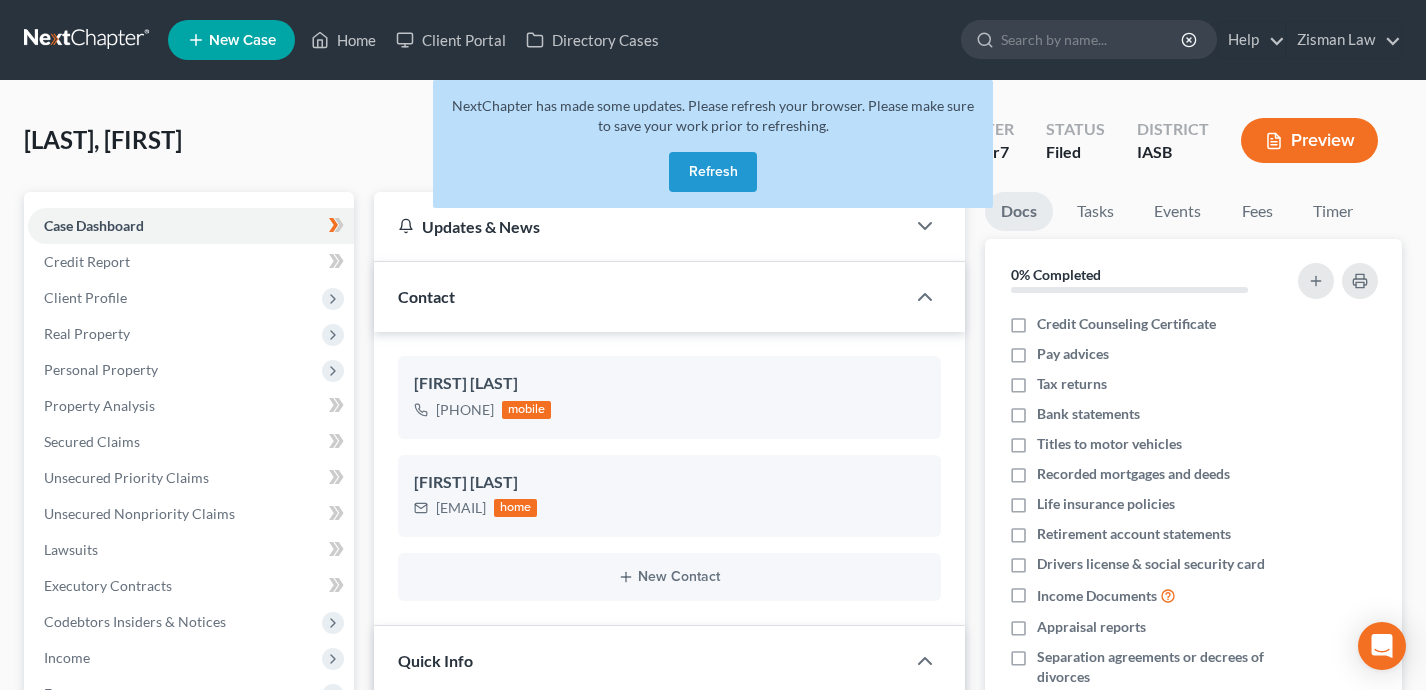click on "Refresh" at bounding box center (713, 172) 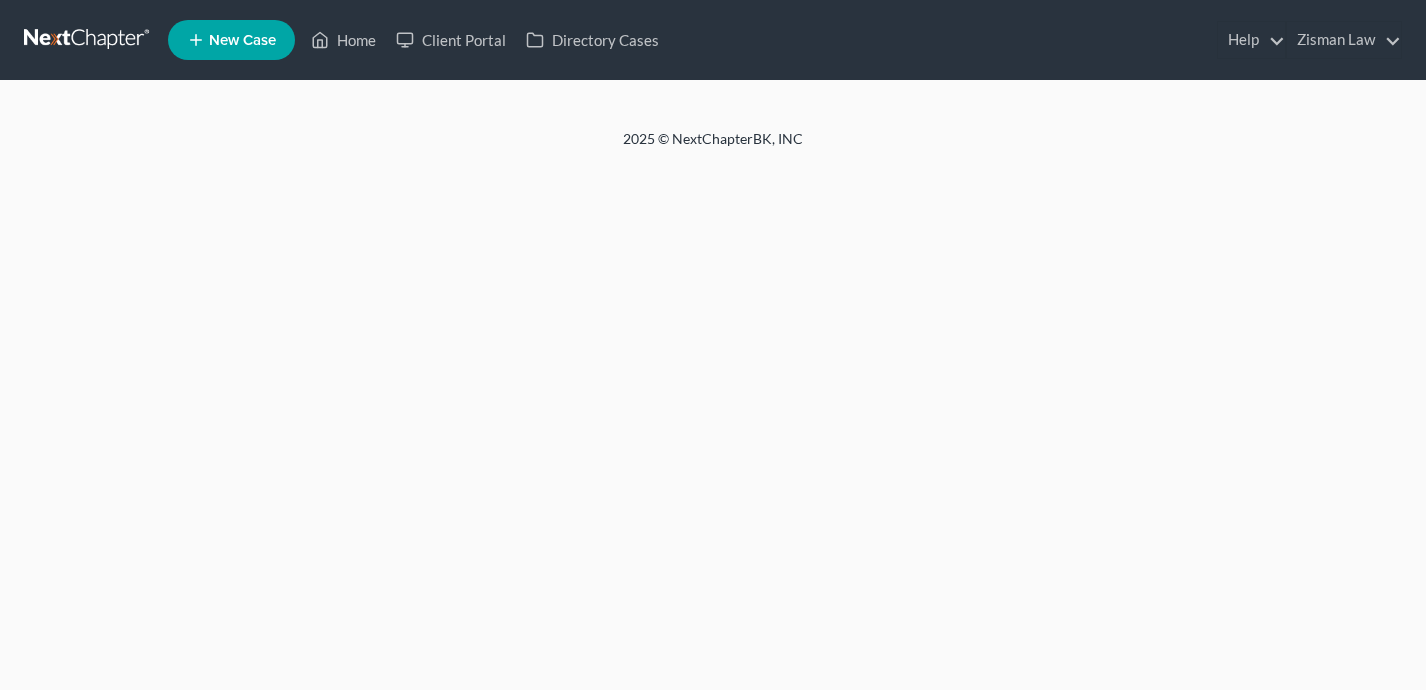 scroll, scrollTop: 0, scrollLeft: 0, axis: both 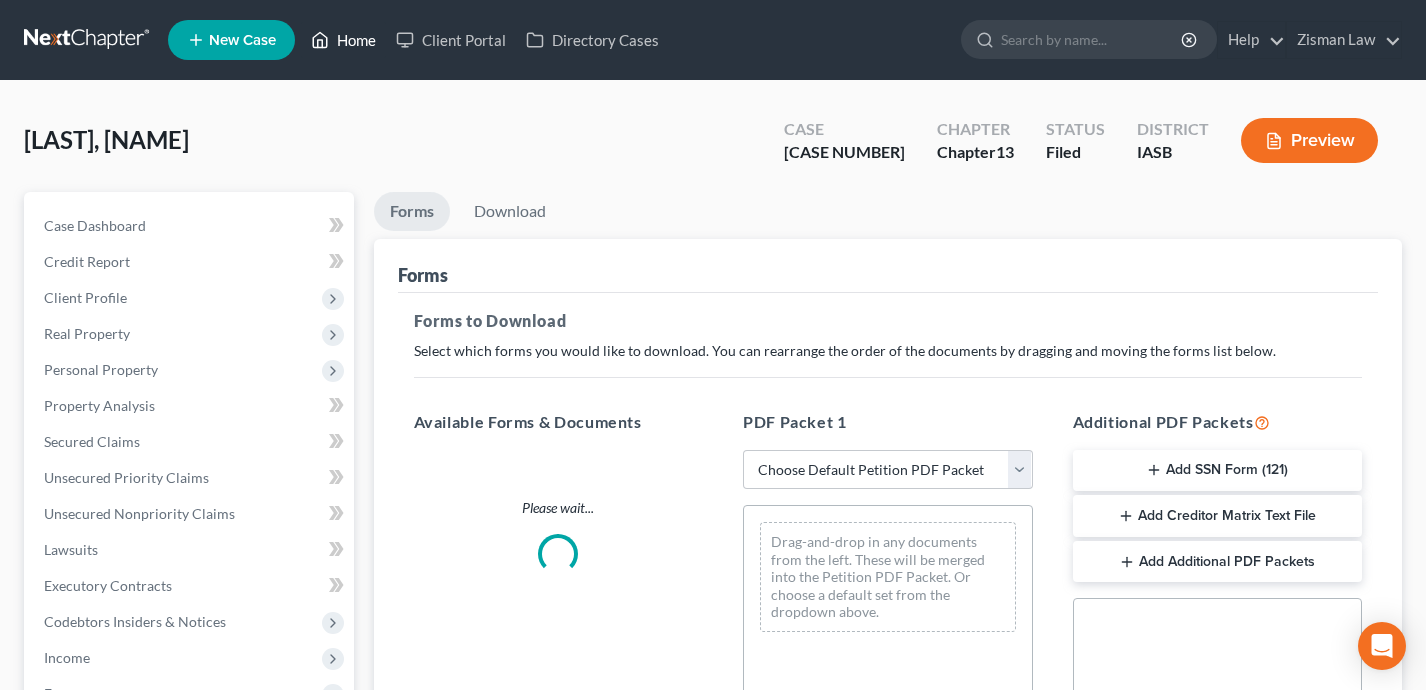 click on "Home" at bounding box center (343, 40) 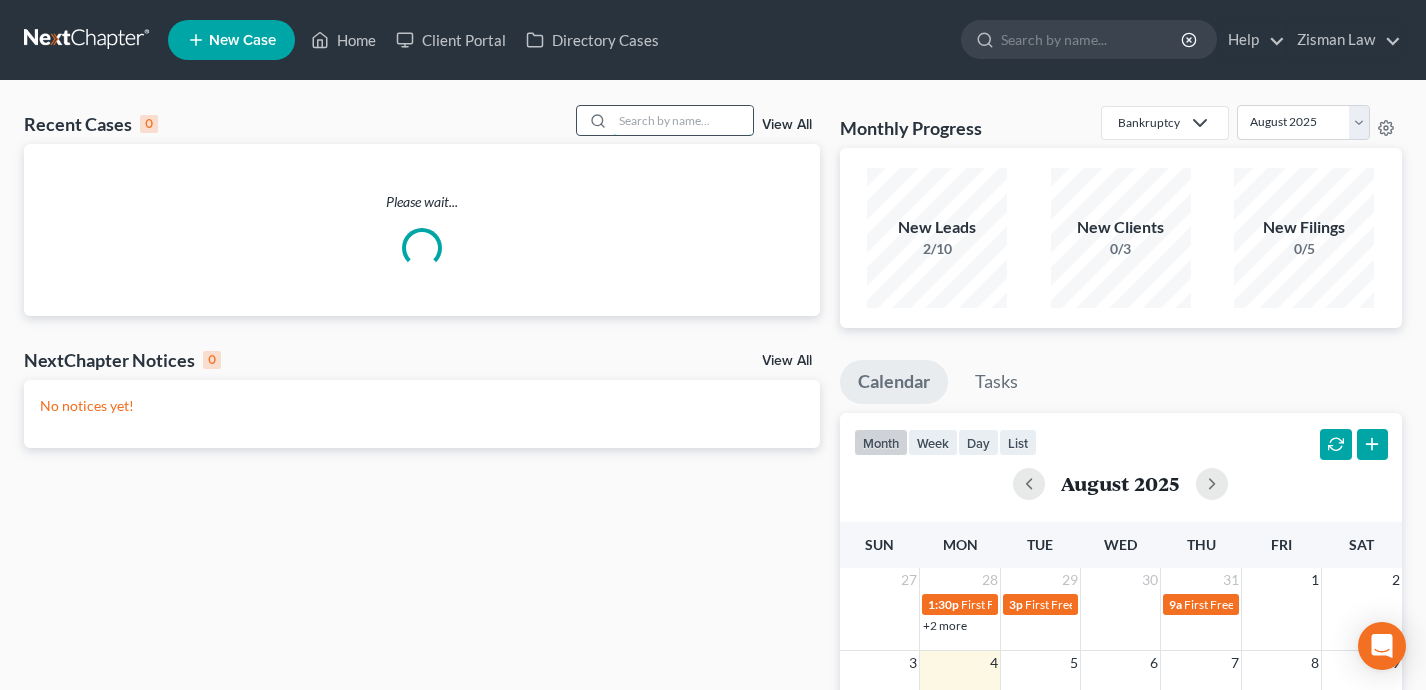 click at bounding box center [683, 120] 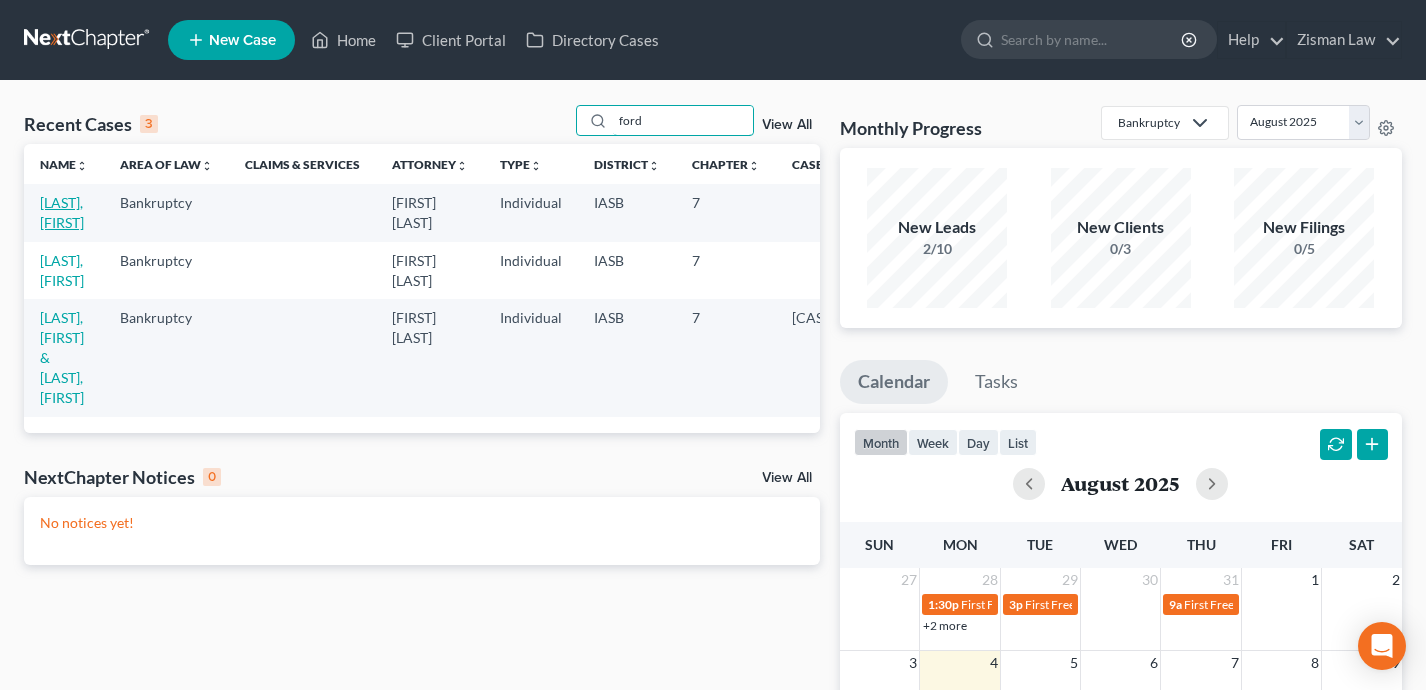 type on "ford" 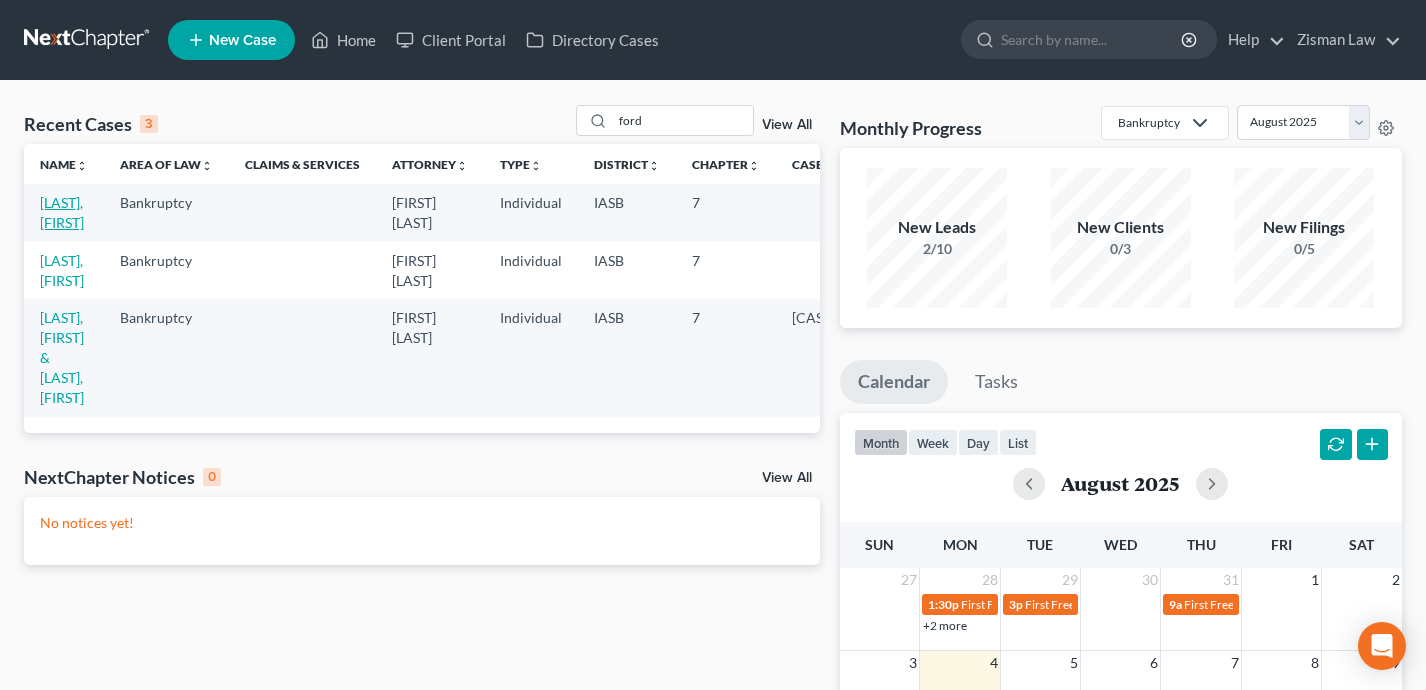 click on "[LAST], [FIRST]" at bounding box center [62, 212] 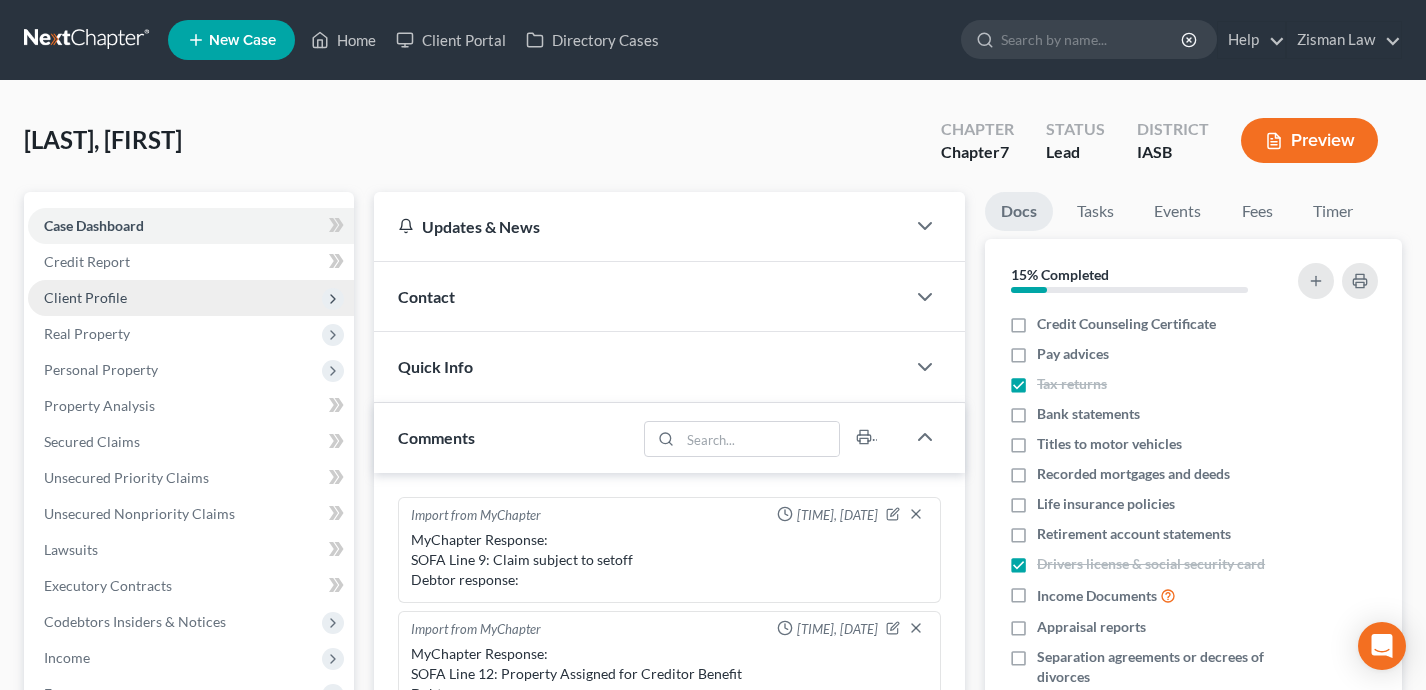 scroll, scrollTop: 733, scrollLeft: 0, axis: vertical 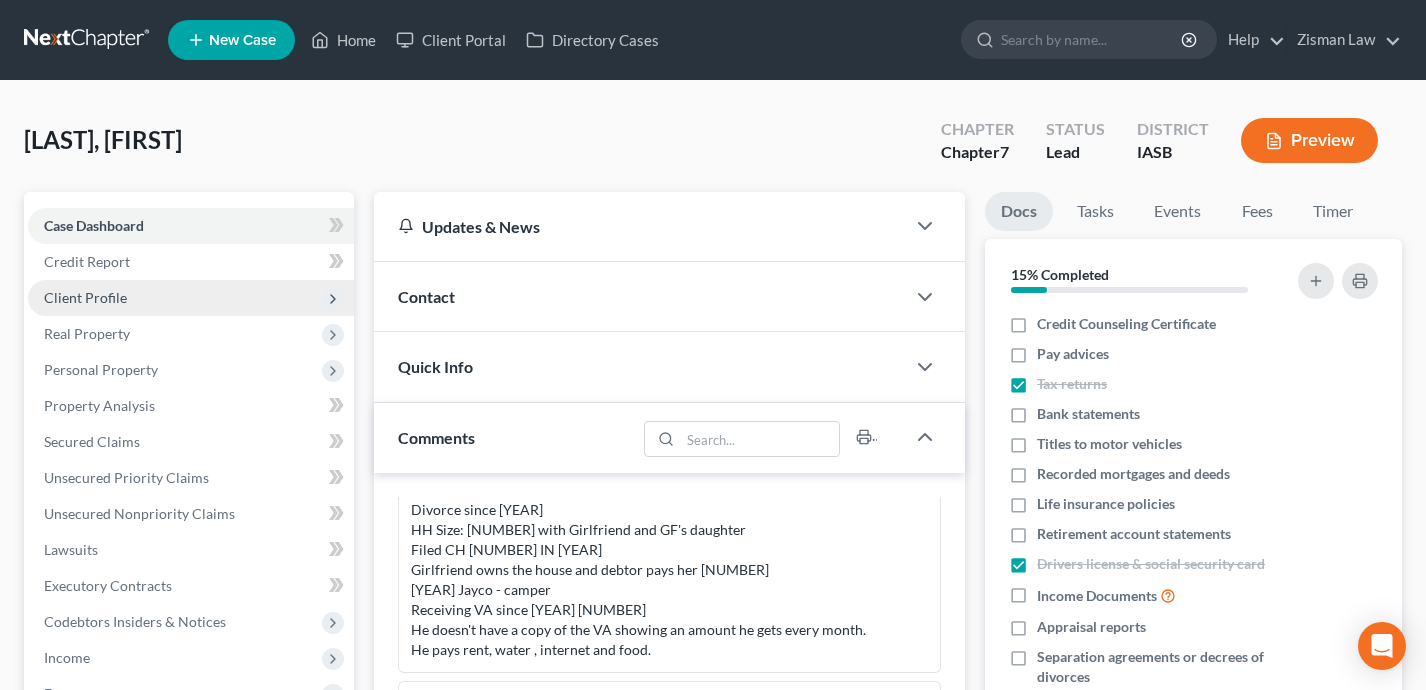 click on "Client Profile" at bounding box center [191, 298] 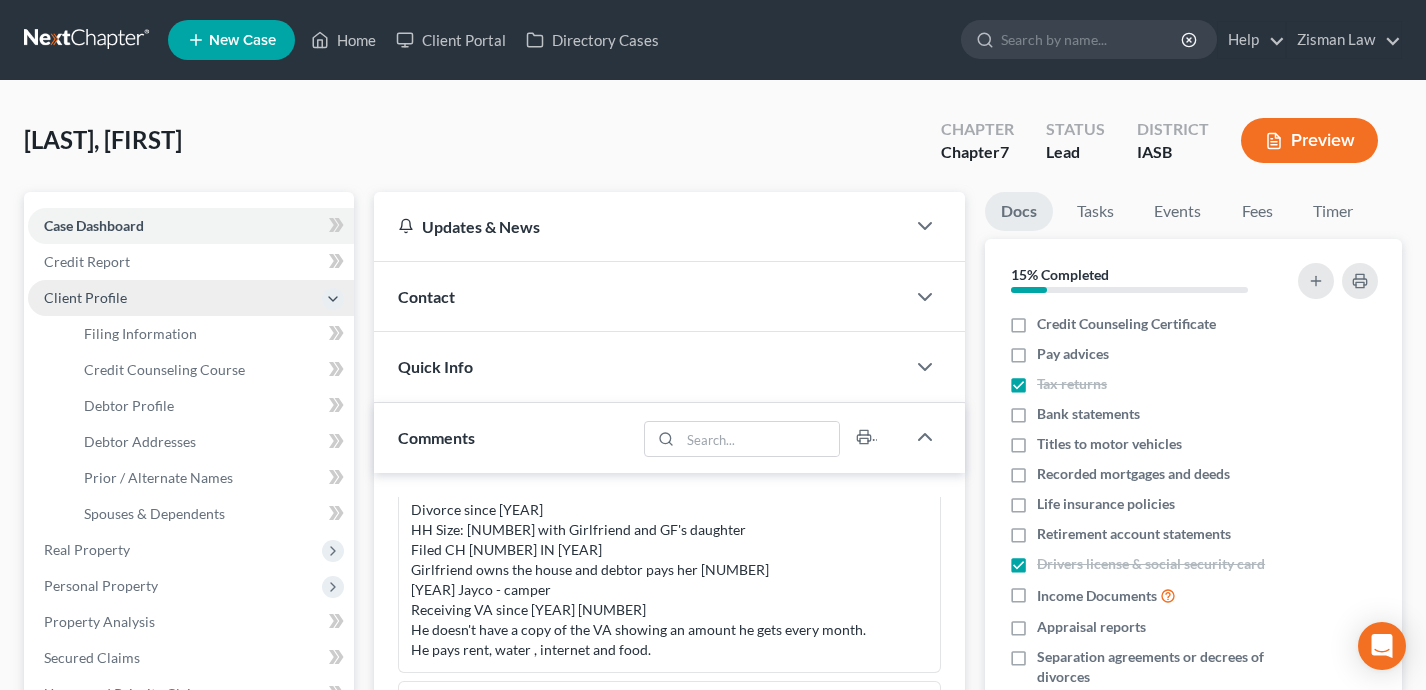 scroll, scrollTop: 4994, scrollLeft: 0, axis: vertical 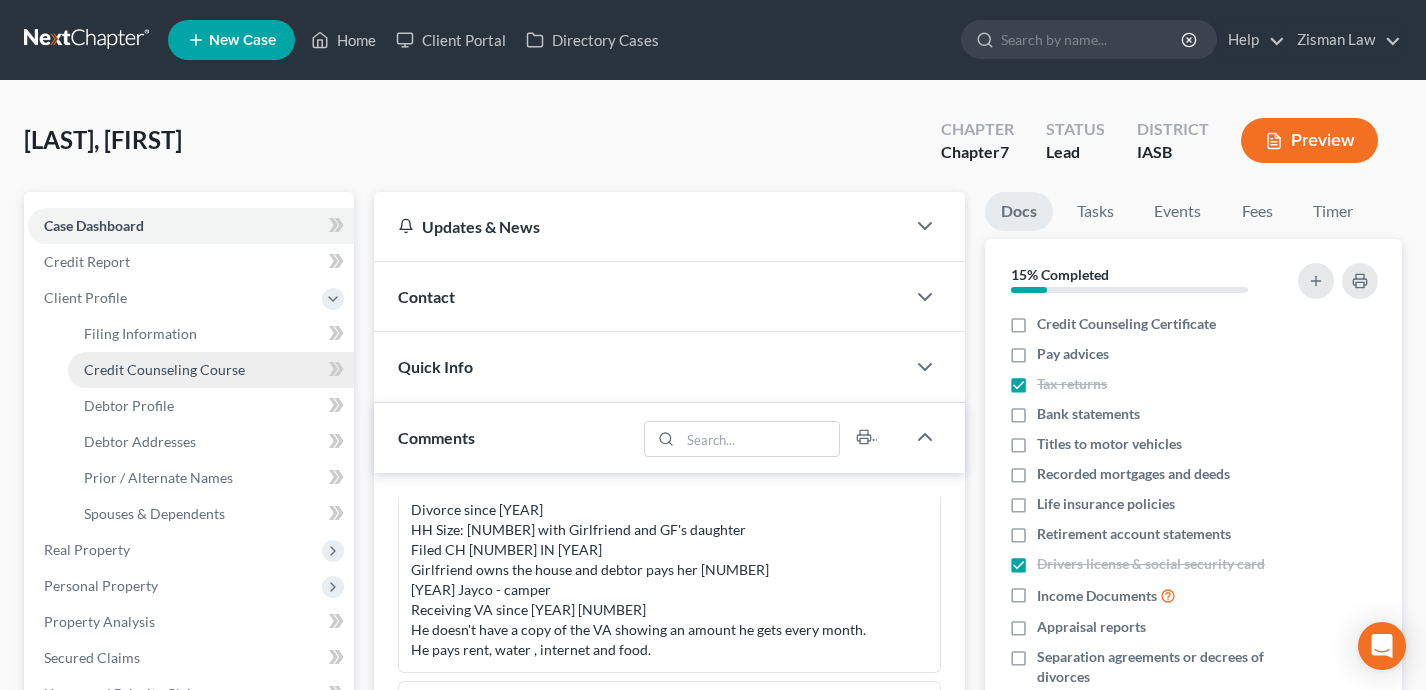 click on "Credit Counseling Course" at bounding box center [164, 369] 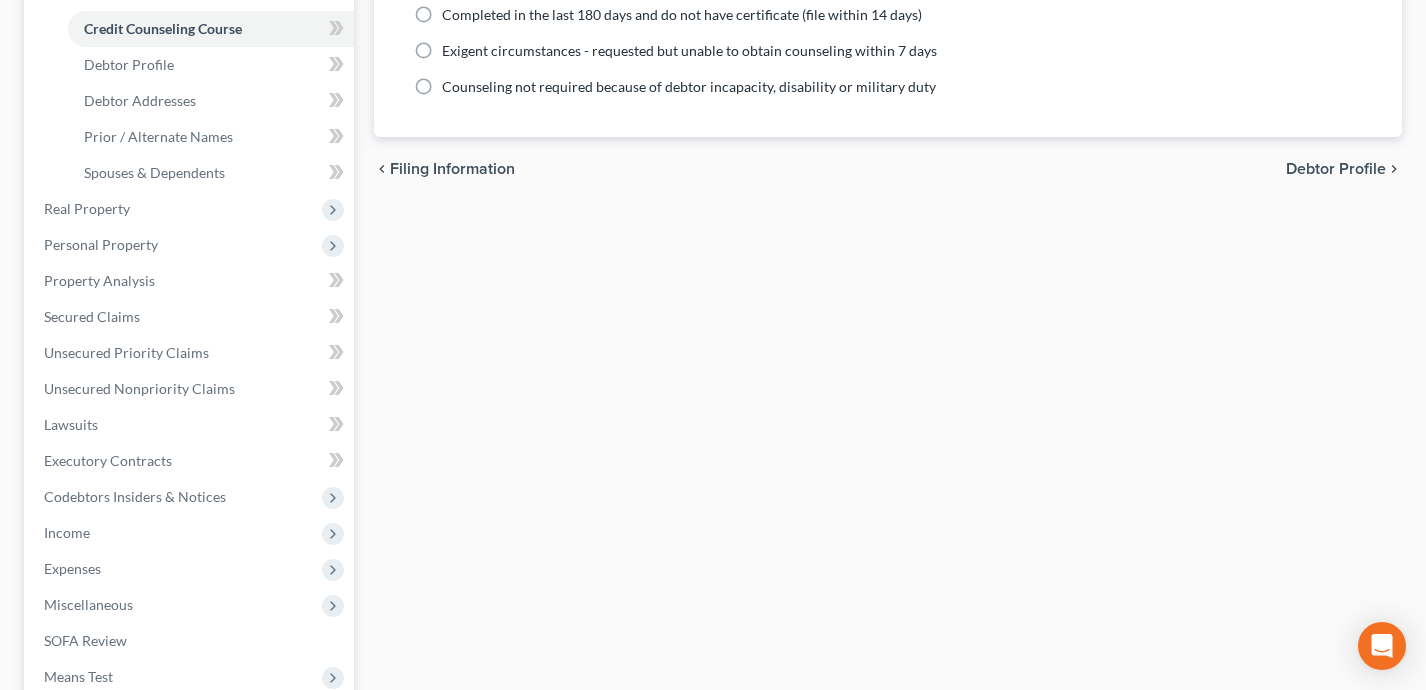 scroll, scrollTop: 511, scrollLeft: 0, axis: vertical 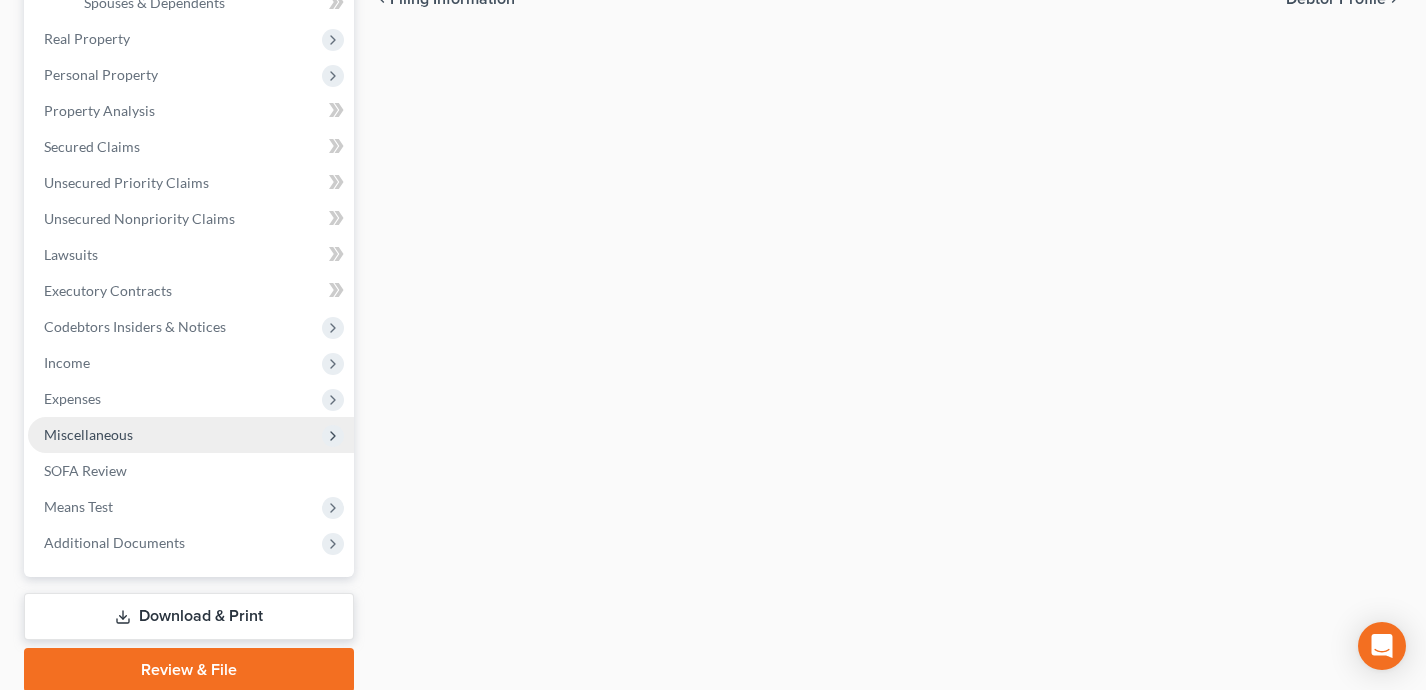 click on "Miscellaneous" at bounding box center (191, 435) 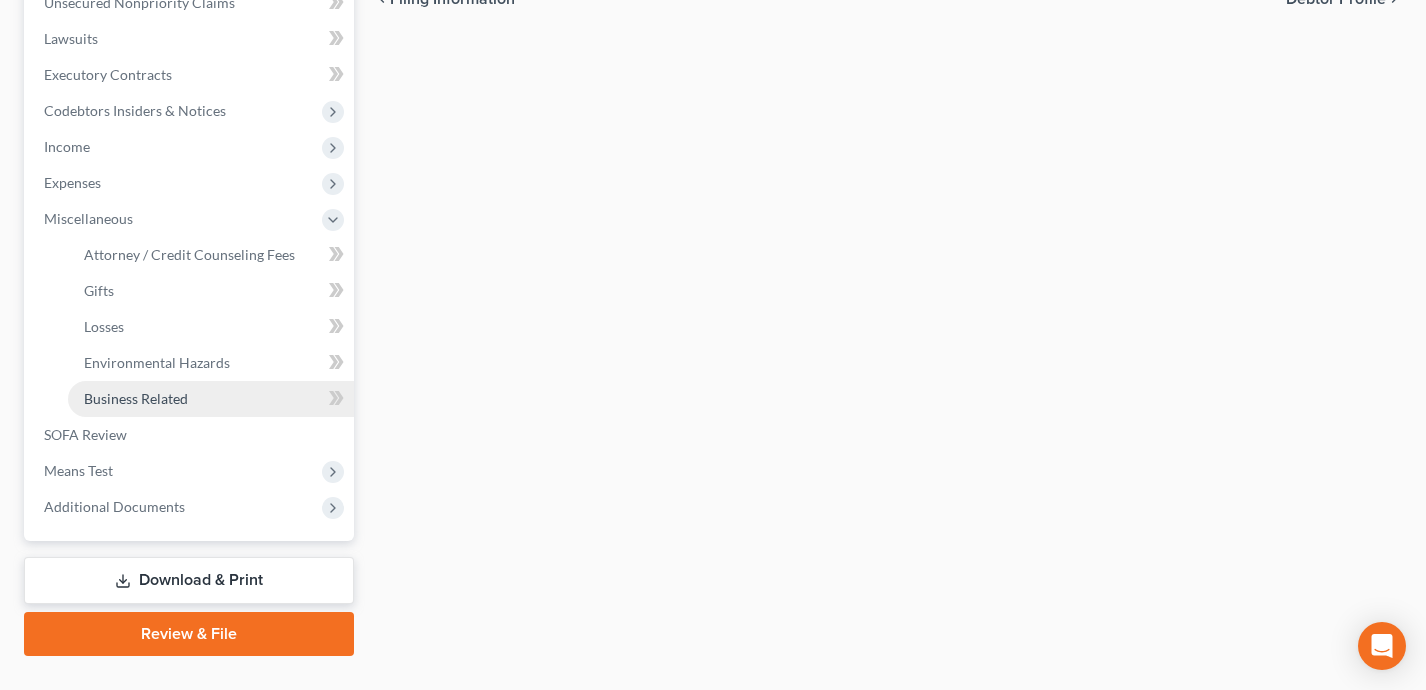 click on "Business Related" at bounding box center (211, 399) 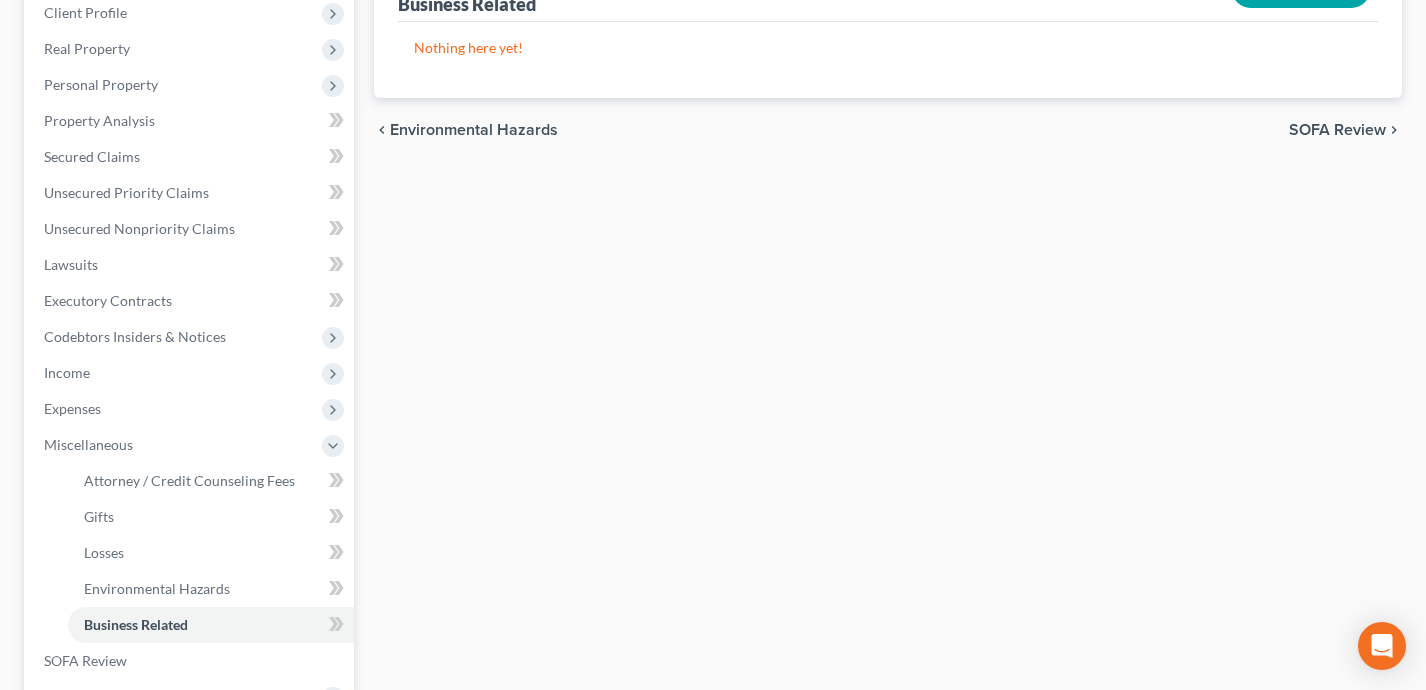 scroll, scrollTop: 406, scrollLeft: 0, axis: vertical 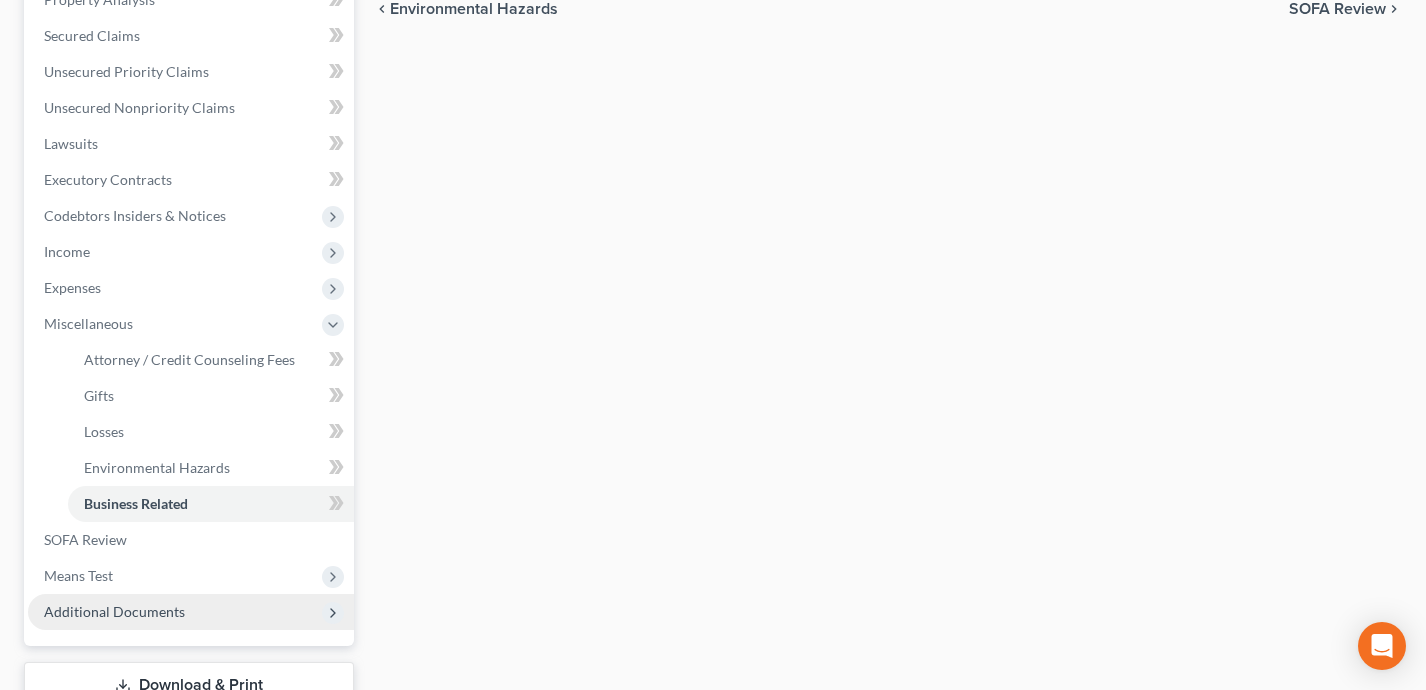 click on "Additional Documents" at bounding box center (191, 612) 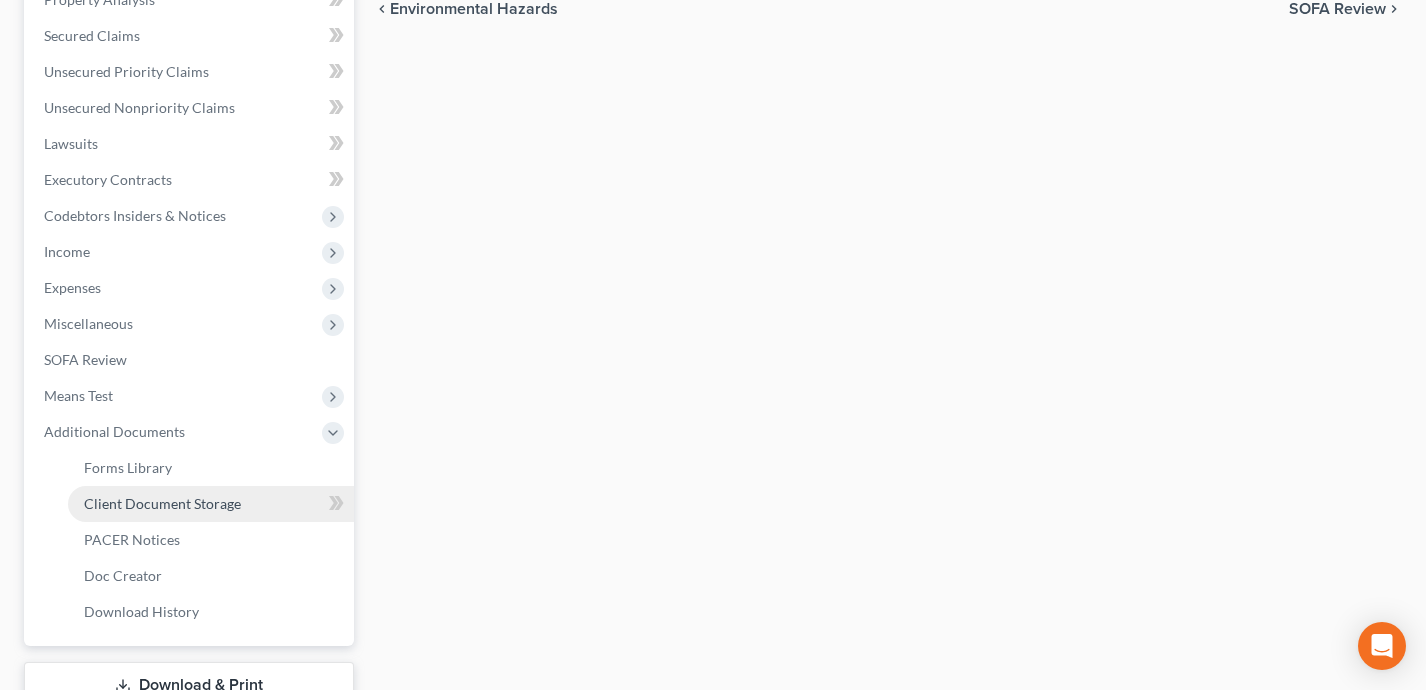 click on "Client Document Storage" at bounding box center (162, 503) 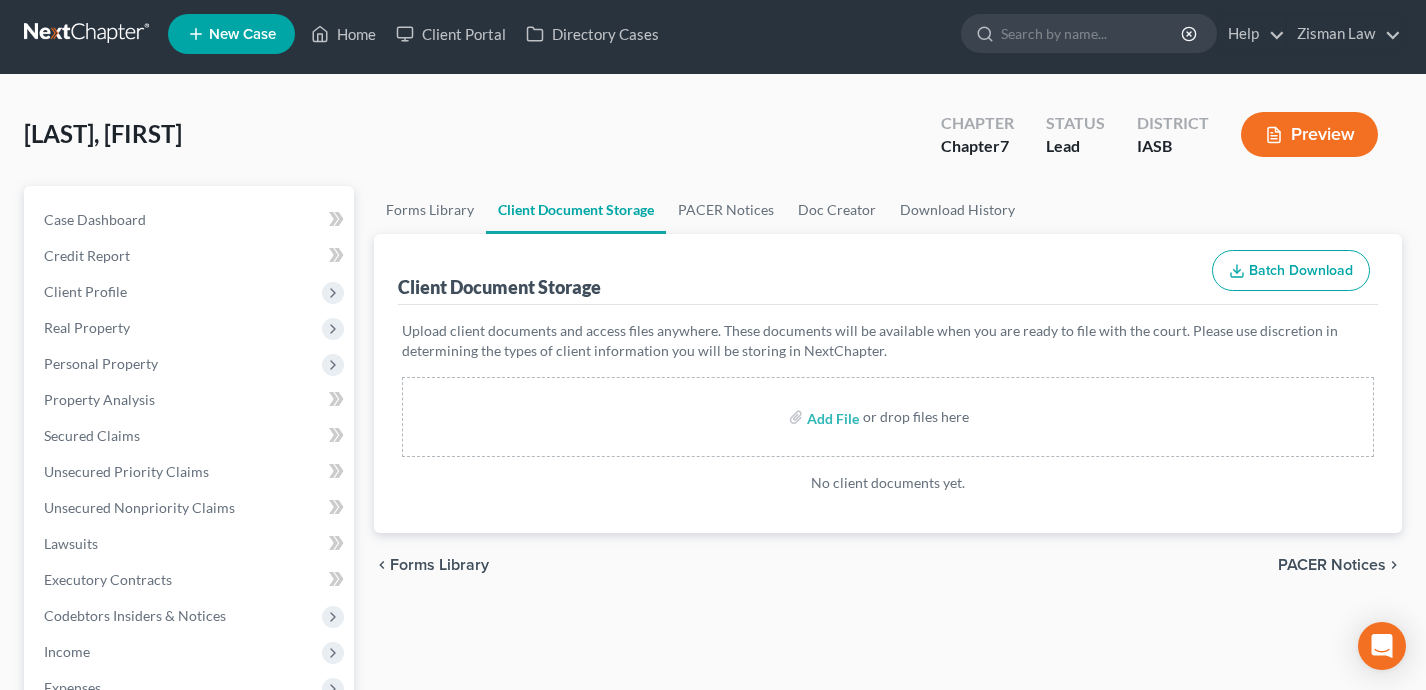 scroll, scrollTop: 0, scrollLeft: 0, axis: both 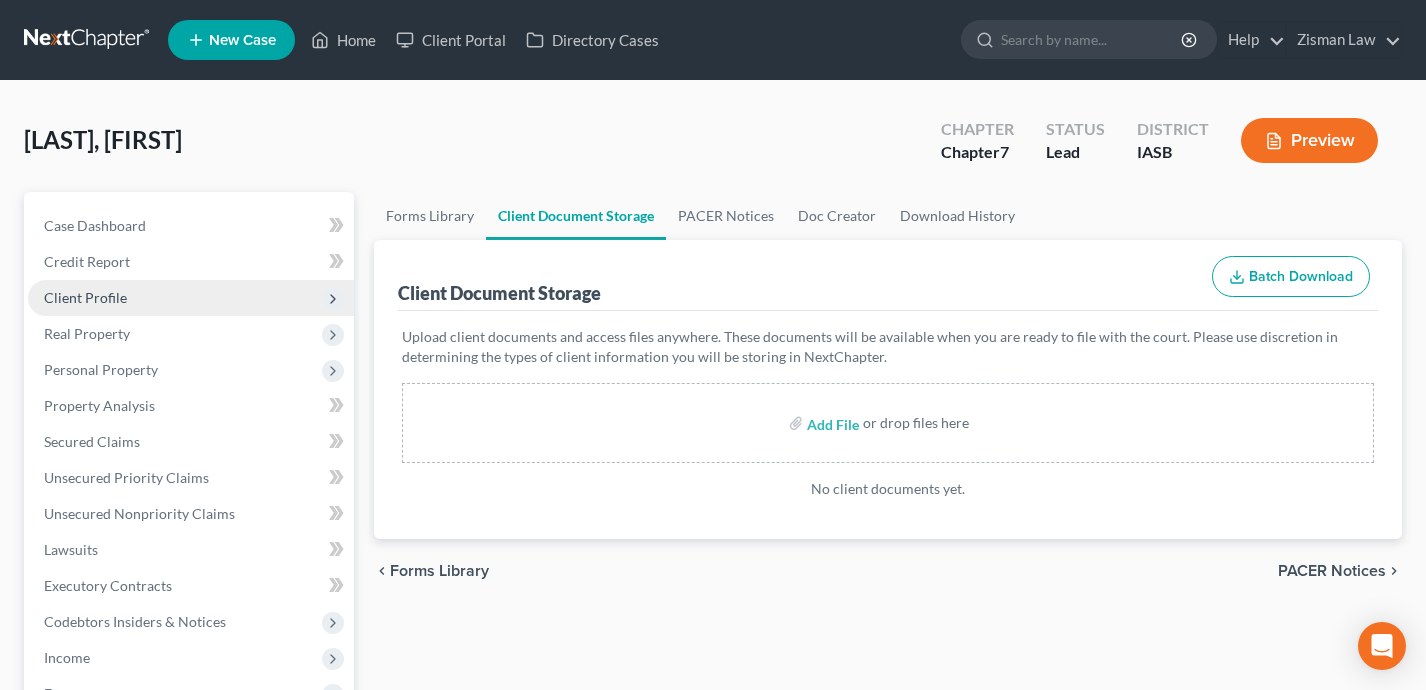 click on "Client Profile" at bounding box center (191, 298) 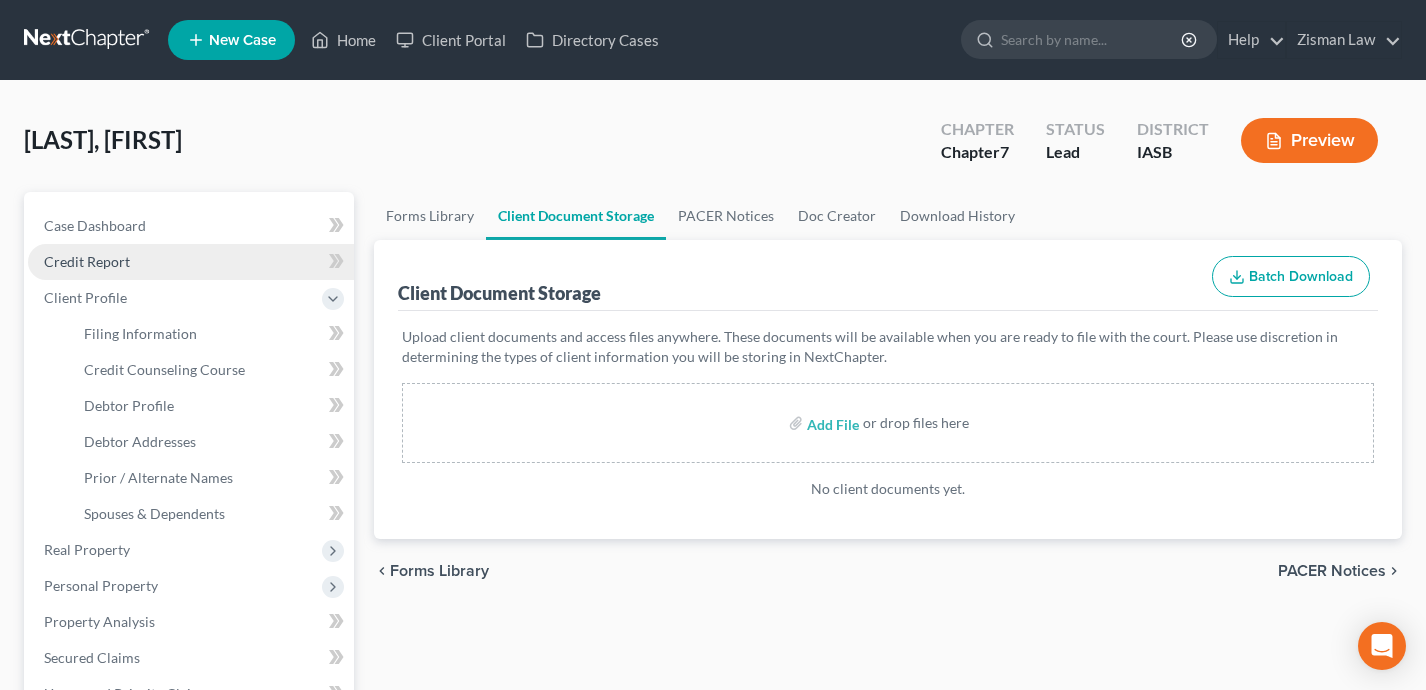 click on "Credit Report" at bounding box center (191, 262) 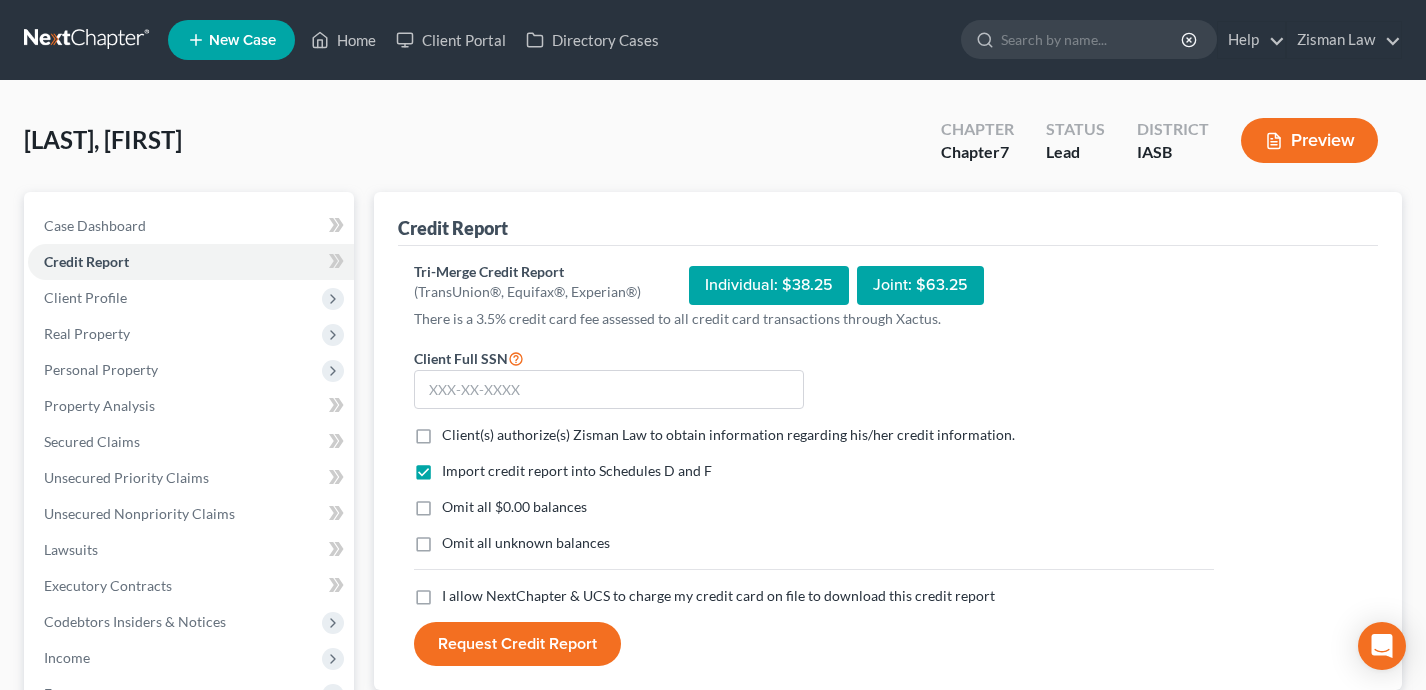 click on "I allow NextChapter & UCS to charge my credit card on file to download this credit report
*" at bounding box center (718, 596) 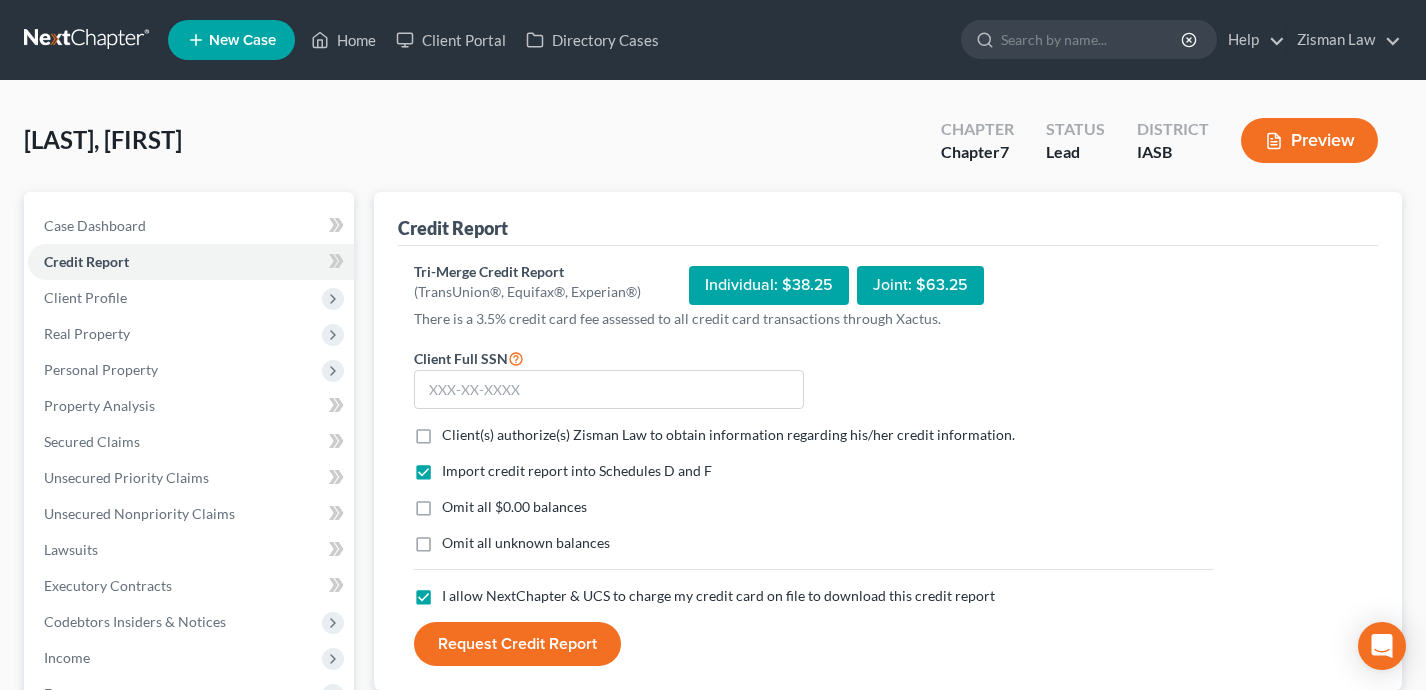 click on "Omit all $0.00 balances" at bounding box center [514, 507] 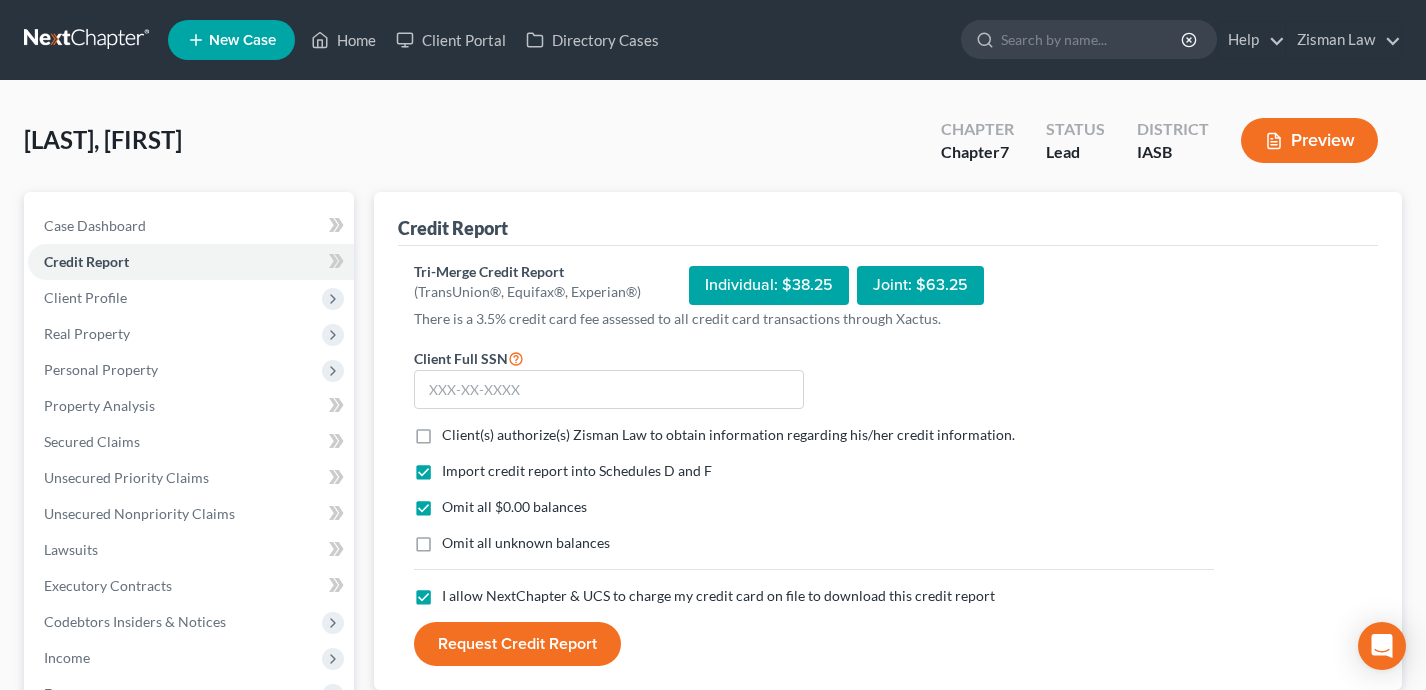 click on "Client(s) authorize(s) Zisman Law to obtain information regarding his/her credit information.
*" at bounding box center [728, 435] 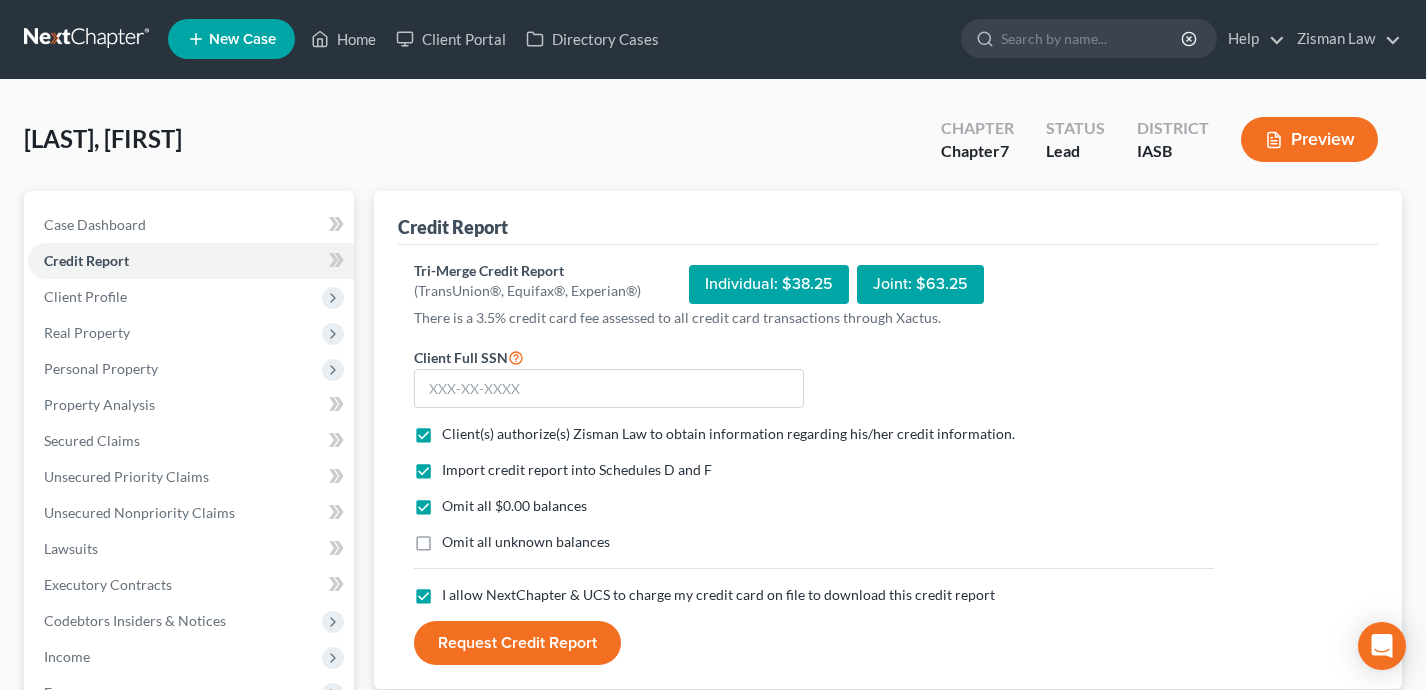 scroll, scrollTop: 0, scrollLeft: 0, axis: both 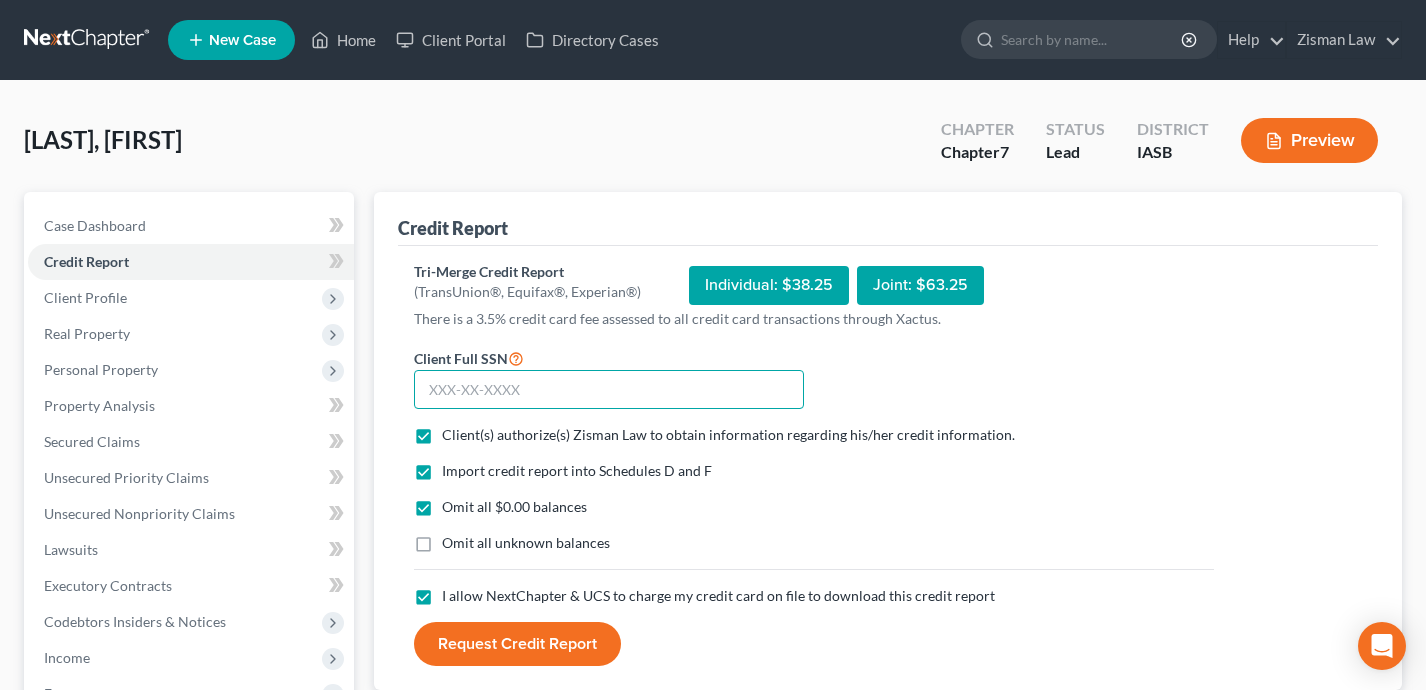 click at bounding box center (609, 390) 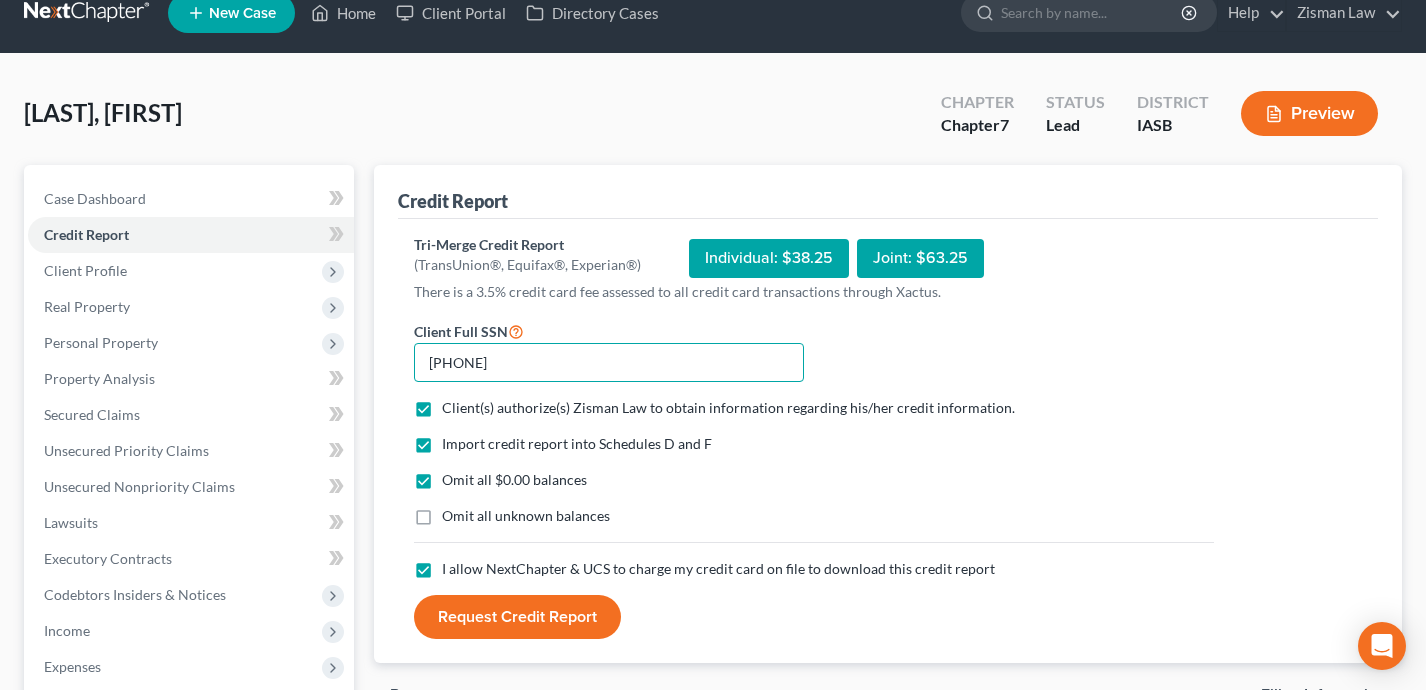 scroll, scrollTop: 34, scrollLeft: 0, axis: vertical 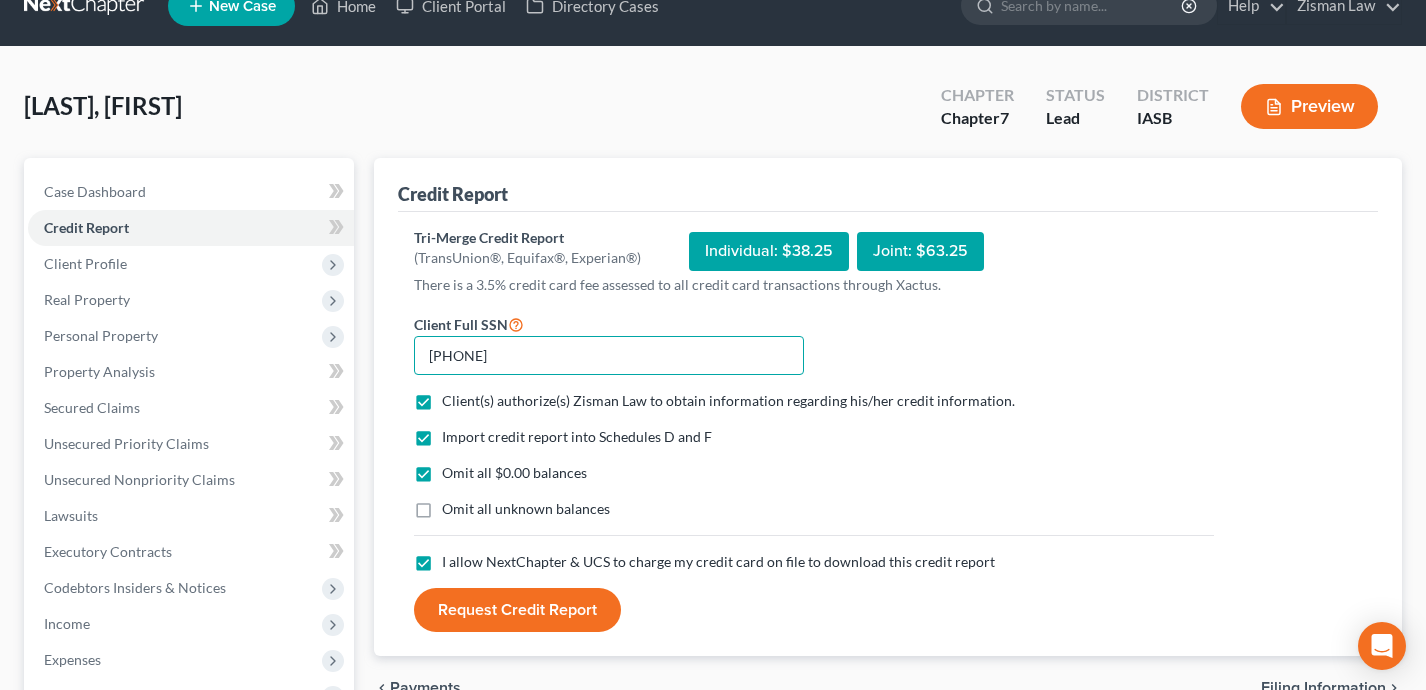 type on "[PHONE]" 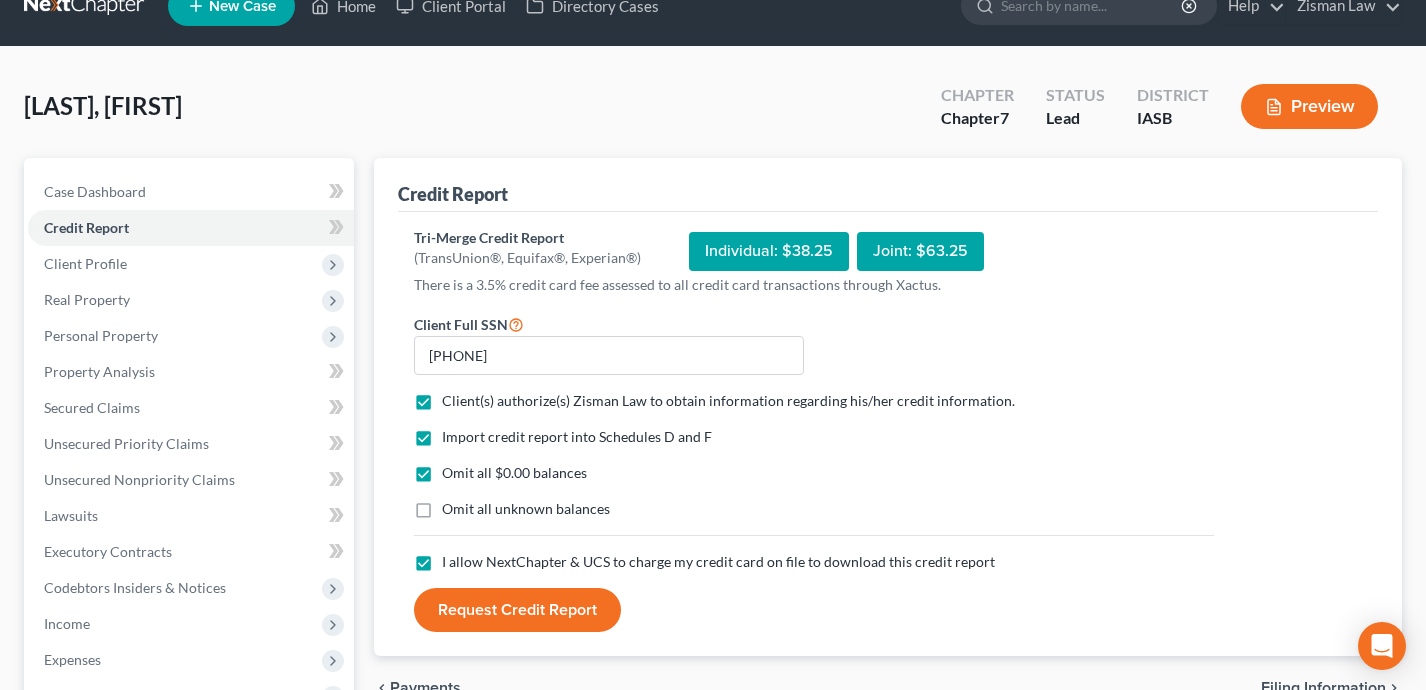 click on "Request Credit Report" at bounding box center (517, 610) 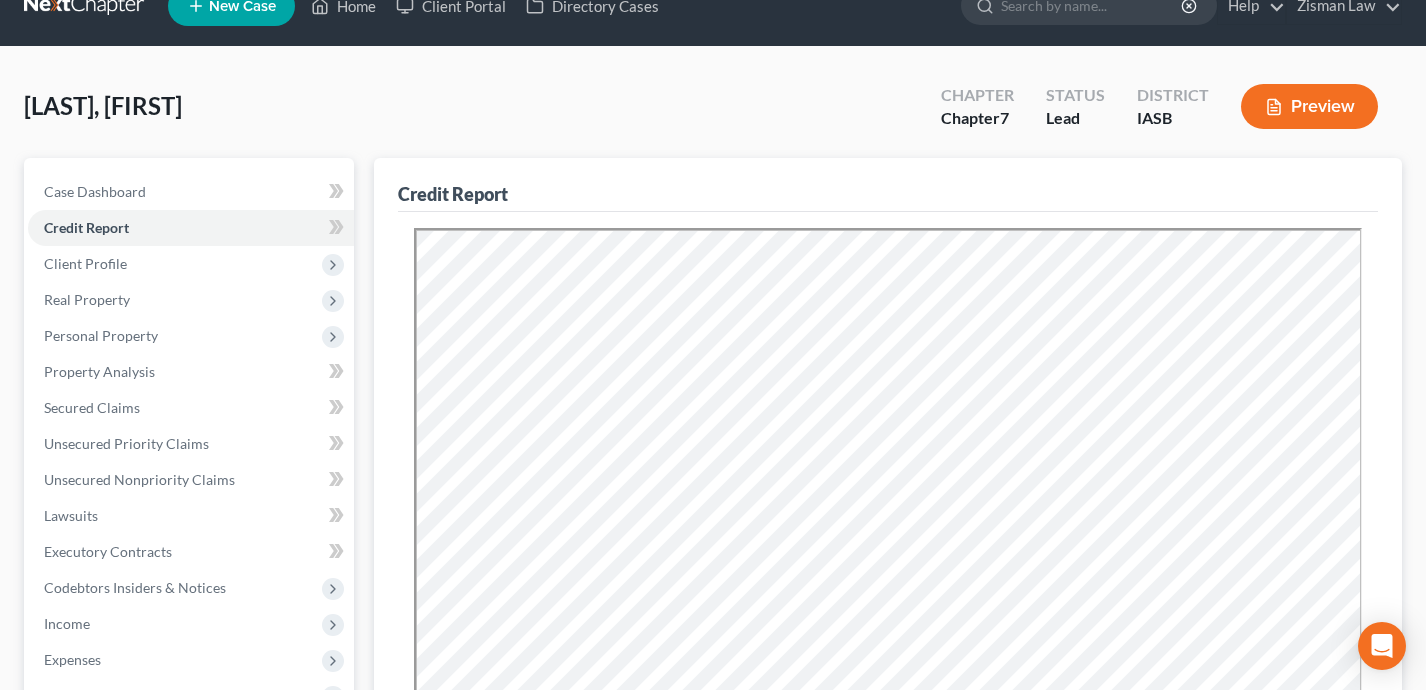 scroll, scrollTop: 0, scrollLeft: 0, axis: both 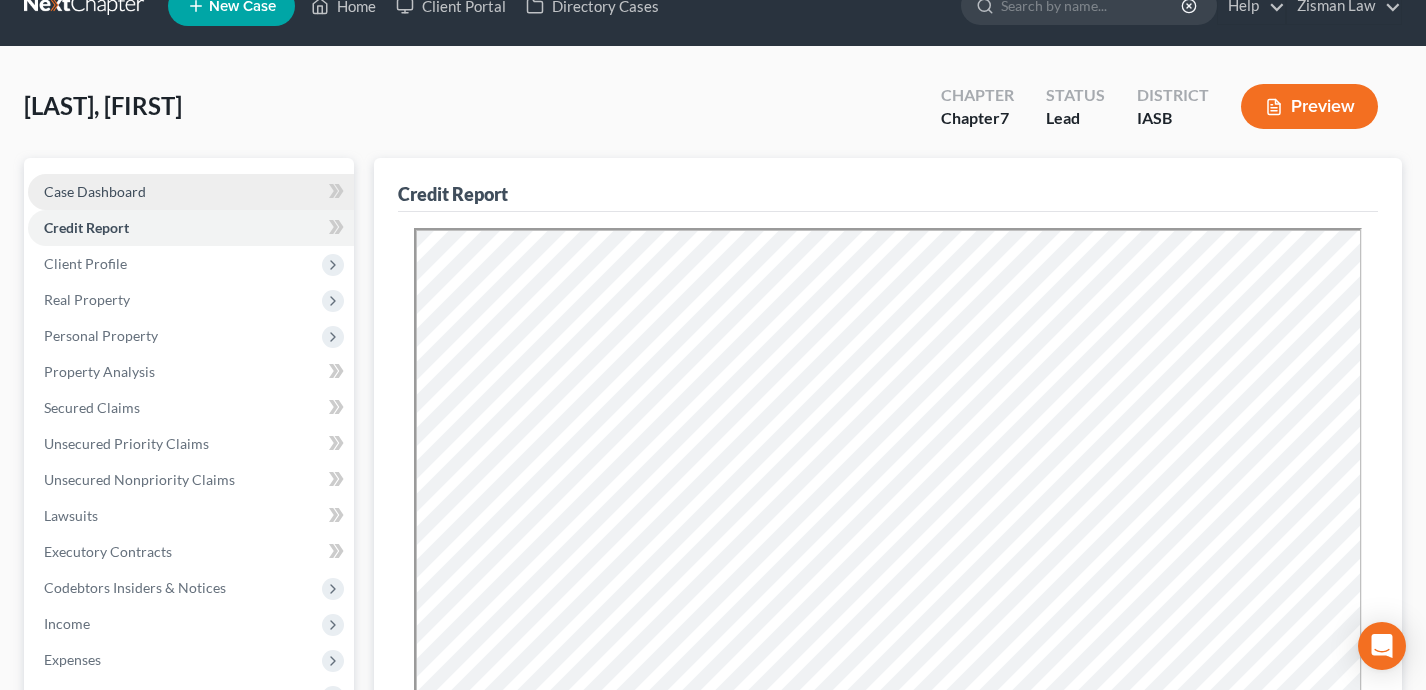 click on "Case Dashboard" at bounding box center [191, 192] 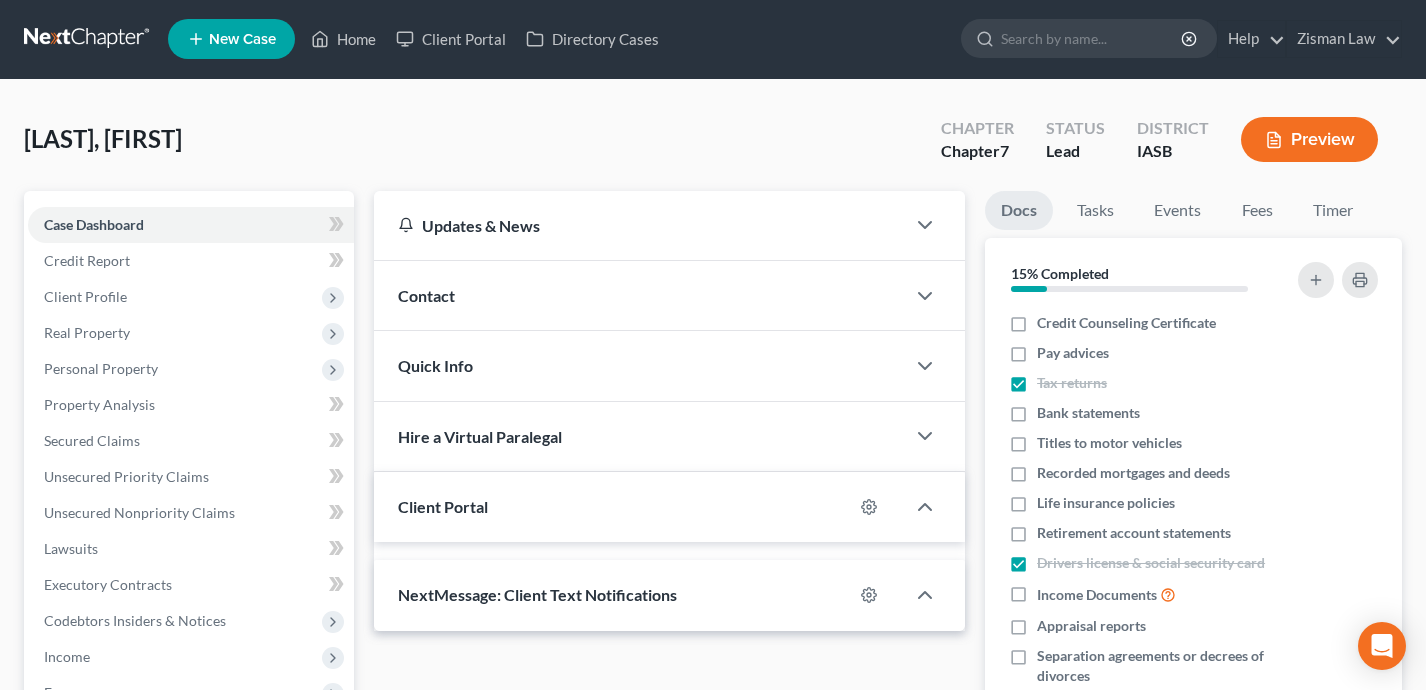 scroll, scrollTop: 0, scrollLeft: 0, axis: both 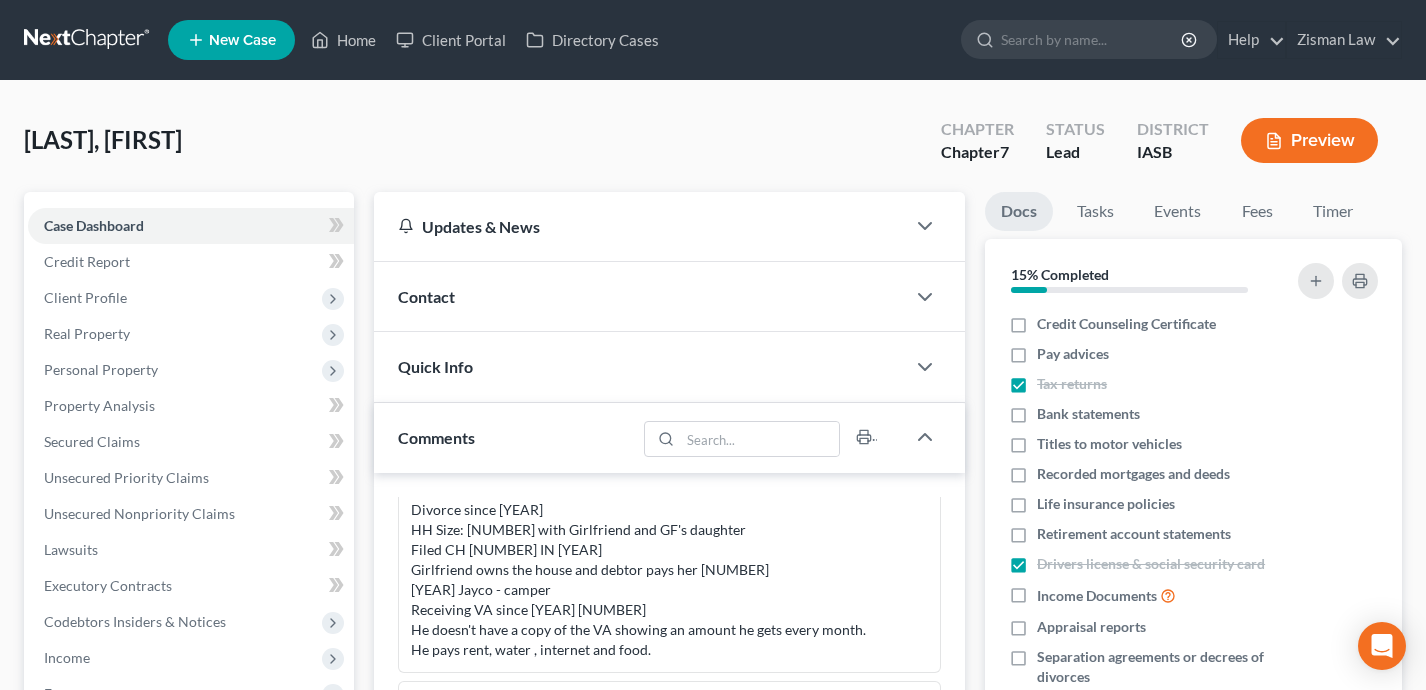 click on "Contact" at bounding box center (640, 296) 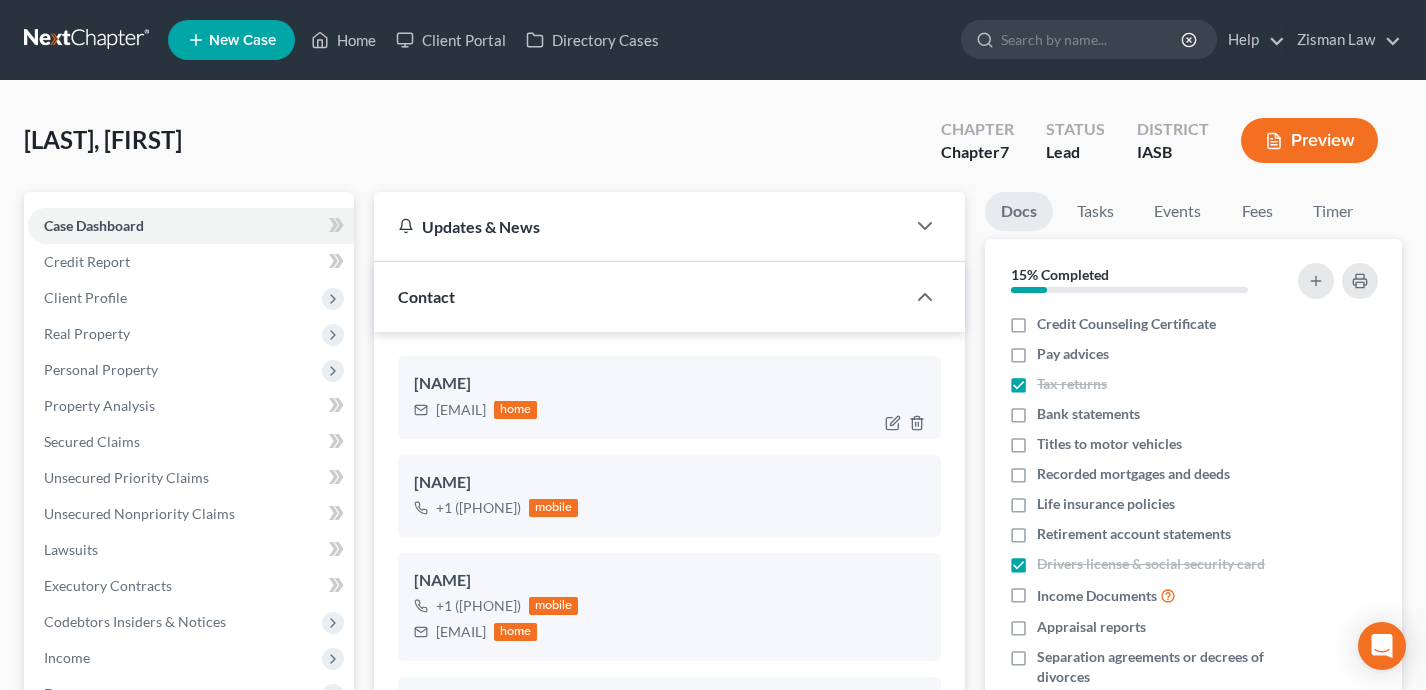 drag, startPoint x: 614, startPoint y: 409, endPoint x: 436, endPoint y: 403, distance: 178.10109 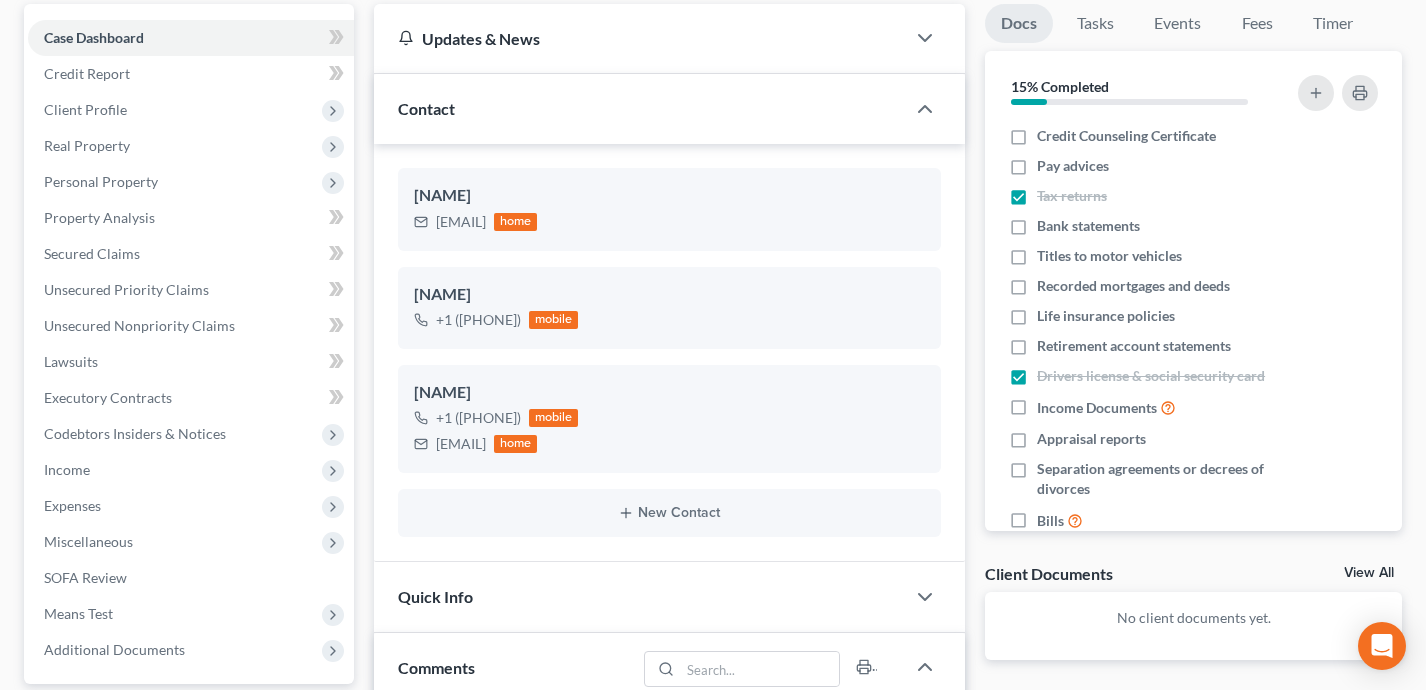 scroll, scrollTop: 189, scrollLeft: 0, axis: vertical 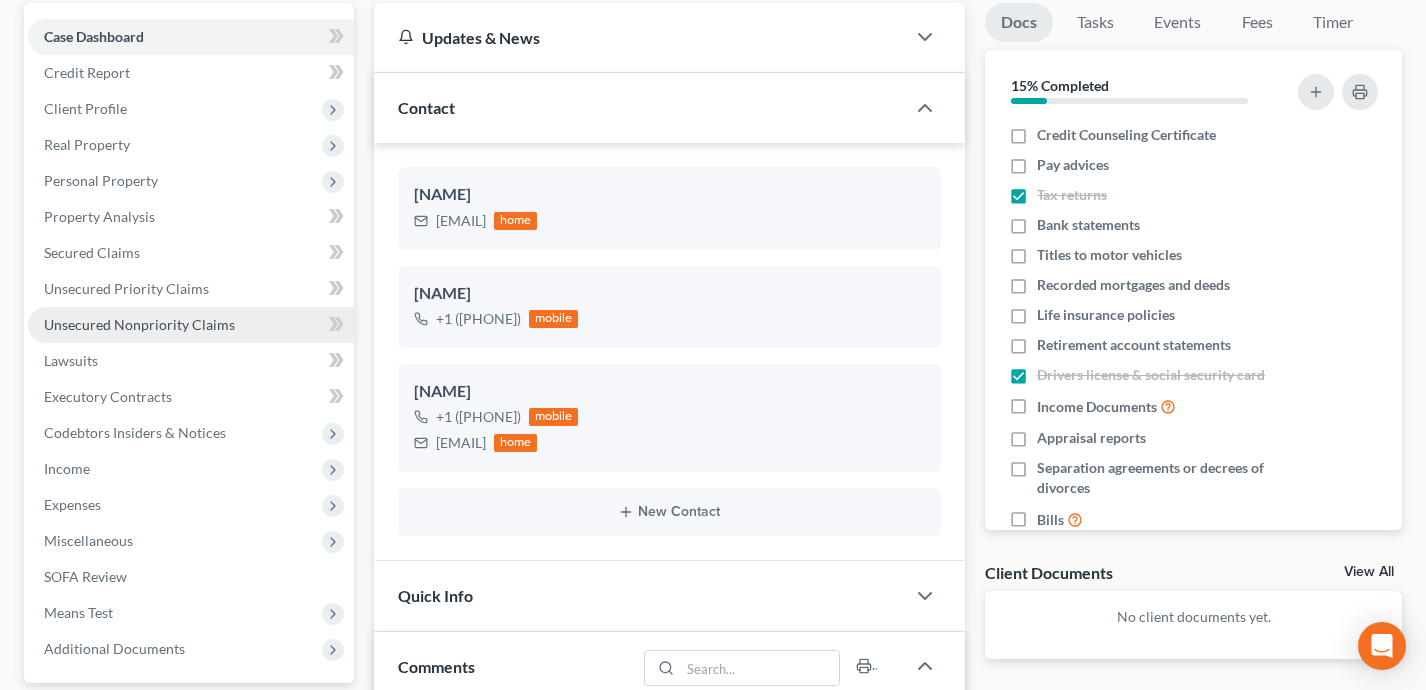 click on "Unsecured Nonpriority Claims" at bounding box center [191, 325] 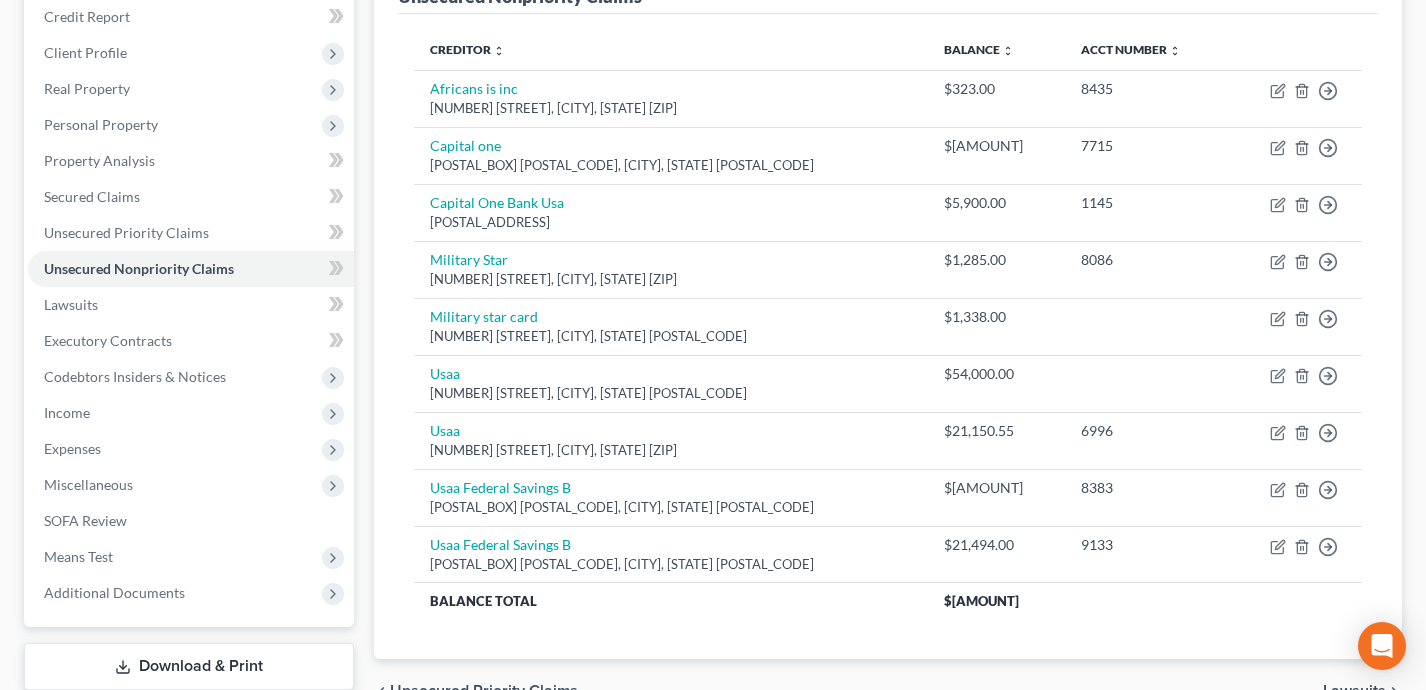 scroll, scrollTop: 231, scrollLeft: 0, axis: vertical 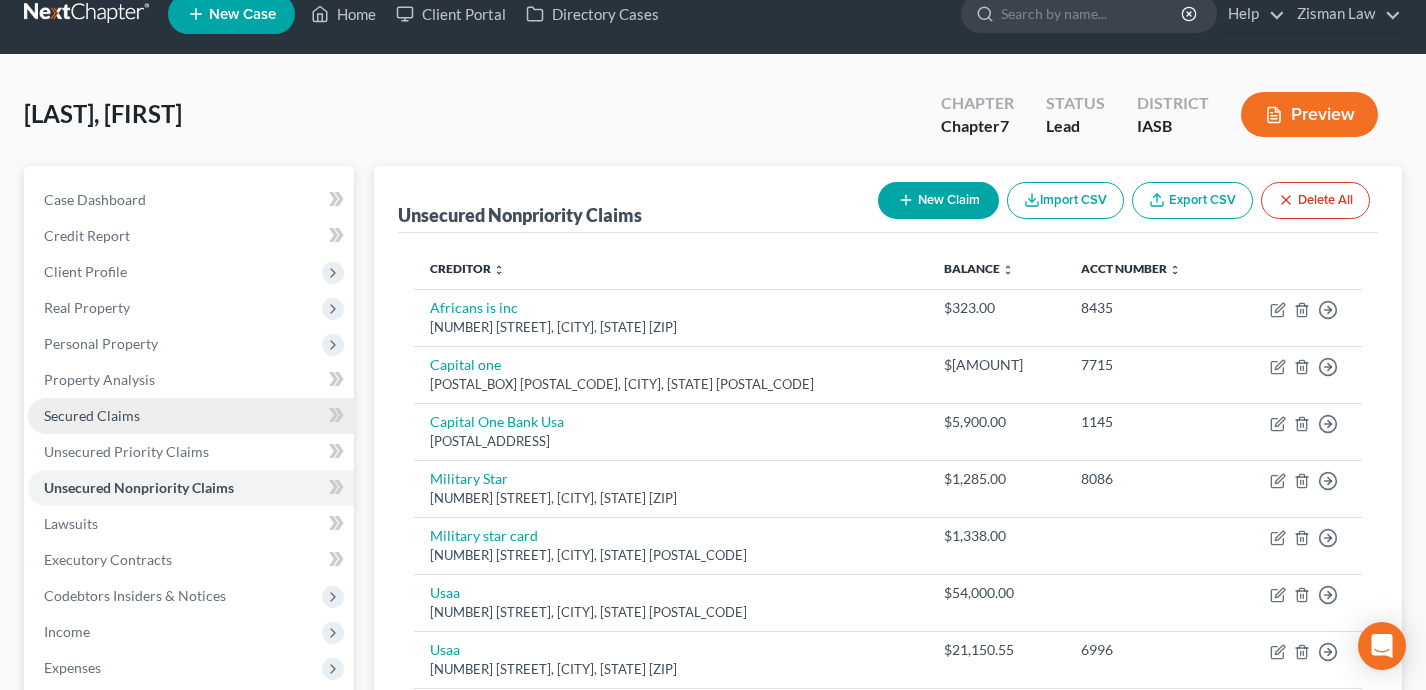 click on "Secured Claims" at bounding box center (92, 415) 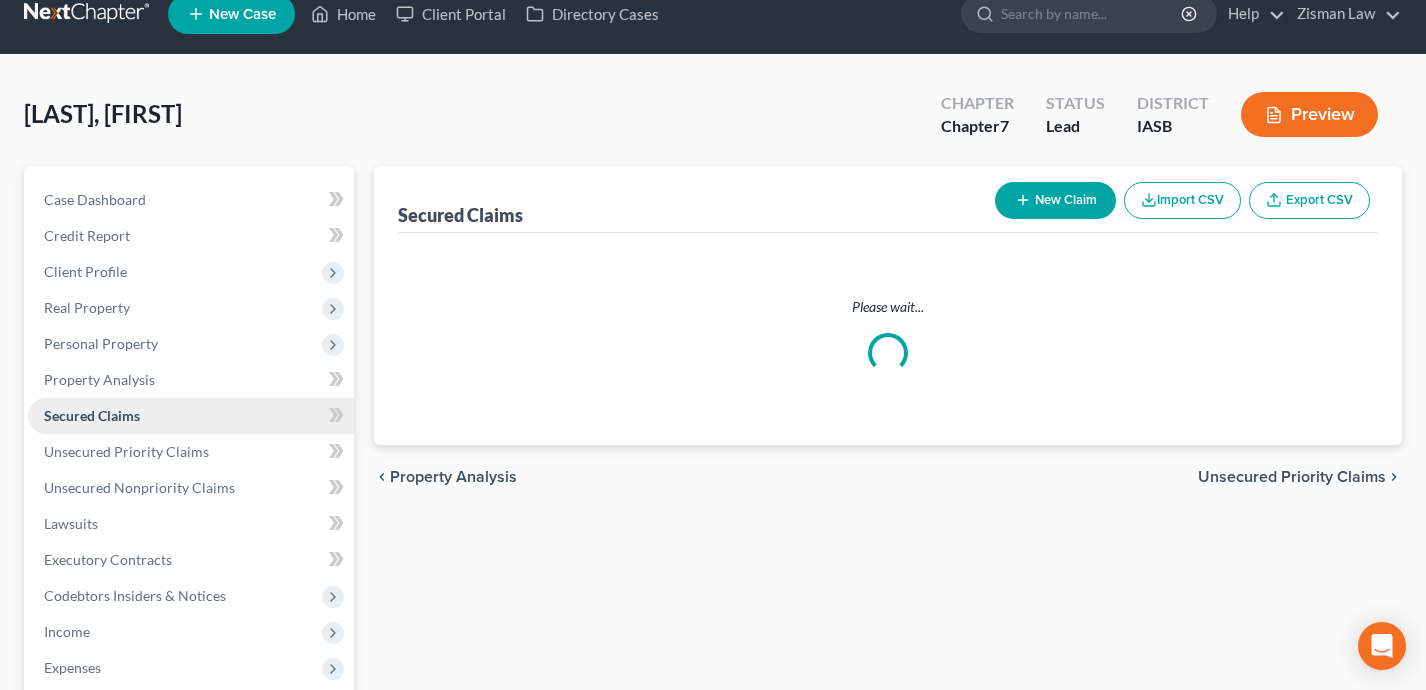 scroll, scrollTop: 0, scrollLeft: 0, axis: both 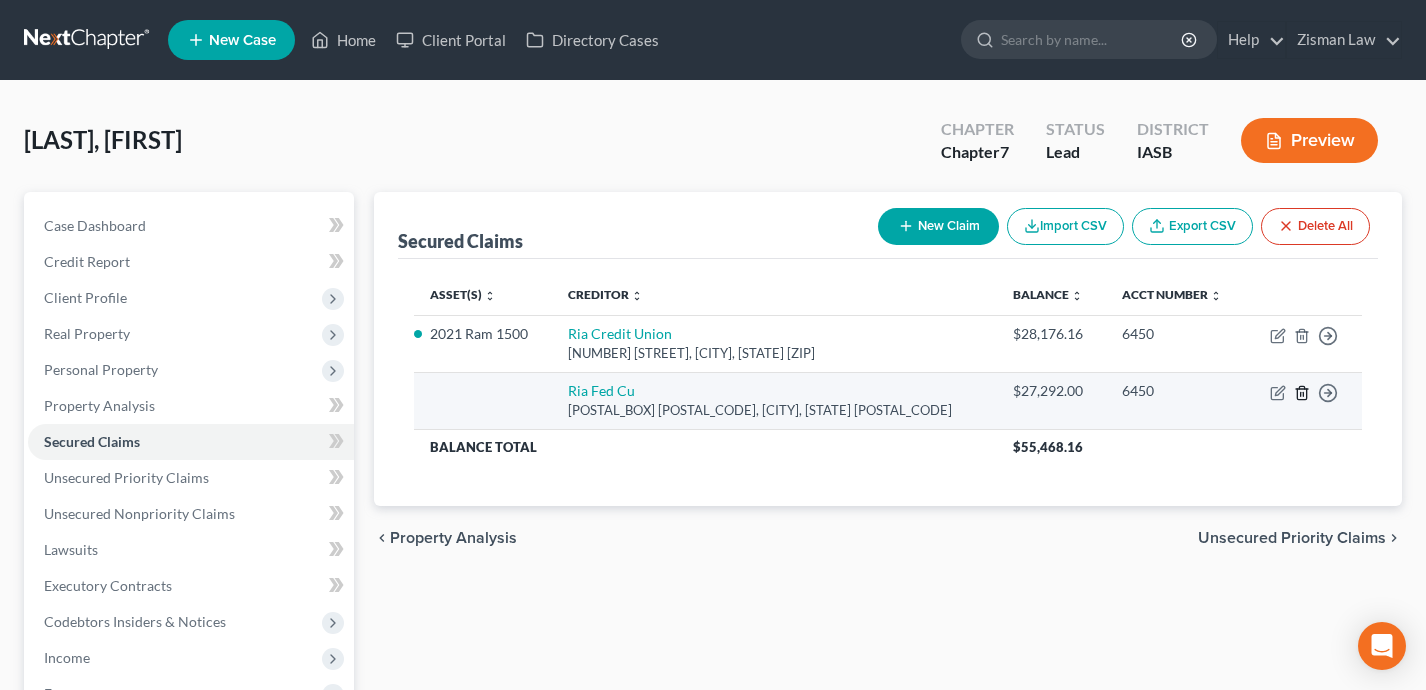 click 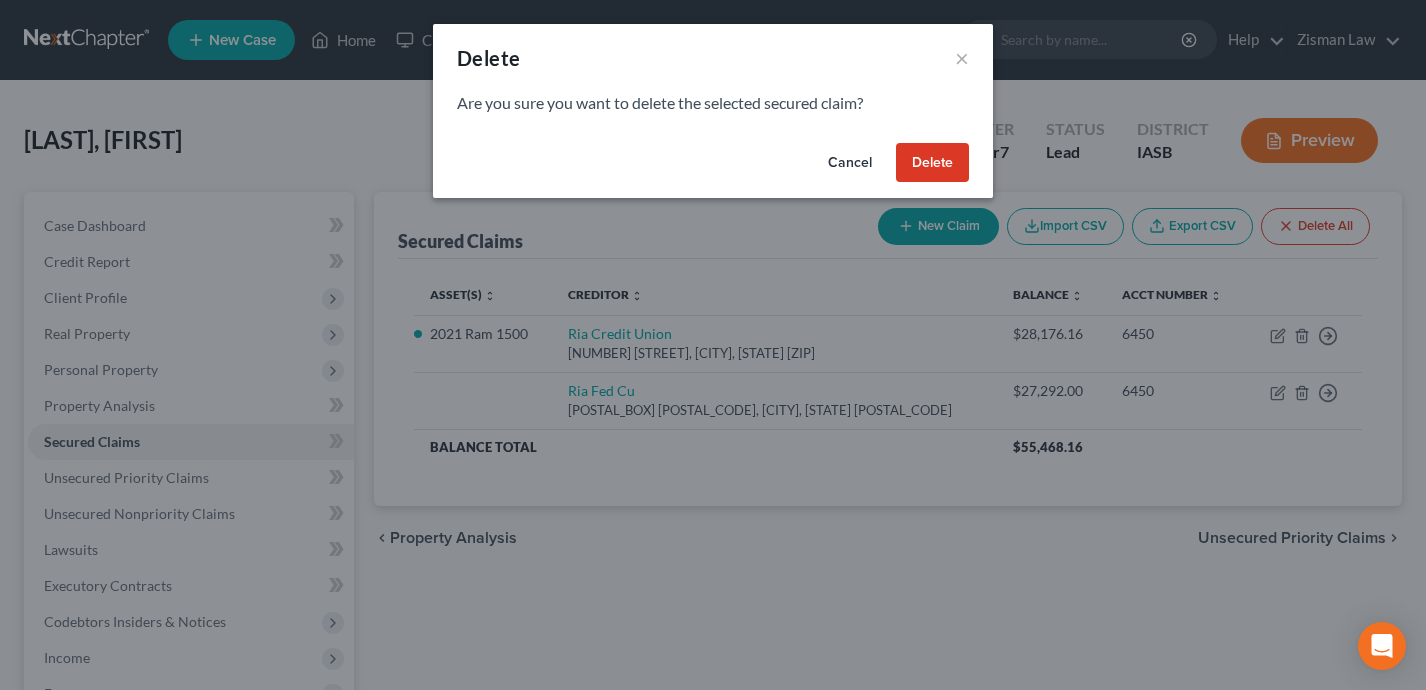 click on "Delete" at bounding box center [932, 163] 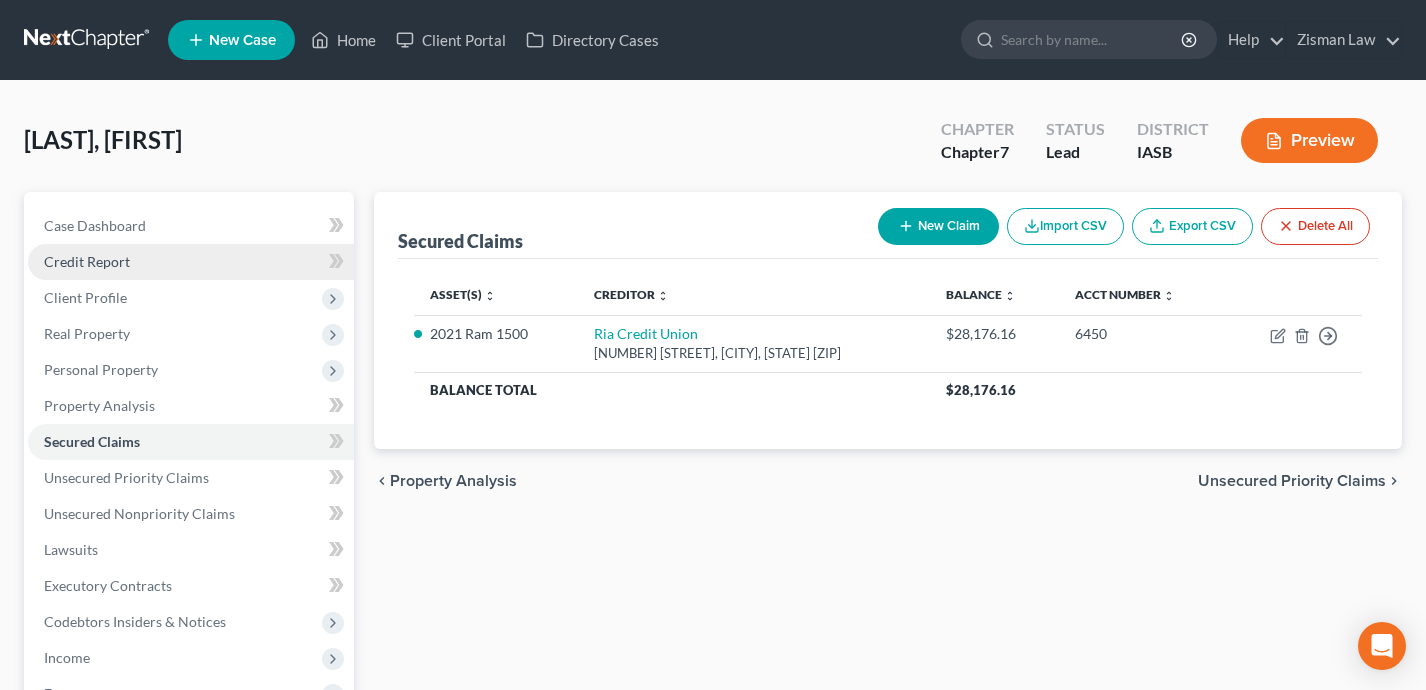 click on "Credit Report" at bounding box center [191, 262] 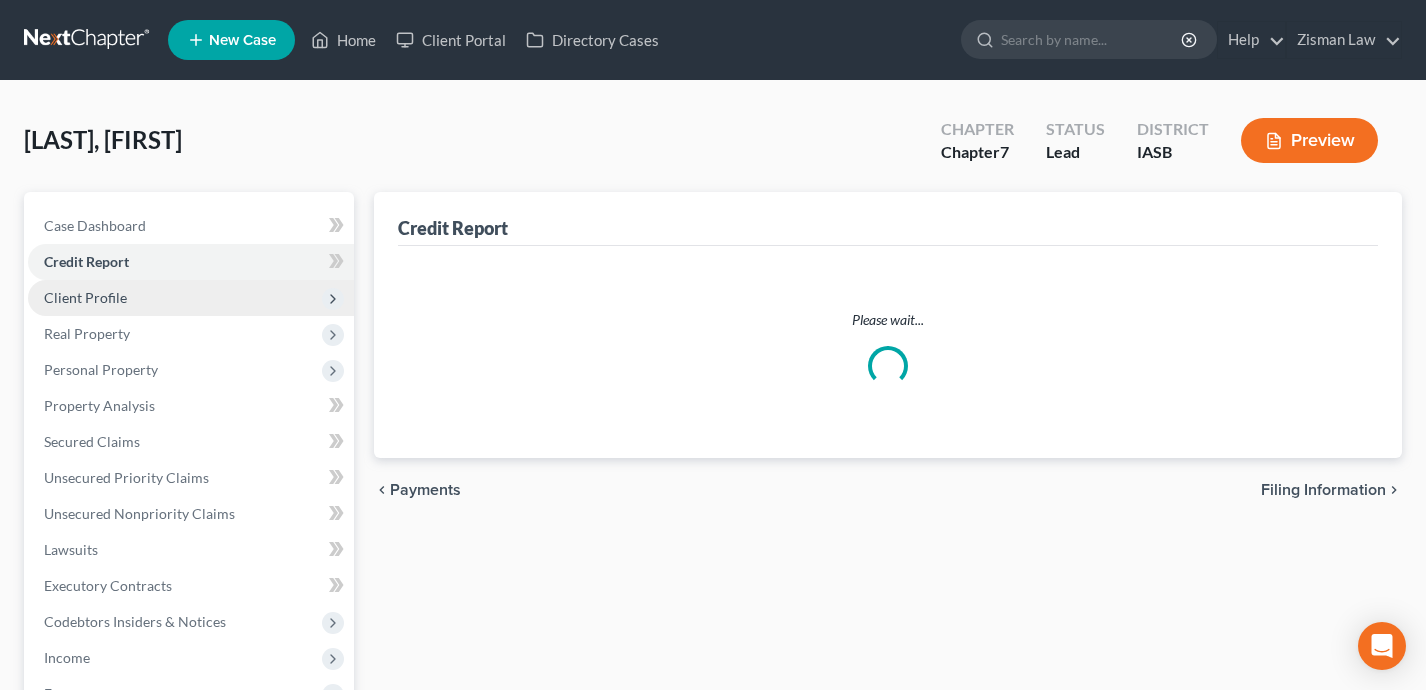 click on "Client Profile" at bounding box center [191, 298] 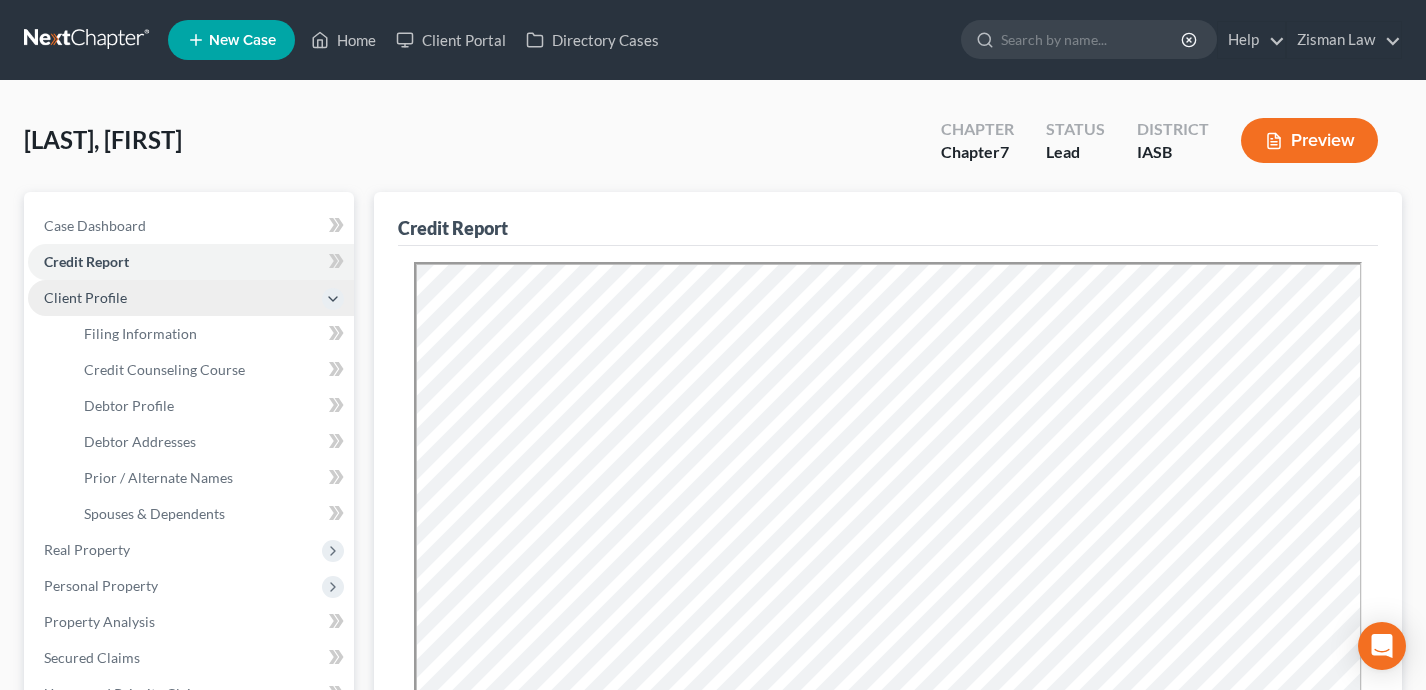 scroll, scrollTop: 0, scrollLeft: 0, axis: both 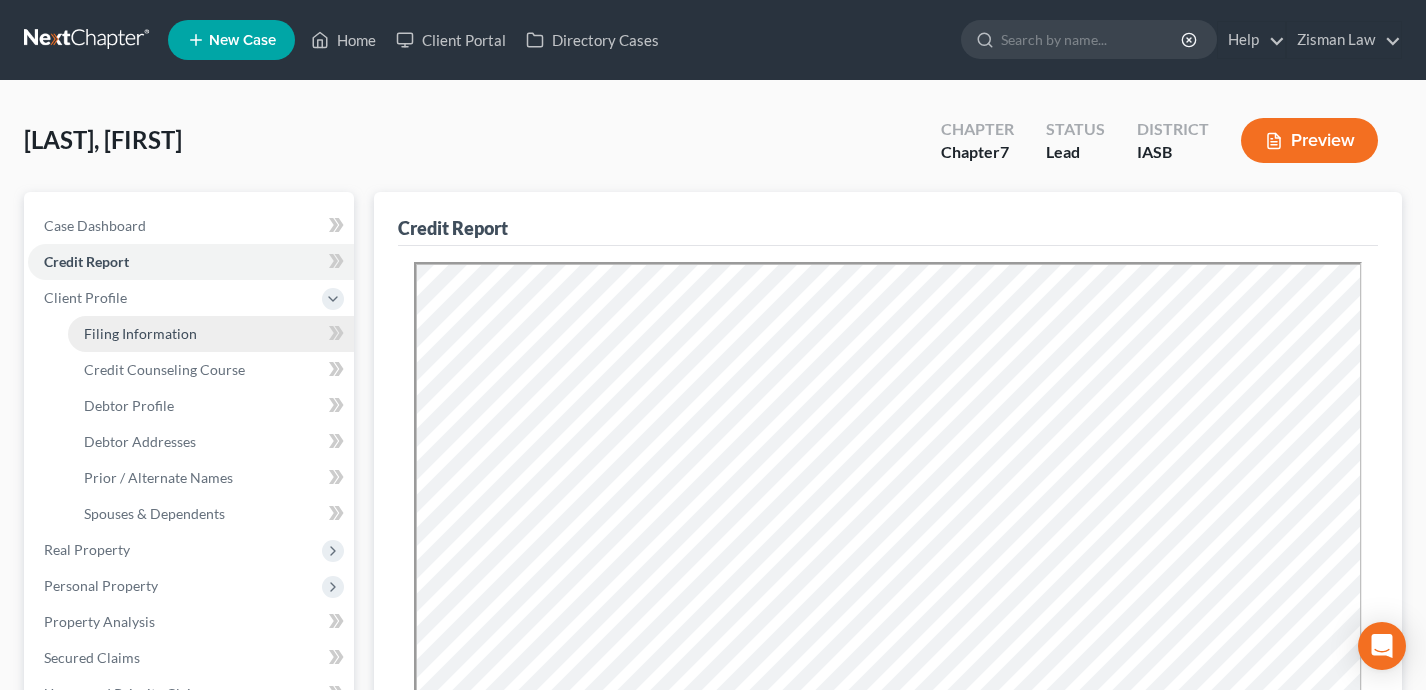 click on "Filing Information" at bounding box center [140, 333] 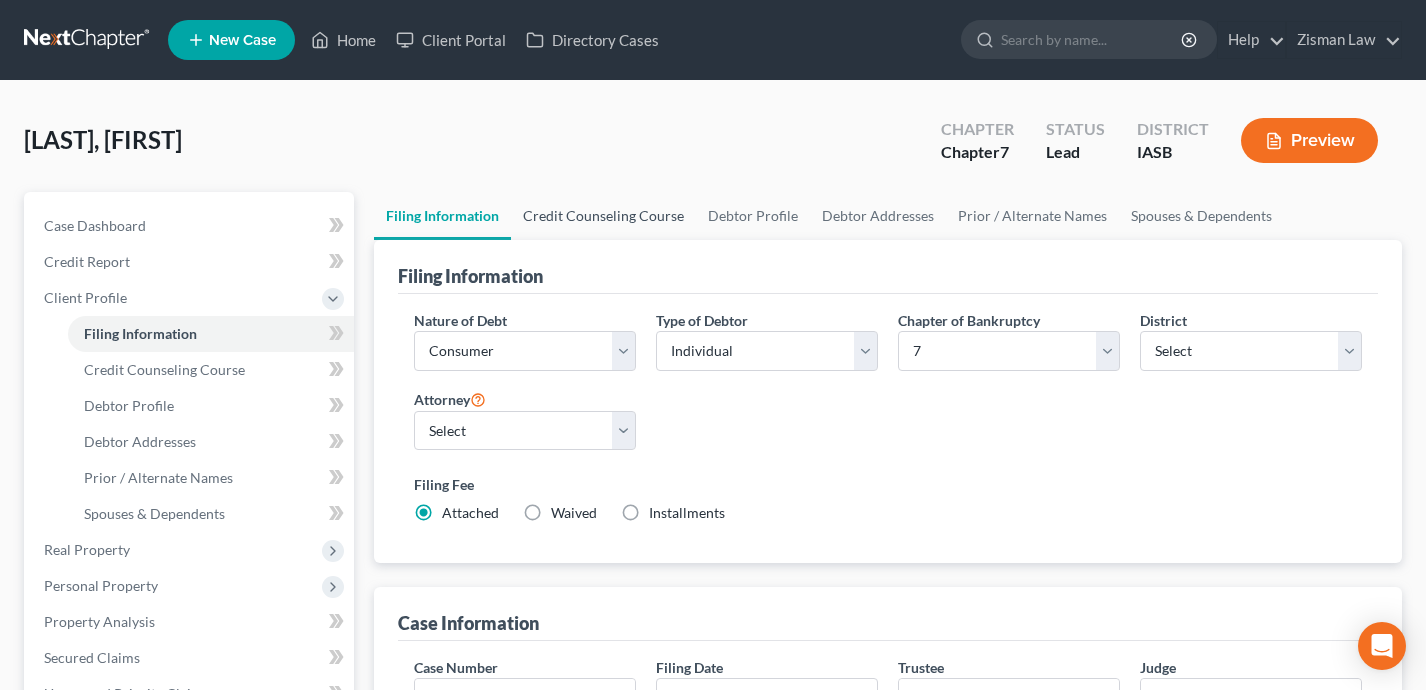 click on "Credit Counseling Course" at bounding box center [603, 216] 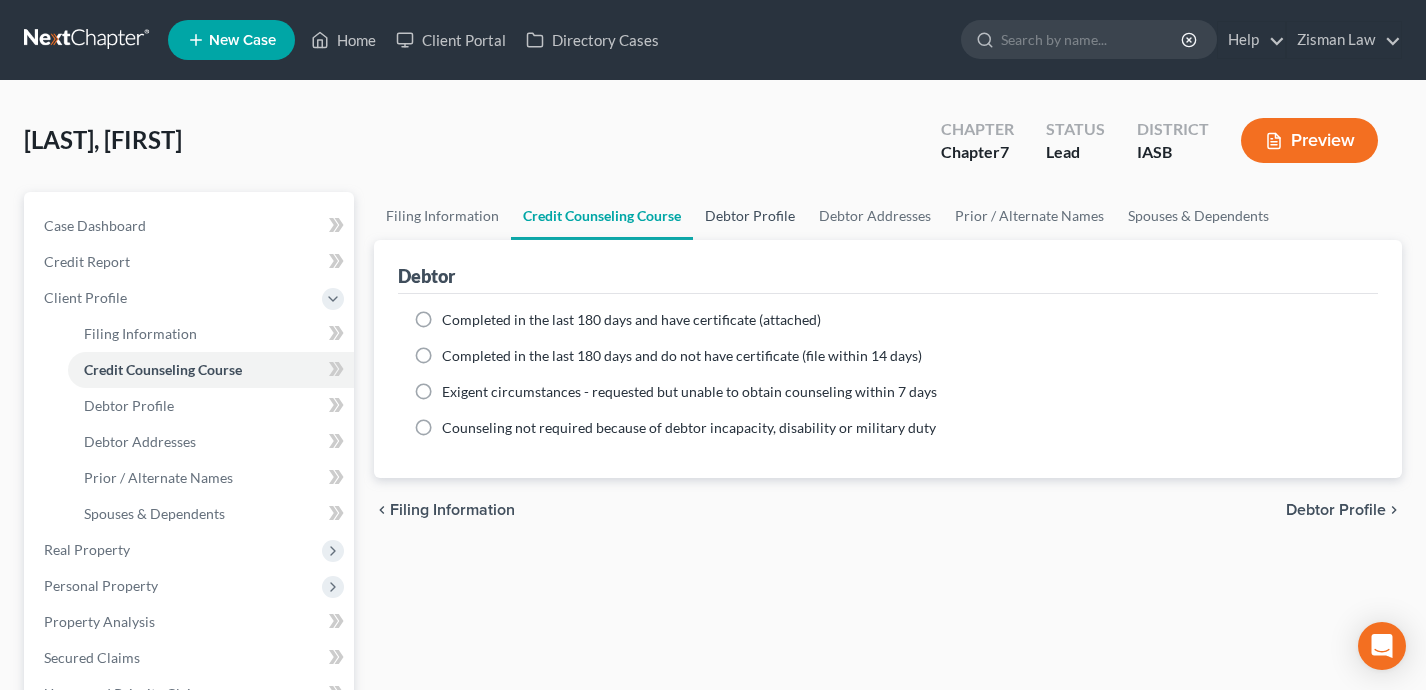 click on "Debtor Profile" at bounding box center [750, 216] 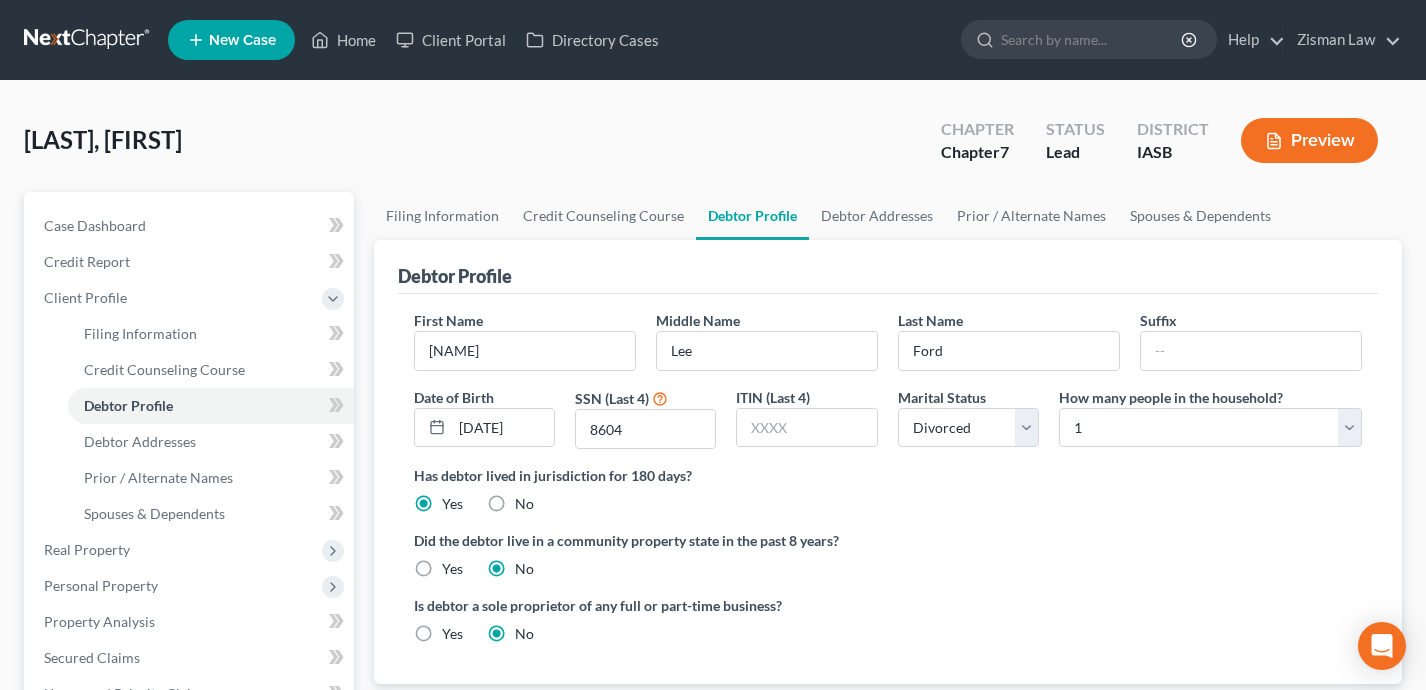 scroll, scrollTop: 6, scrollLeft: 0, axis: vertical 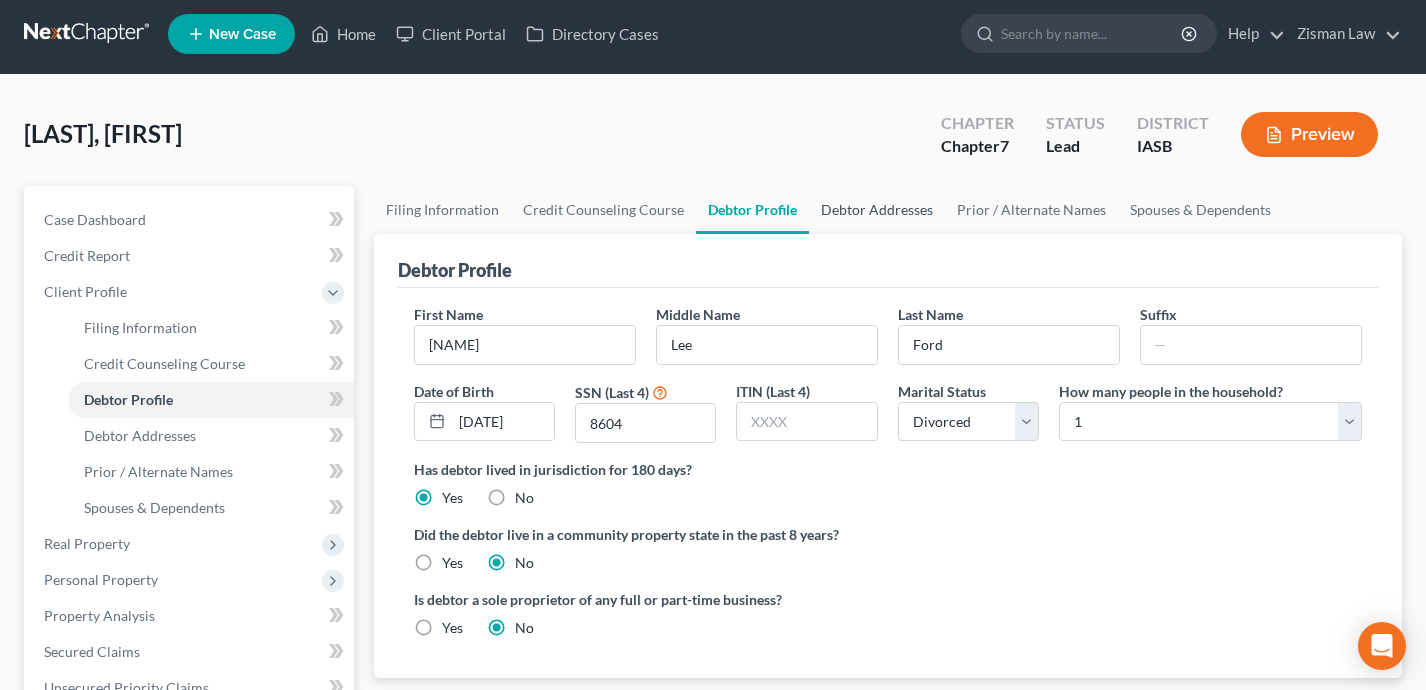 click on "Debtor Addresses" at bounding box center (877, 210) 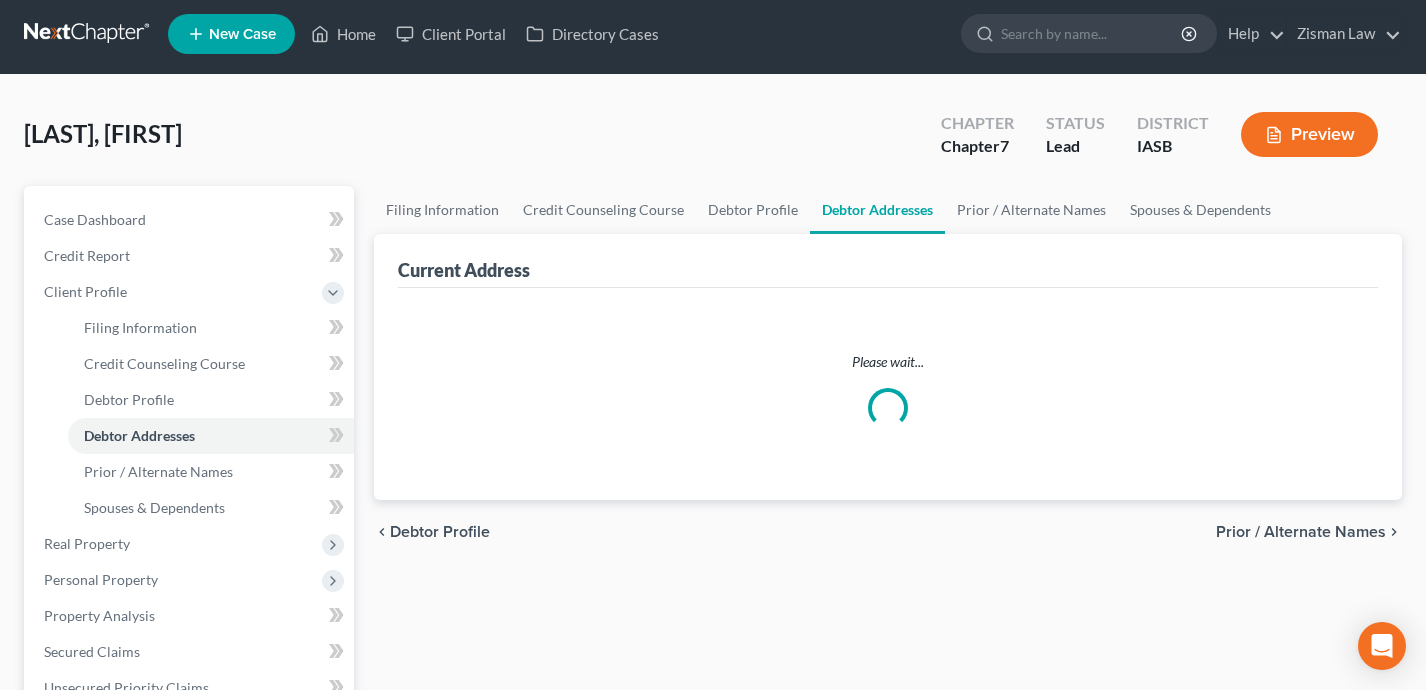 scroll, scrollTop: 0, scrollLeft: 0, axis: both 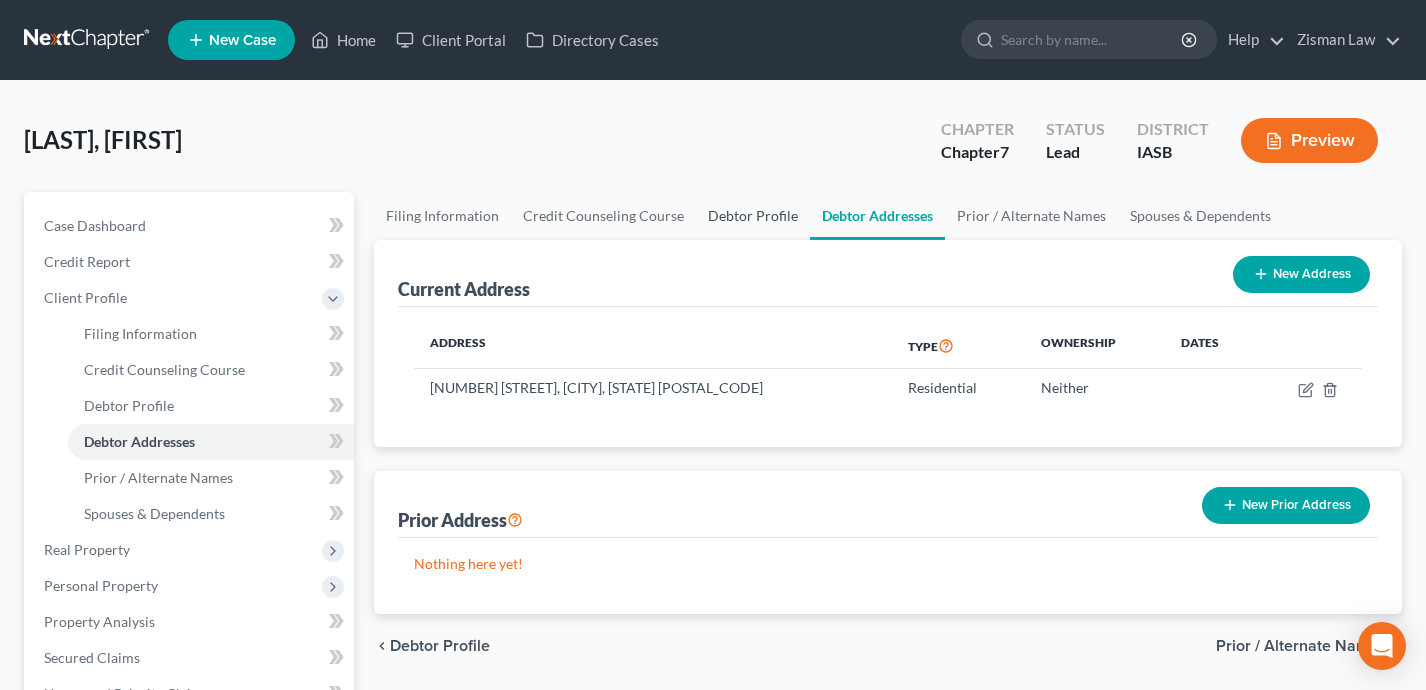 click on "Debtor Profile" at bounding box center [753, 216] 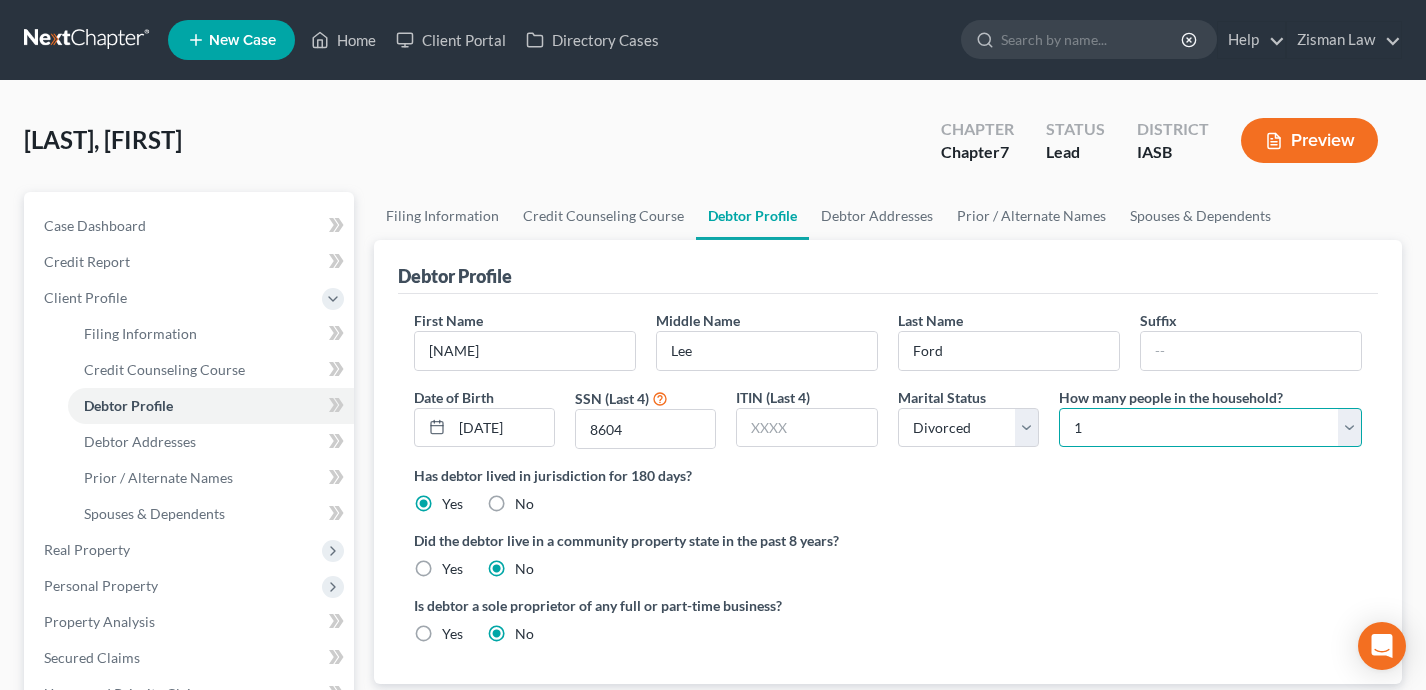 click on "Select 1 2 3 4 5 6 7 8 9 10 11 12 13 14 15 16 17 18 19 20" at bounding box center (1210, 428) 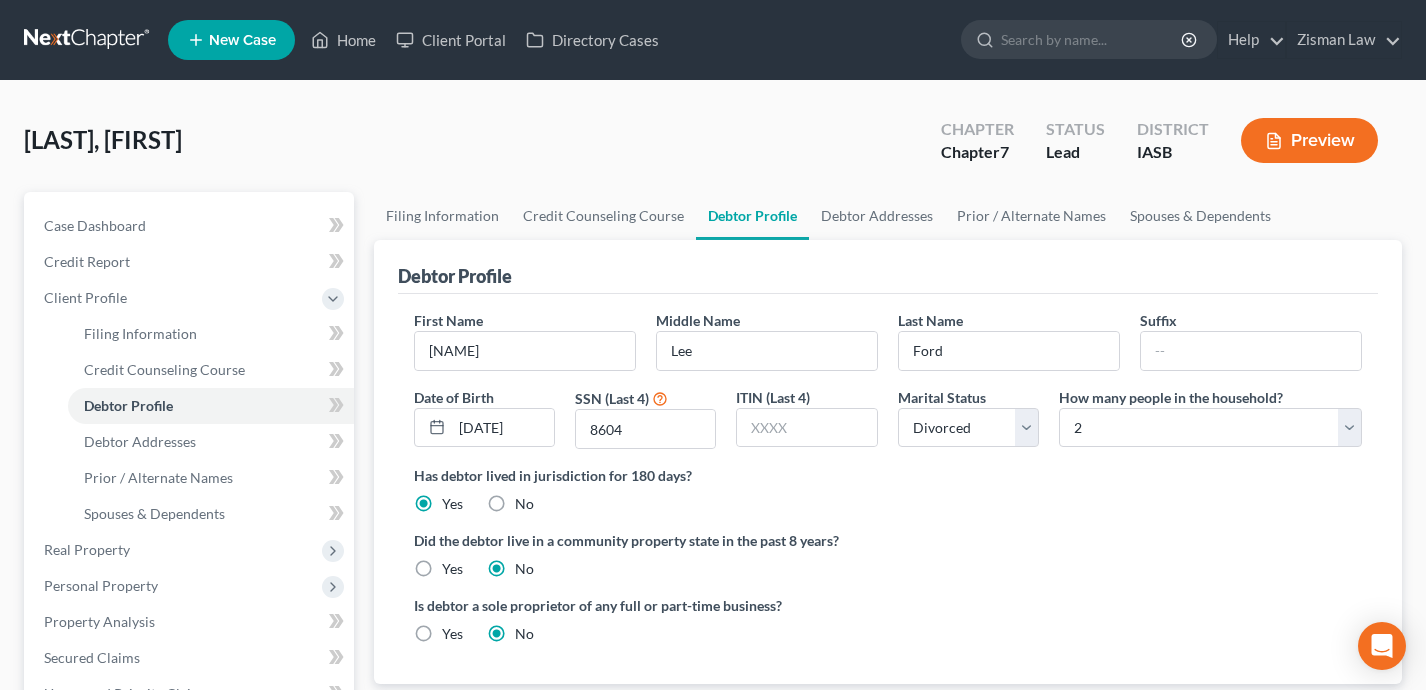 click on "Is debtor a sole proprietor of any full or part-time business? Yes No" at bounding box center [888, 627] 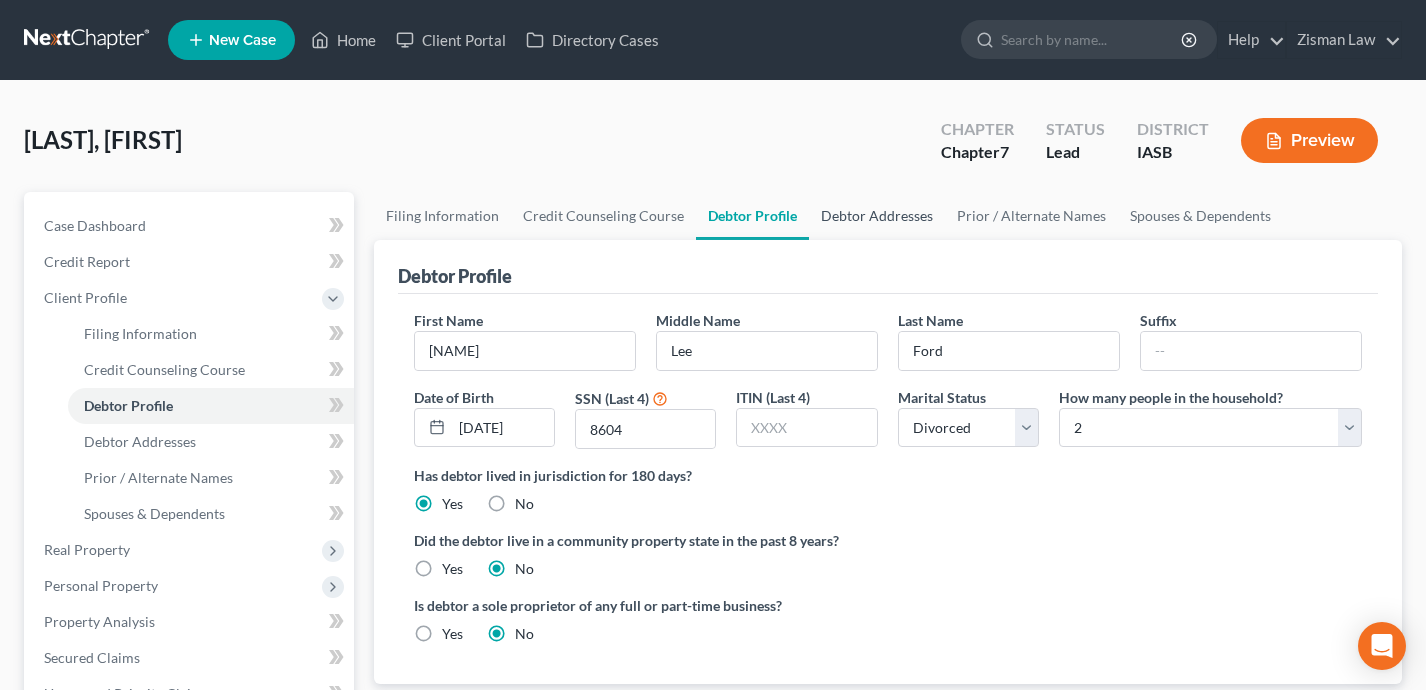 click on "Debtor Addresses" at bounding box center (877, 216) 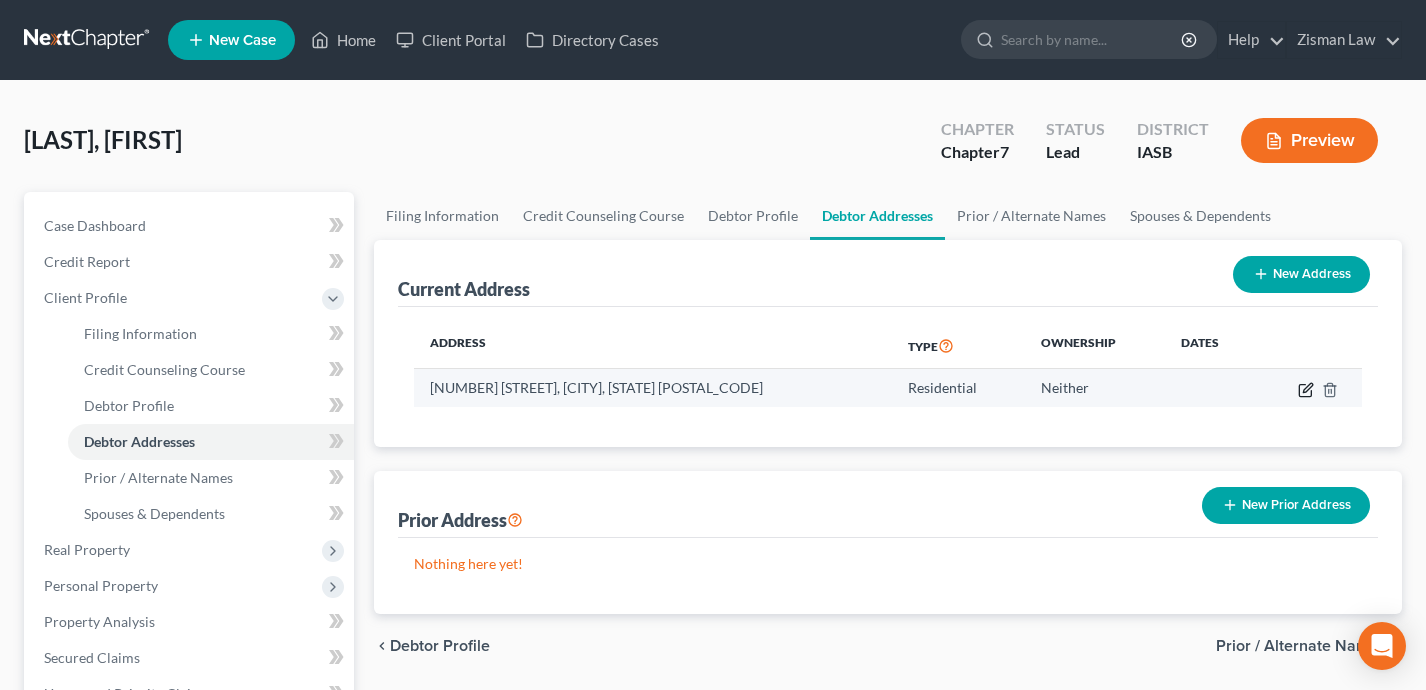 click 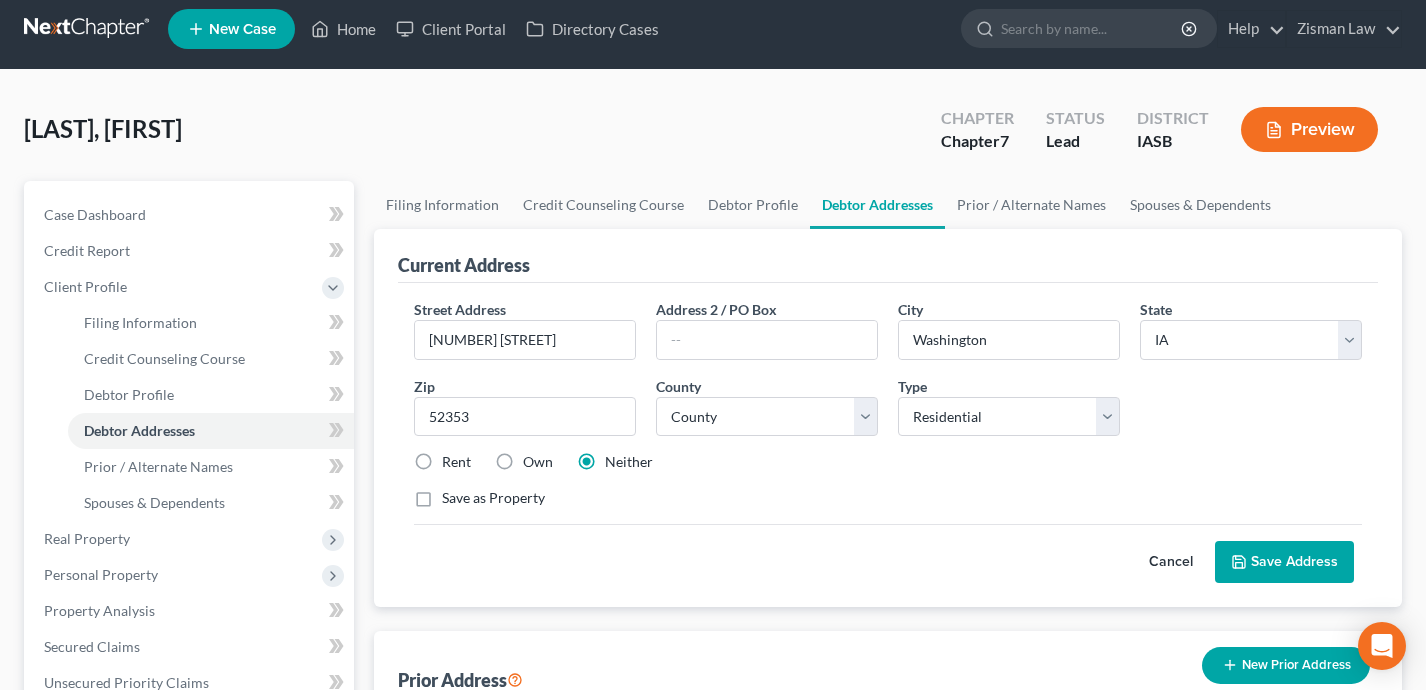 scroll, scrollTop: 23, scrollLeft: 0, axis: vertical 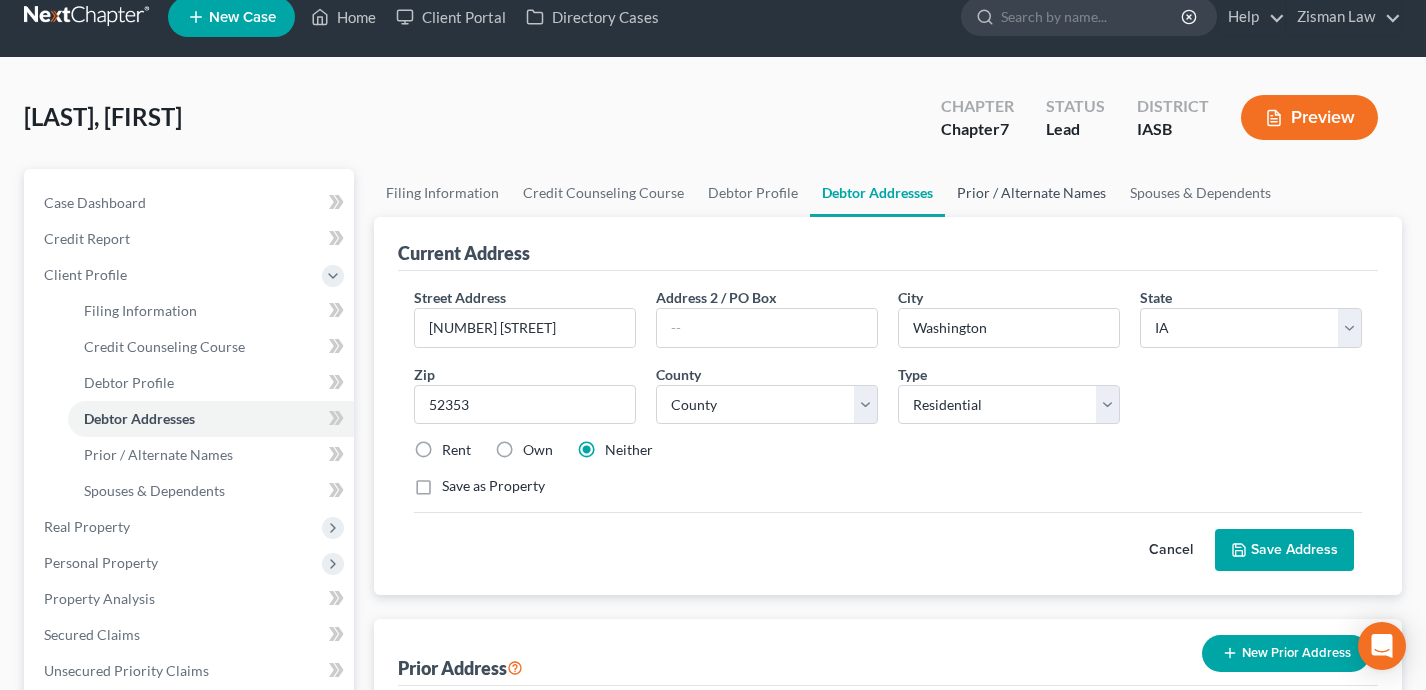 click on "Prior / Alternate Names" at bounding box center (1031, 193) 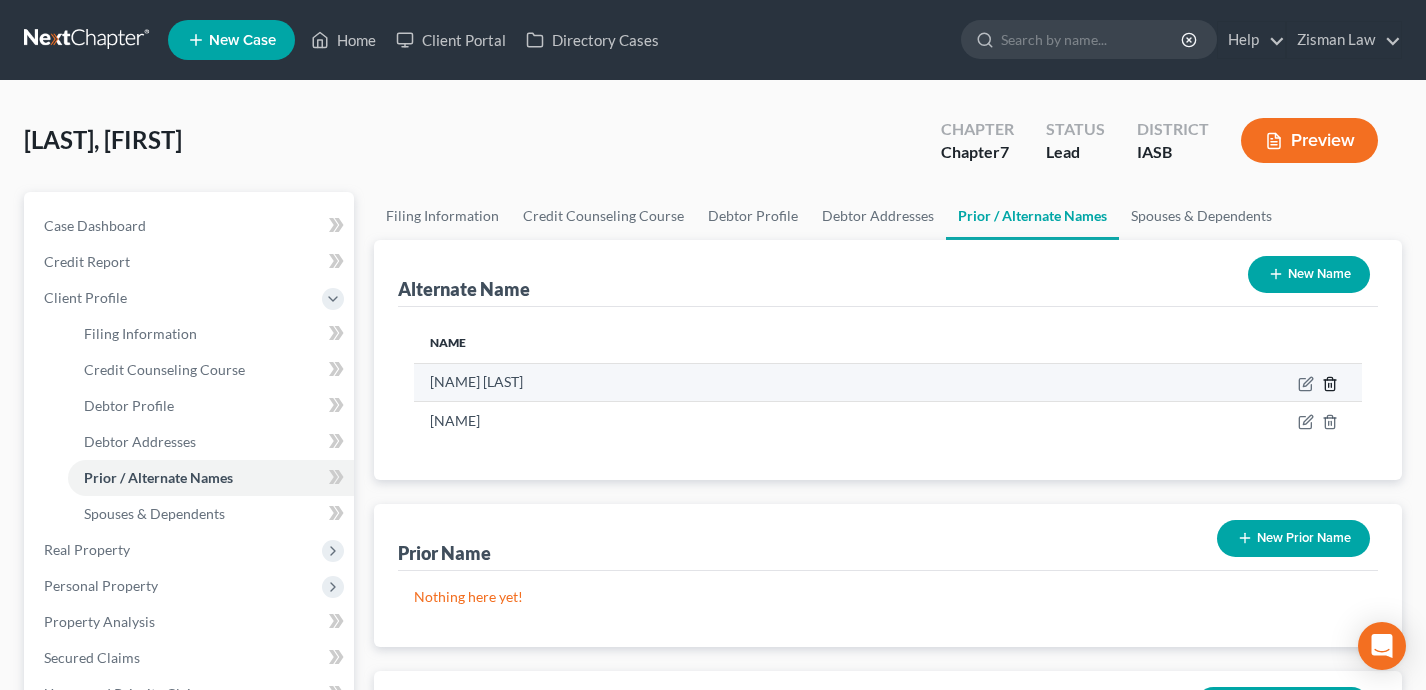 click 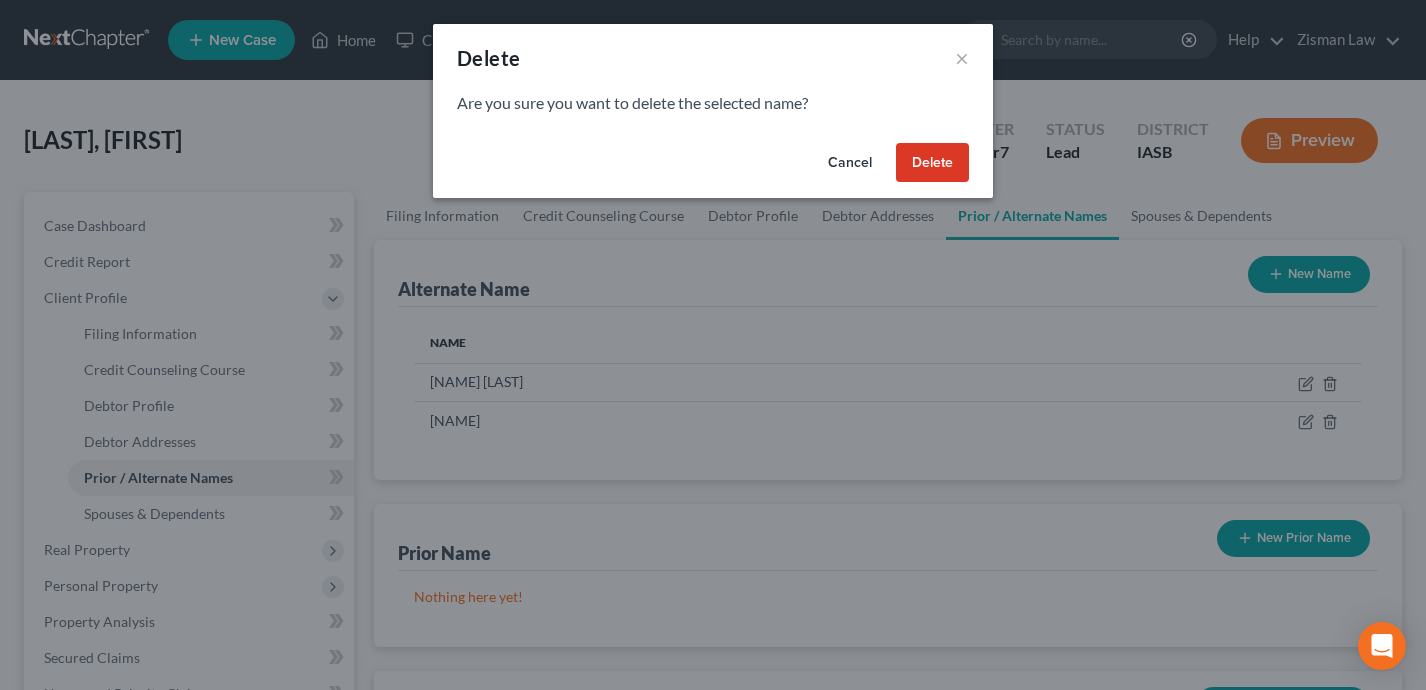 click on "Delete" at bounding box center (932, 163) 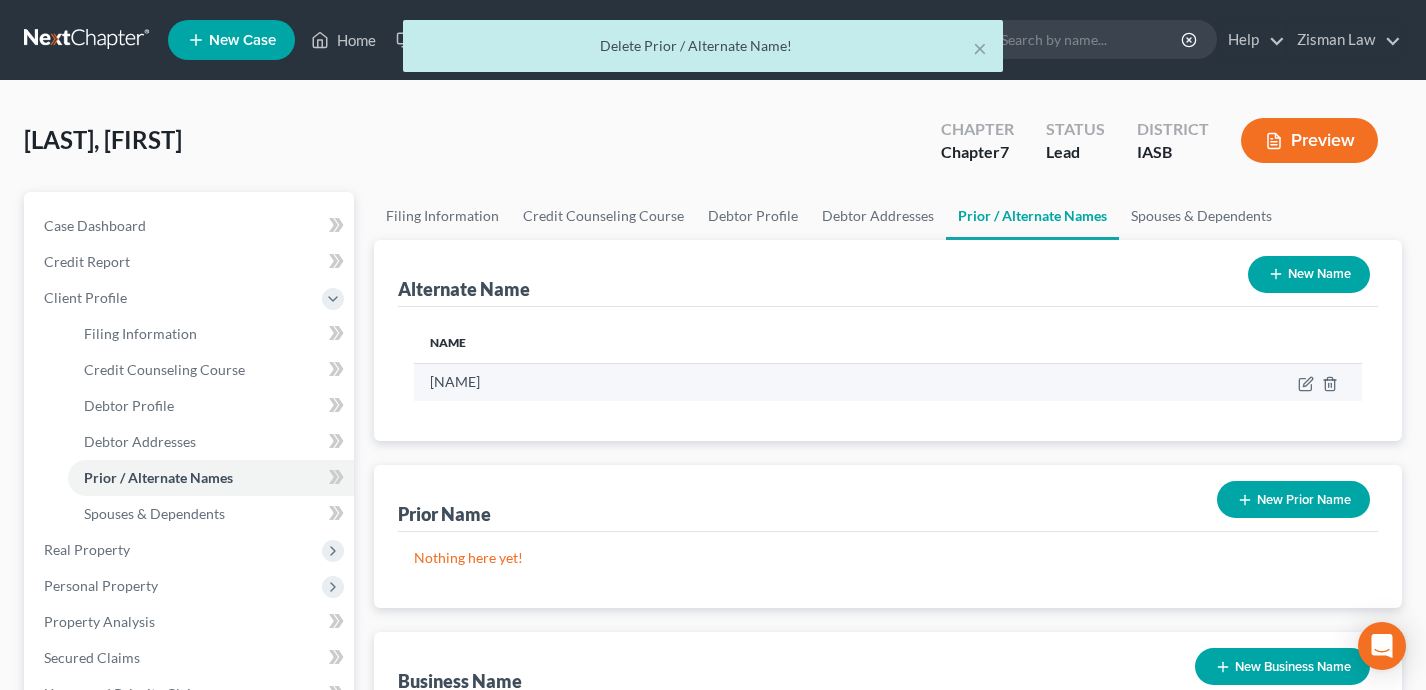 click at bounding box center [1128, 382] 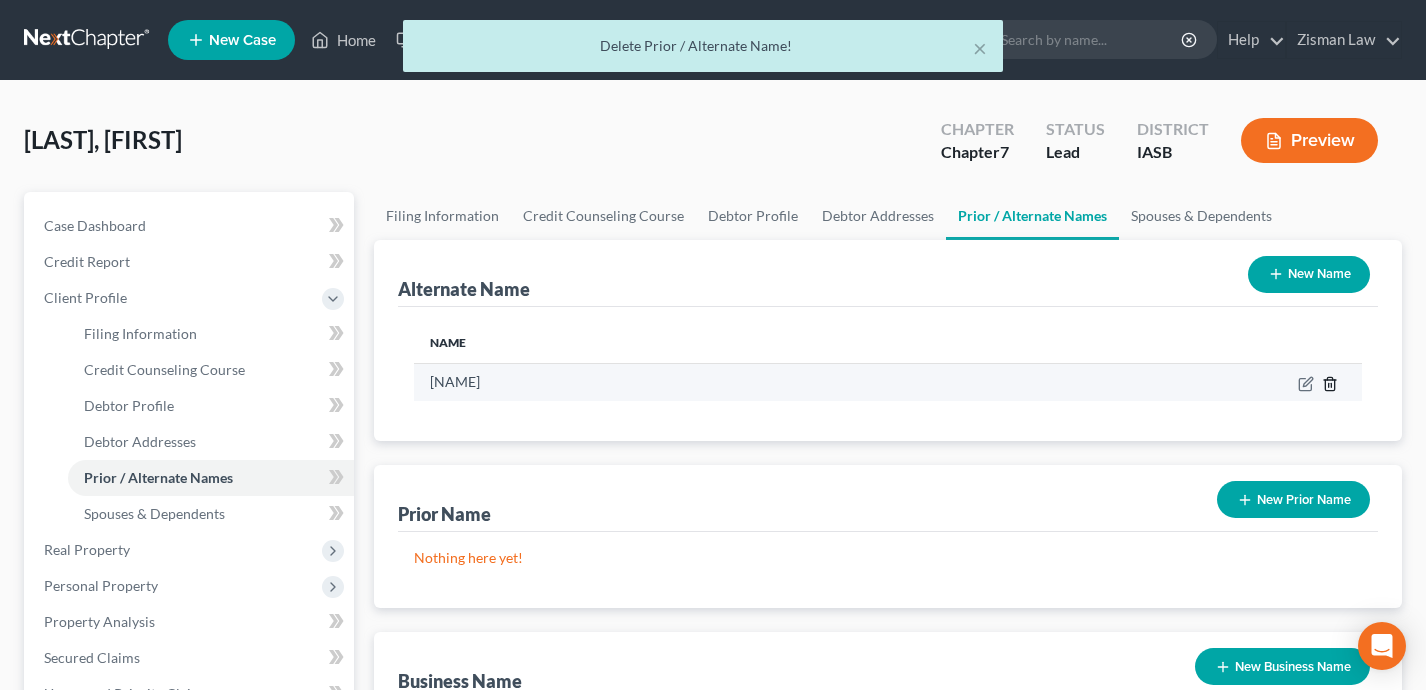 click 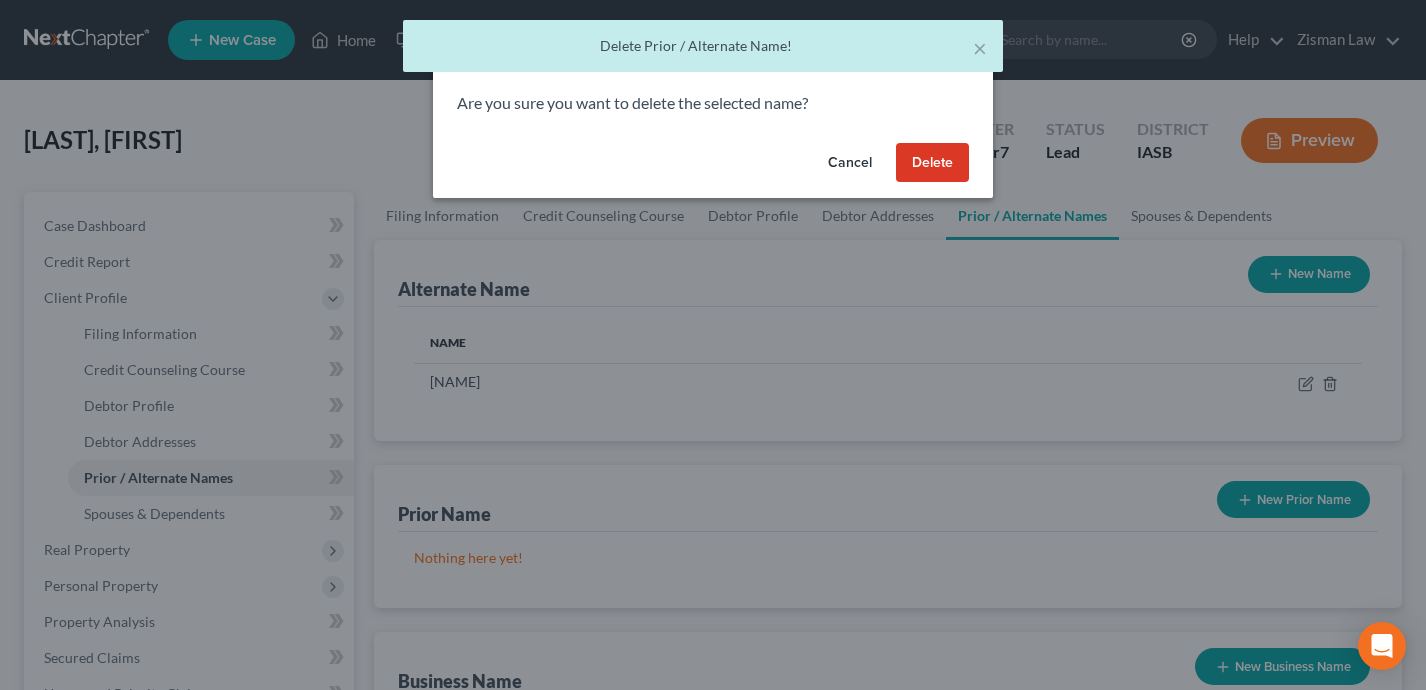 click on "Delete" at bounding box center (932, 163) 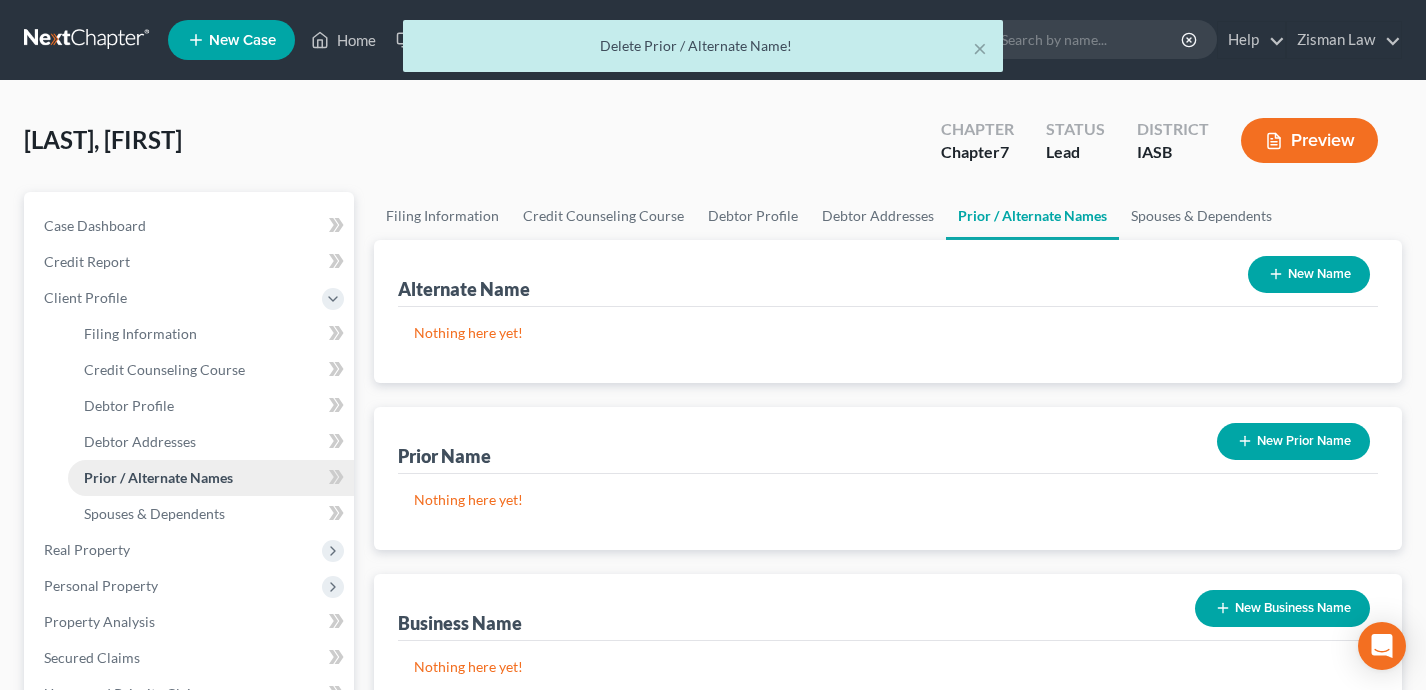 scroll, scrollTop: 95, scrollLeft: 0, axis: vertical 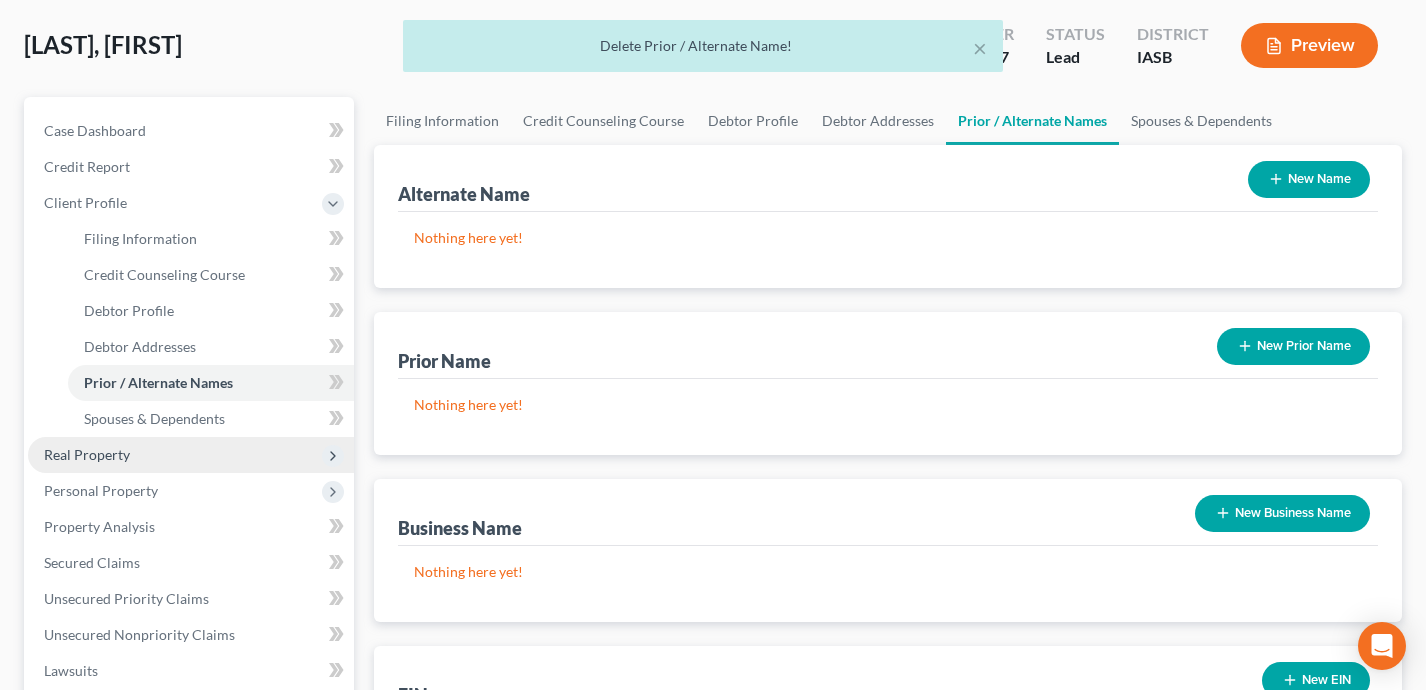 click on "Real Property" at bounding box center [191, 455] 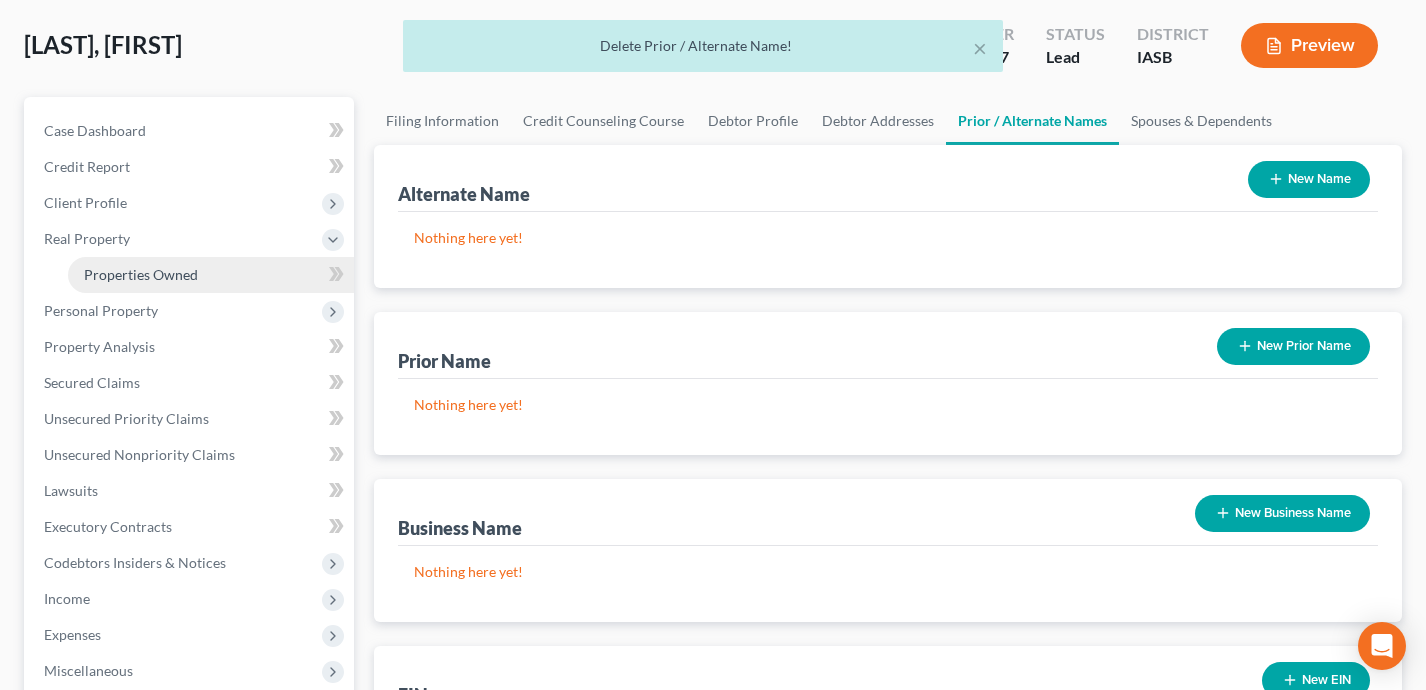 click on "Properties Owned" at bounding box center [211, 275] 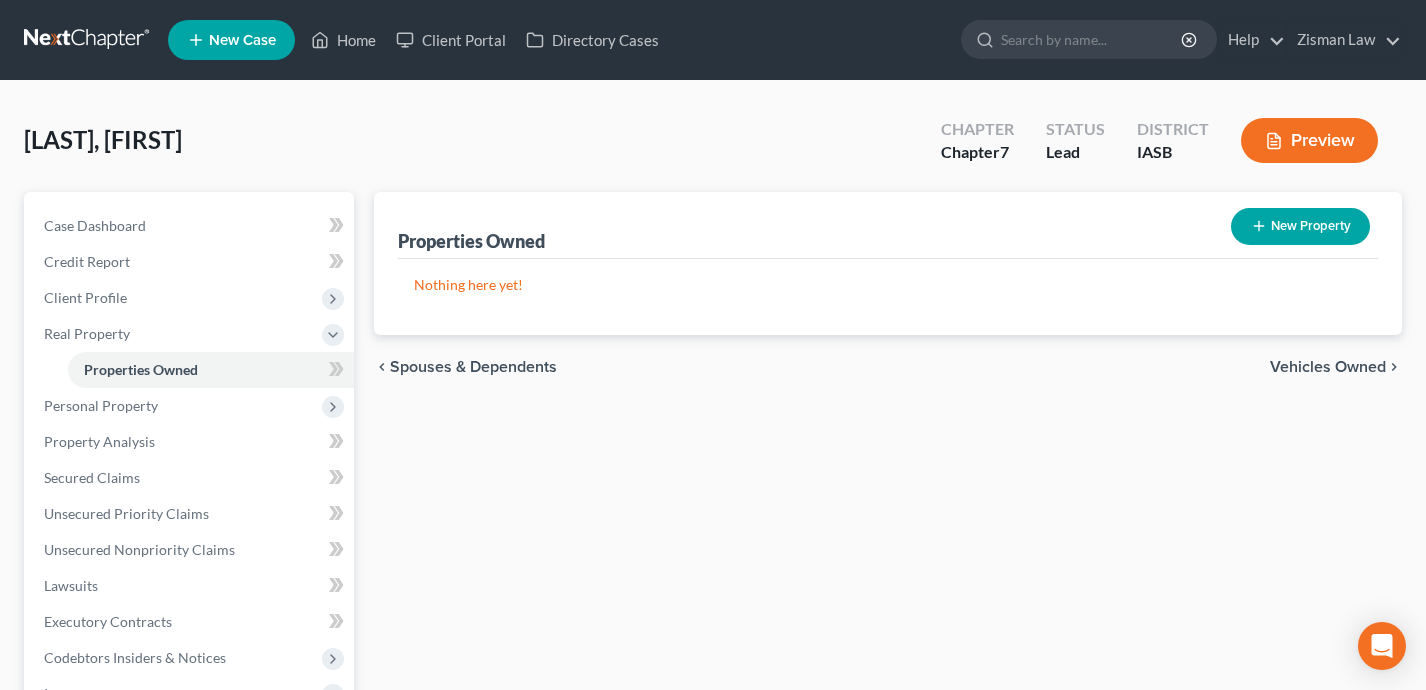 scroll, scrollTop: 39, scrollLeft: 0, axis: vertical 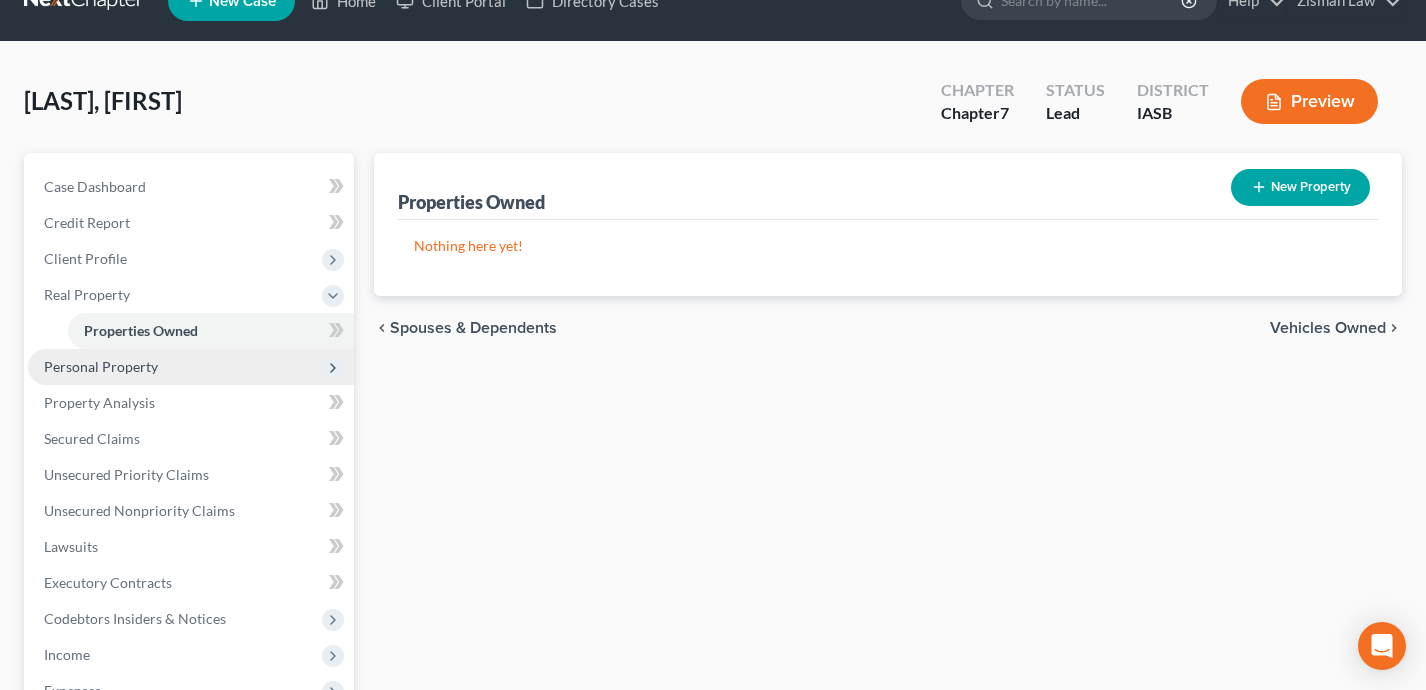 click on "Personal Property" at bounding box center [191, 367] 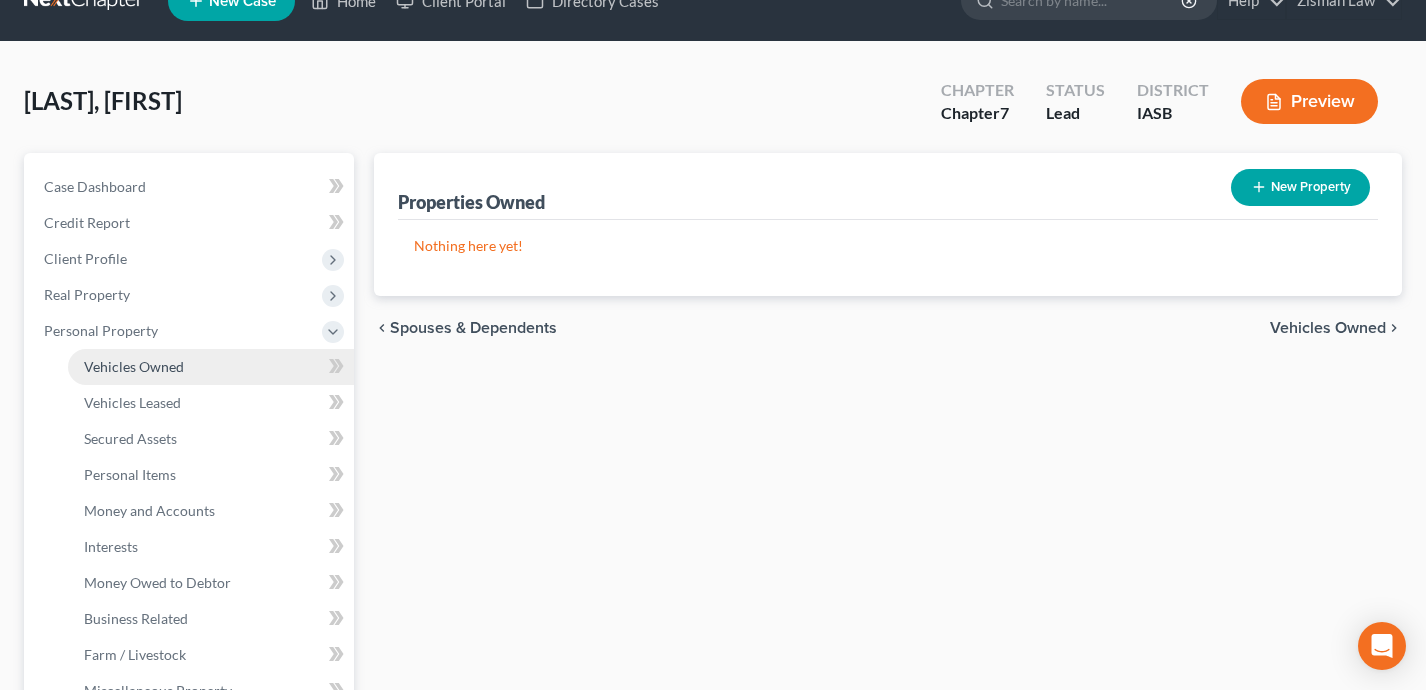 click on "Vehicles Owned" at bounding box center (211, 367) 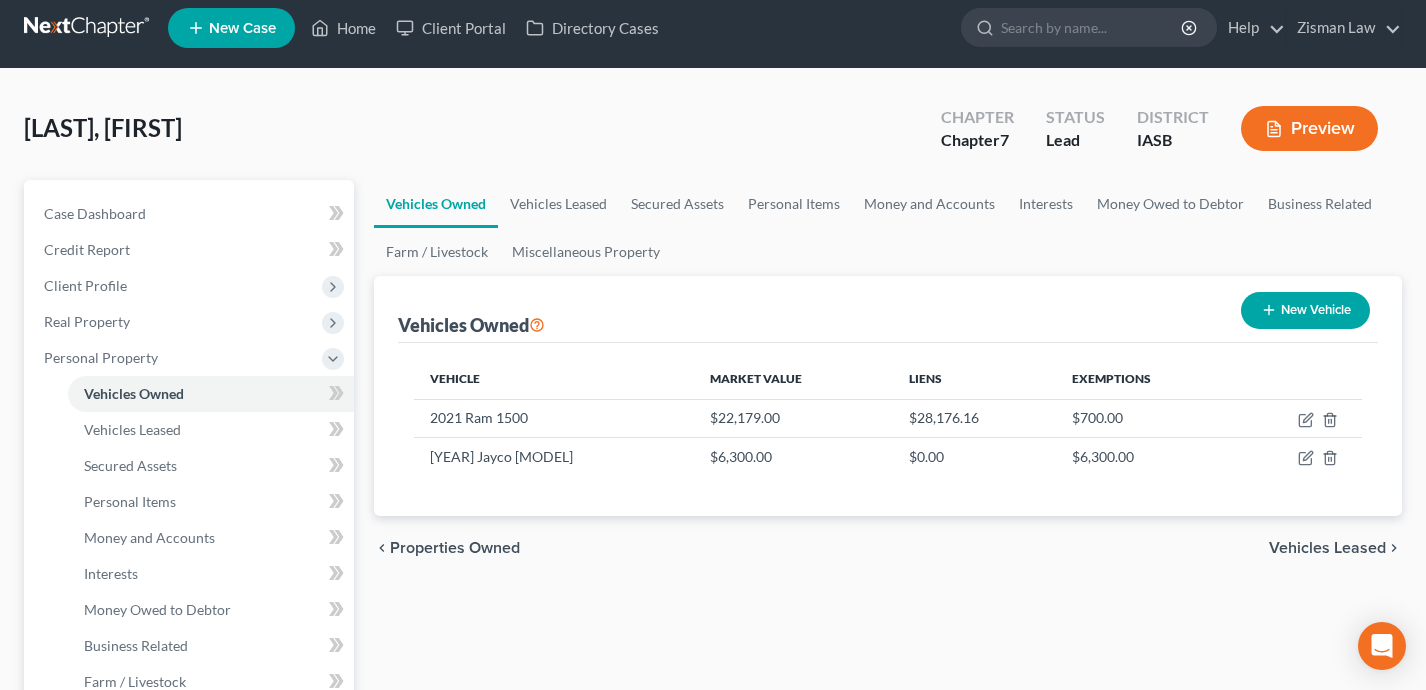 scroll, scrollTop: 7, scrollLeft: 0, axis: vertical 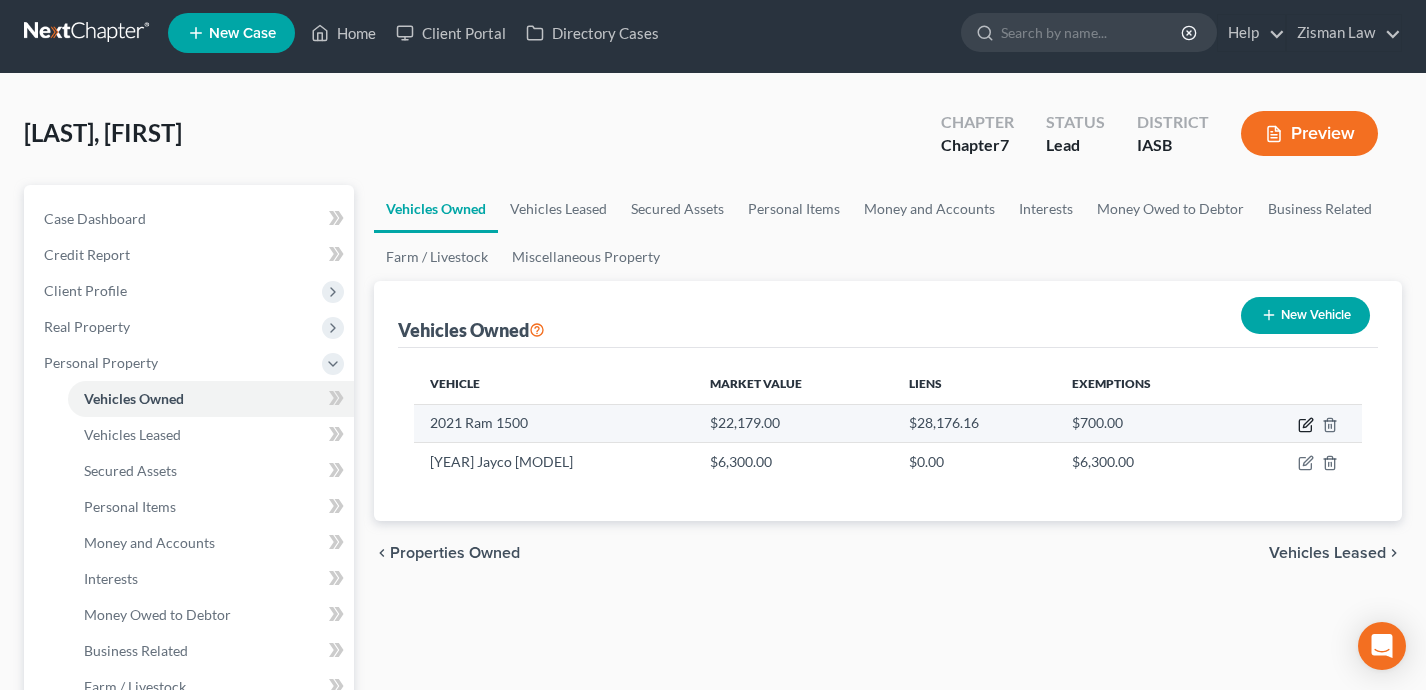 click 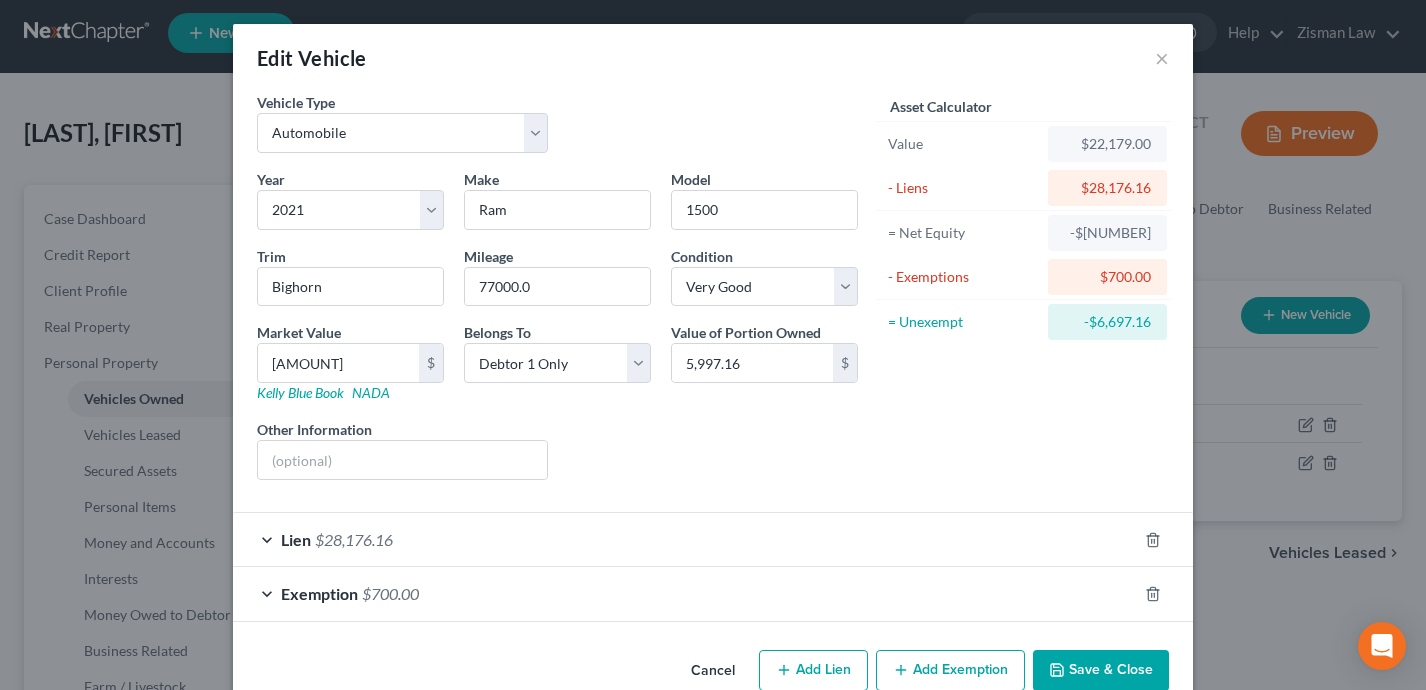 scroll, scrollTop: 41, scrollLeft: 0, axis: vertical 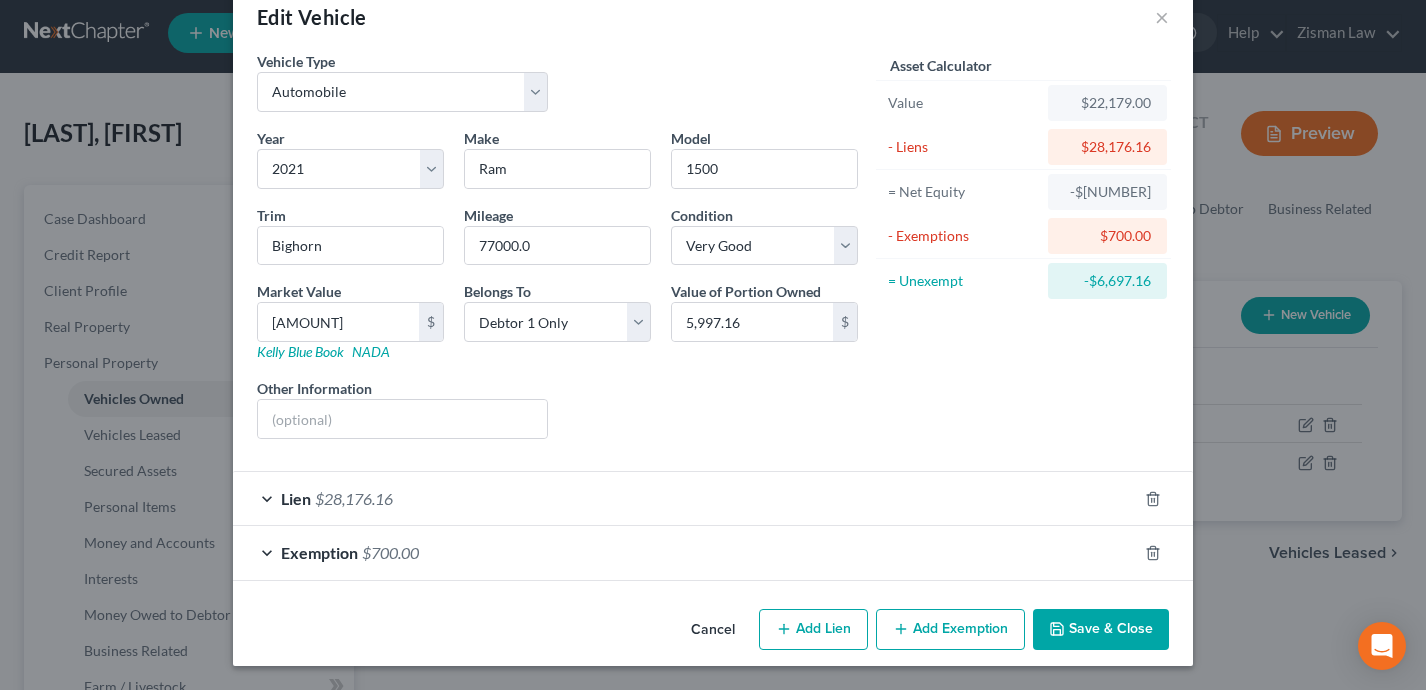click on "Lien $[NUMBER]" at bounding box center [685, 498] 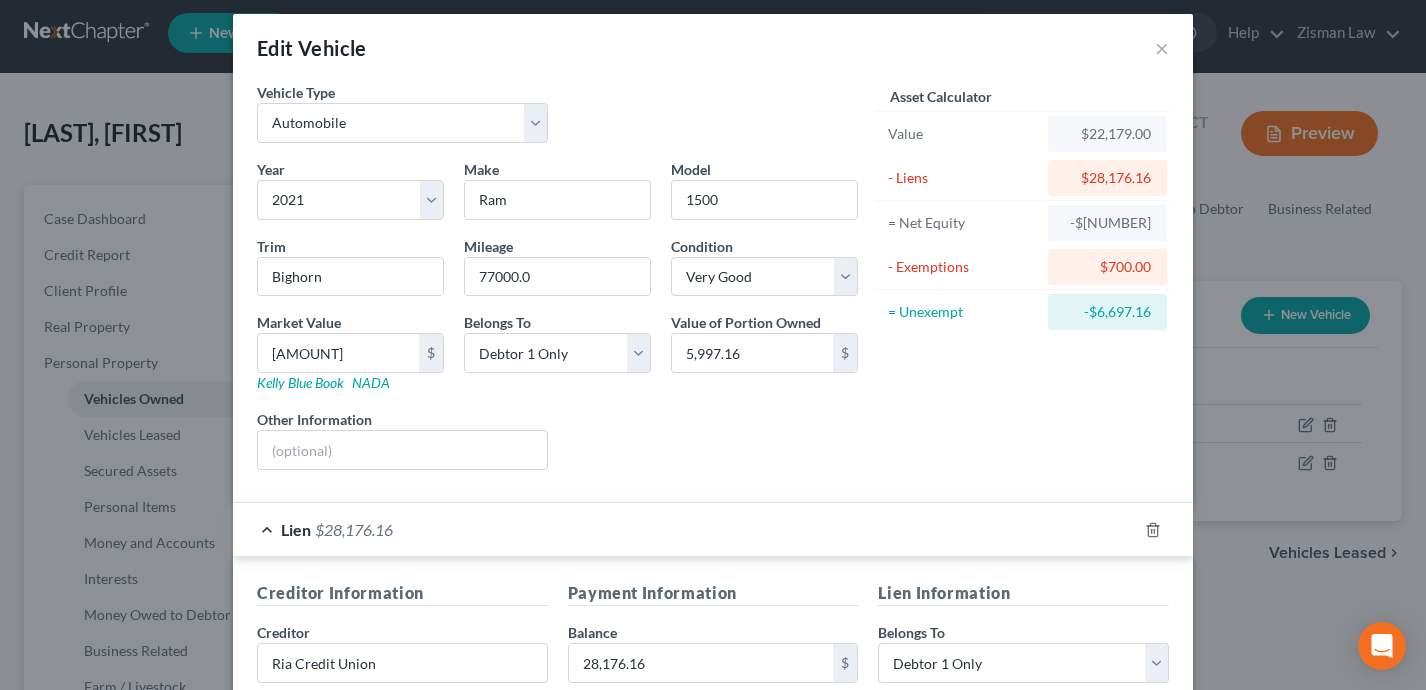 scroll, scrollTop: 0, scrollLeft: 0, axis: both 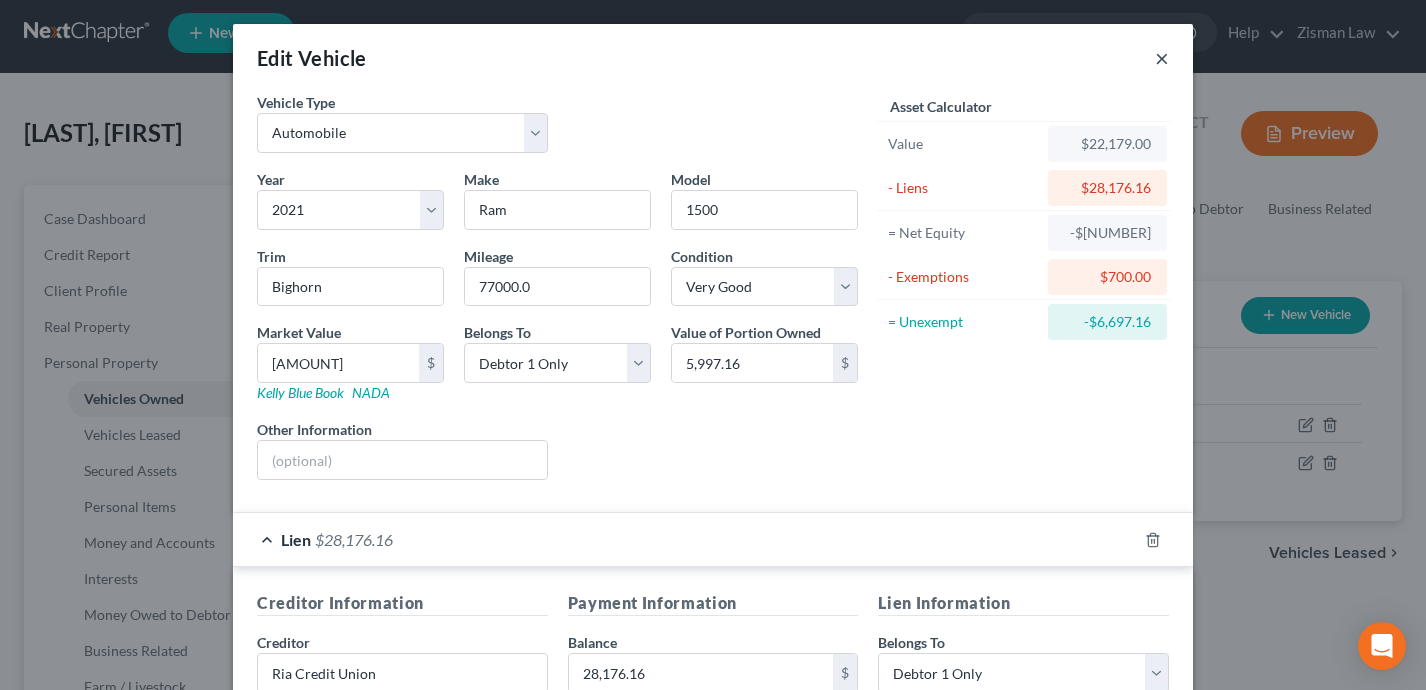 click on "×" at bounding box center [1162, 58] 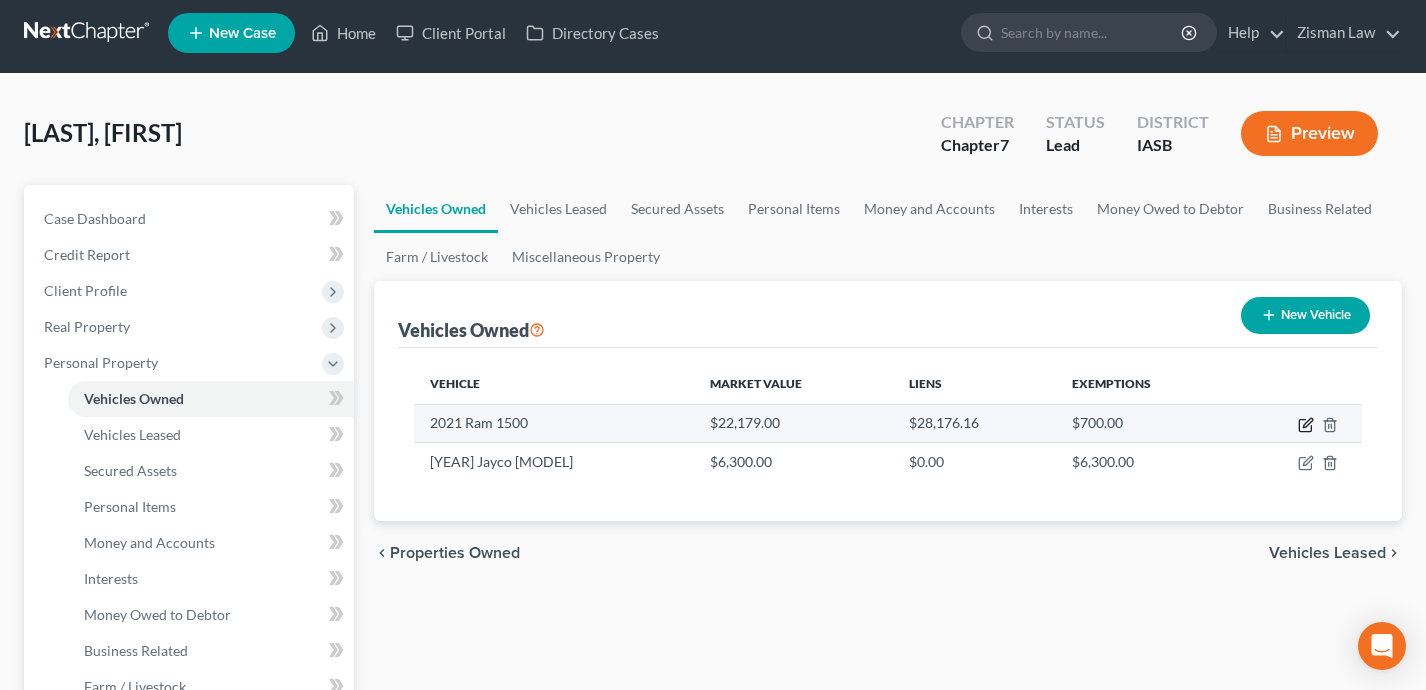 click 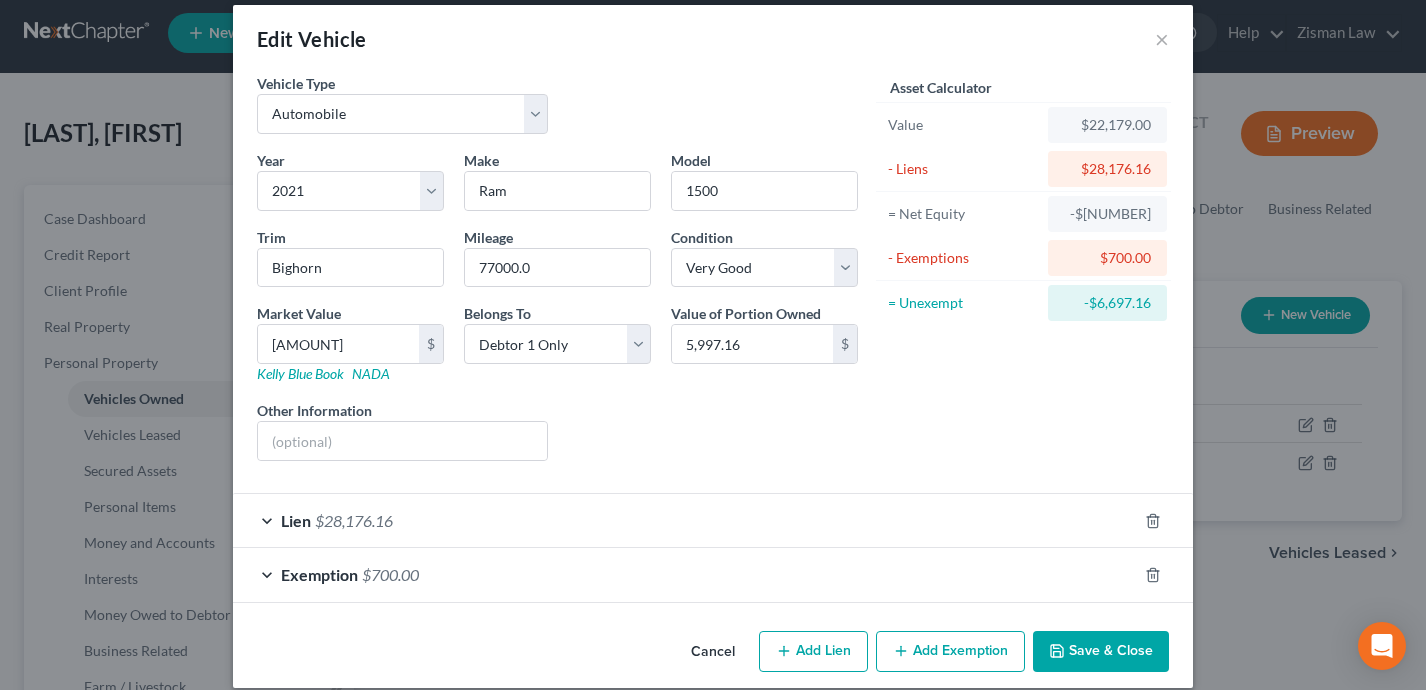 scroll, scrollTop: 23, scrollLeft: 0, axis: vertical 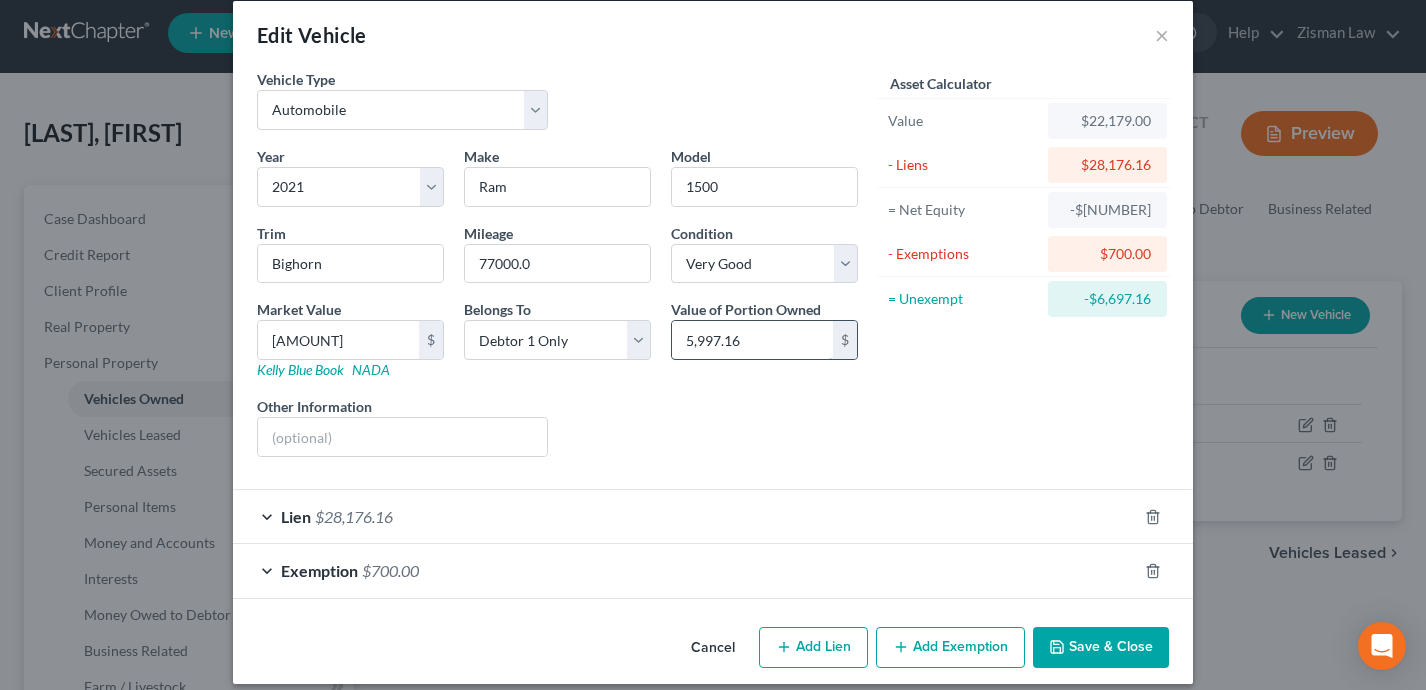 click on "5,997.16" at bounding box center (752, 340) 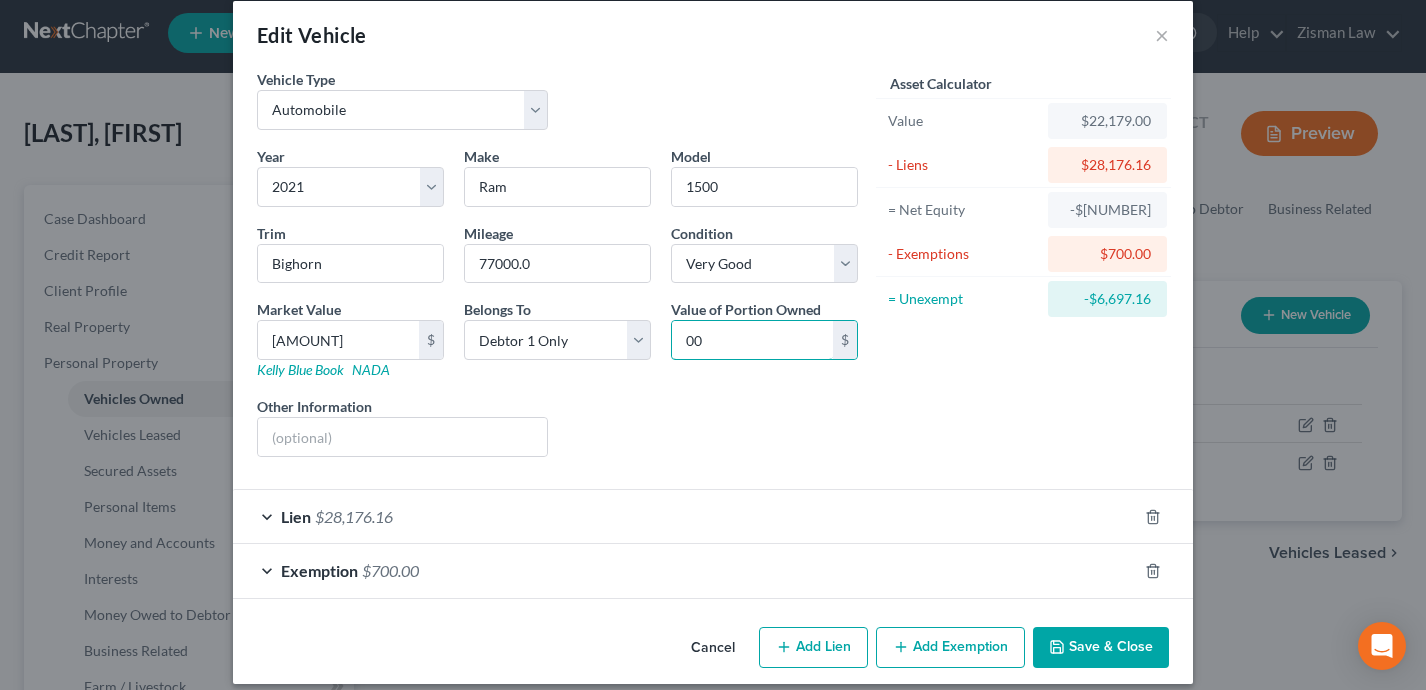 type on "00" 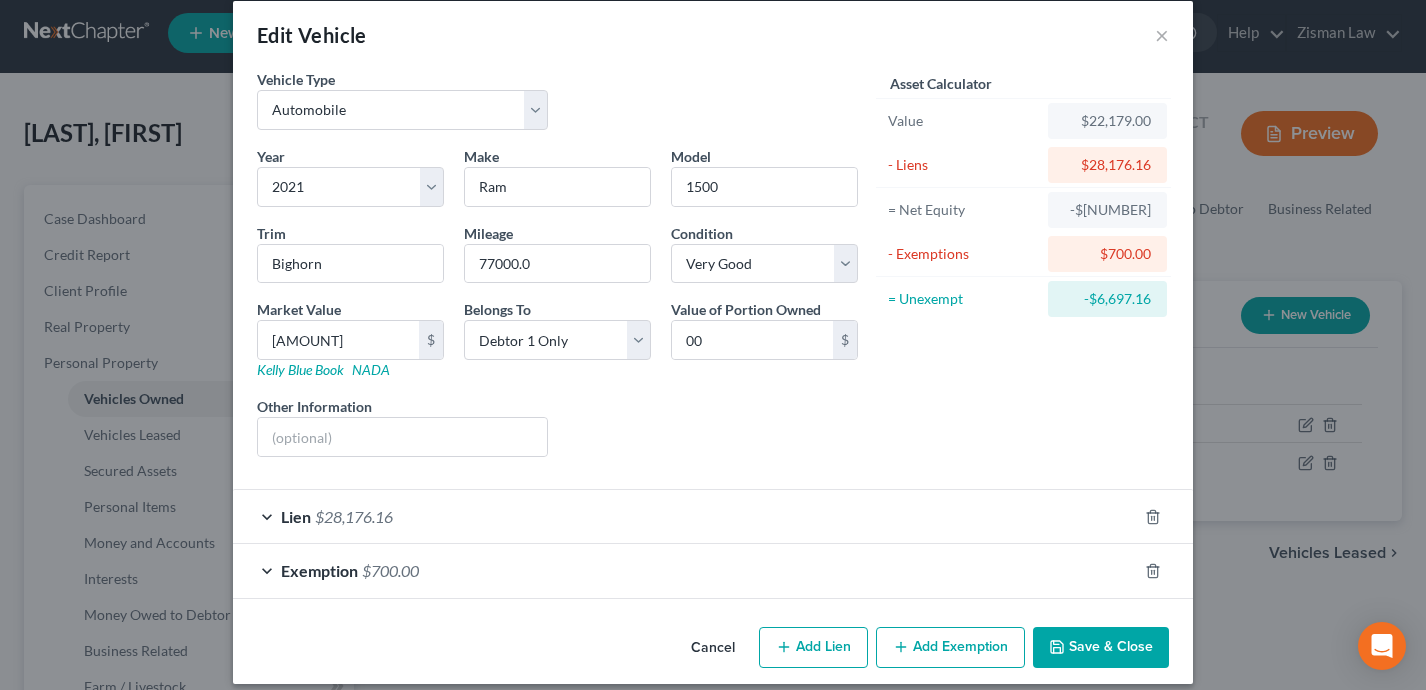 click on "Year Select 2026 2025 2024 2023 2022 2021 2020 2019 2018 2017 2016 2015 2014 2013 2012 2011 2010 2009 2008 2007 2006 2005 2004 2003 2002 2001 2000 1999 1998 1997 1996 1995 1994 1993 1992 1991 1990 1989 1988 1987 1986 1985 1984 1983 1982 1981 1980 1979 1978 1977 1976 1975 1974 1973 1972 1971 1970 1969 1968 1967 1966 1965 1964 1963 1962 1961 1960 1959 1958 1957 1956 1955 1954 1953 1952 1951 1950 1949 1948 1947 1946 1945 1944 1943 1942 1941 1940 1939 1938 1937 1936 1935 1934 1933 1932 1931 1930 1929 1928 1927 1926 1925 1924 1923 1922 1921 1920 1919 1918 1917 1916 1915 1914 1913 1912 1911 1910 1909 1908 1907 1906 1905 1904 1903 1902 1901
Make
*
Ram Model 1500 Trim Bighorn Mileage 77000.0 Condition Select Excellent Very Good Good Fair Poor Market Value 22,179.00 $ Kelly Blue Book NADA
Belongs To
*
Select Debtor 1 Only Debtor 2 Only Debtor 1 And Debtor 2 Only At Least One Of The Debtors And Another Community Property Value of Portion Owned 00 $ Other Information
Liens
Select" at bounding box center (557, 309) 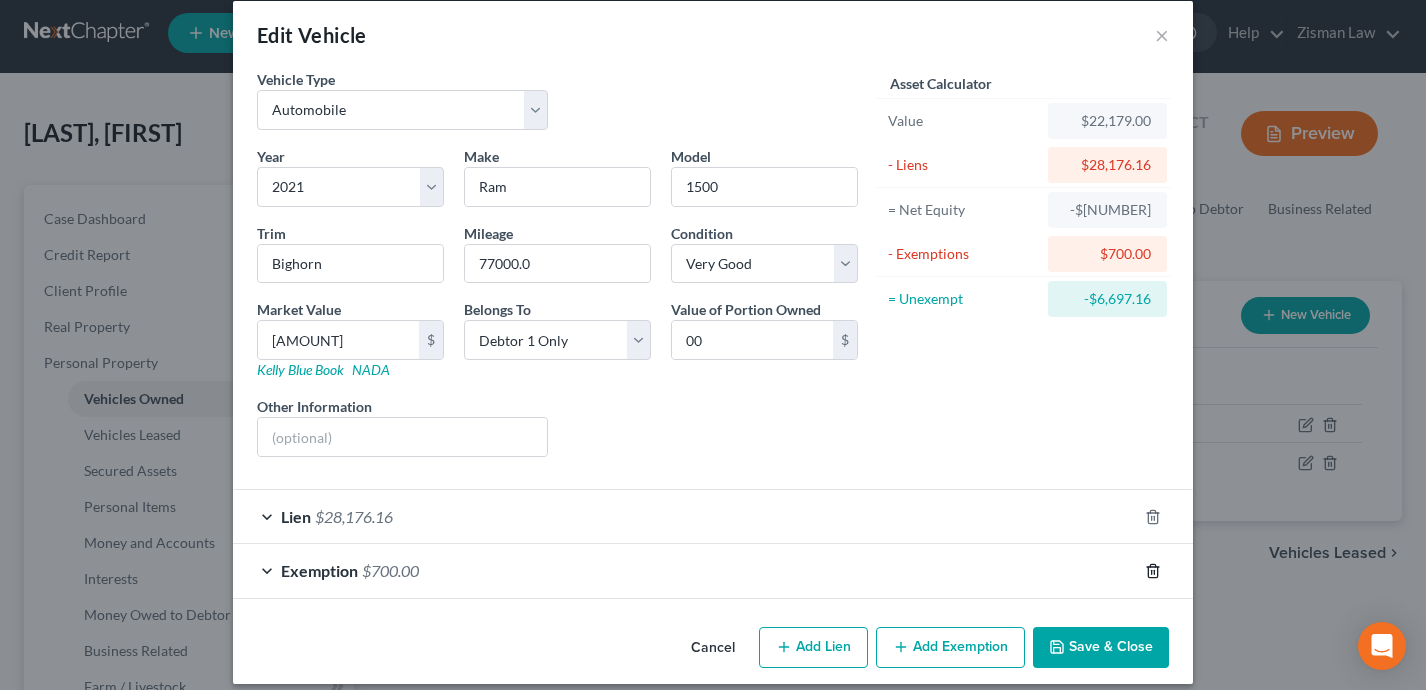 click 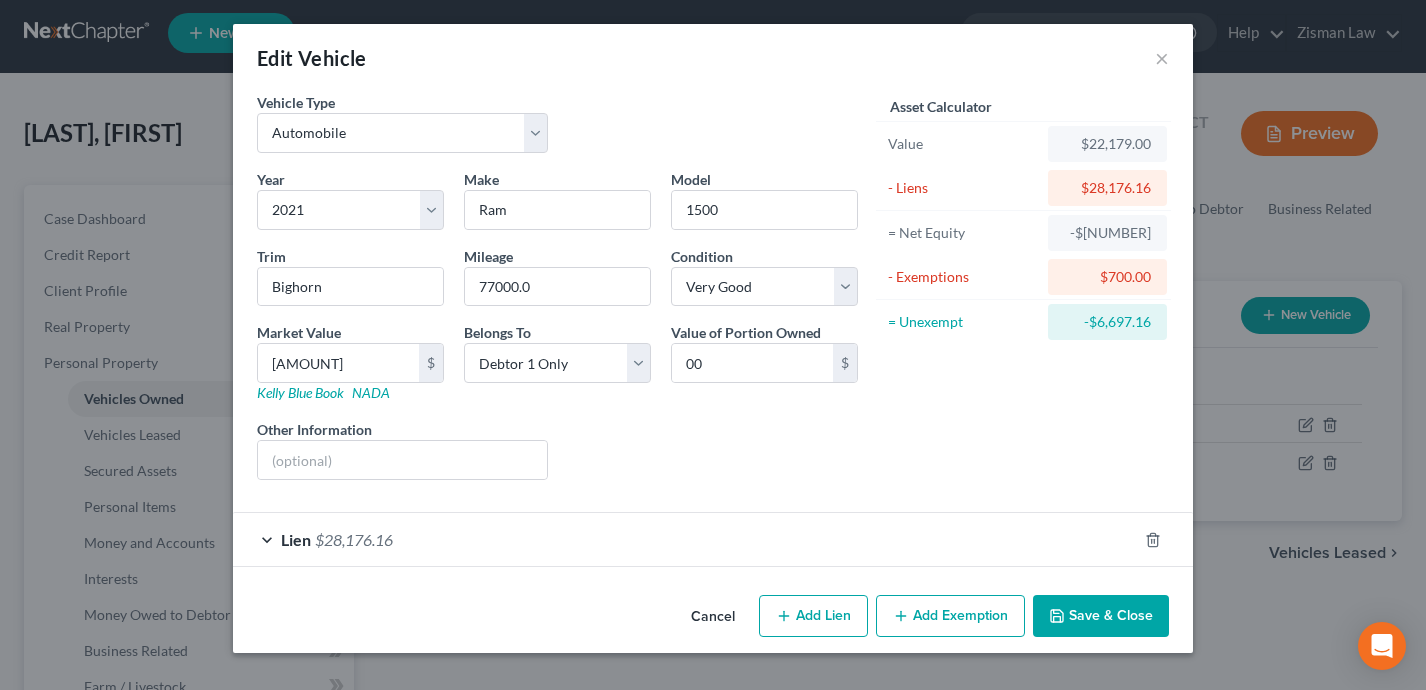 scroll, scrollTop: 0, scrollLeft: 0, axis: both 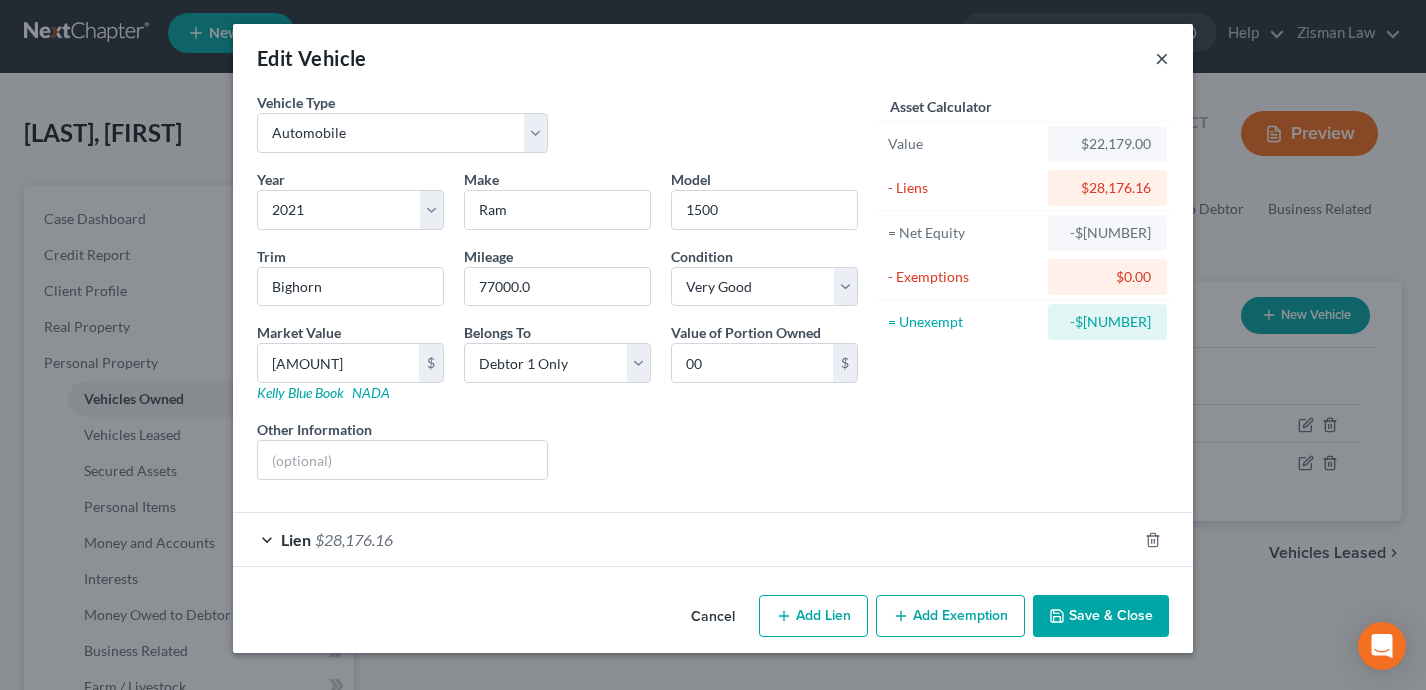 click on "×" at bounding box center (1162, 58) 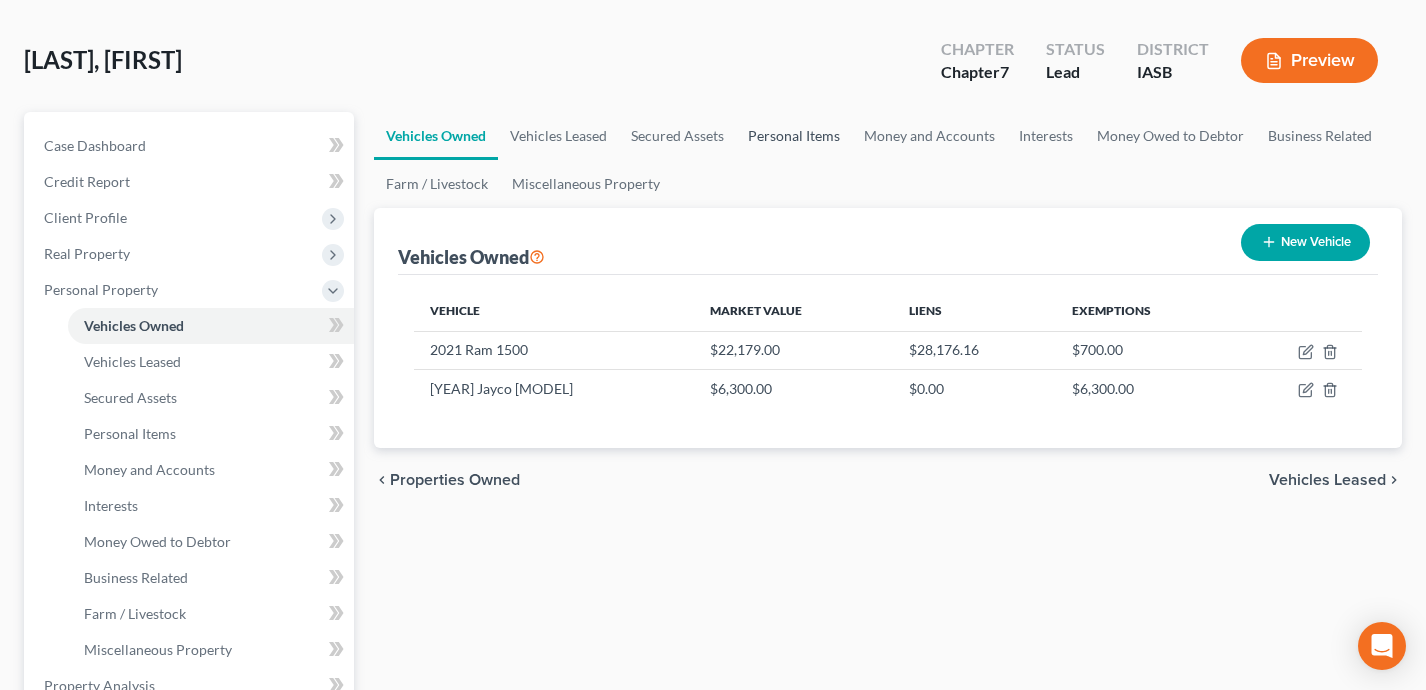scroll, scrollTop: 85, scrollLeft: 0, axis: vertical 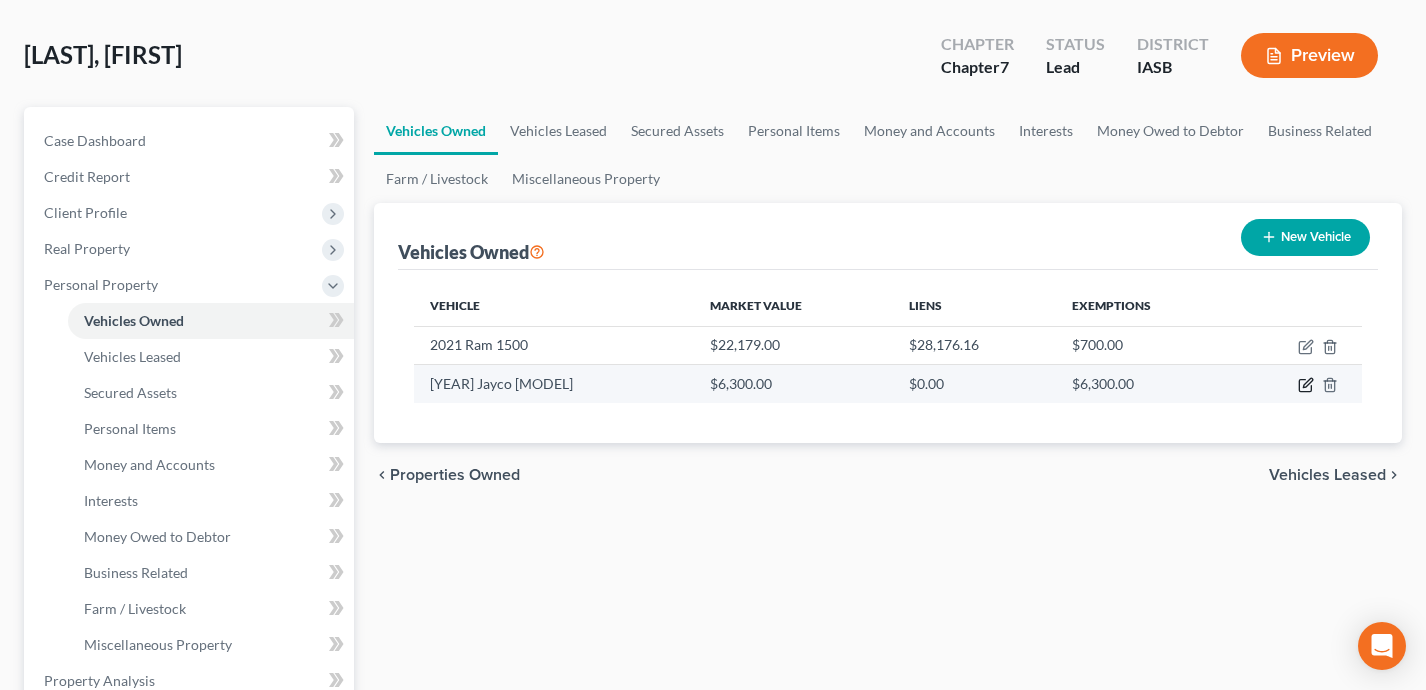 click 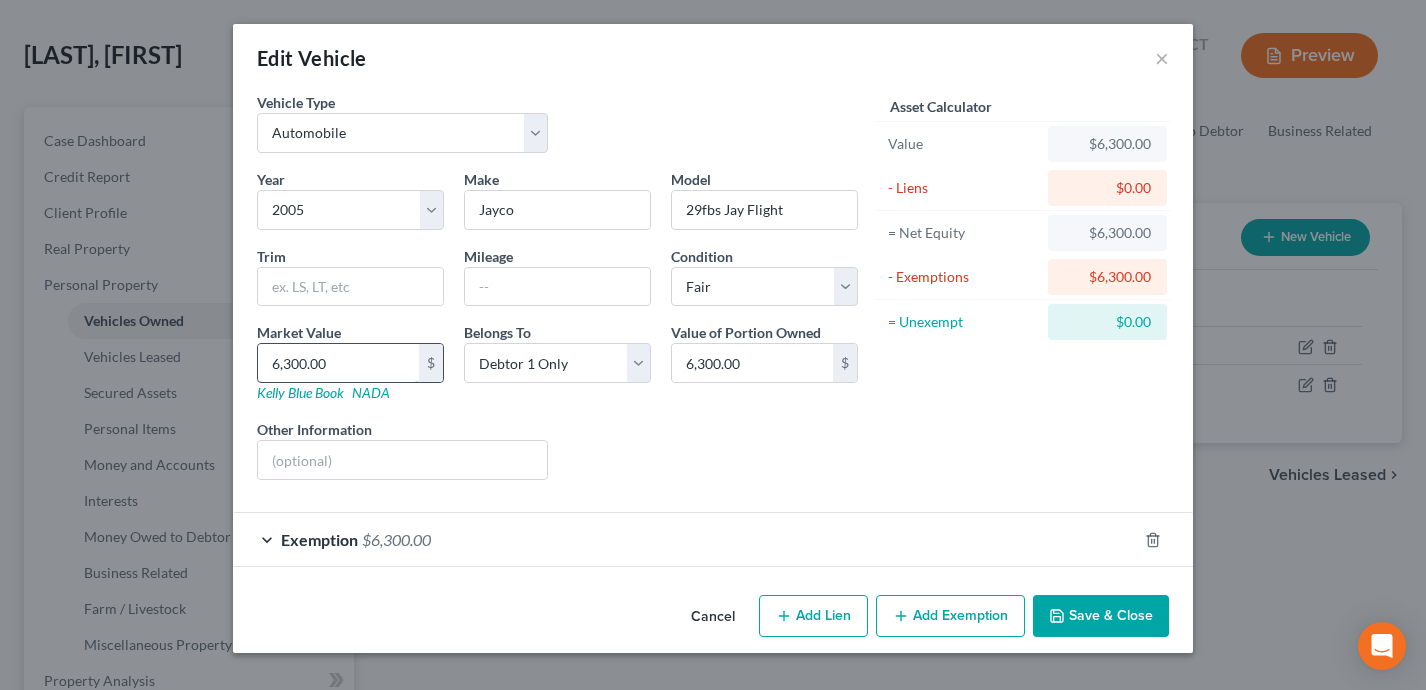 click on "6,300.00" at bounding box center [338, 363] 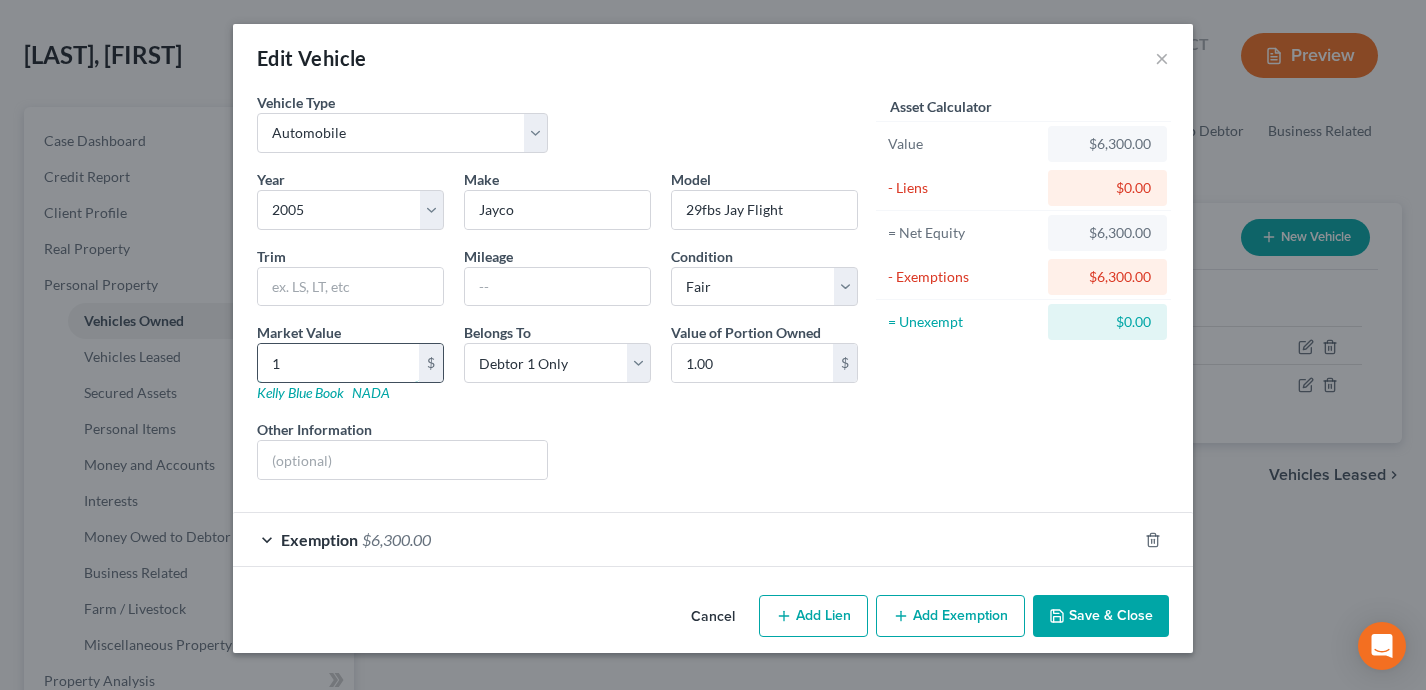 type on "15" 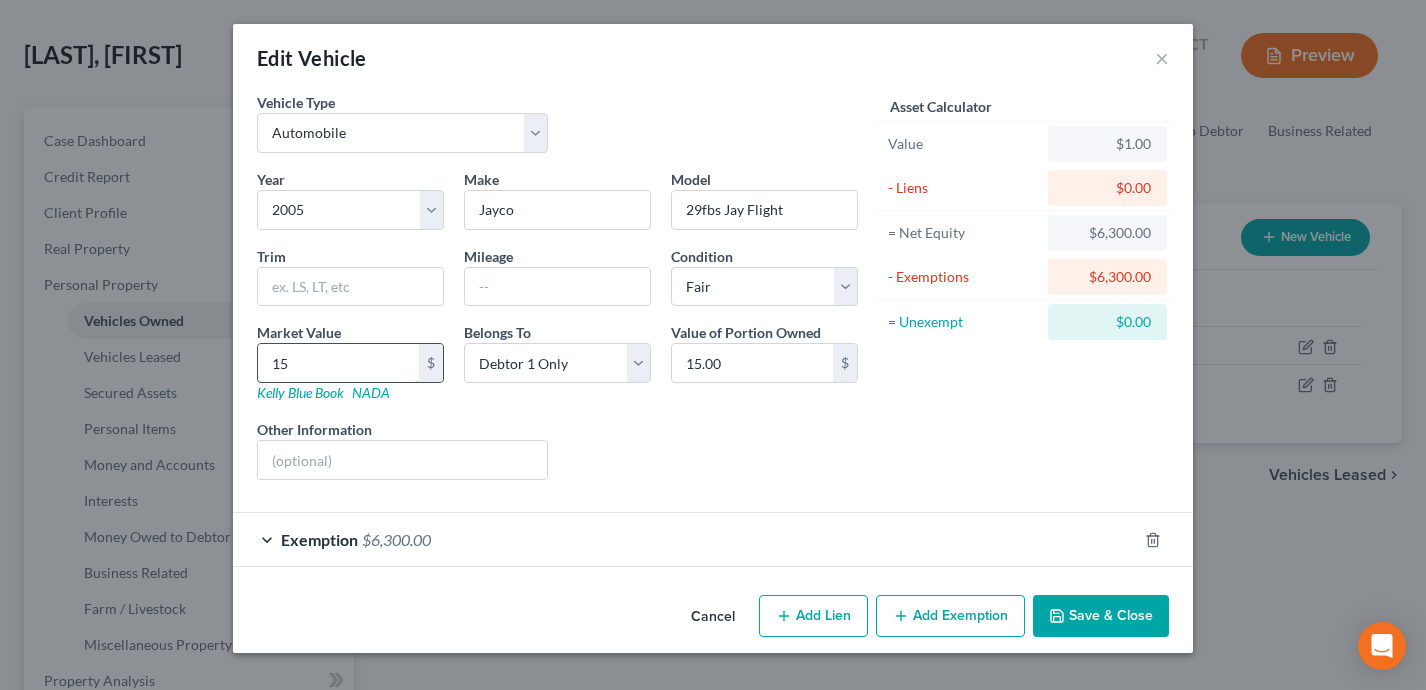 type on "150" 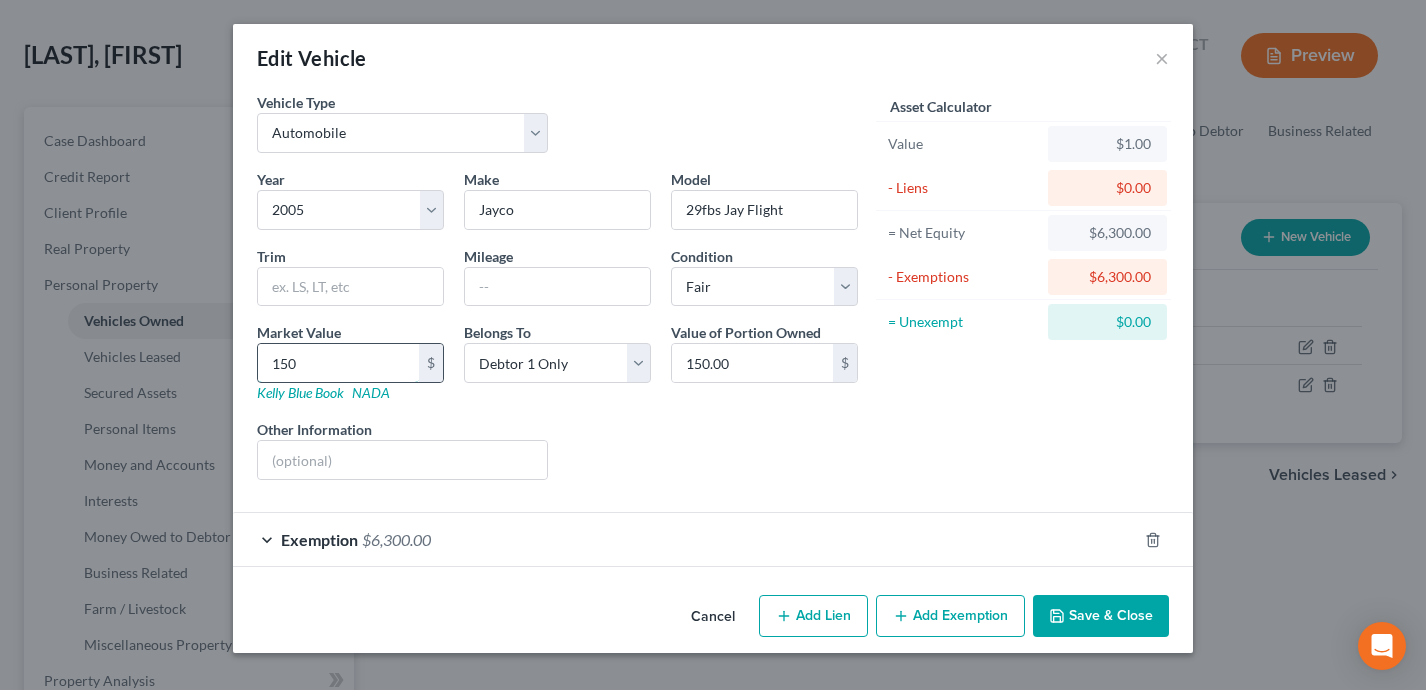 type on "1500" 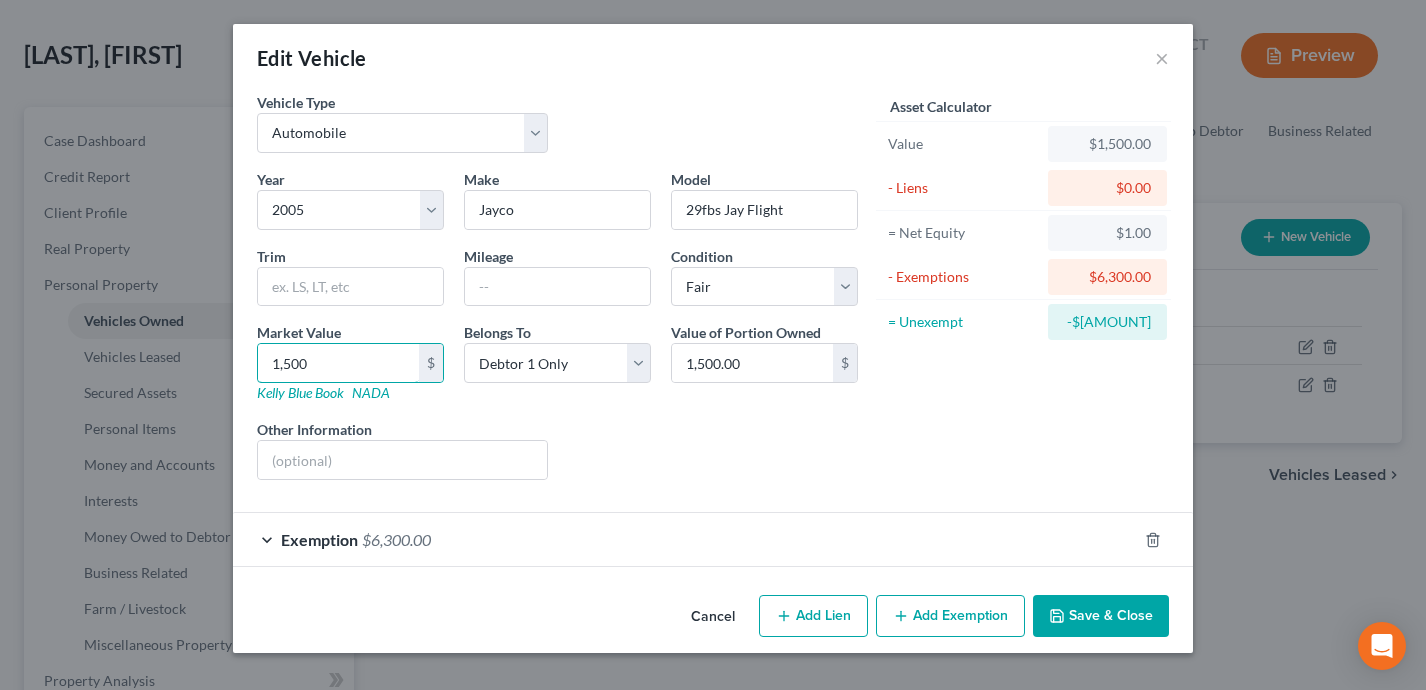 type on "1,500" 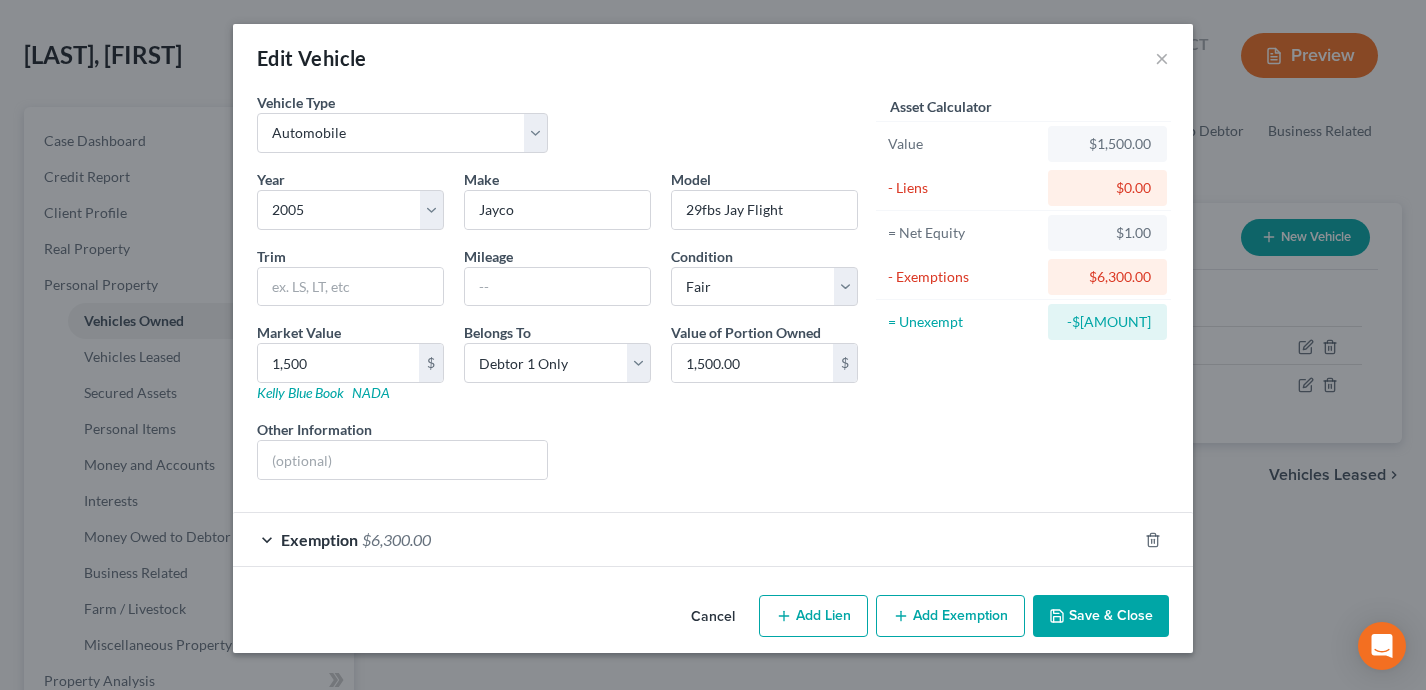 click 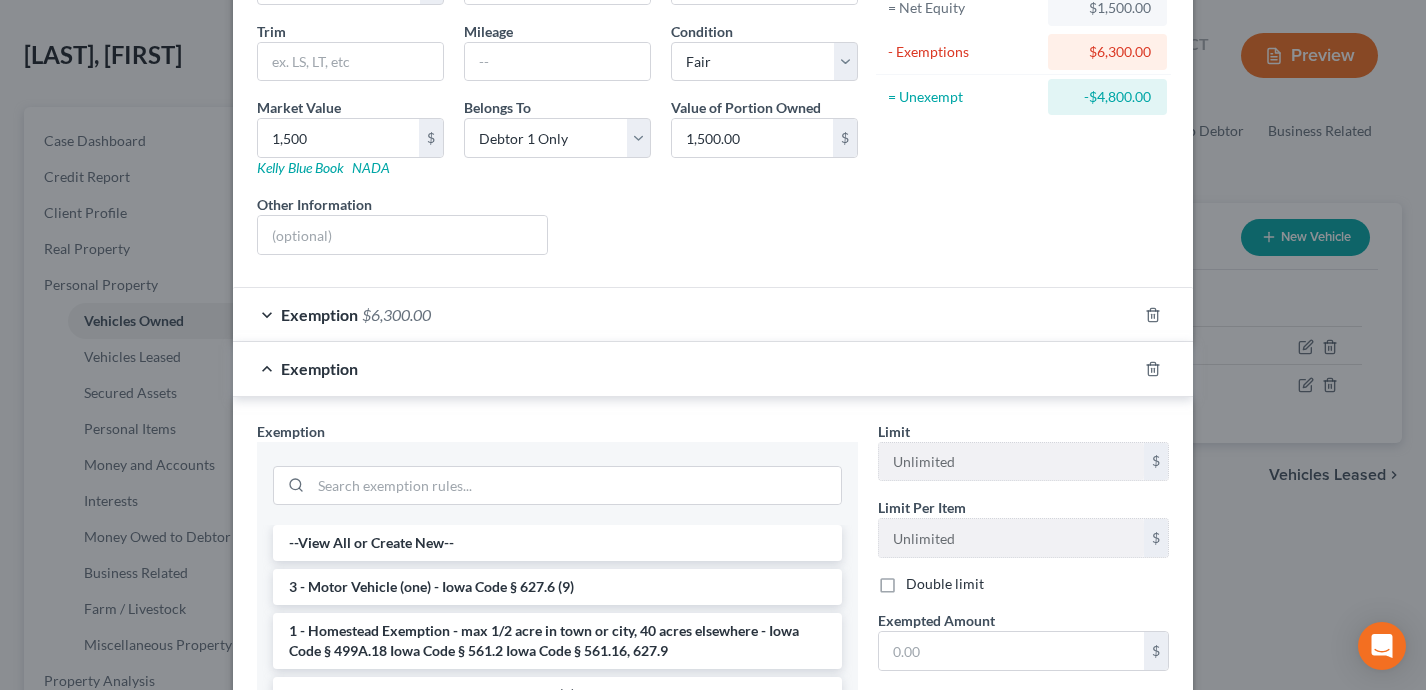 scroll, scrollTop: 457, scrollLeft: 0, axis: vertical 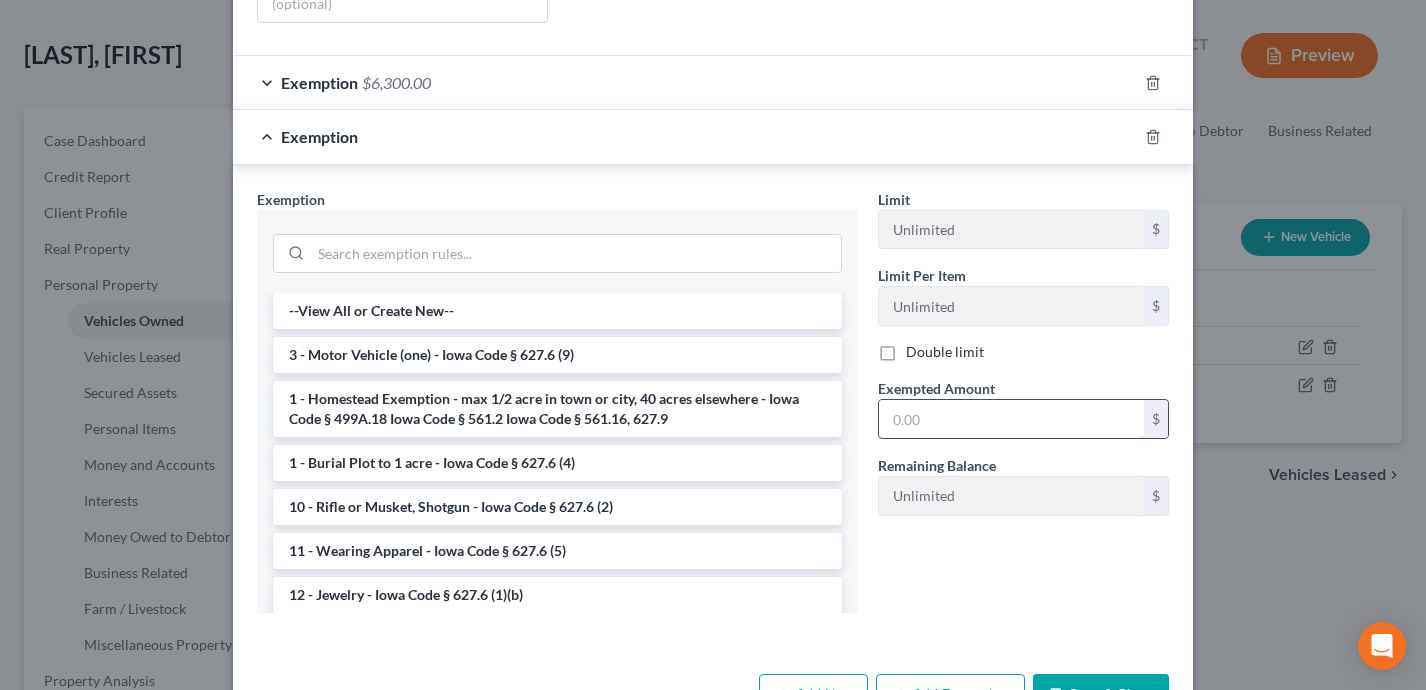 click at bounding box center (1011, 419) 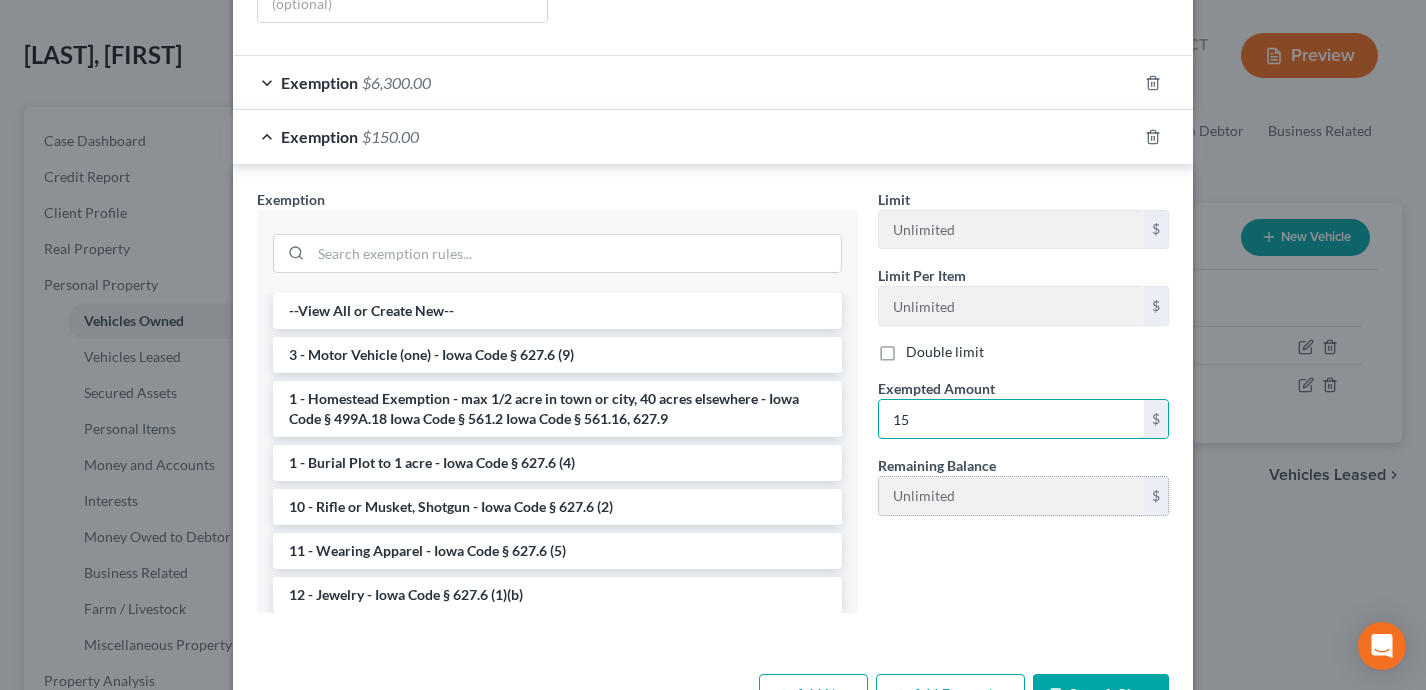 type on "1" 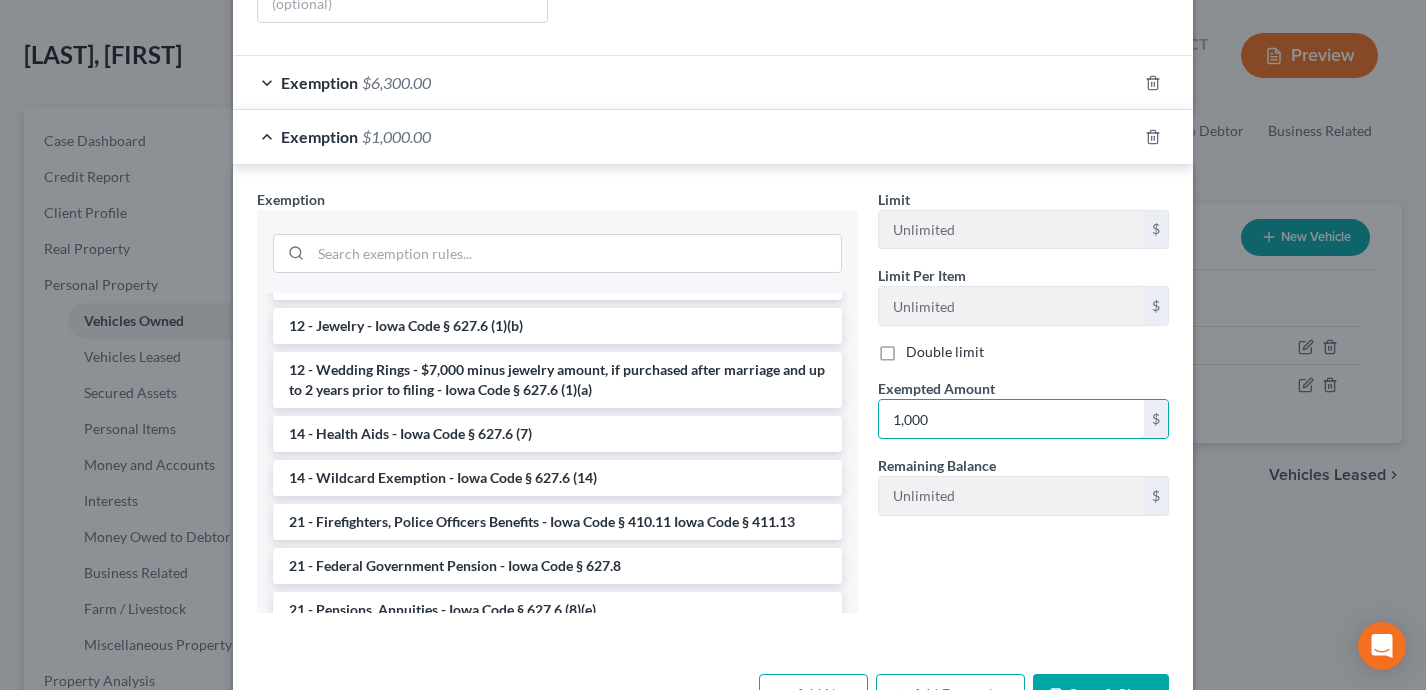 scroll, scrollTop: 273, scrollLeft: 0, axis: vertical 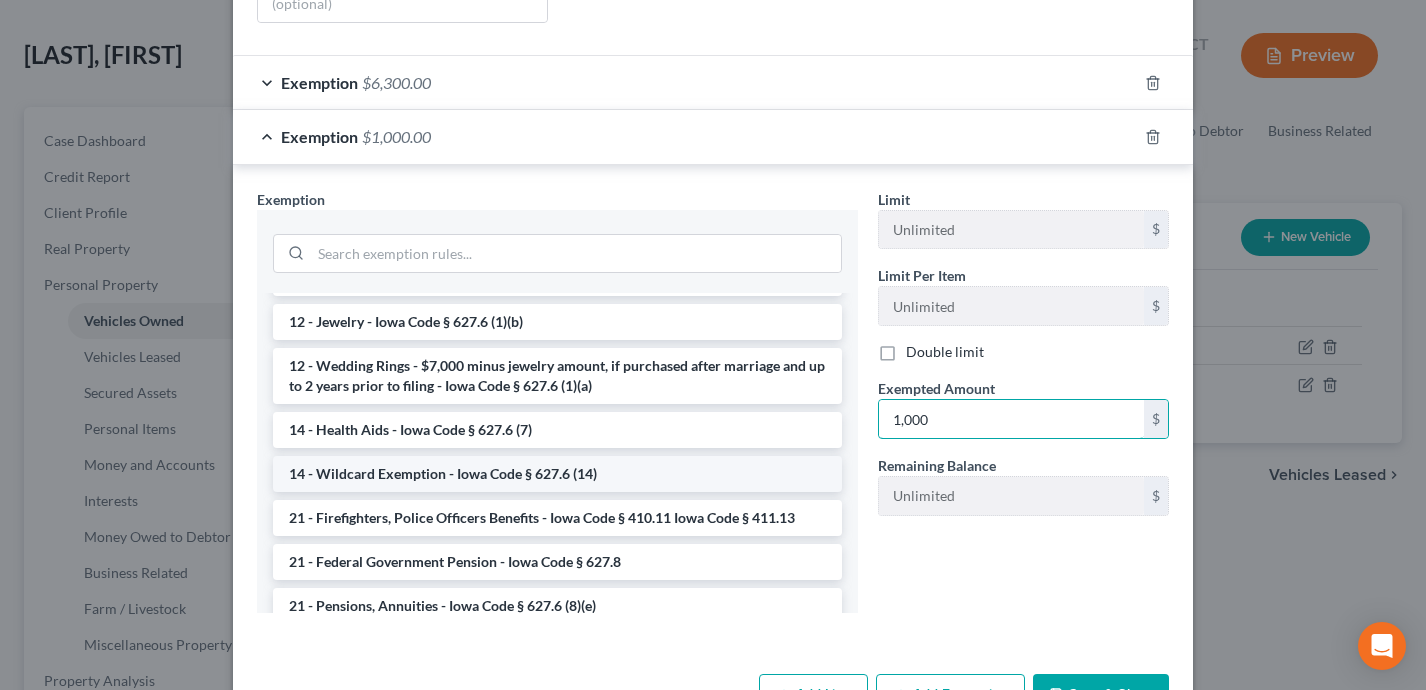 type on "1,000" 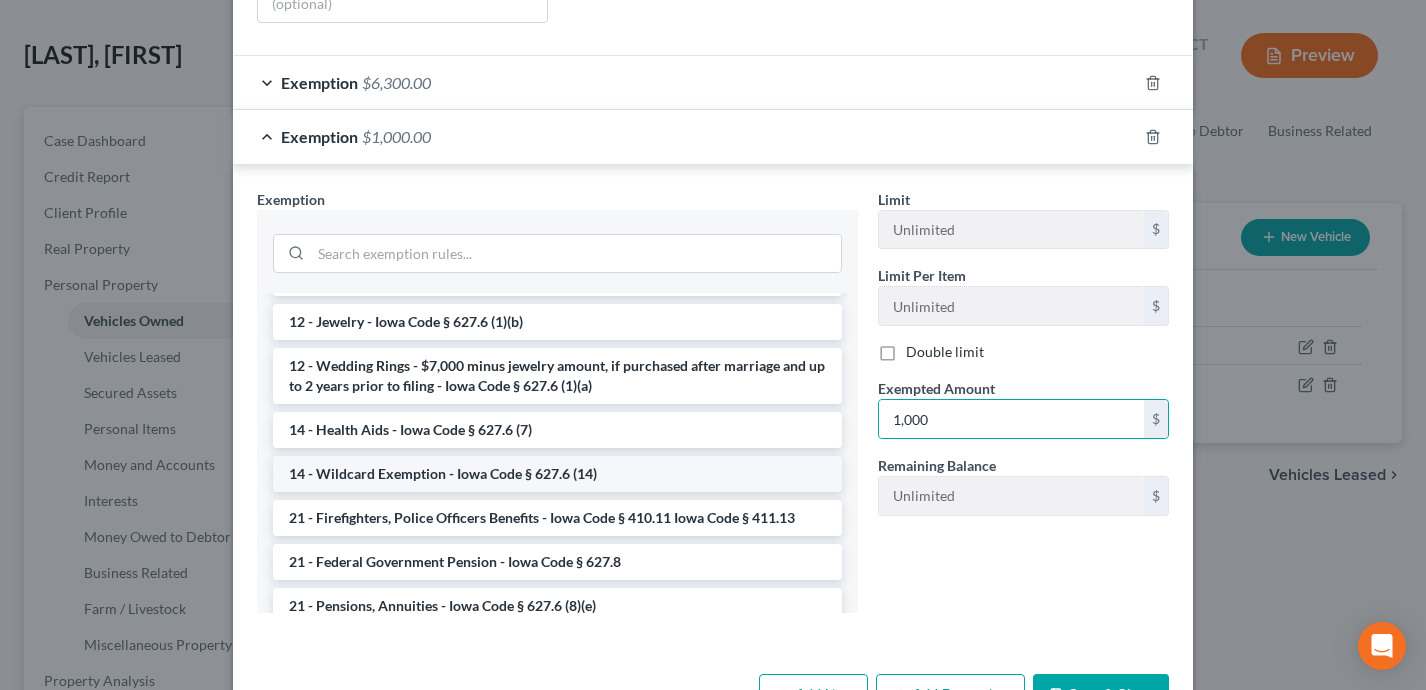 click on "14 - Wildcard Exemption - Iowa Code § 627.6 (14)" at bounding box center (557, 474) 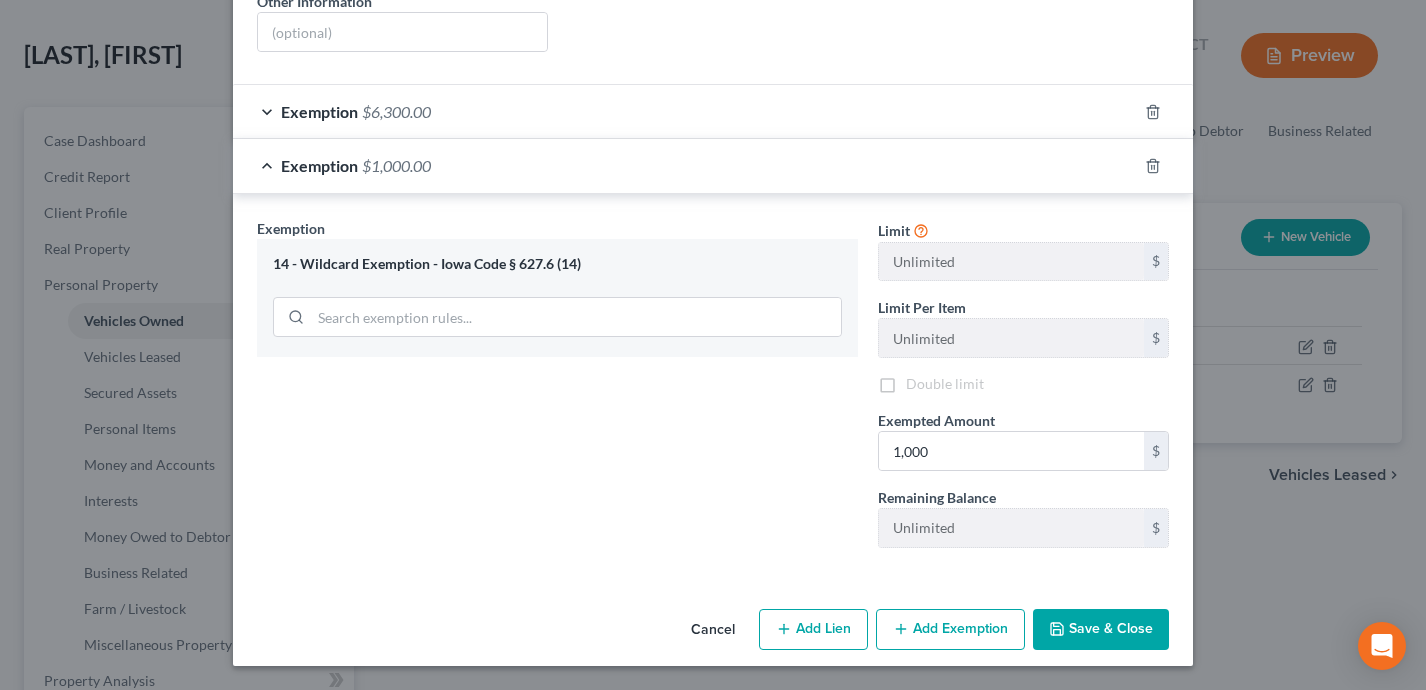 scroll, scrollTop: 428, scrollLeft: 0, axis: vertical 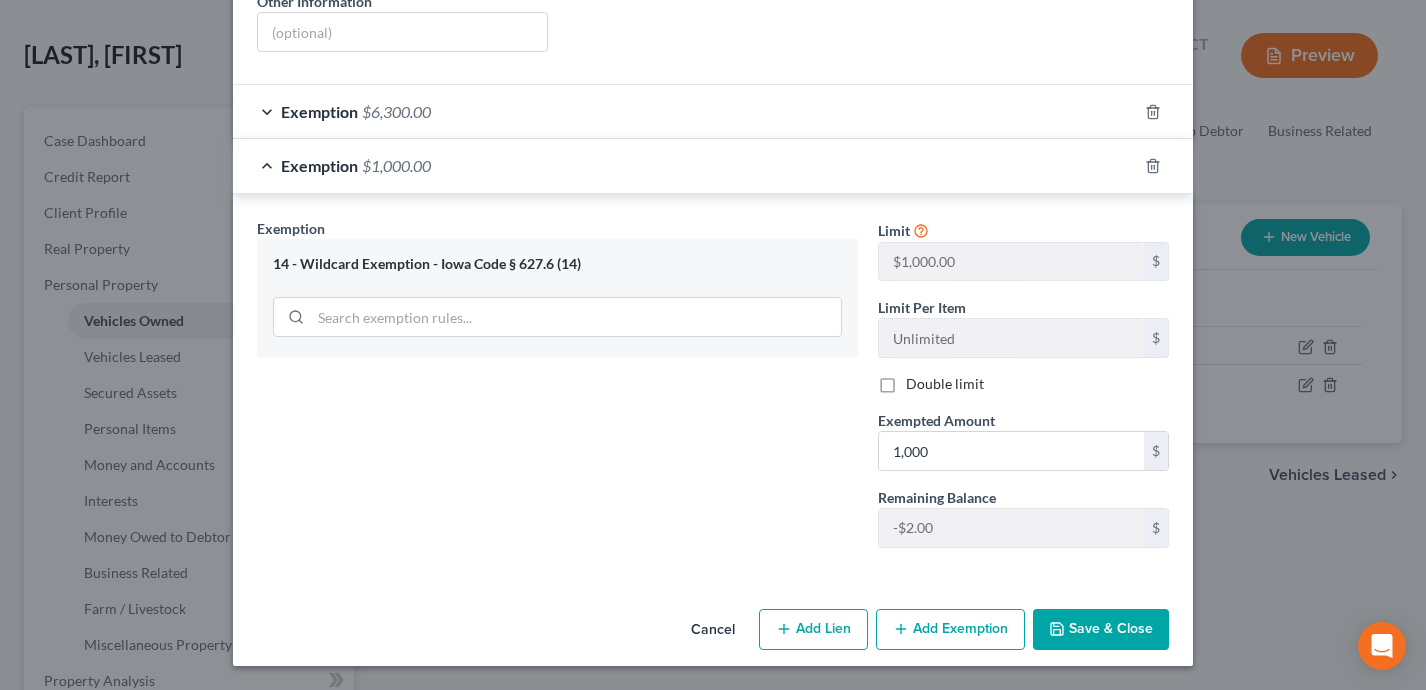 click on "Save & Close" at bounding box center (1101, 630) 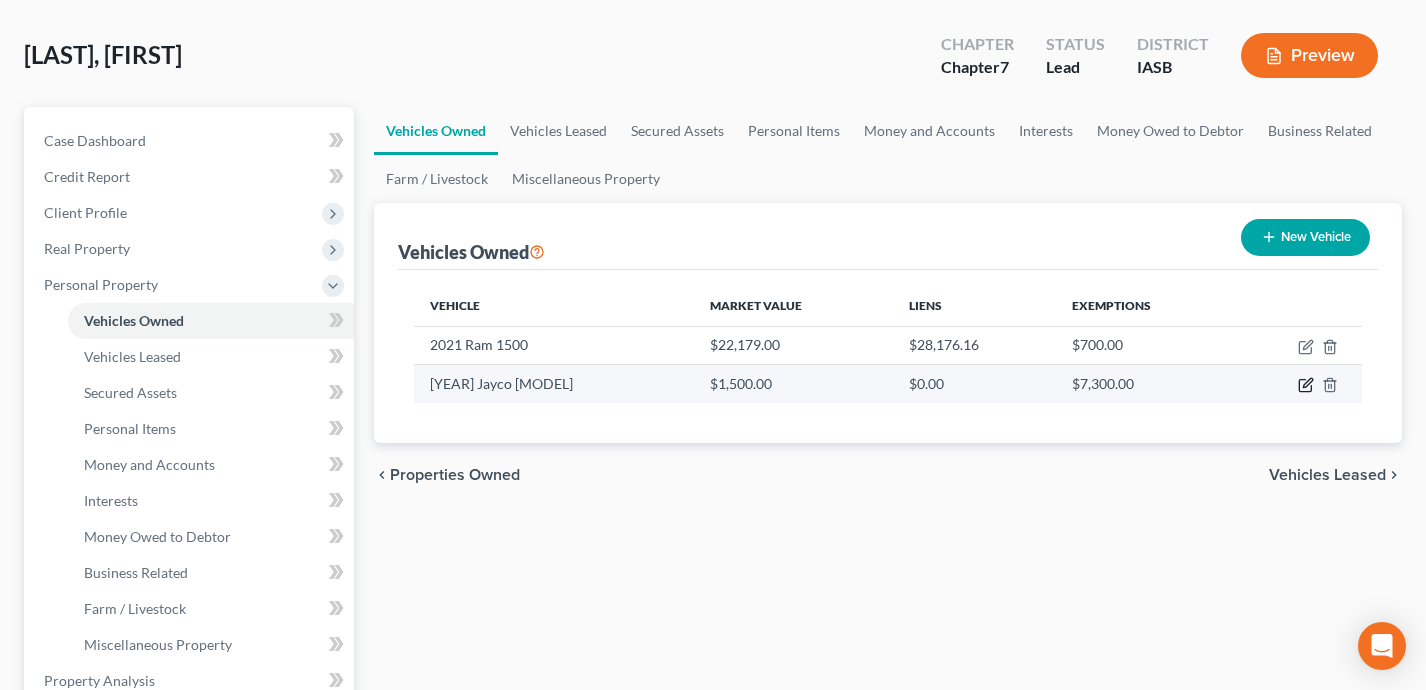 click 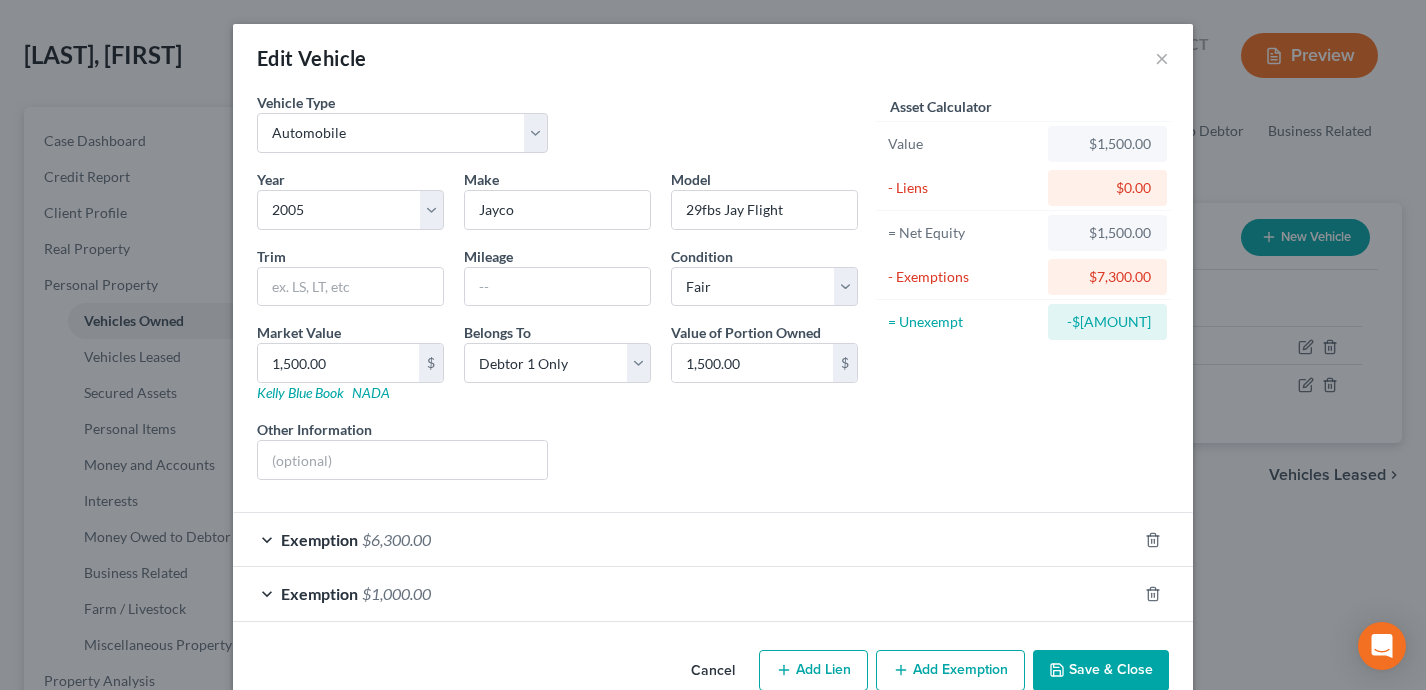 scroll, scrollTop: 41, scrollLeft: 0, axis: vertical 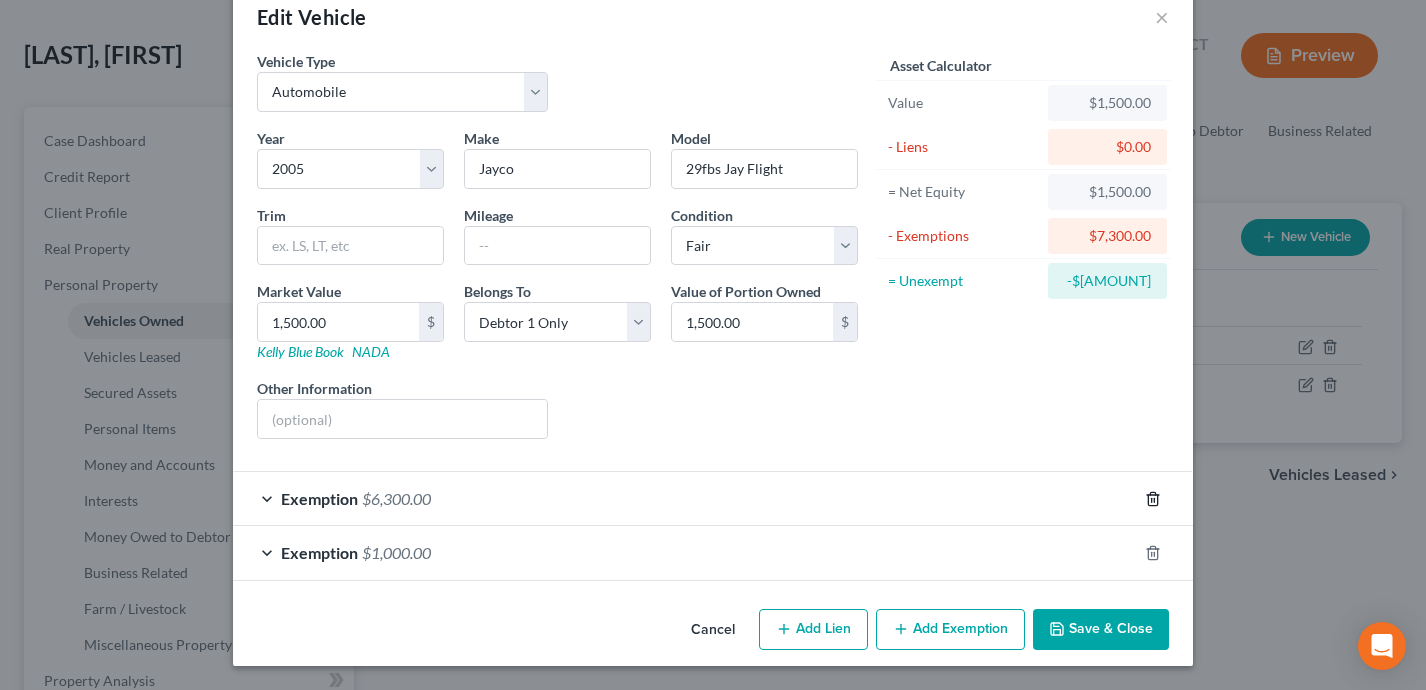 click 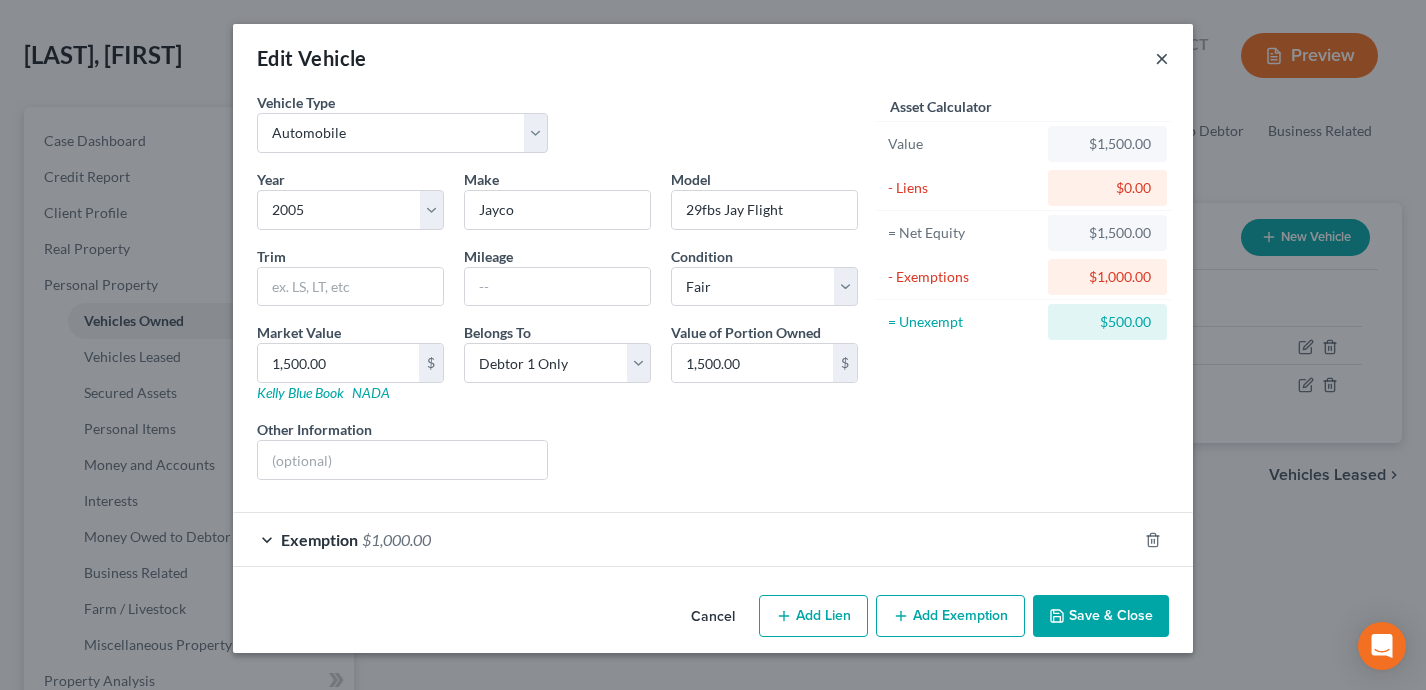 click on "×" at bounding box center (1162, 58) 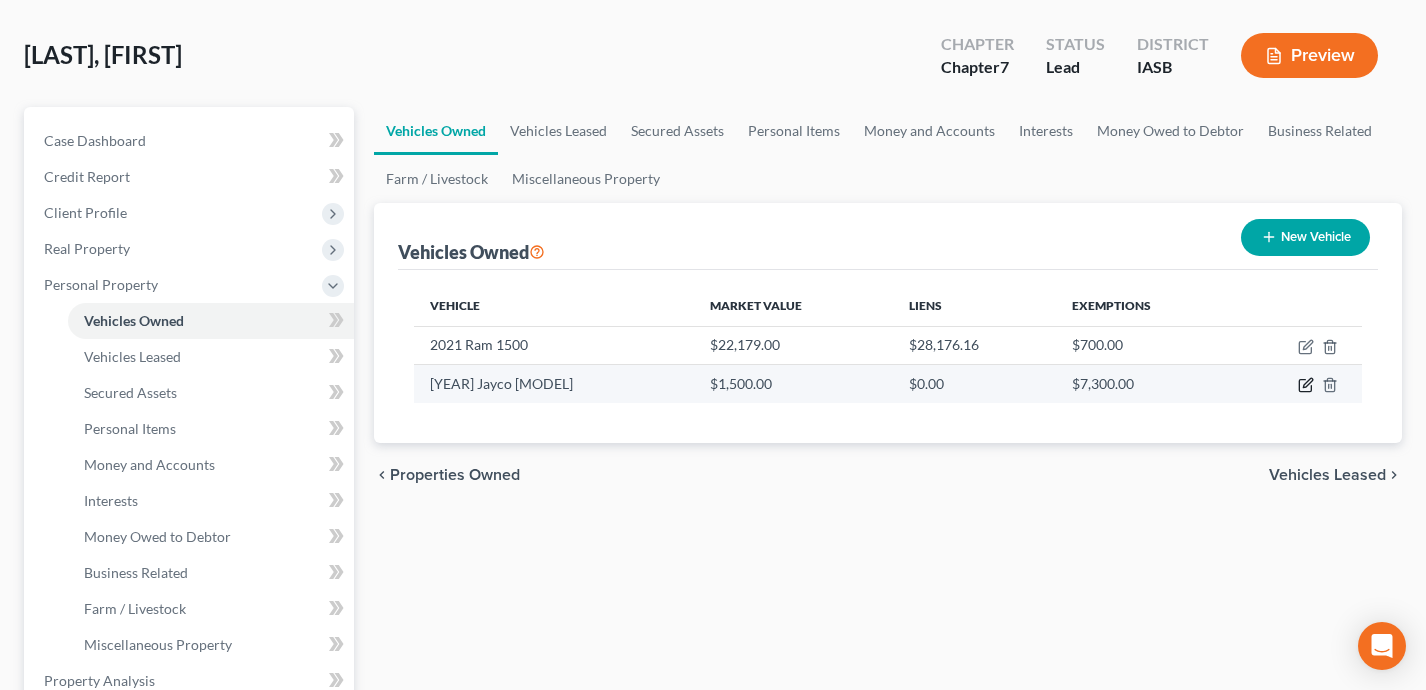 click 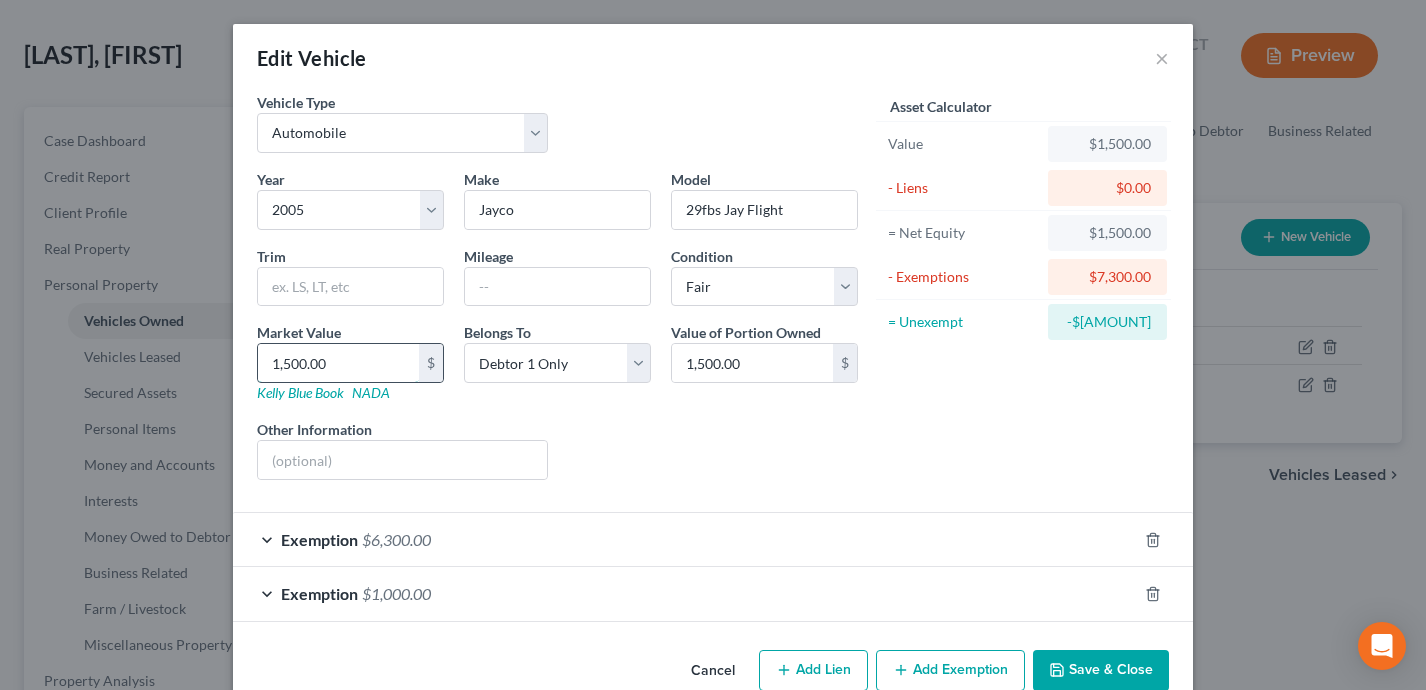 click on "1,500.00" at bounding box center (338, 363) 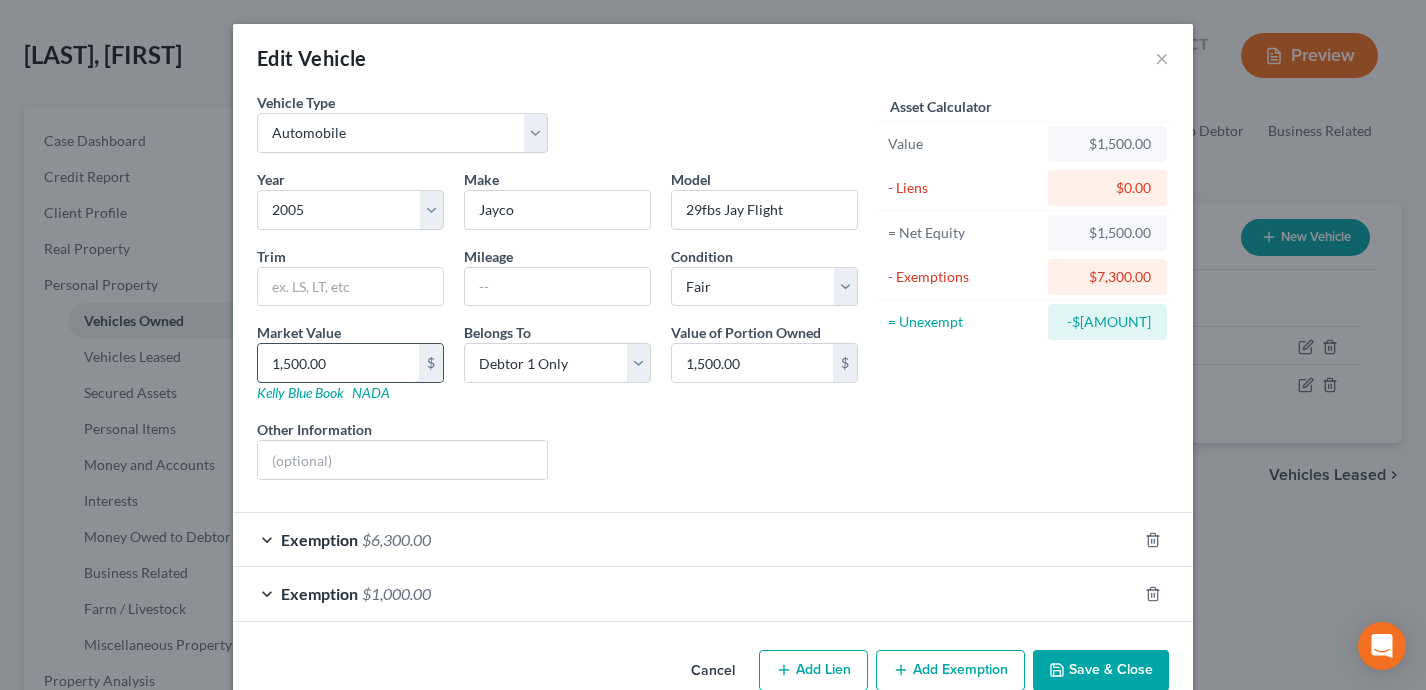 click on "1,500.00" at bounding box center (338, 363) 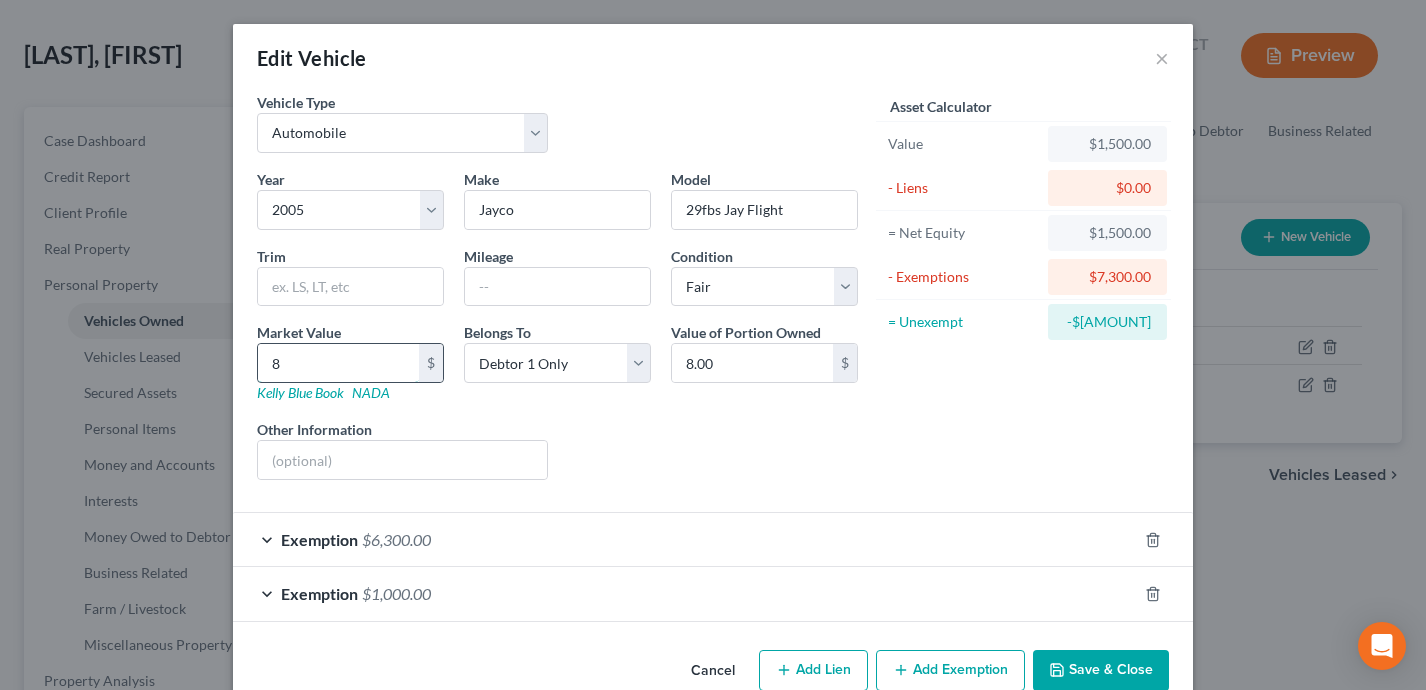 type on "80" 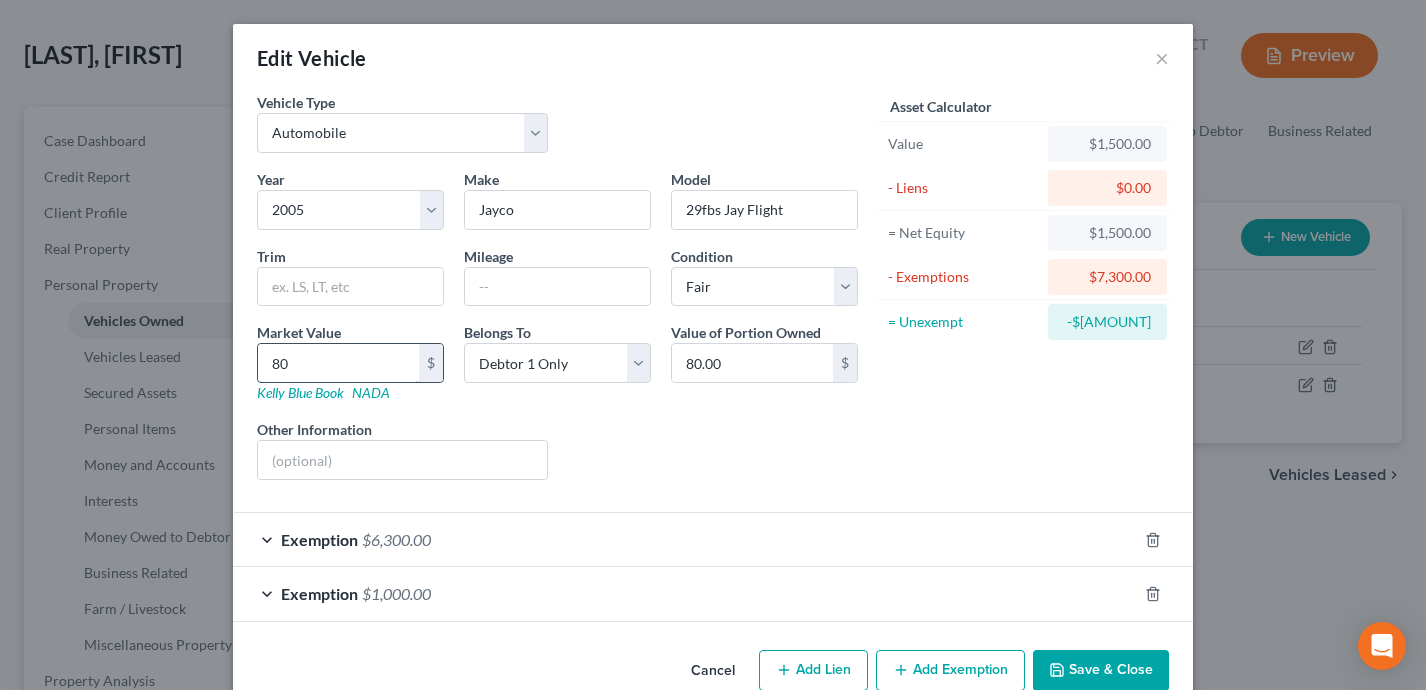 type on "800" 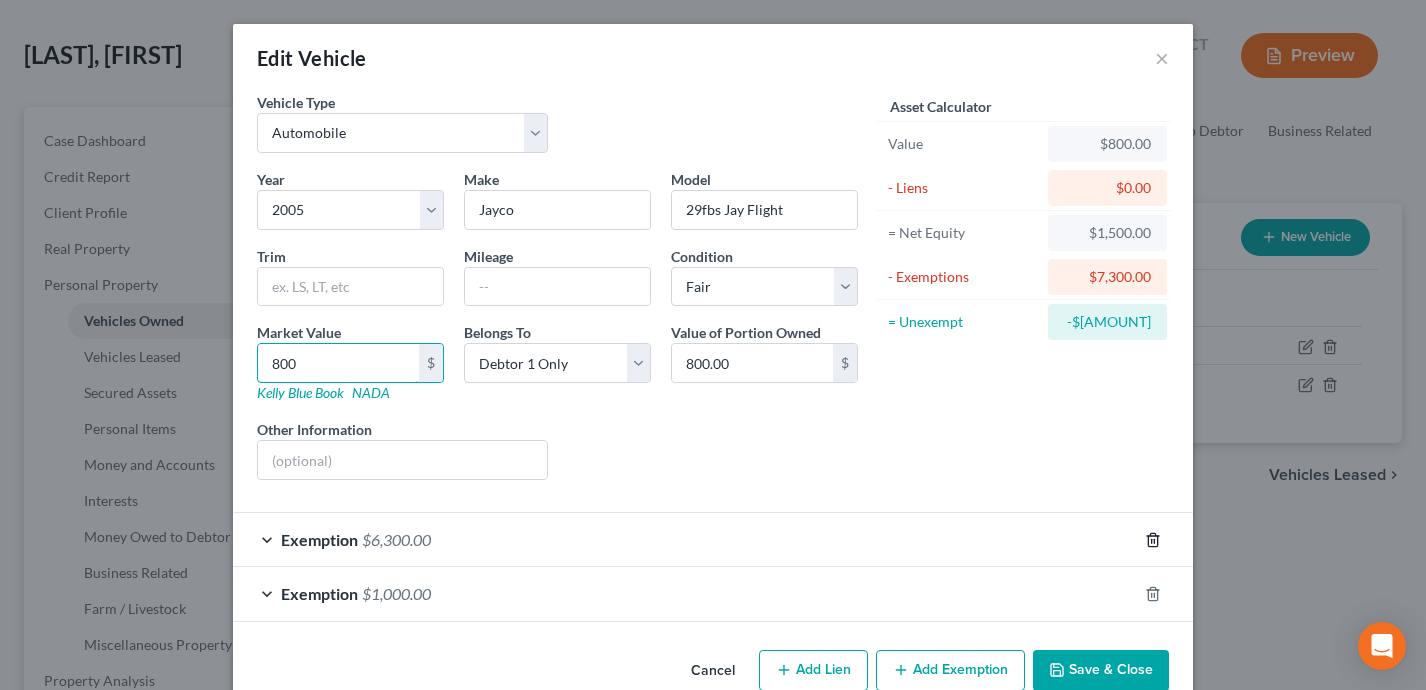 type on "800" 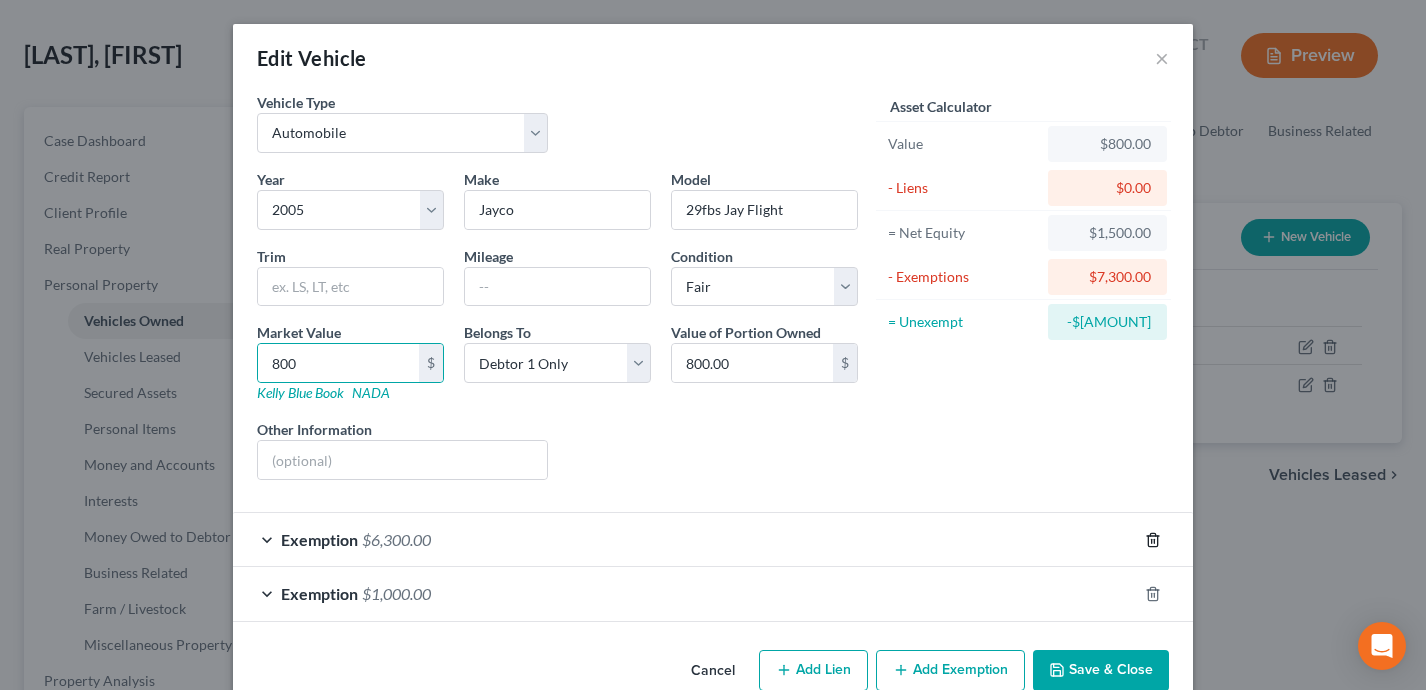 click 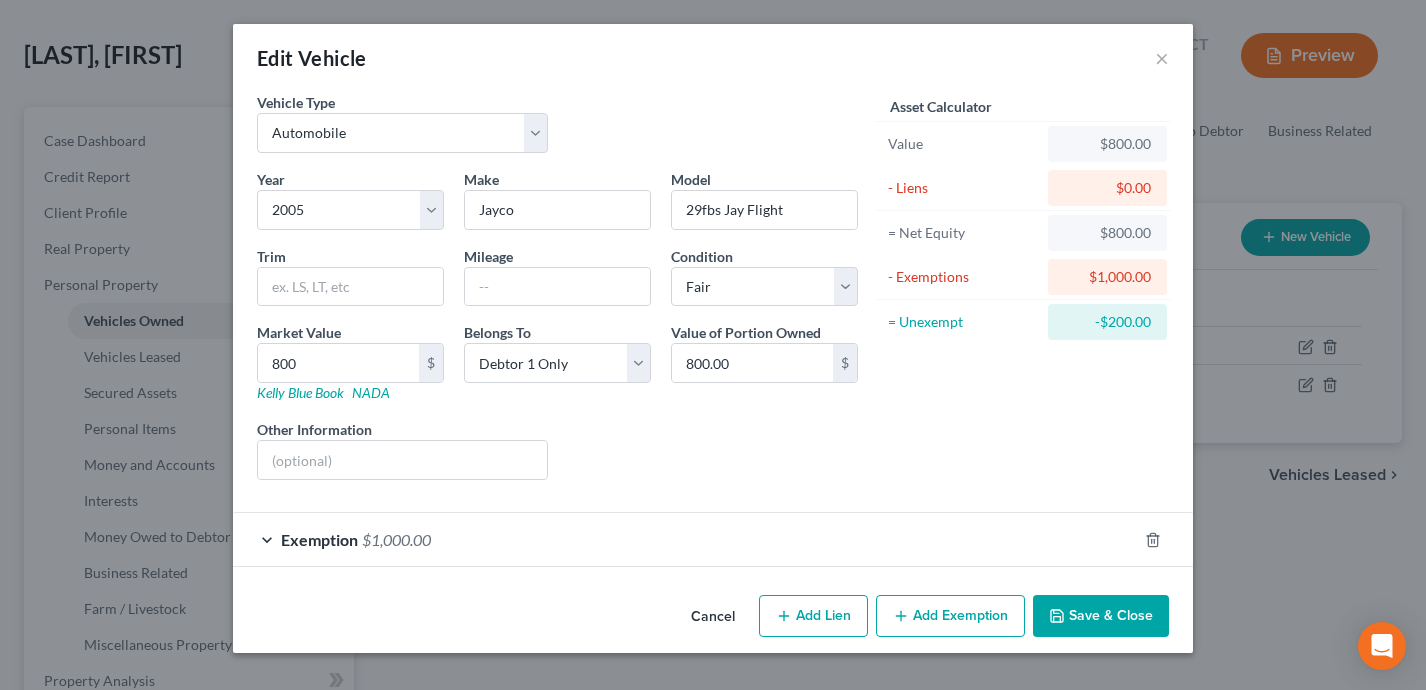 click on "Exemption $1,000.00" at bounding box center [685, 539] 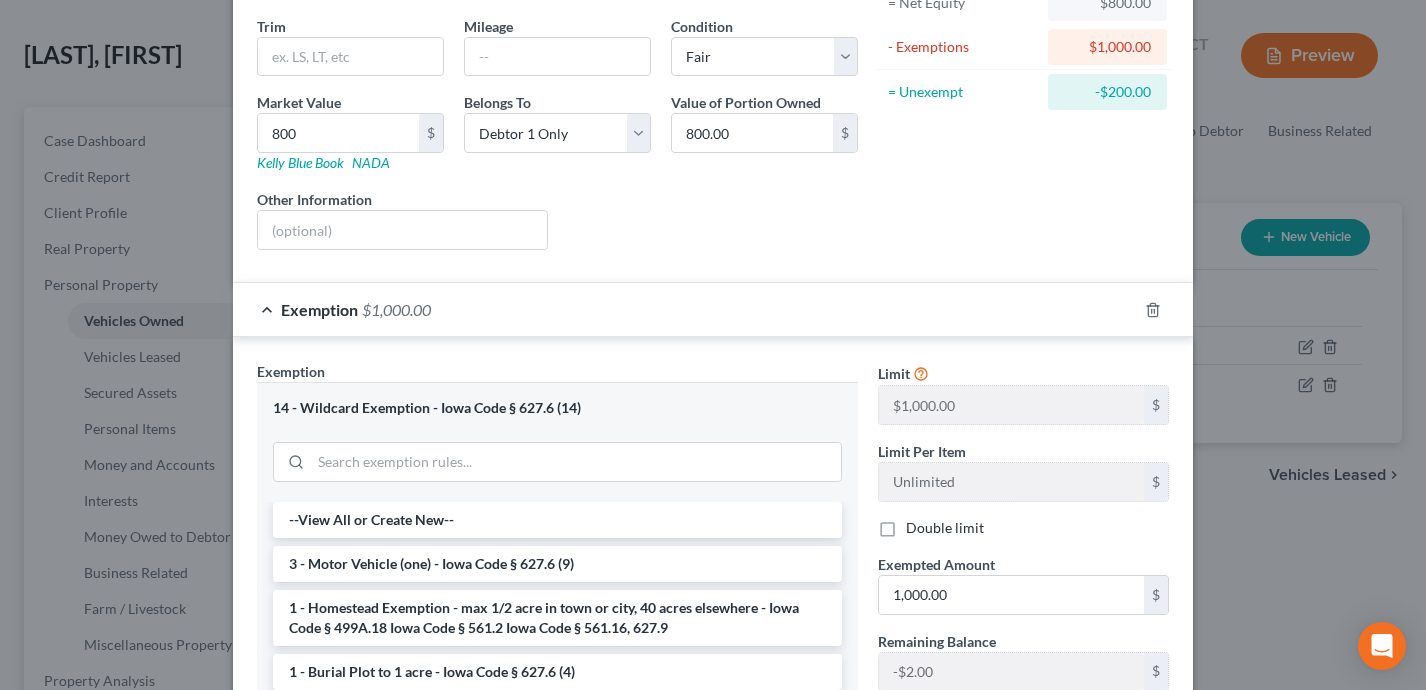 scroll, scrollTop: 260, scrollLeft: 0, axis: vertical 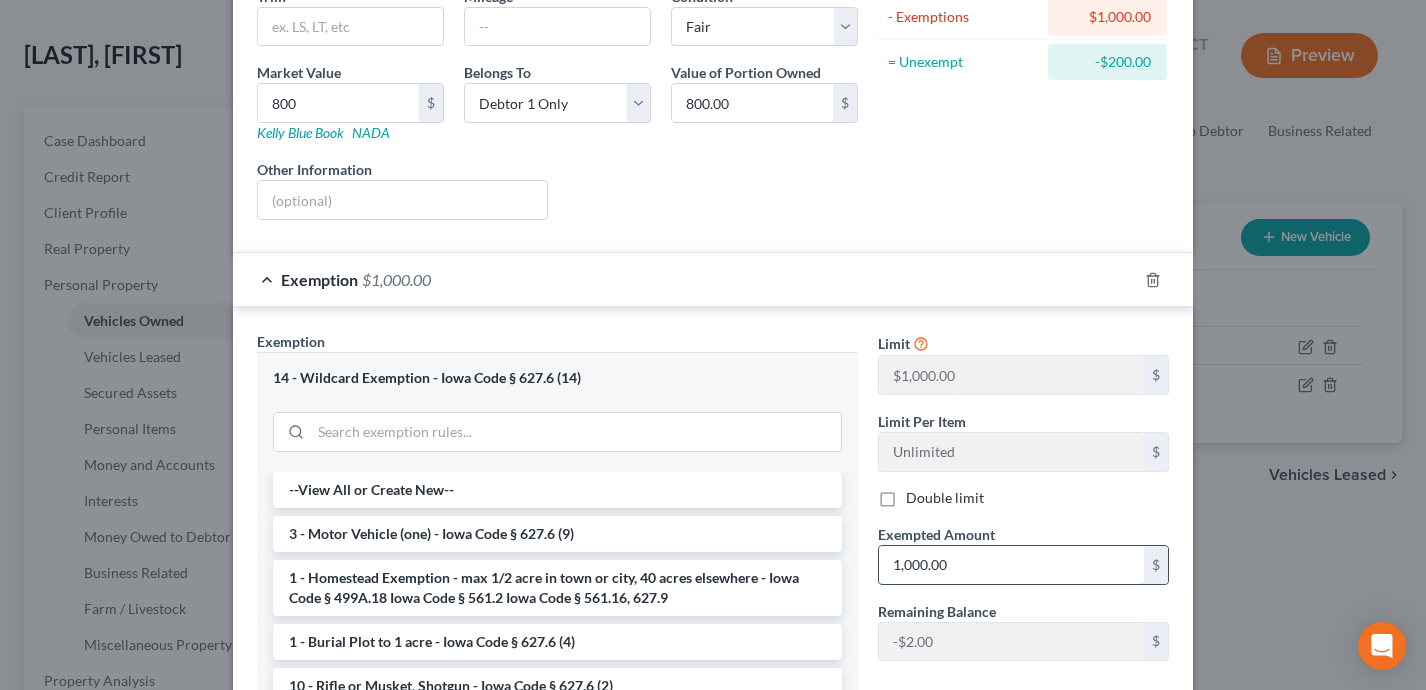 click on "1,000.00" at bounding box center [1011, 565] 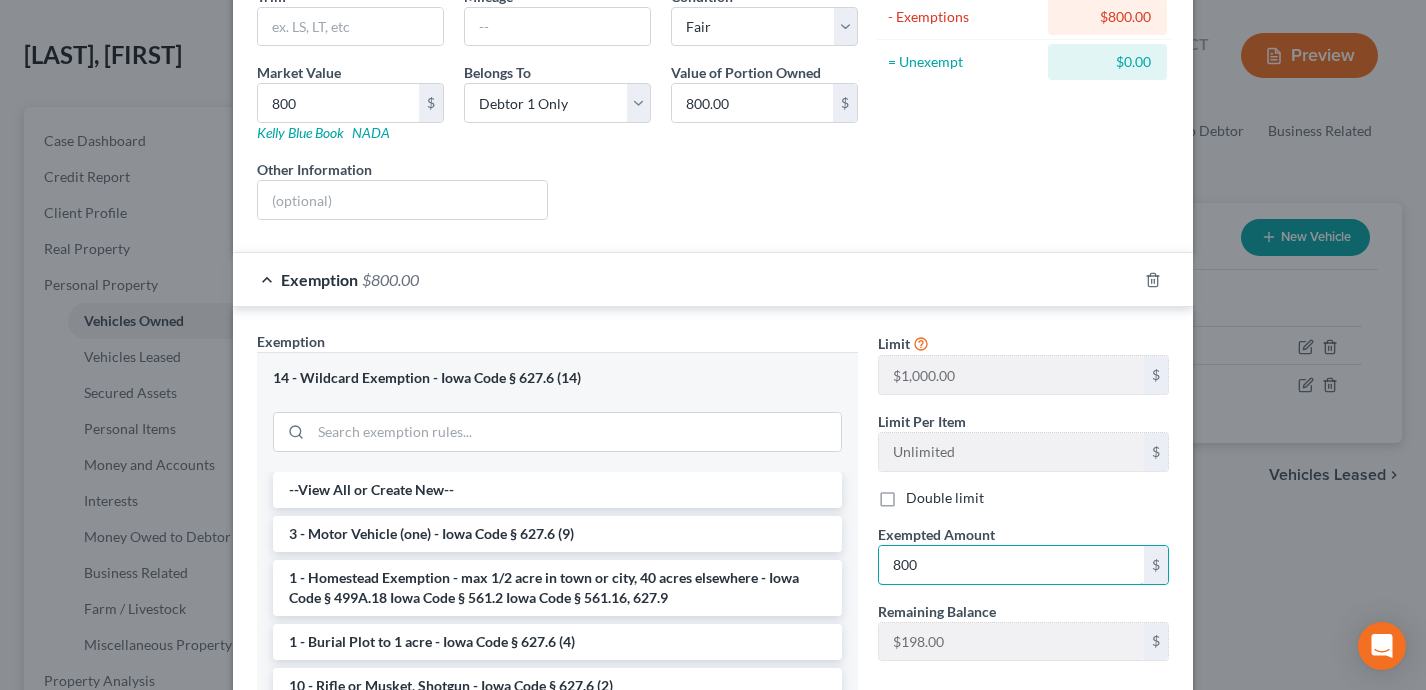type on "800" 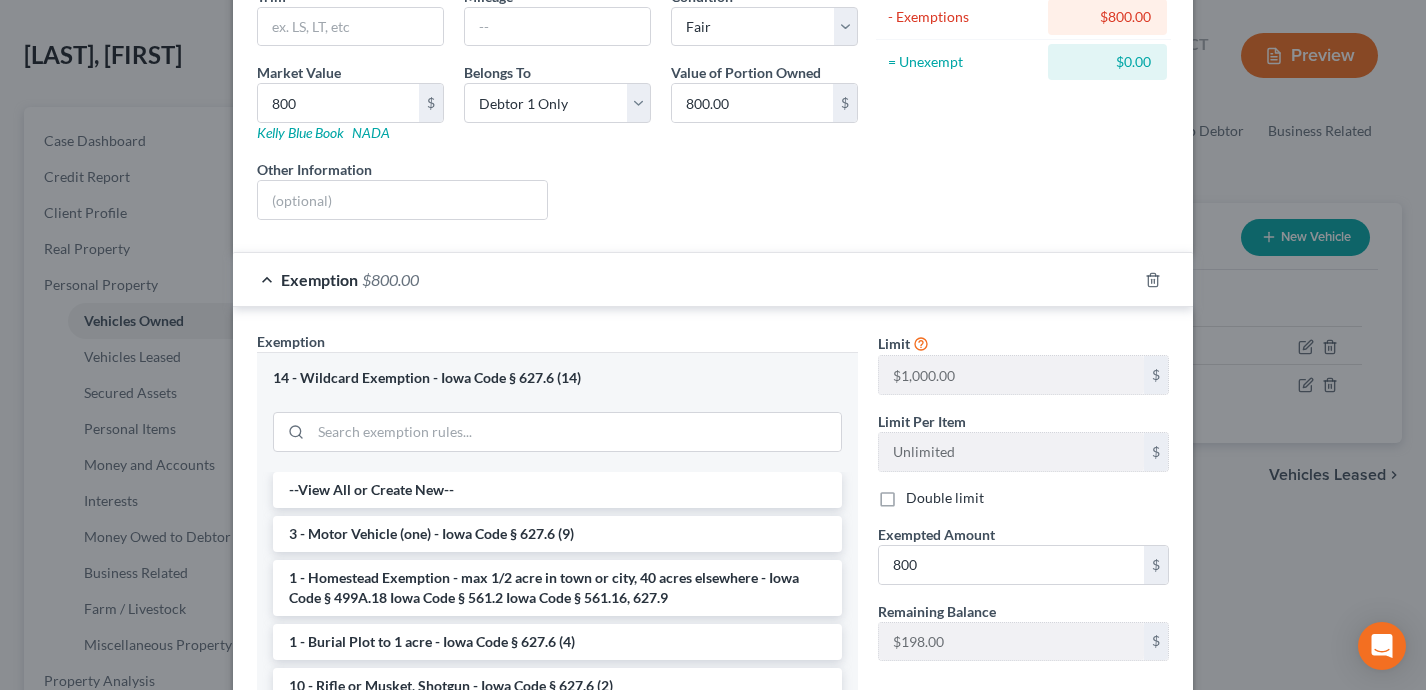 click on "Liens
Select" at bounding box center (713, 189) 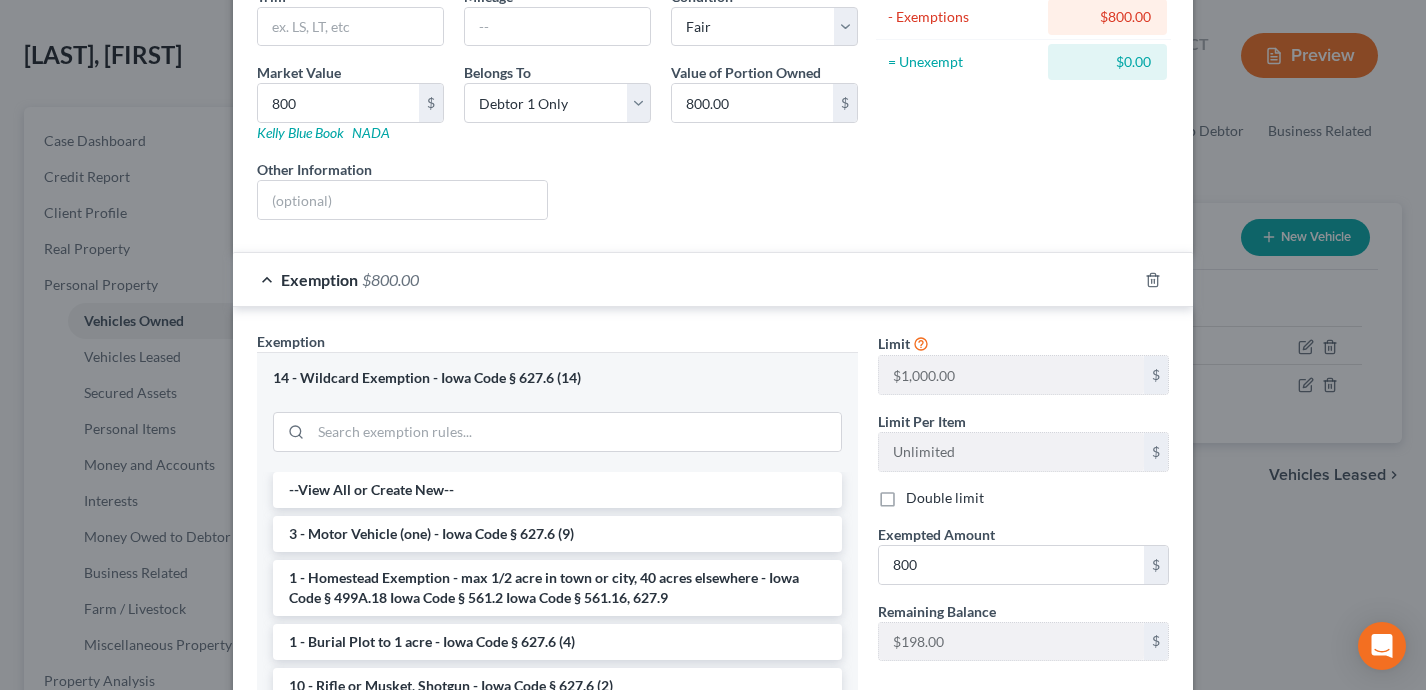 scroll, scrollTop: 504, scrollLeft: 0, axis: vertical 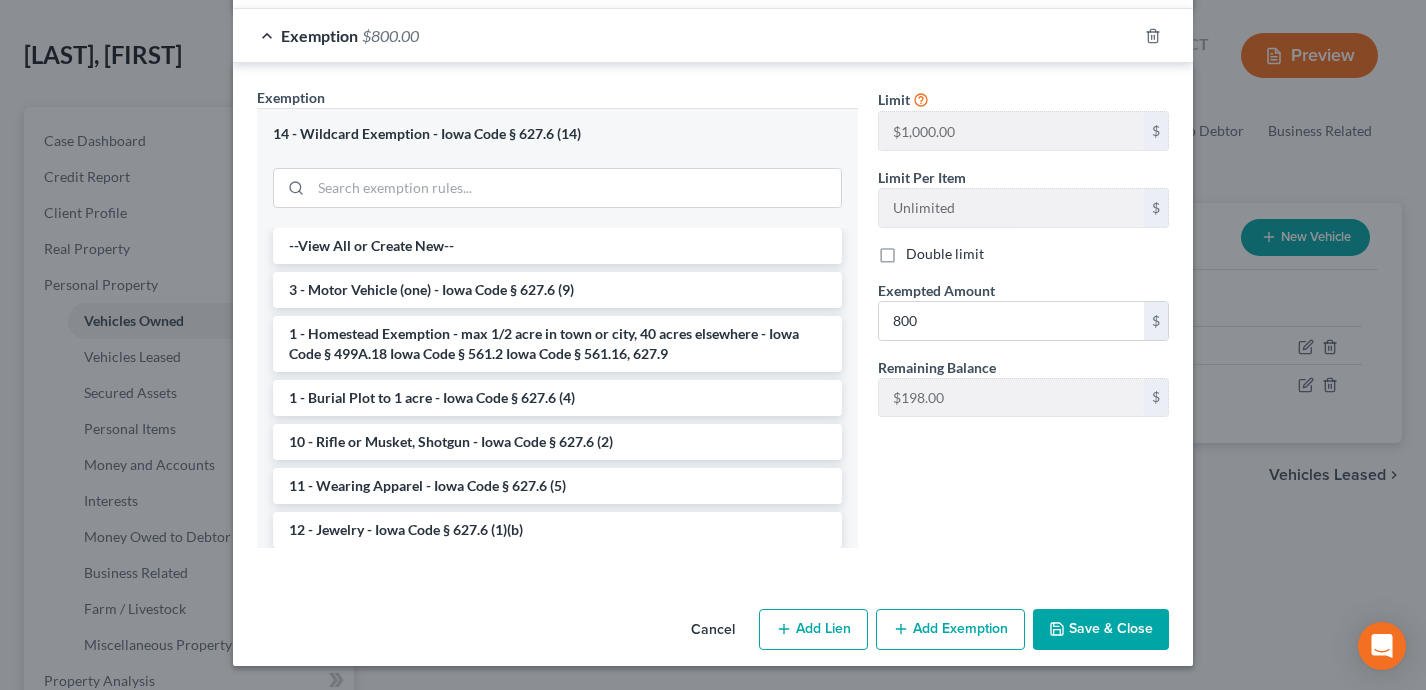 click on "Save & Close" at bounding box center [1101, 630] 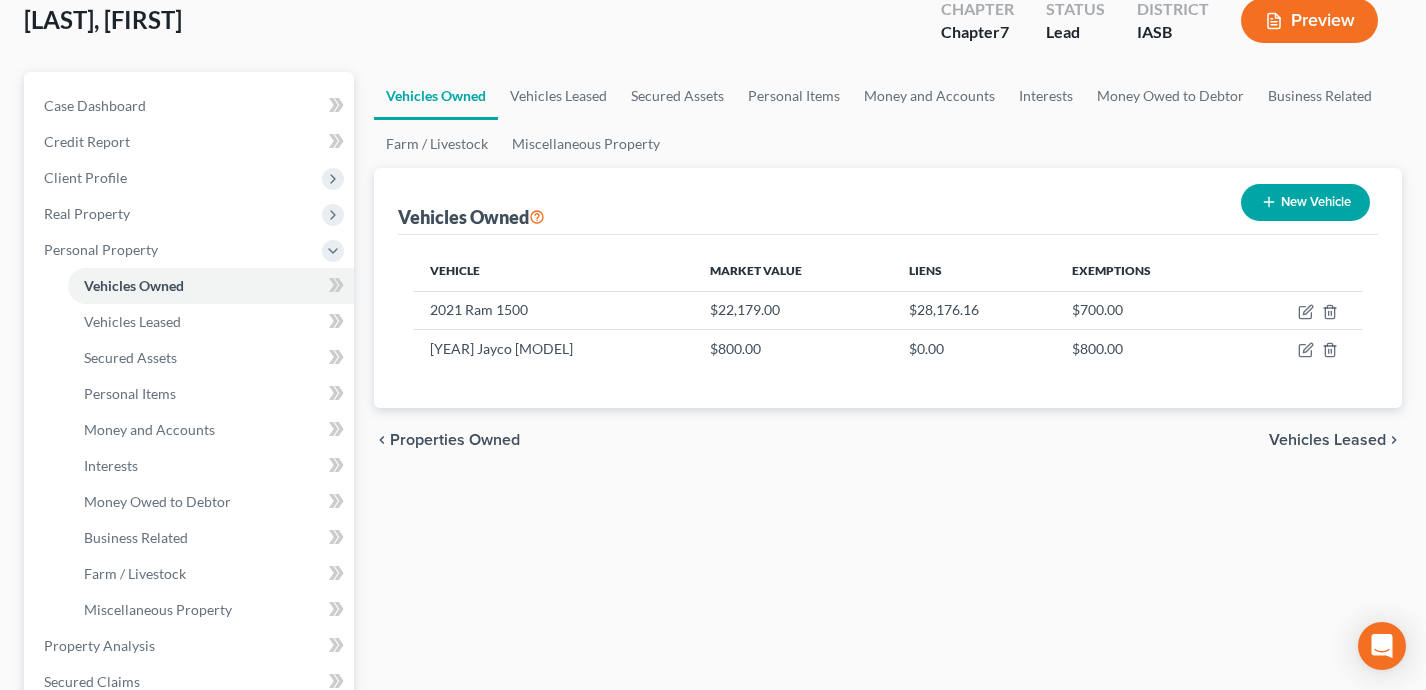 scroll, scrollTop: 118, scrollLeft: 0, axis: vertical 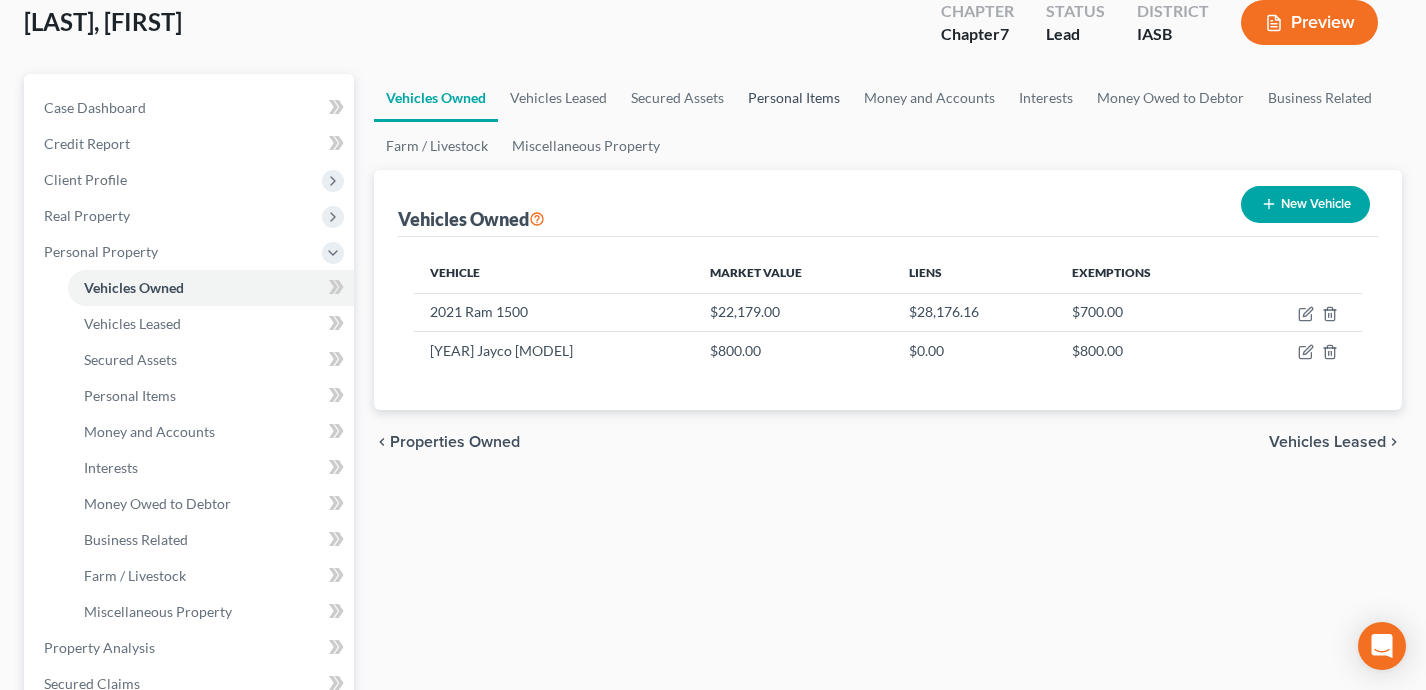 click on "Personal Items" at bounding box center [794, 98] 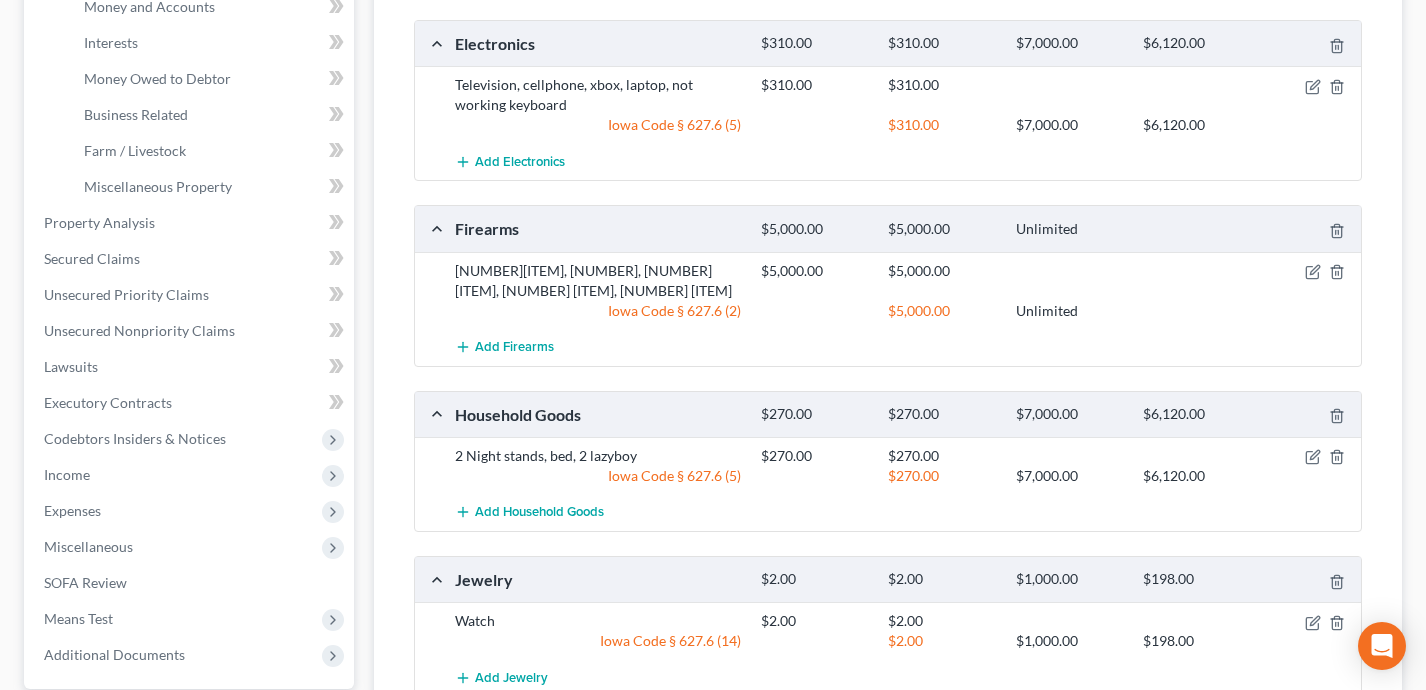 scroll, scrollTop: 551, scrollLeft: 0, axis: vertical 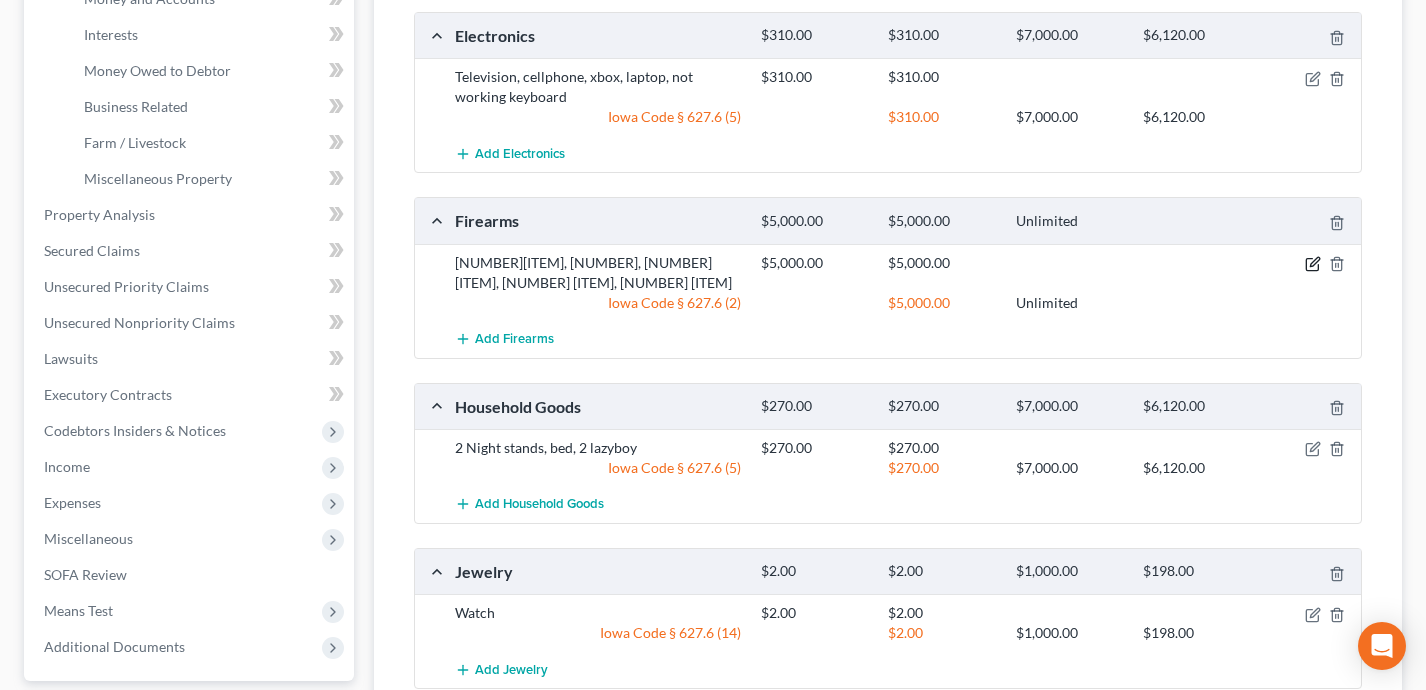 click 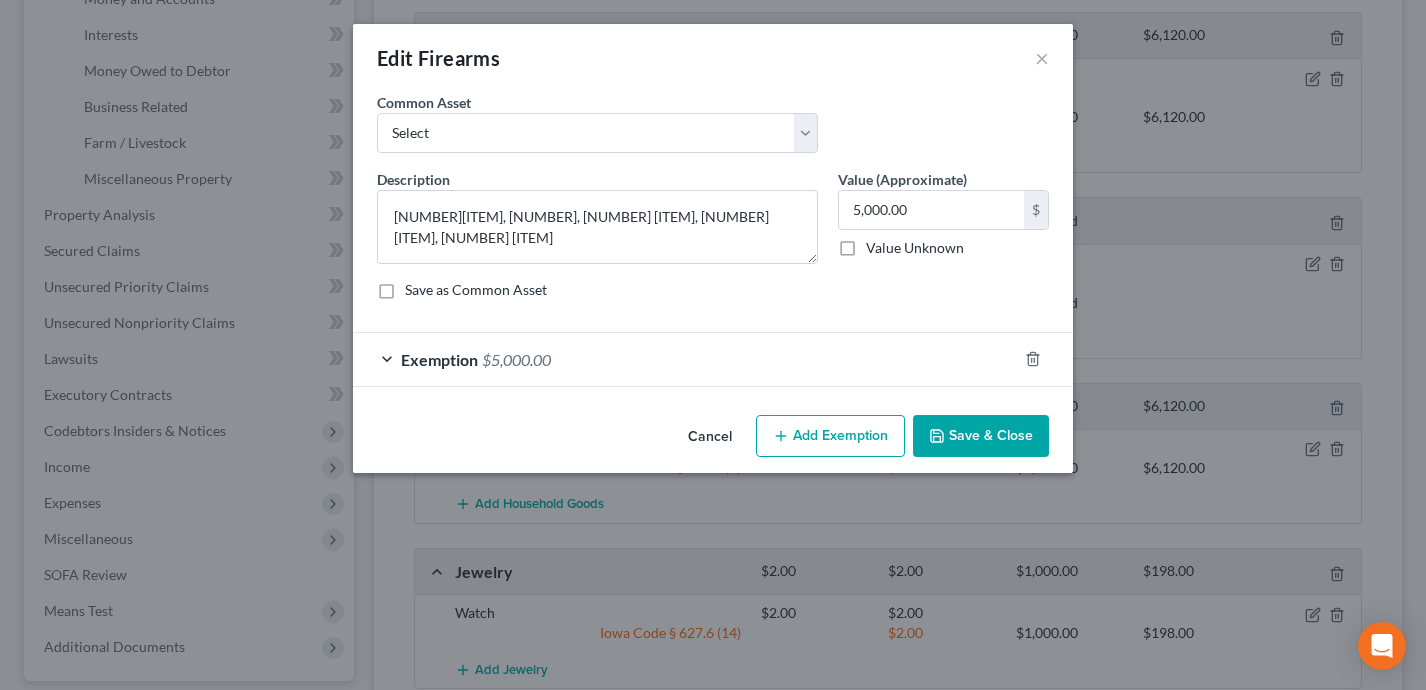 click on "Exemption $5,000.00" at bounding box center (685, 359) 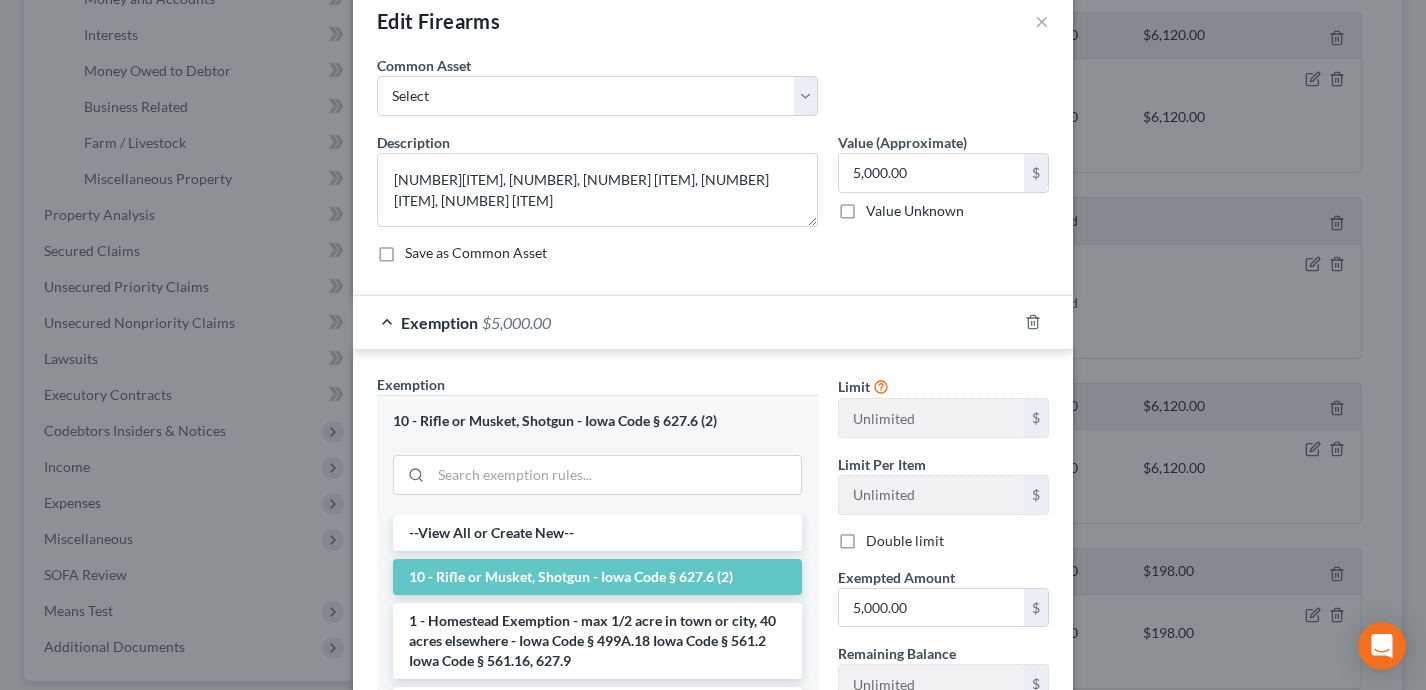 scroll, scrollTop: 29, scrollLeft: 0, axis: vertical 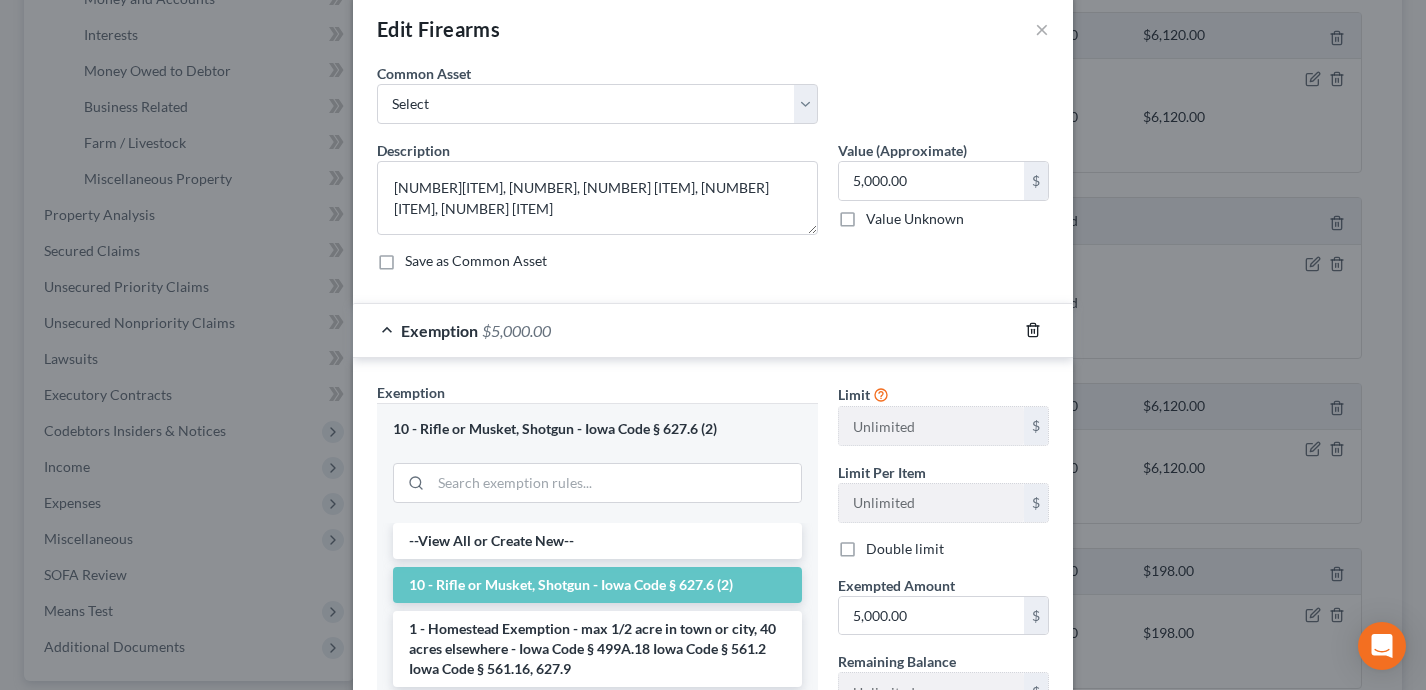 click 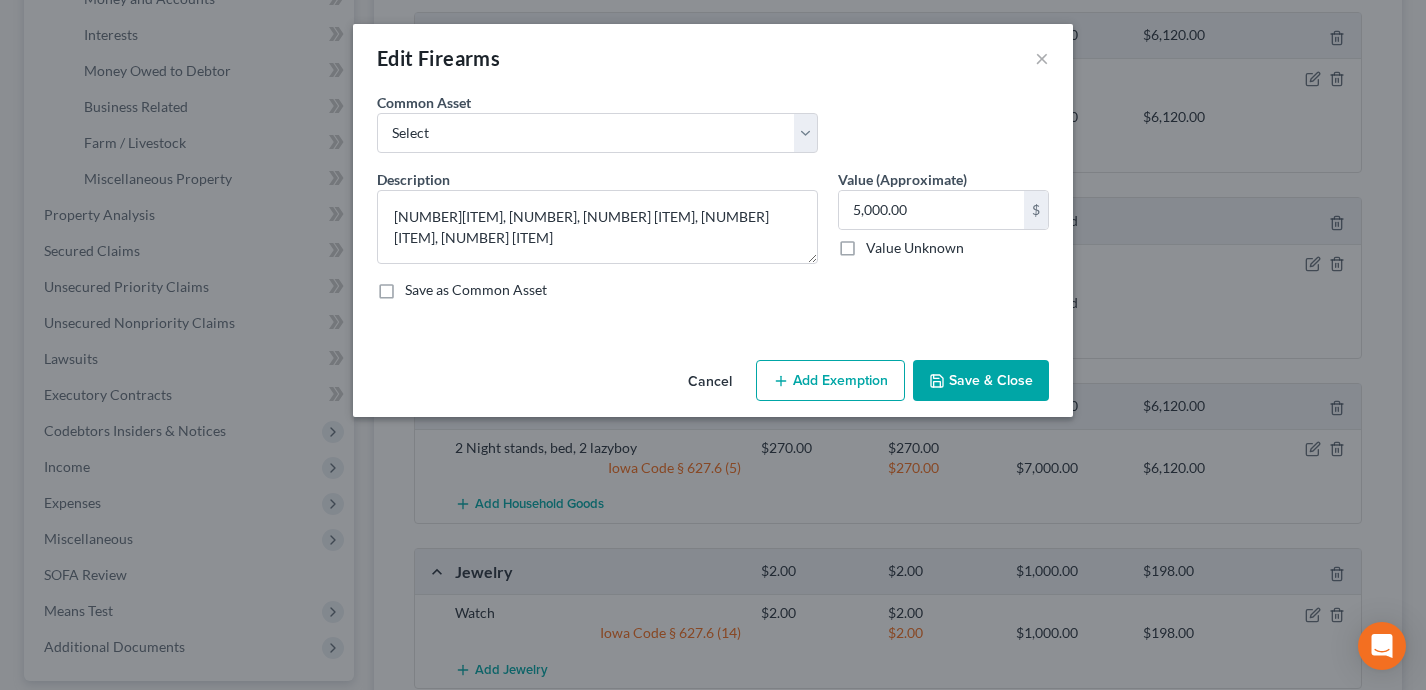 scroll, scrollTop: 0, scrollLeft: 0, axis: both 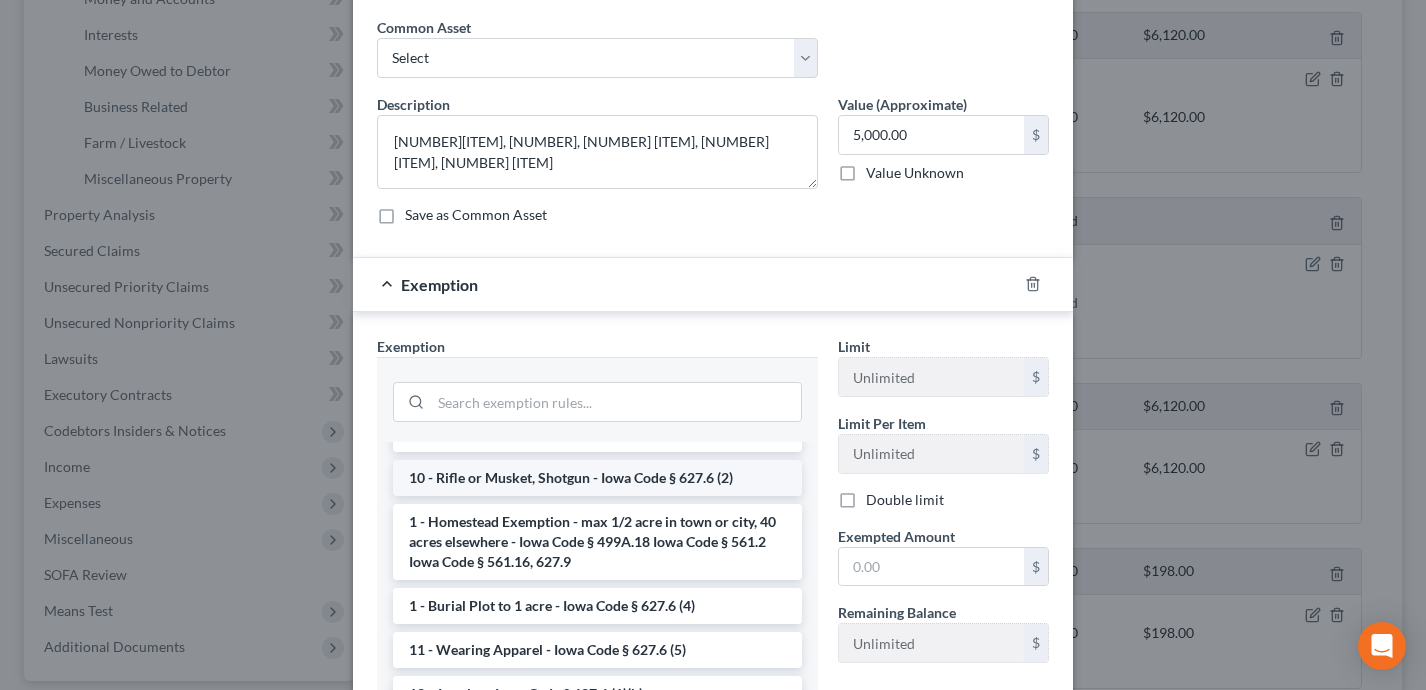 click on "10 - Rifle or Musket, Shotgun - Iowa Code § 627.6 (2)" at bounding box center [597, 478] 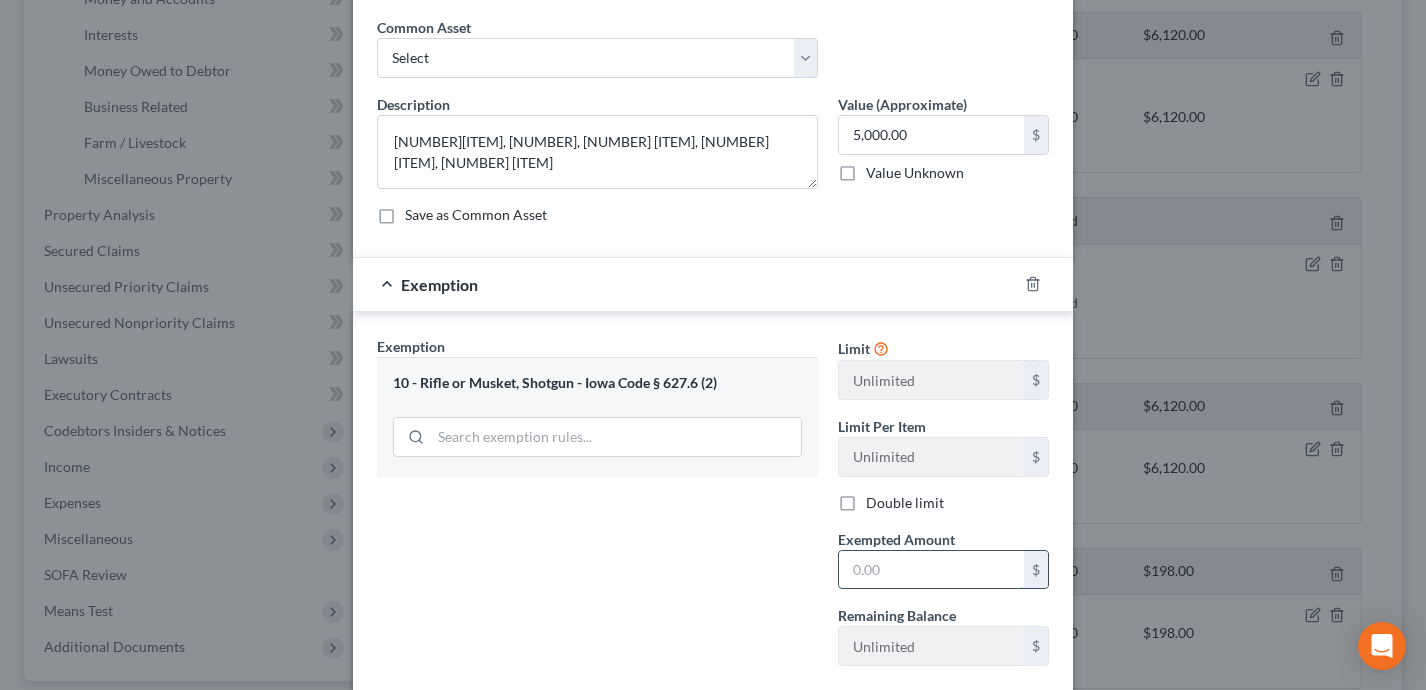 click at bounding box center (931, 570) 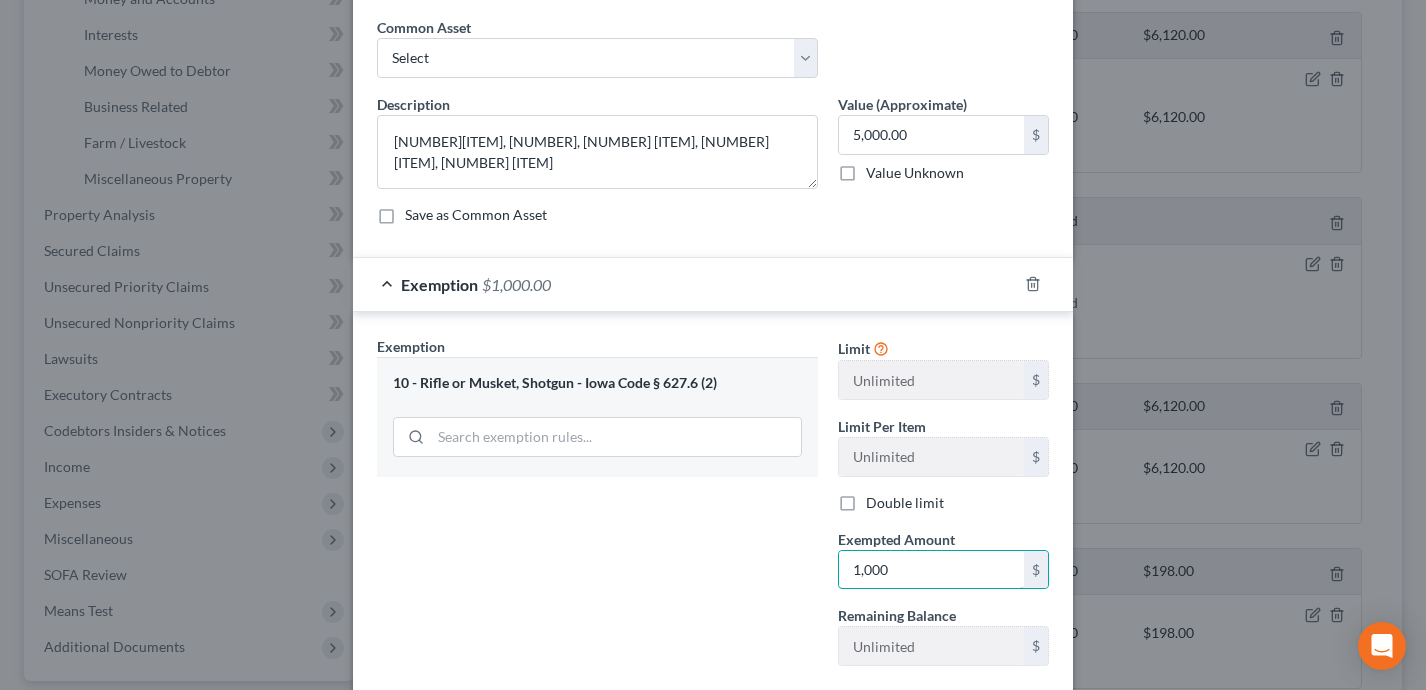 type on "1,000" 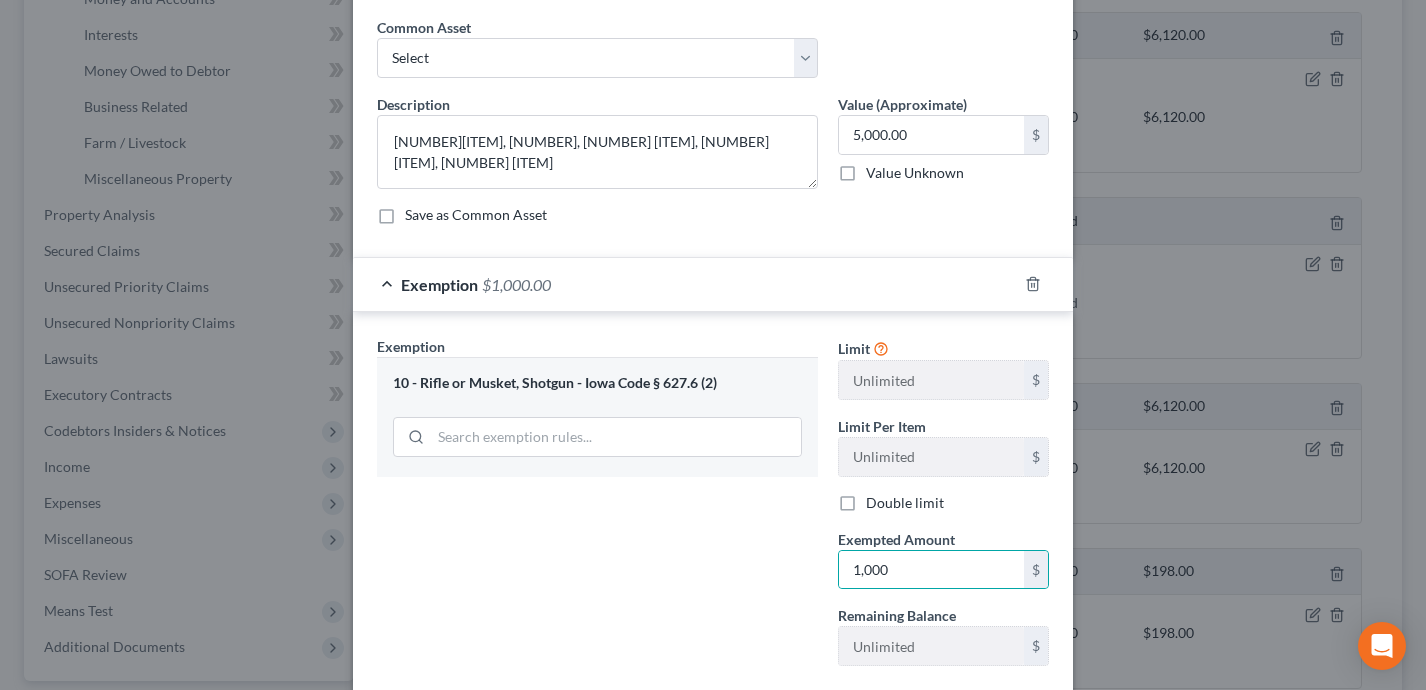 click on "Description
*
3AR, 522, 4 Shotguns, 2 ripples, 4 pistols Value (Approximate)
5,000.00 $
Value Unknown
Balance Undetermined
5,000.00 $
Value Unknown
Save as Common Asset" at bounding box center [713, 167] 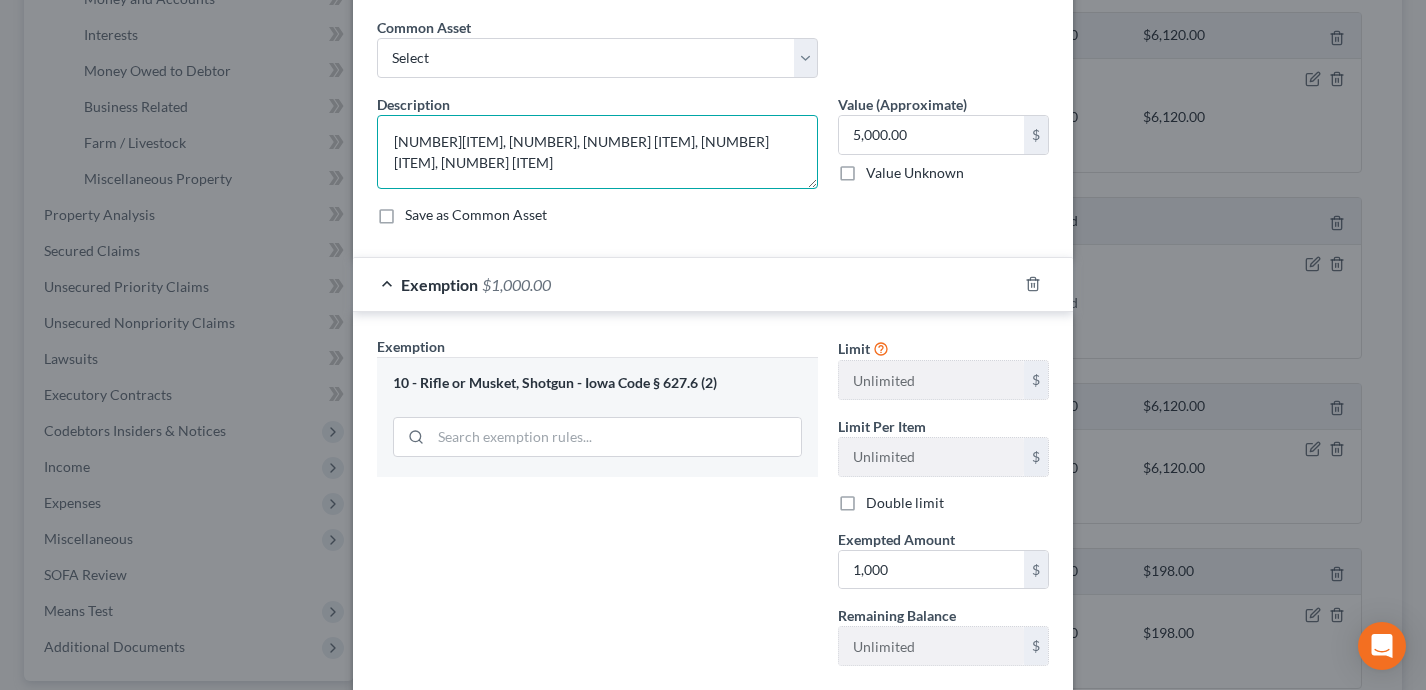 click on "[NUMBER][ITEM], [NUMBER], [NUMBER] [ITEM], [NUMBER] [ITEM], [NUMBER] [ITEM]" at bounding box center [597, 152] 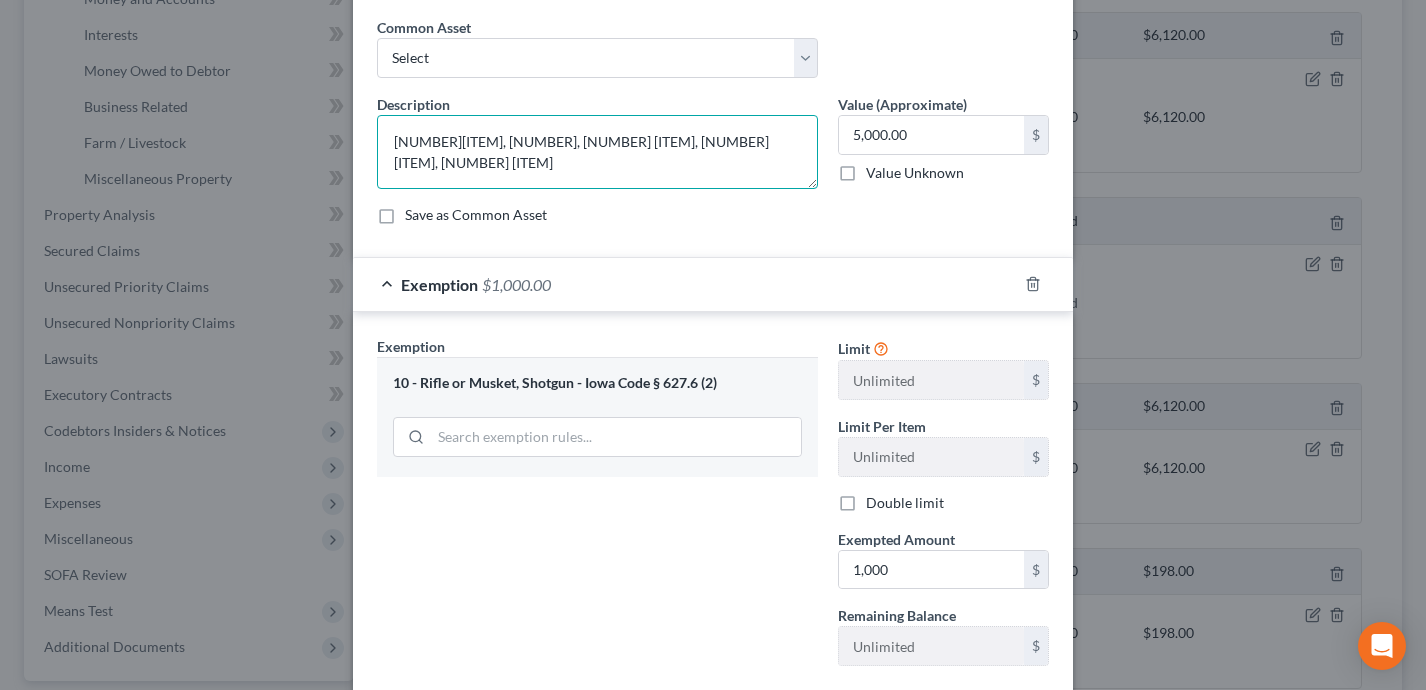 click on "[NUMBER][ITEM], [NUMBER], [NUMBER] [ITEM], [NUMBER] [ITEM], [NUMBER] [ITEM]" at bounding box center [597, 152] 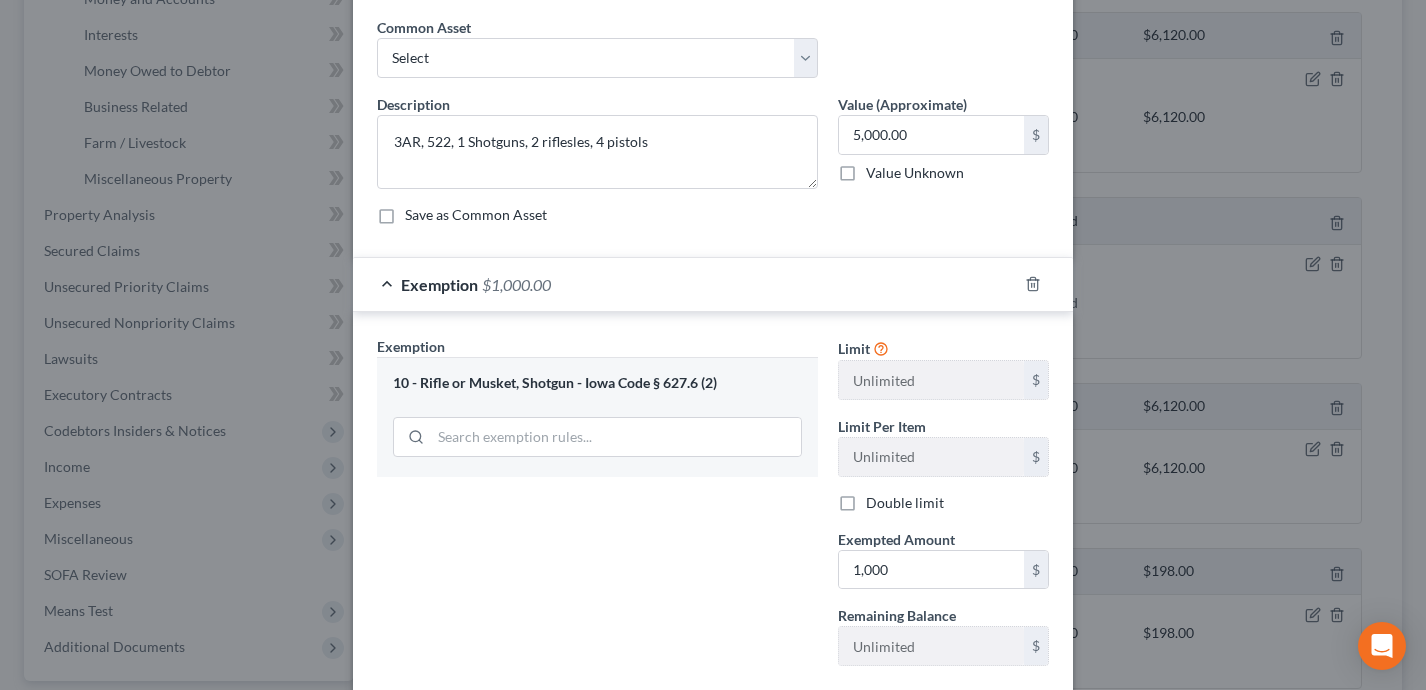 click on "Exemption Set must be selected for CA.
Exemption
*
10 - Rifle or Musket, Shotgun - Iowa Code § 627.6 (2)" at bounding box center (597, 509) 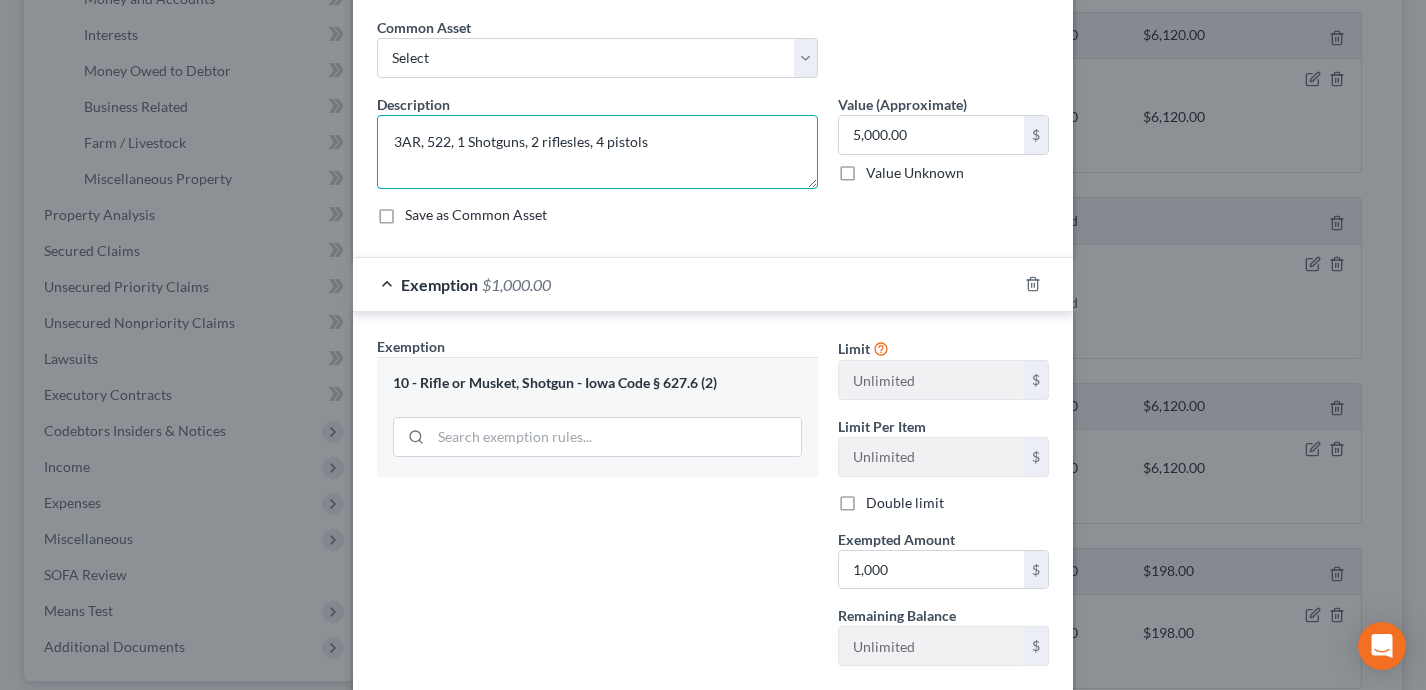 click on "3AR, 522, 1 Shotguns, 2 riflesles, 4 pistols" at bounding box center (597, 152) 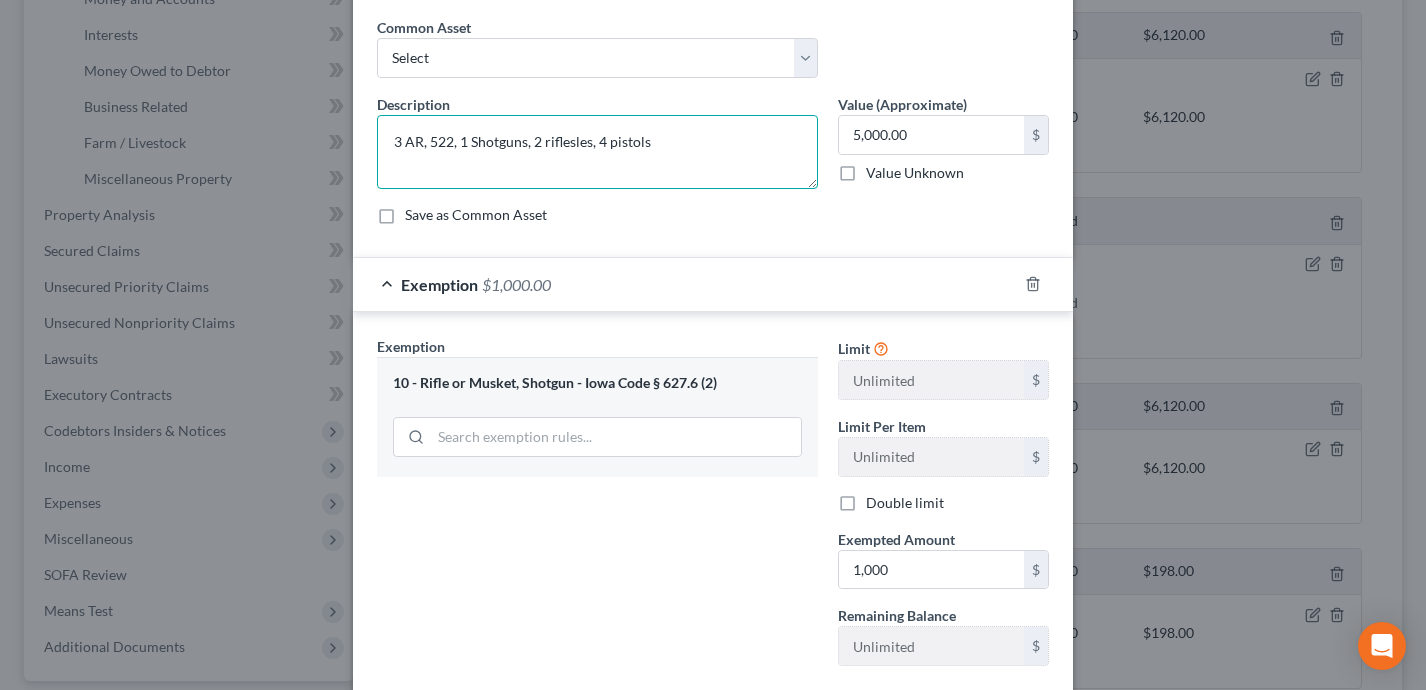 click on "3 AR, 522, 1 Shotguns, 2 riflesles, 4 pistols" at bounding box center [597, 152] 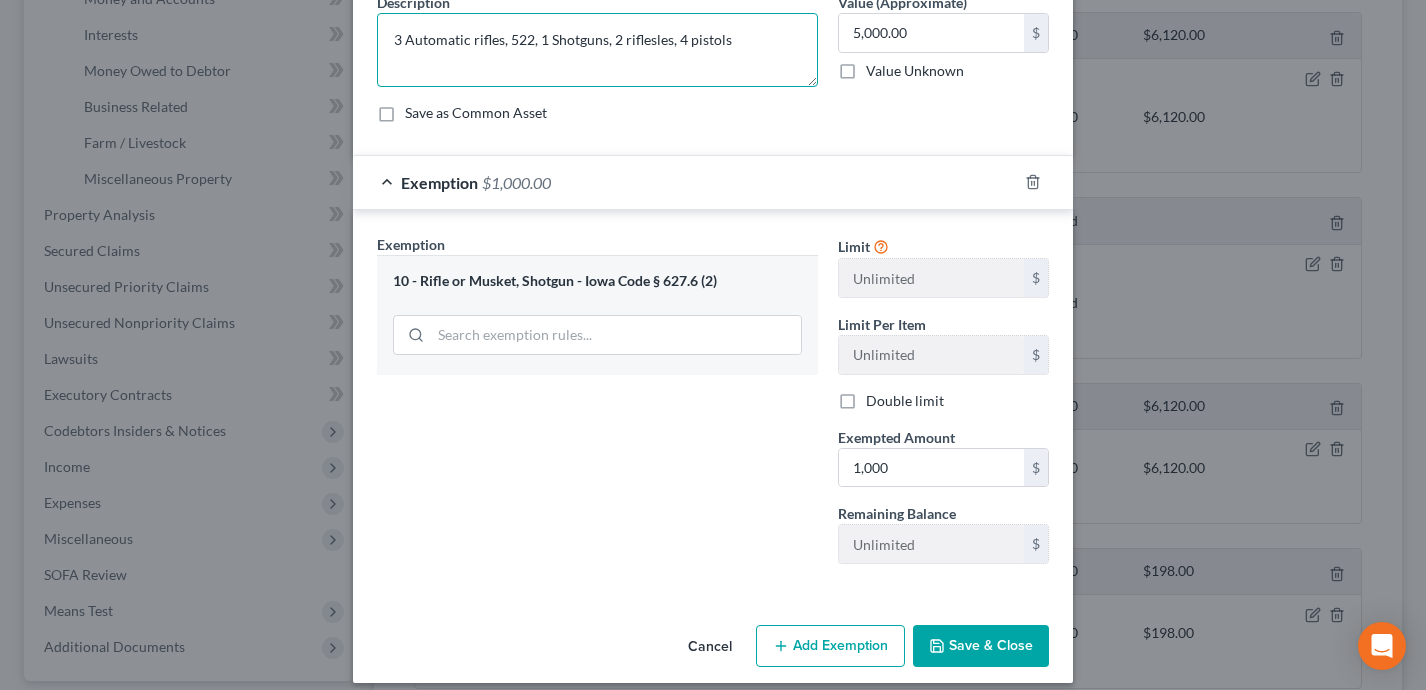 scroll, scrollTop: 74, scrollLeft: 0, axis: vertical 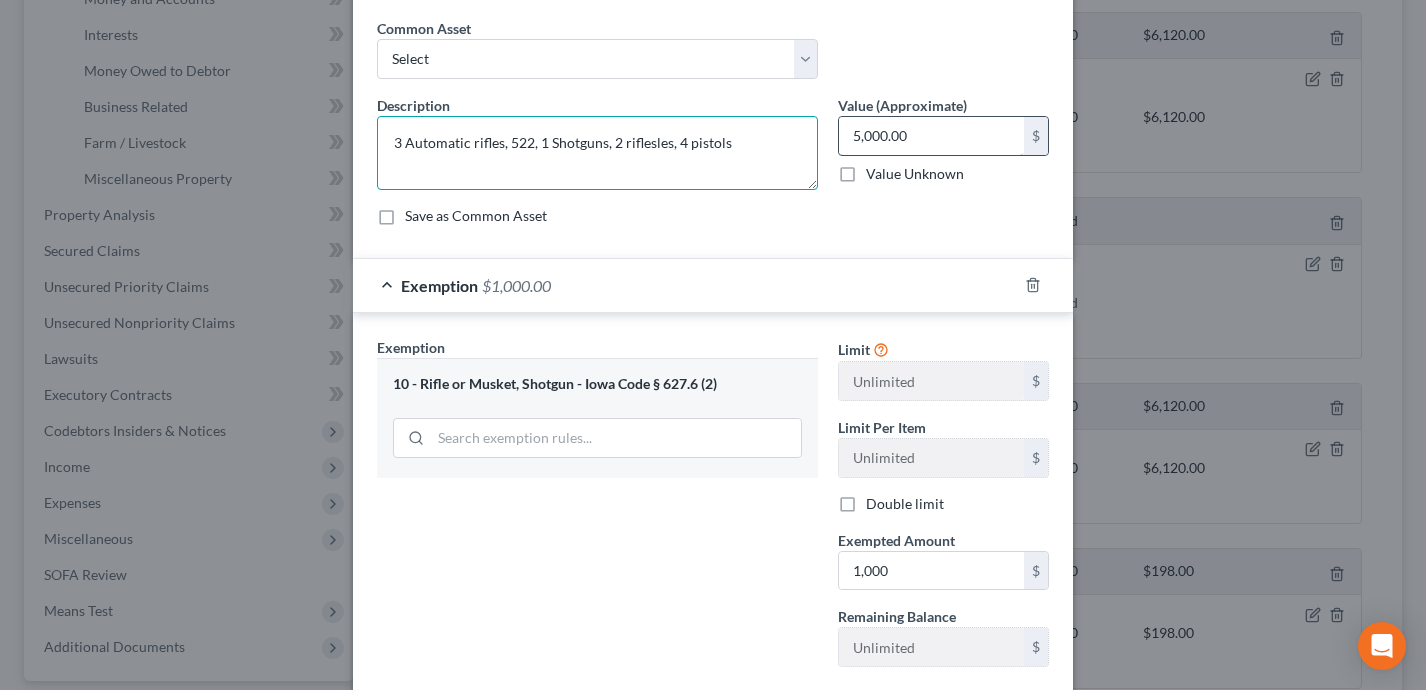 type on "3 Automatic rifles, 522, 1 Shotguns, 2 riflesles, 4 pistols" 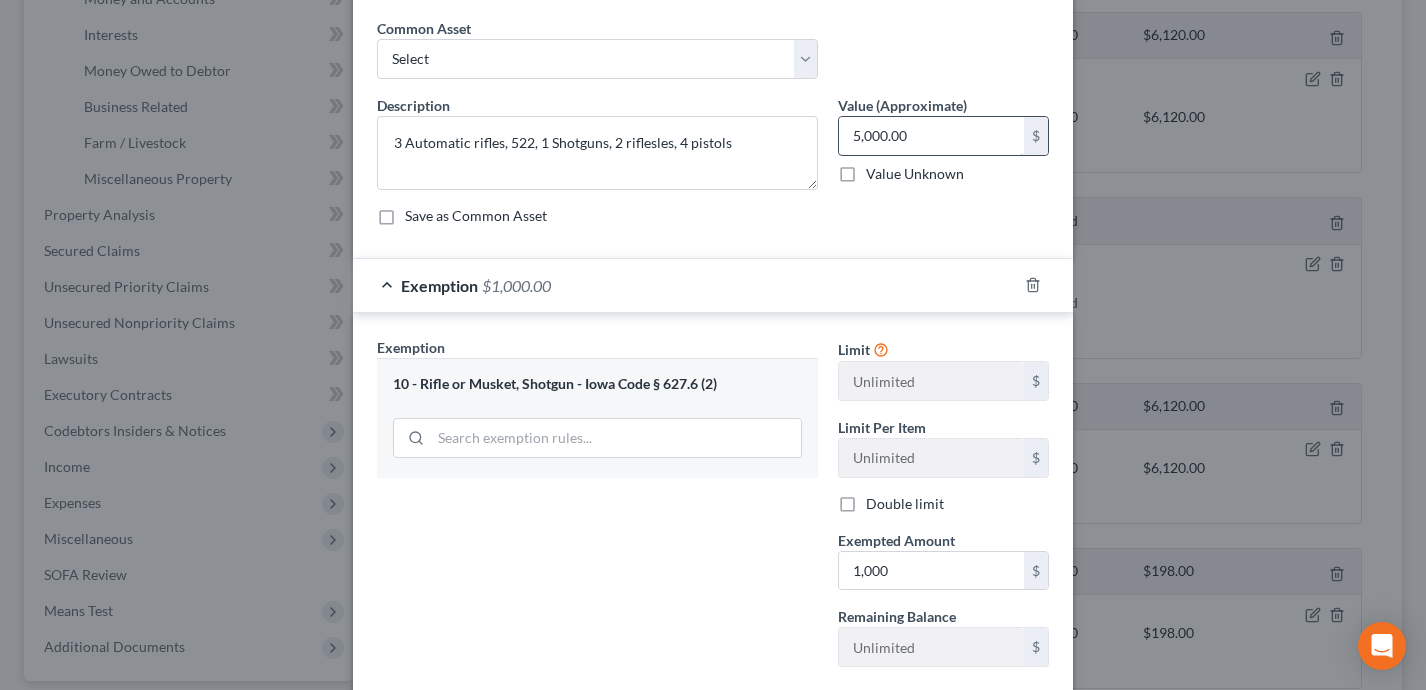 click on "5,000.00" at bounding box center (931, 136) 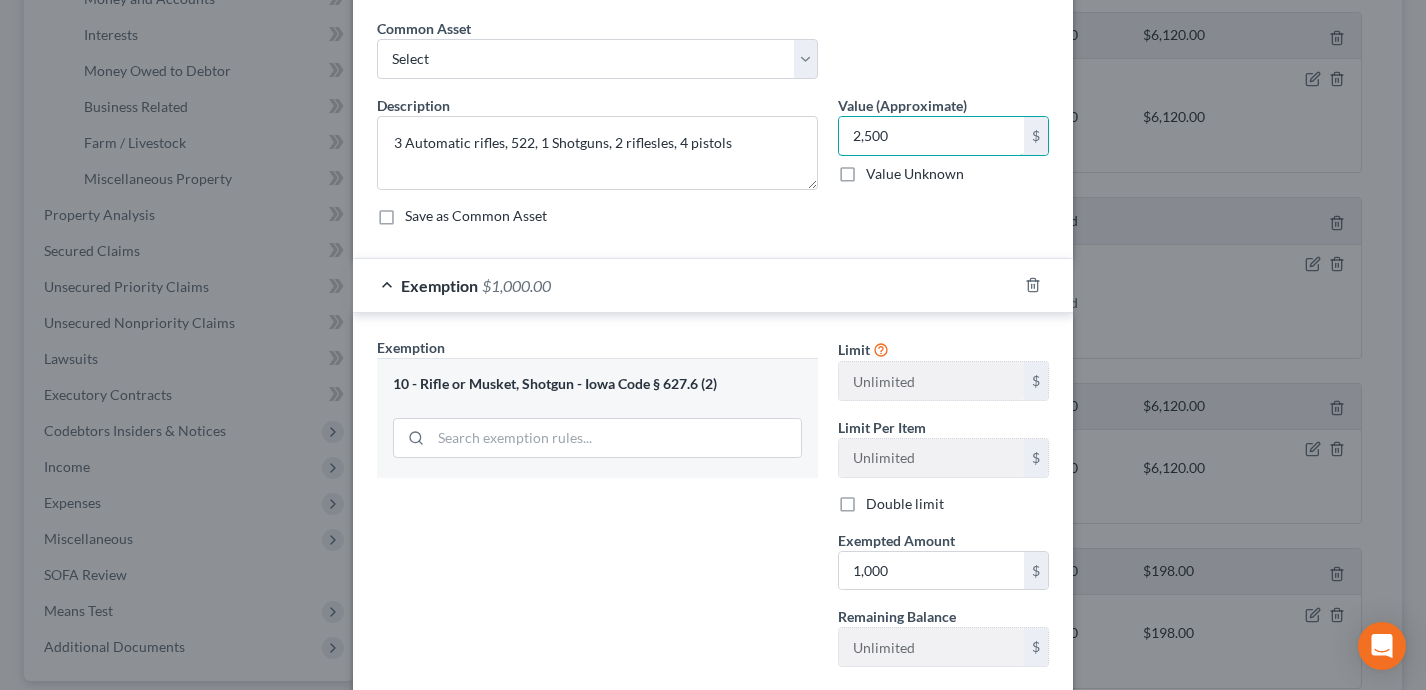 scroll, scrollTop: 194, scrollLeft: 0, axis: vertical 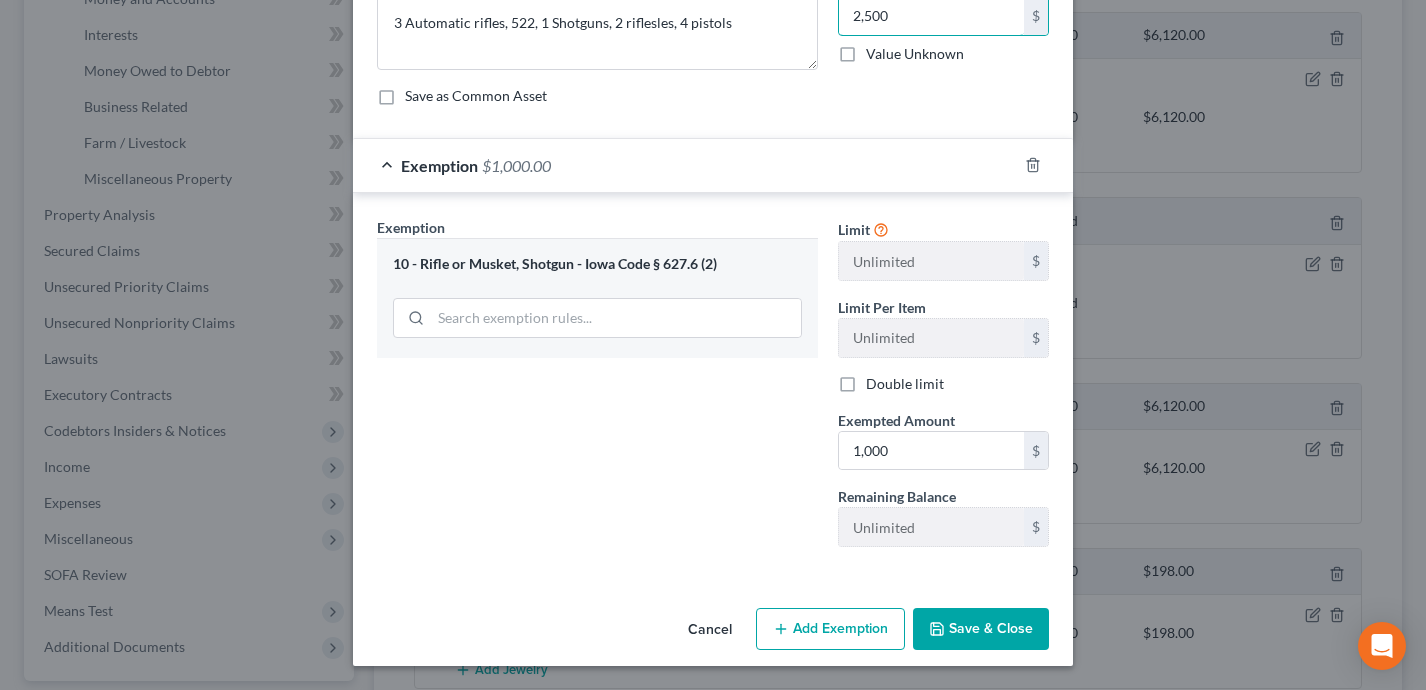type on "2,500" 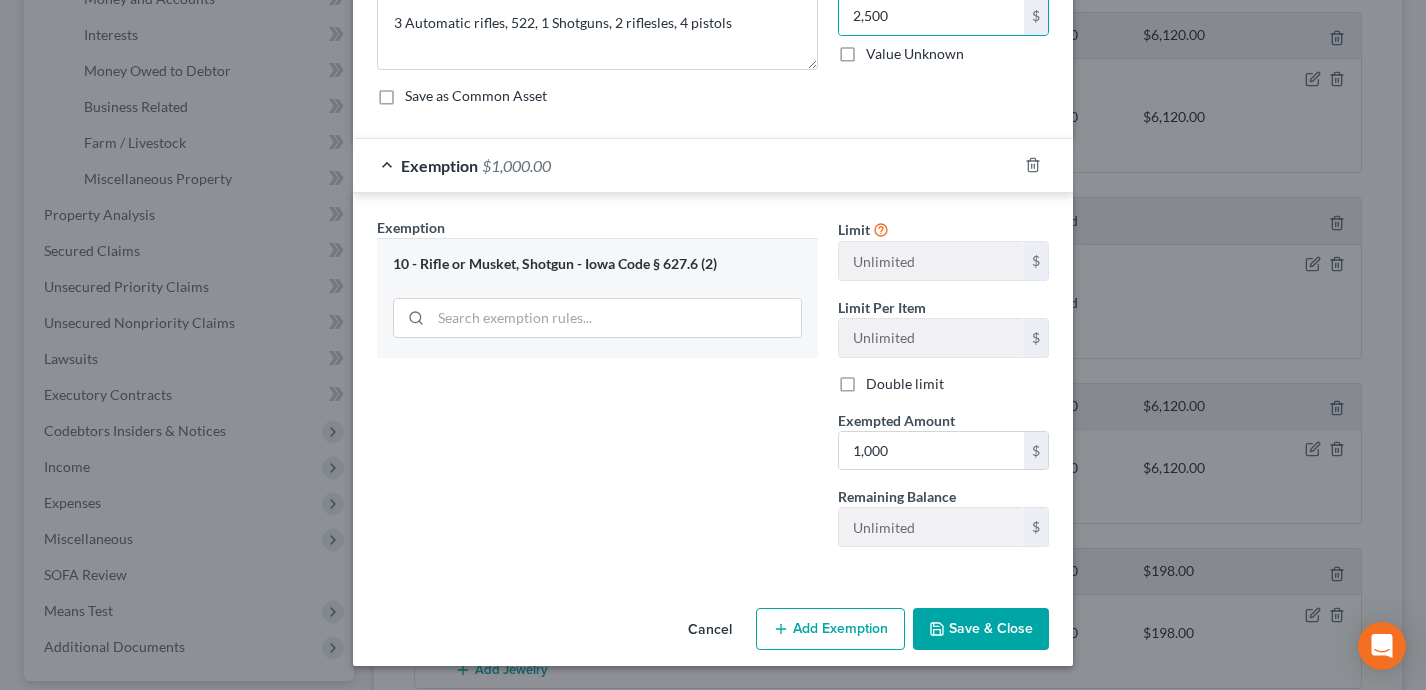 click on "Add Exemption" at bounding box center [830, 629] 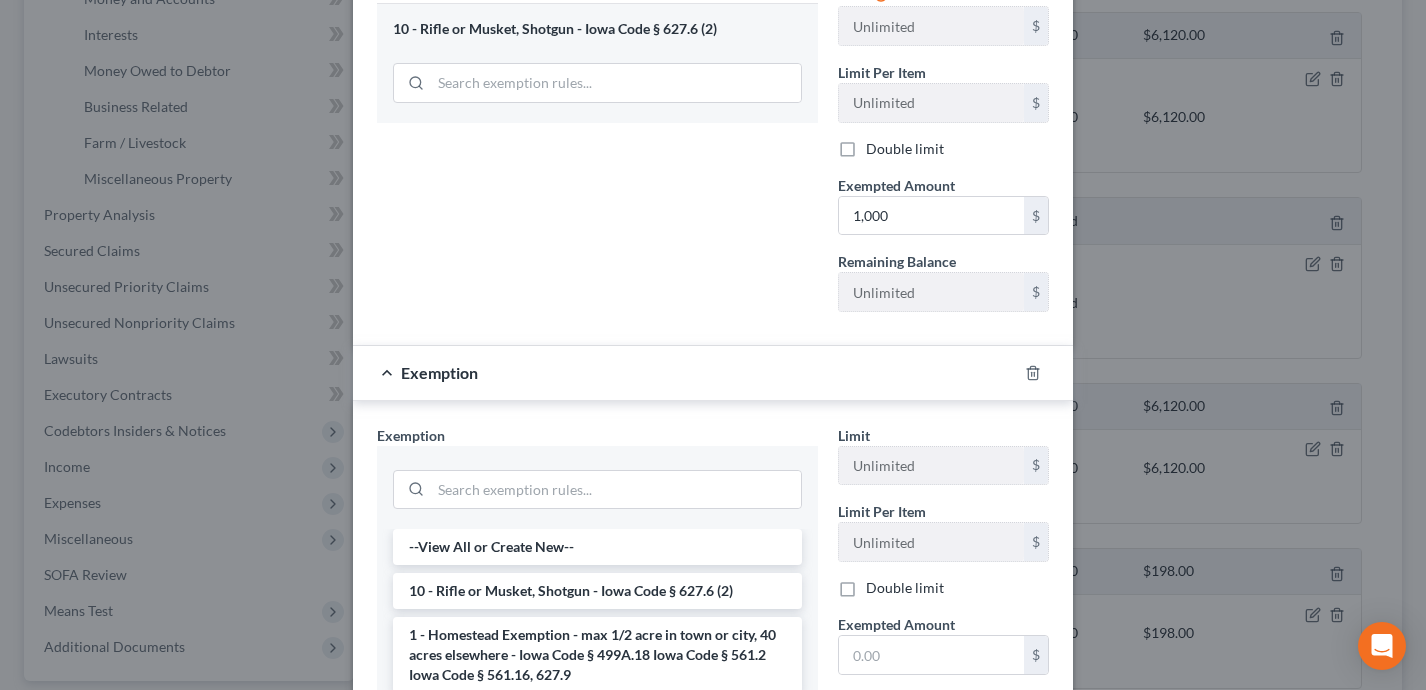 scroll, scrollTop: 444, scrollLeft: 0, axis: vertical 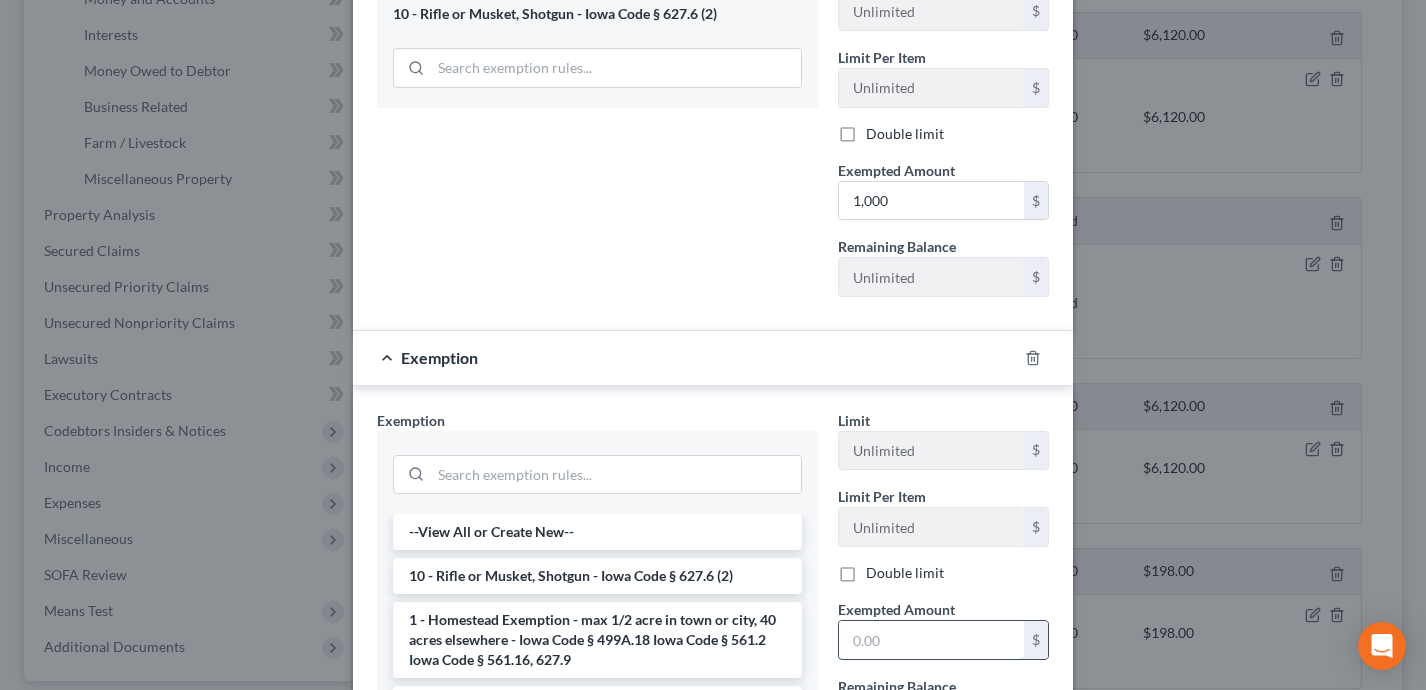 click at bounding box center [931, 640] 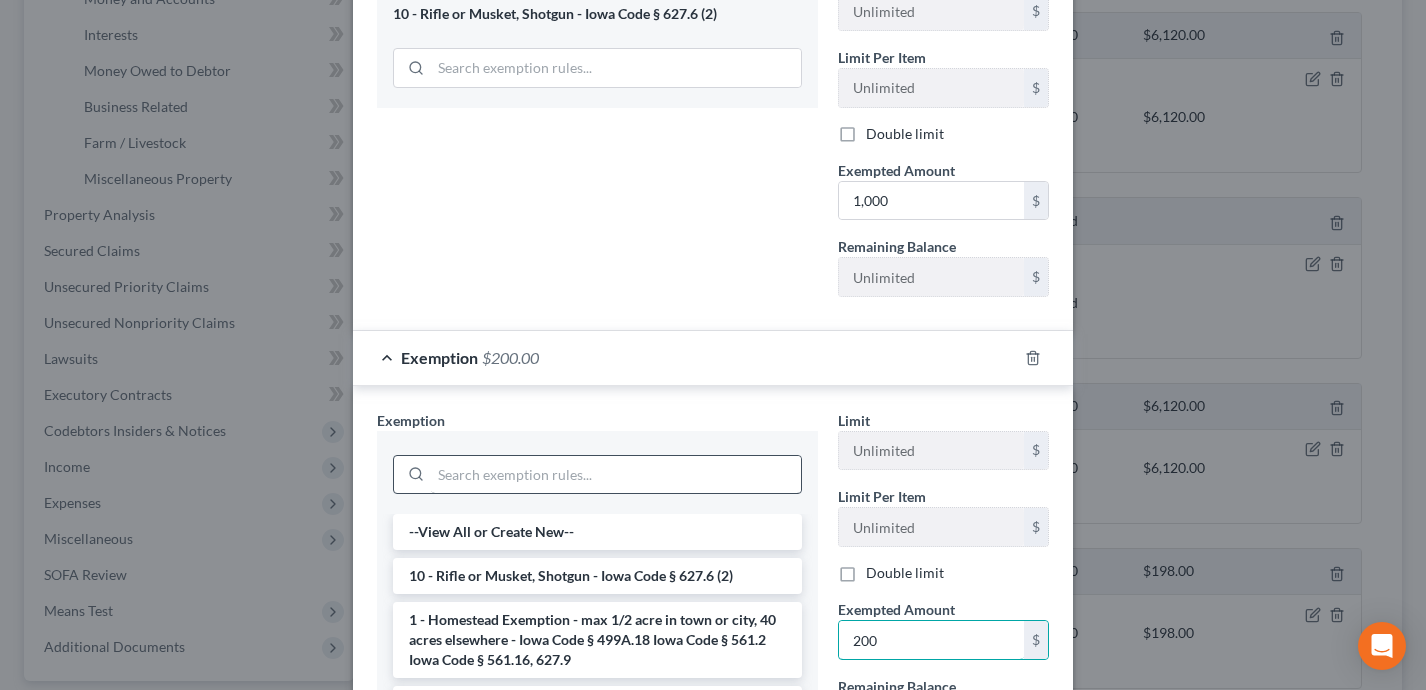 type on "200" 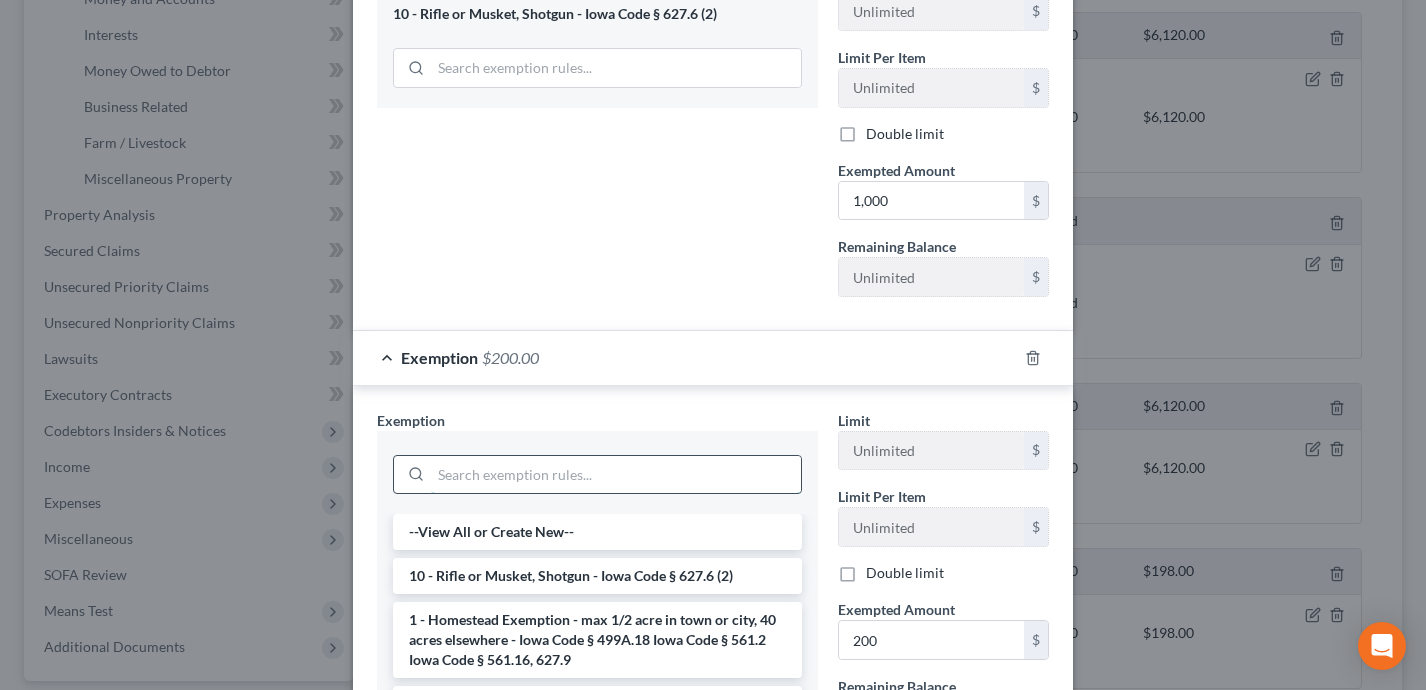 click at bounding box center [616, 475] 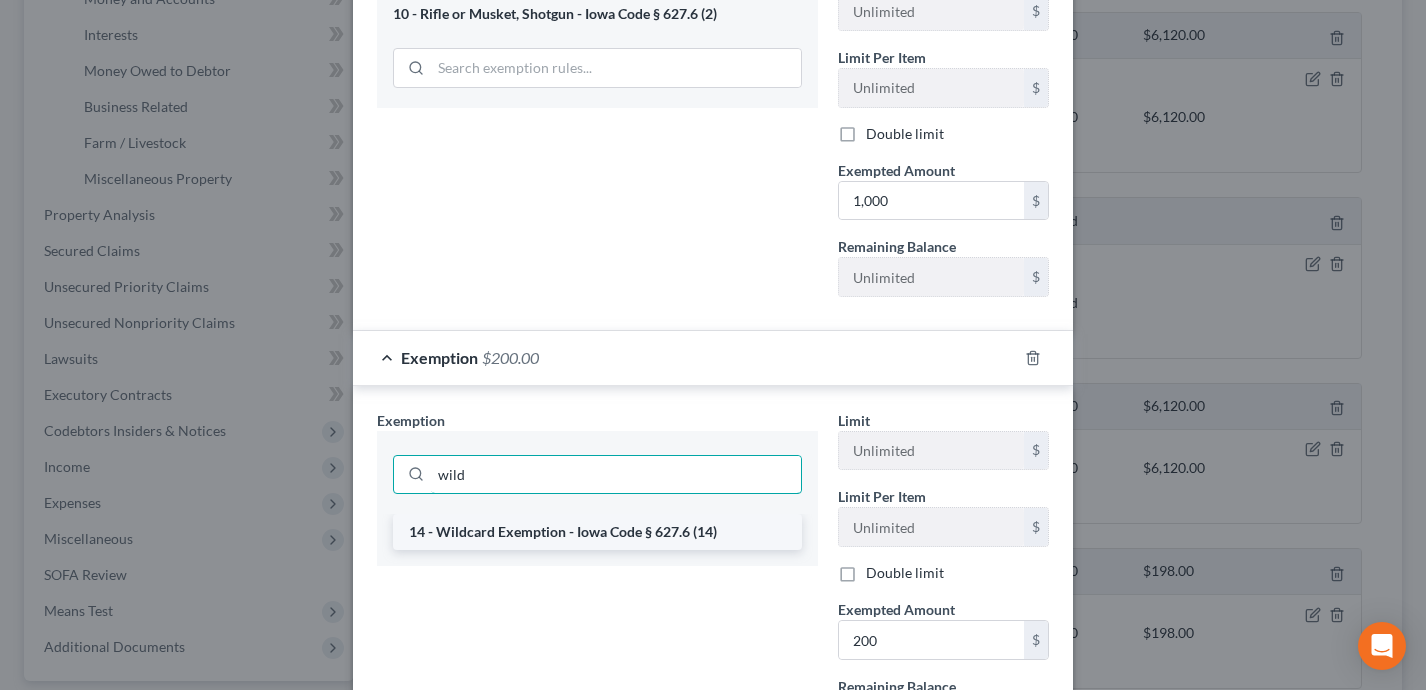 type on "wild" 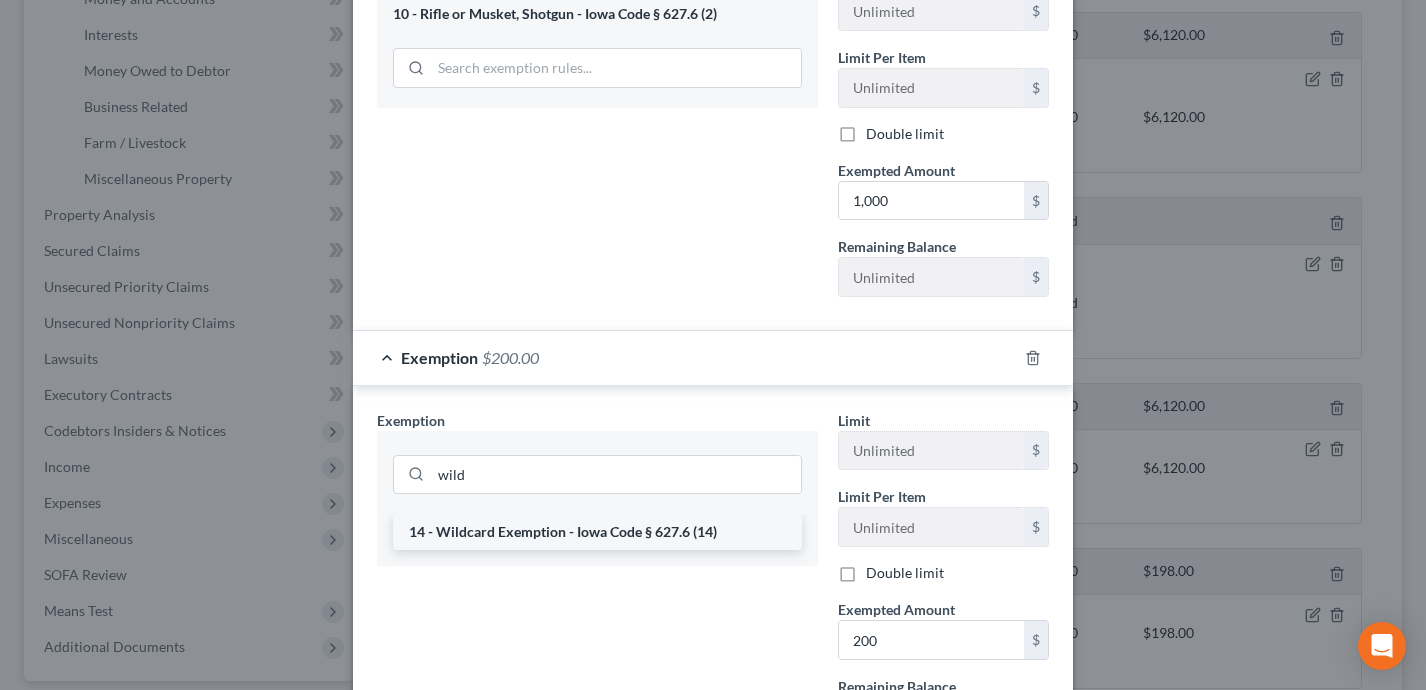 click on "14 - Wildcard Exemption - Iowa Code § 627.6 (14)" at bounding box center (597, 532) 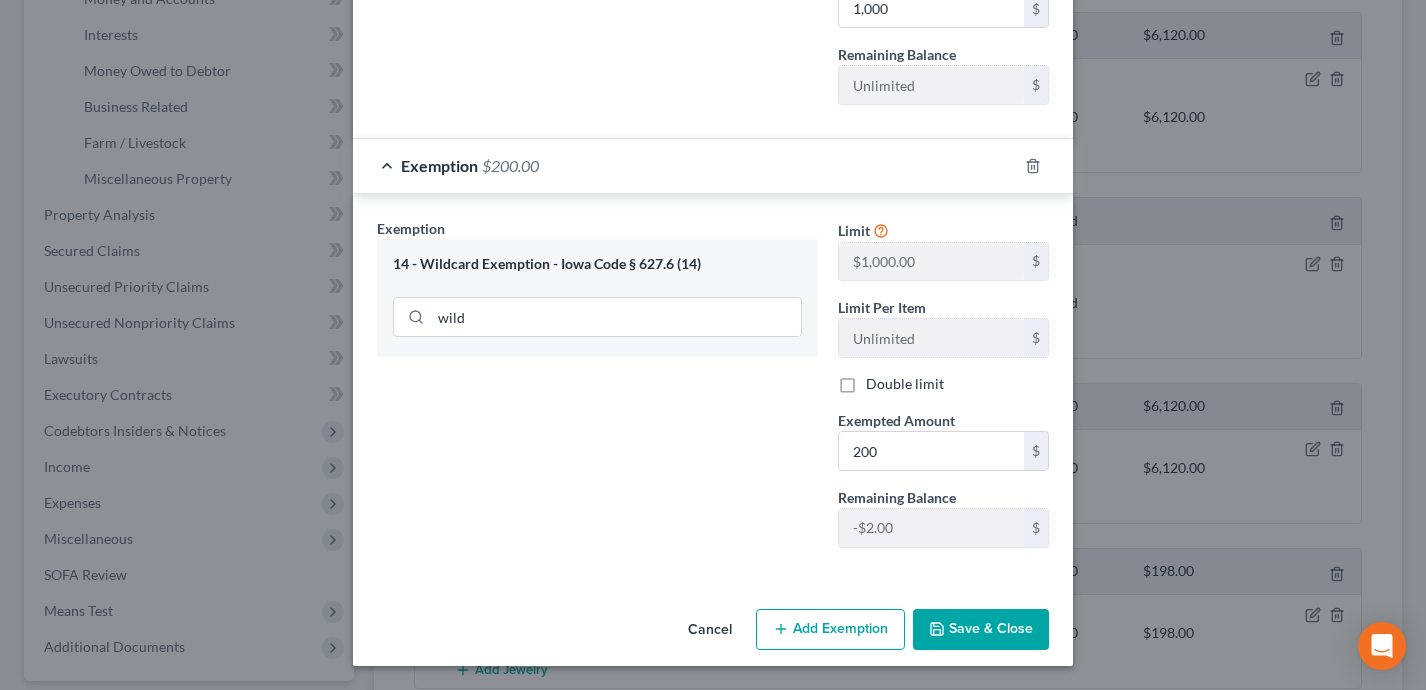 scroll, scrollTop: 635, scrollLeft: 0, axis: vertical 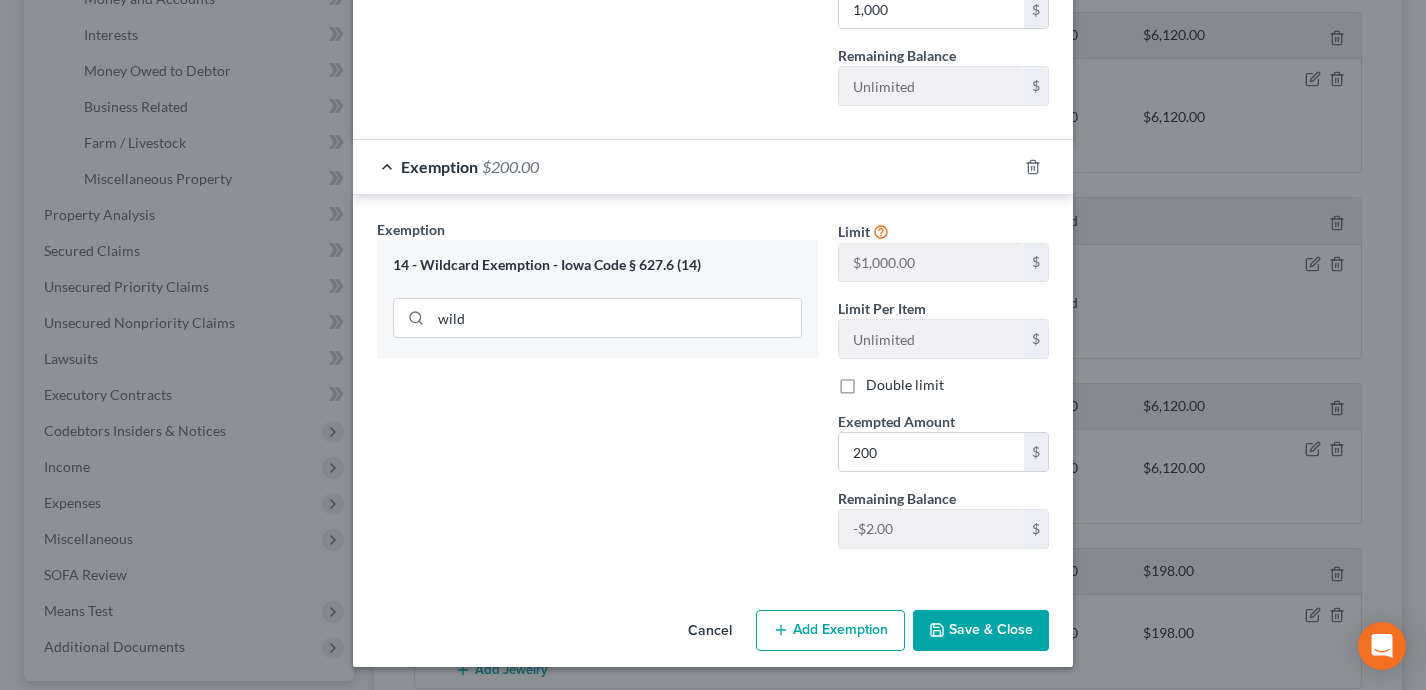 click on "Save & Close" at bounding box center [981, 631] 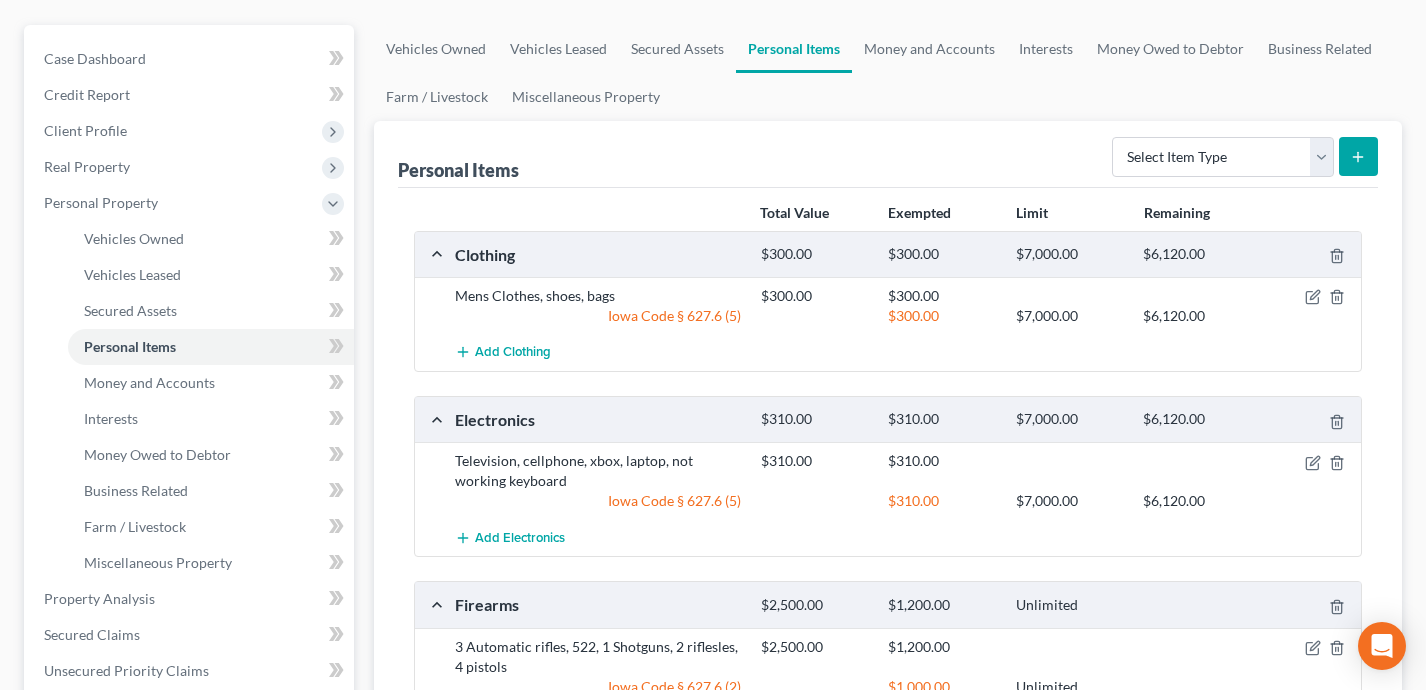 scroll, scrollTop: 0, scrollLeft: 0, axis: both 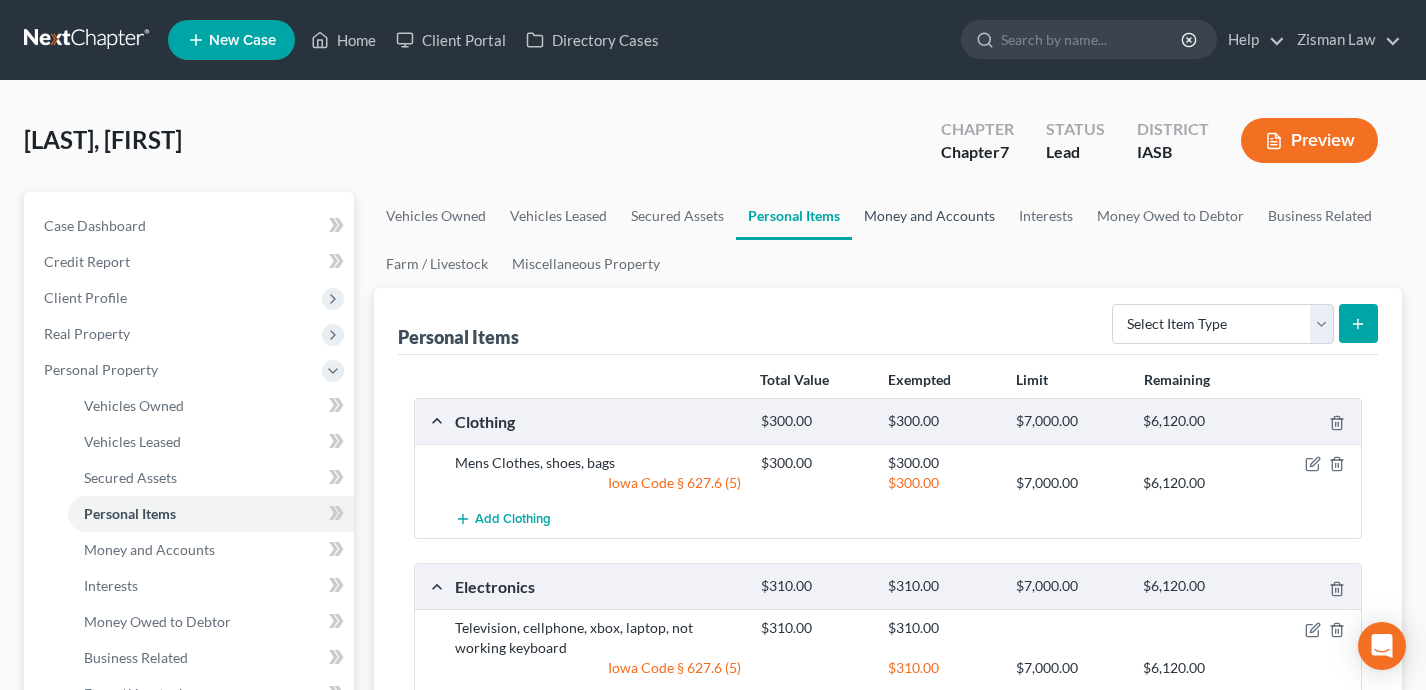 click on "Money and Accounts" at bounding box center [929, 216] 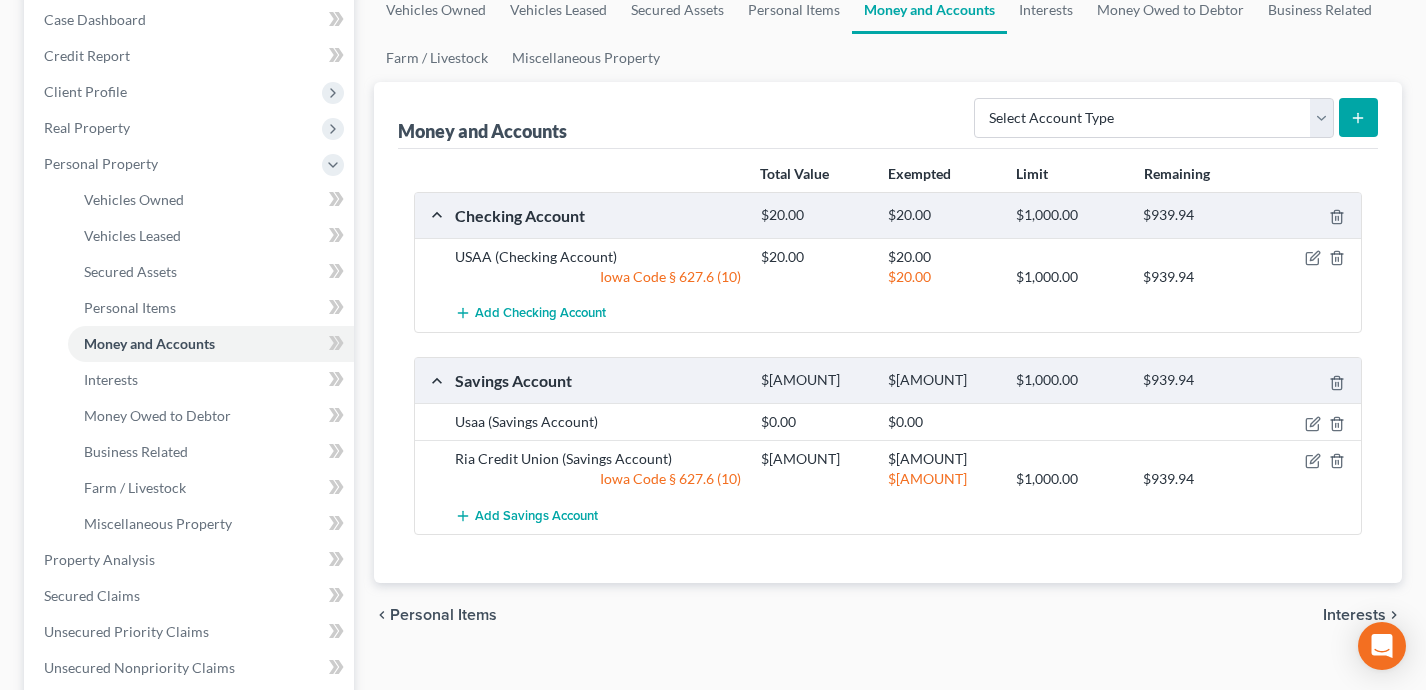 scroll, scrollTop: 154, scrollLeft: 0, axis: vertical 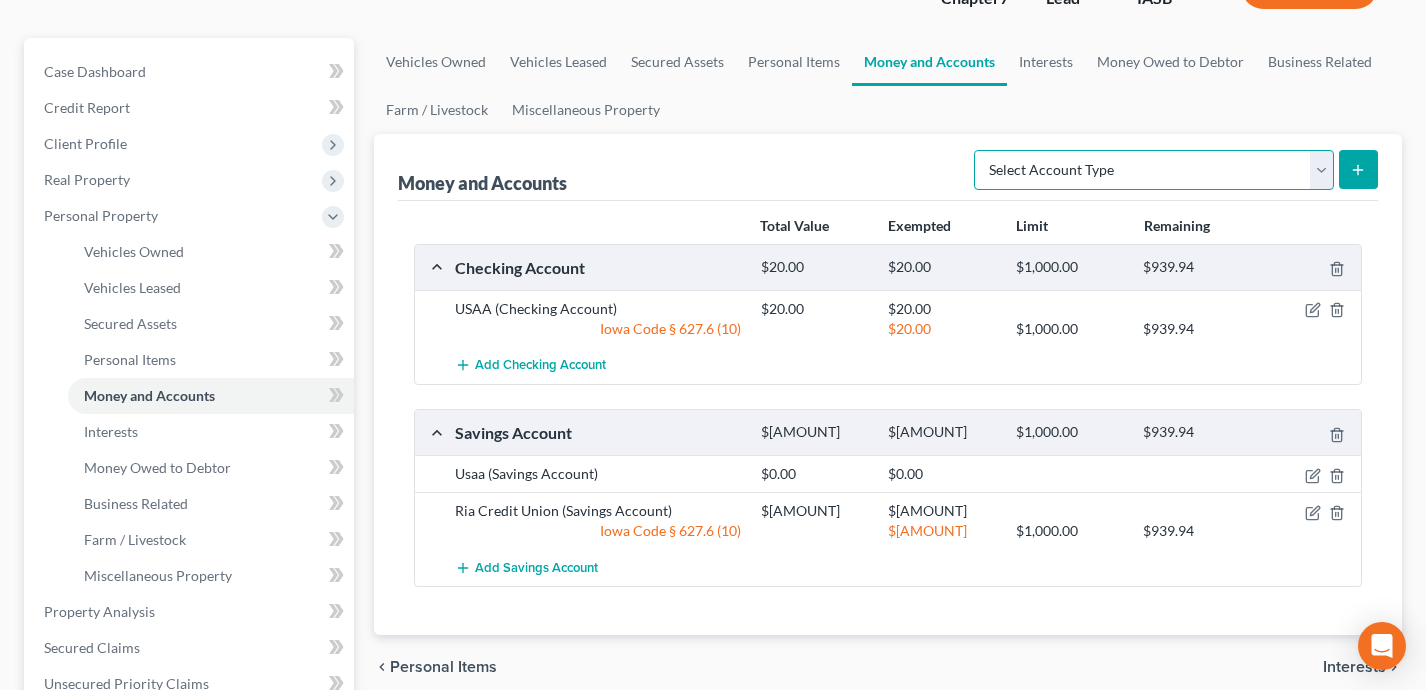 click on "Select Account Type Brokerage Cash on Hand Certificates of Deposit Checking Account Money Market Other (Credit Union, Health Savings Account, etc) Safe Deposit Box Savings Account Security Deposits or Prepayments" at bounding box center [1154, 170] 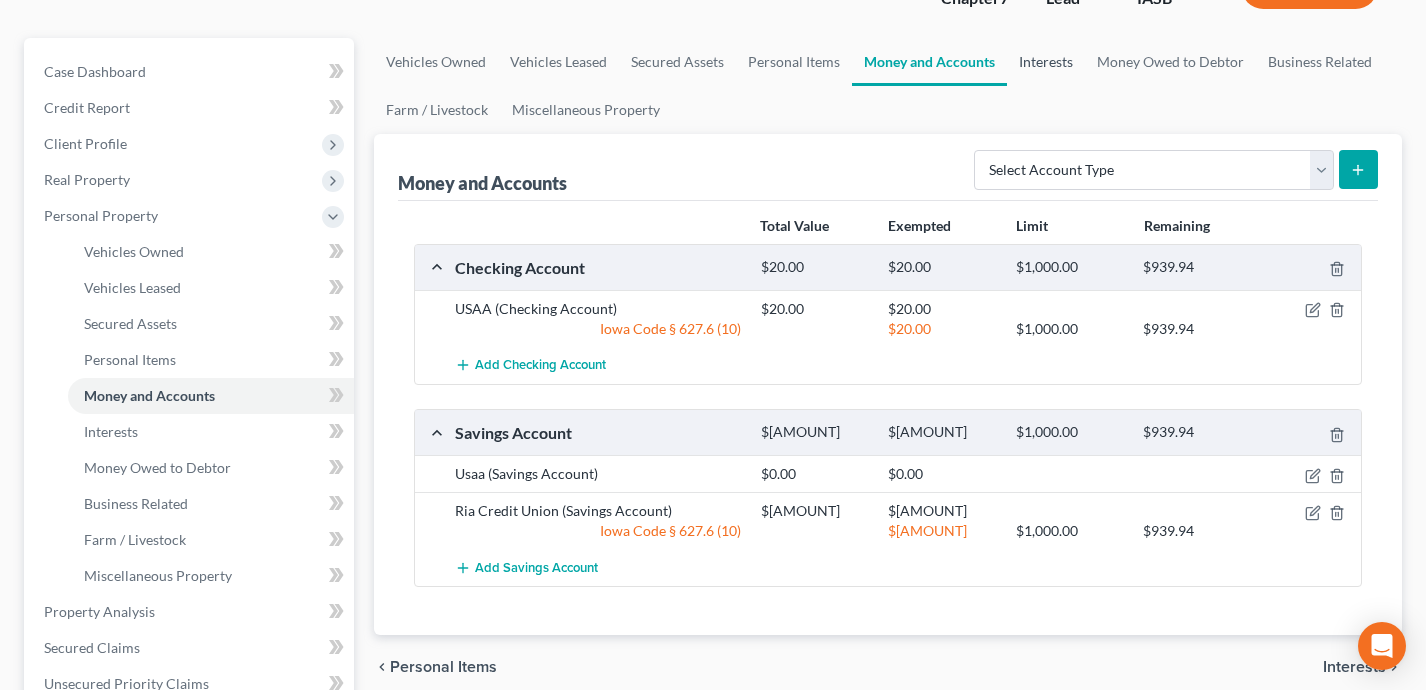 click on "Interests" at bounding box center (1046, 62) 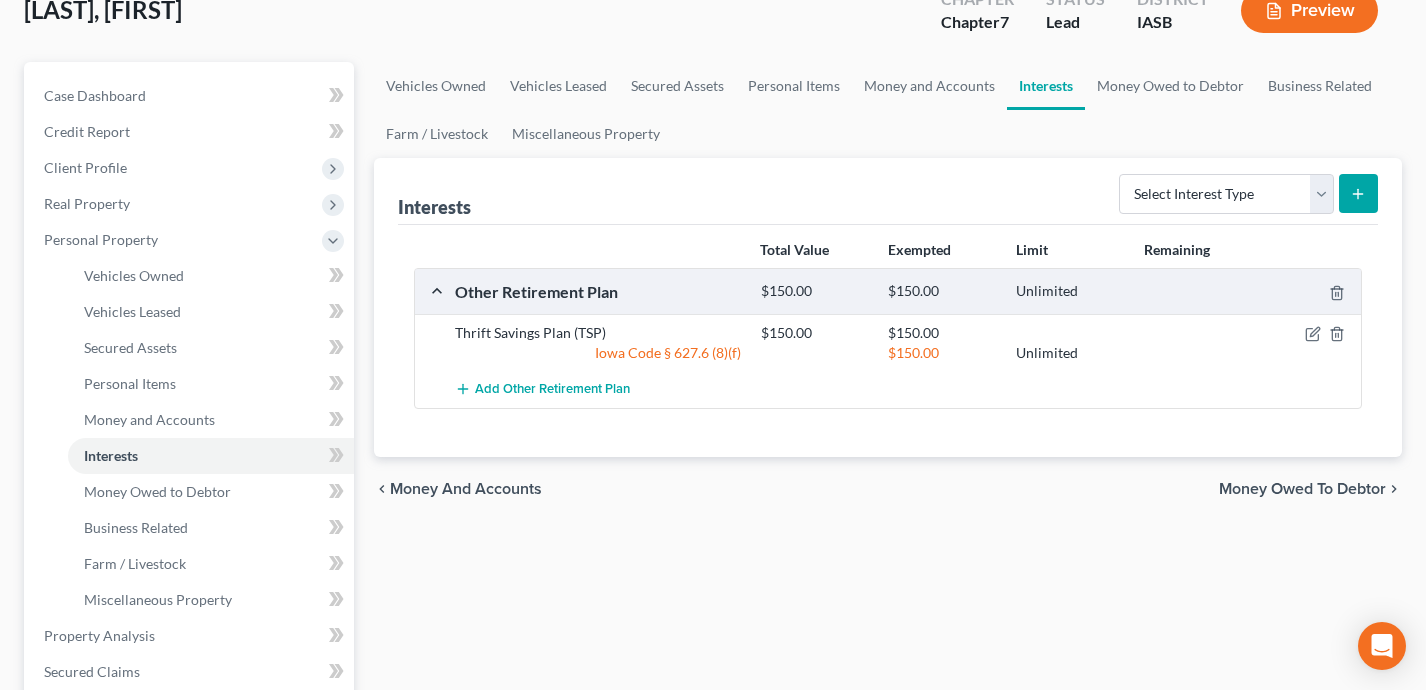 scroll, scrollTop: 176, scrollLeft: 0, axis: vertical 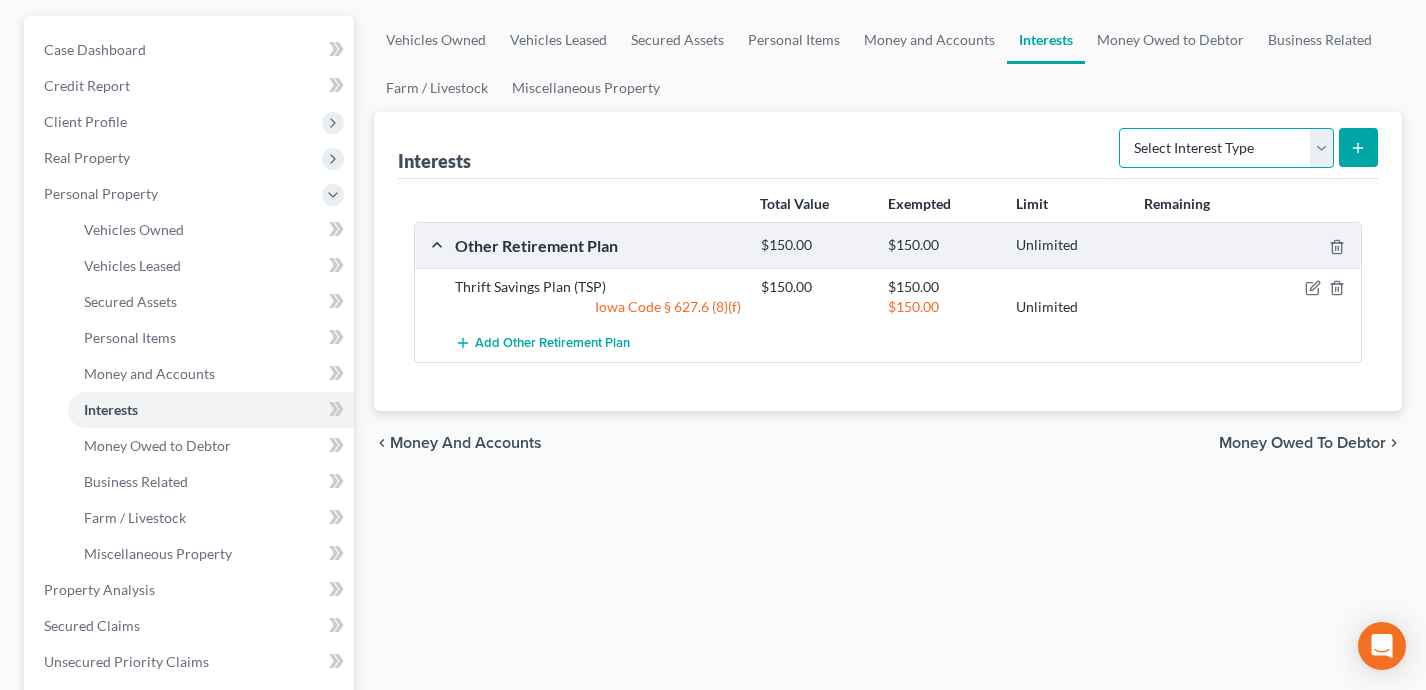 click on "Select Interest Type 401K Annuity Bond Education IRA Government Bond Government Pension Plan Incorporated Business IRA Joint Venture (Active) Joint Venture (Inactive) Keogh Mutual Fund Other Retirement Plan Partnership (Active) Partnership (Inactive) Pension Plan Stock Term Life Insurance Unincorporated Business Whole Life Insurance" at bounding box center (1226, 148) 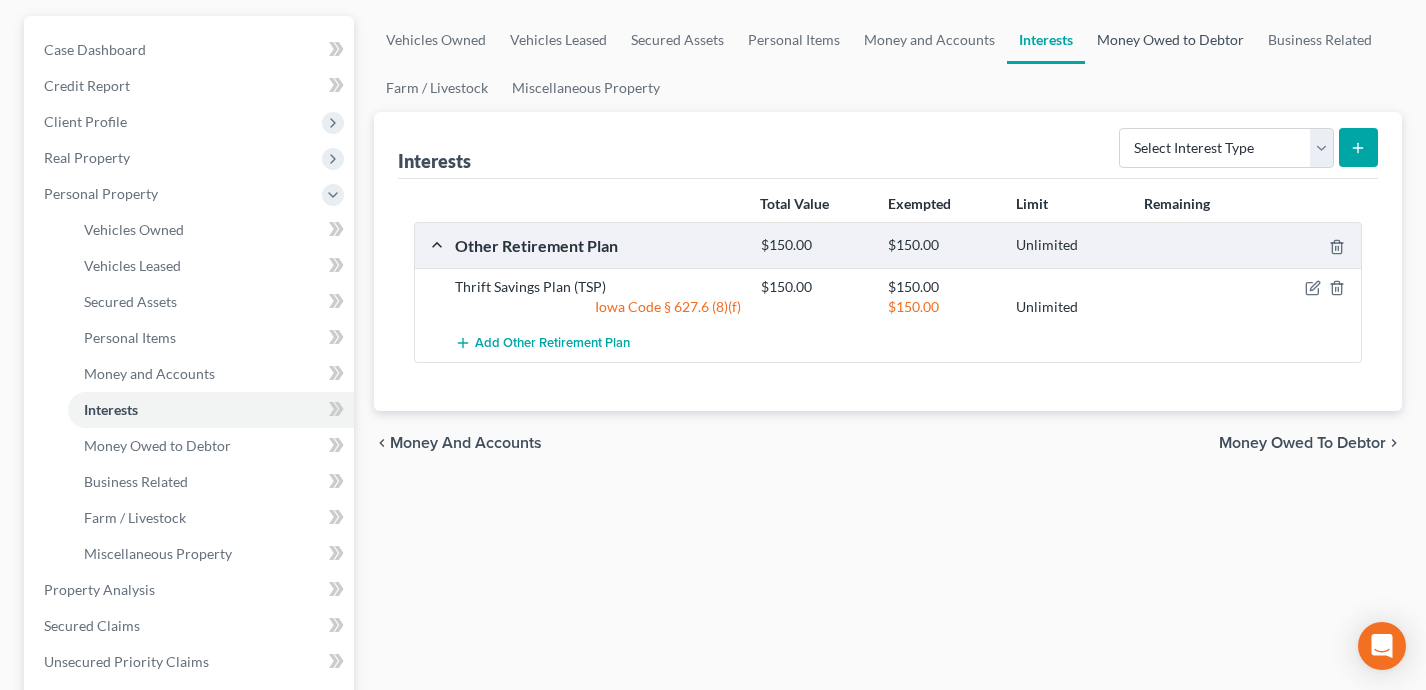 click on "Money Owed to Debtor" at bounding box center (1170, 40) 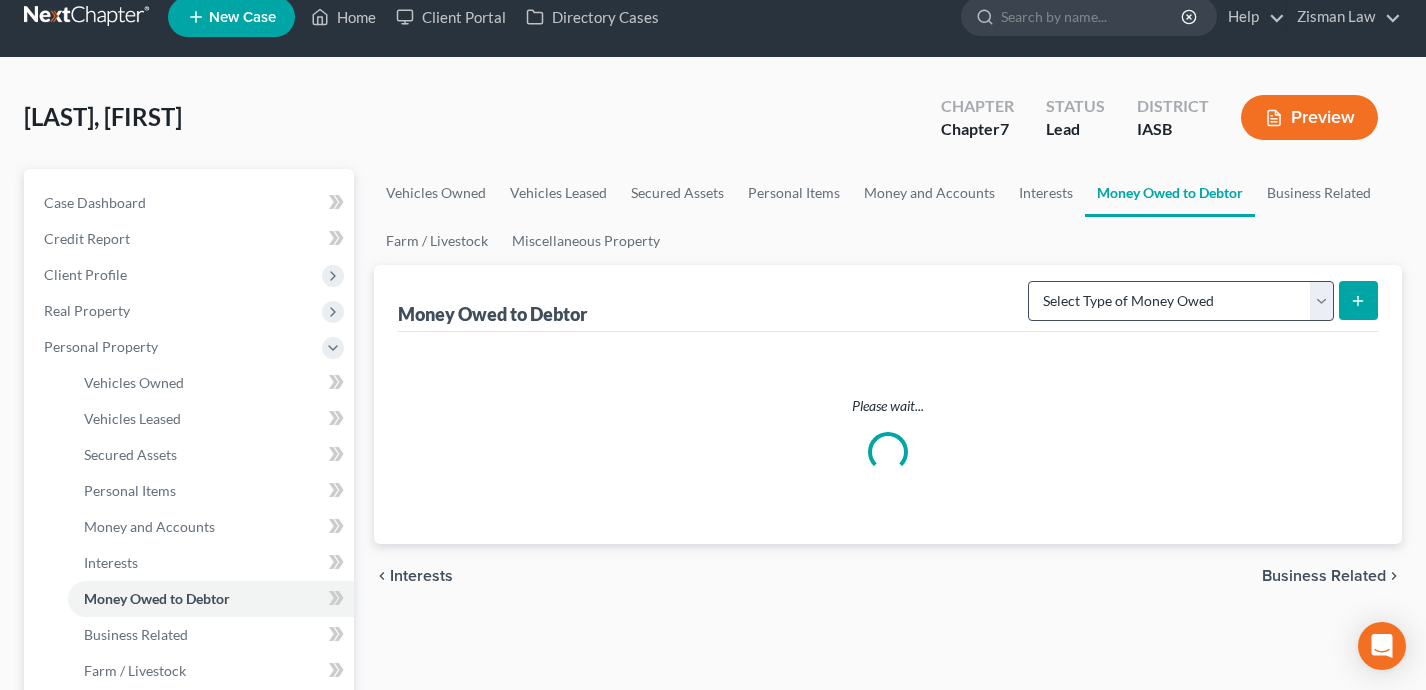 scroll, scrollTop: 0, scrollLeft: 0, axis: both 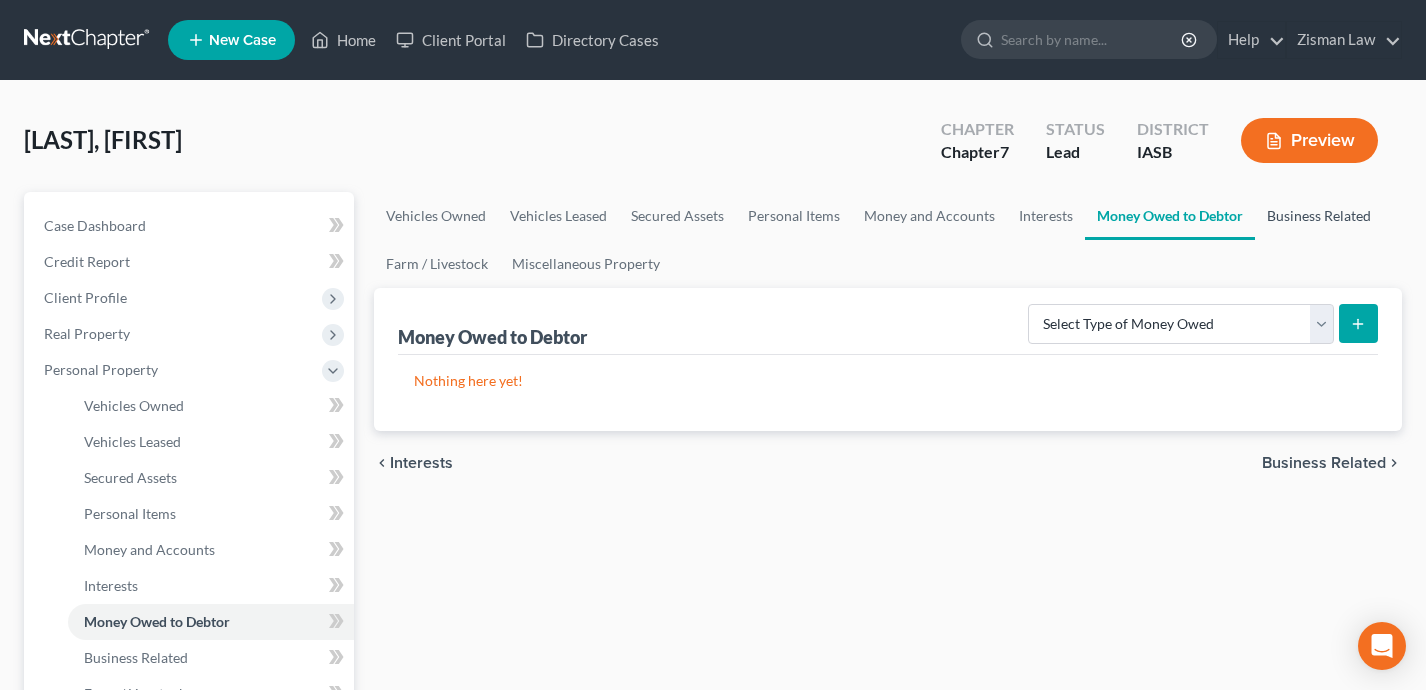 click on "Business Related" at bounding box center [1319, 216] 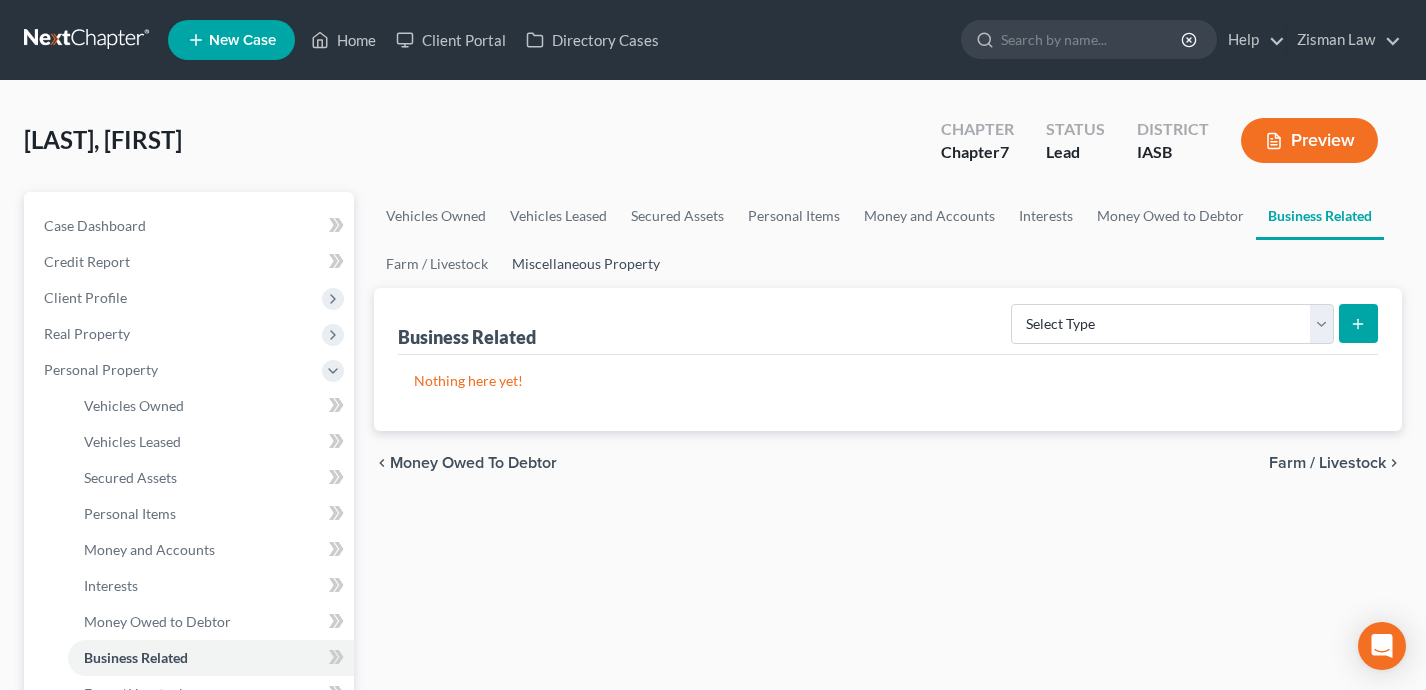 click on "Miscellaneous Property" at bounding box center [586, 264] 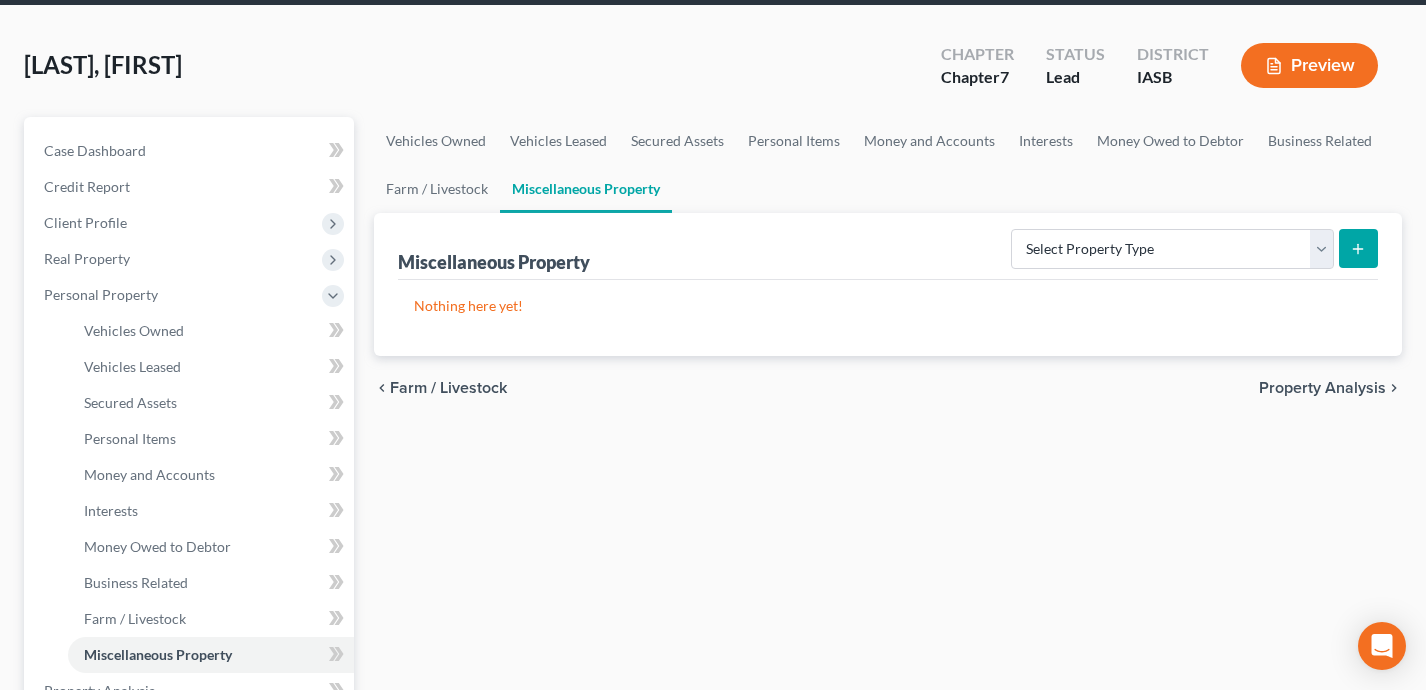 scroll, scrollTop: 81, scrollLeft: 0, axis: vertical 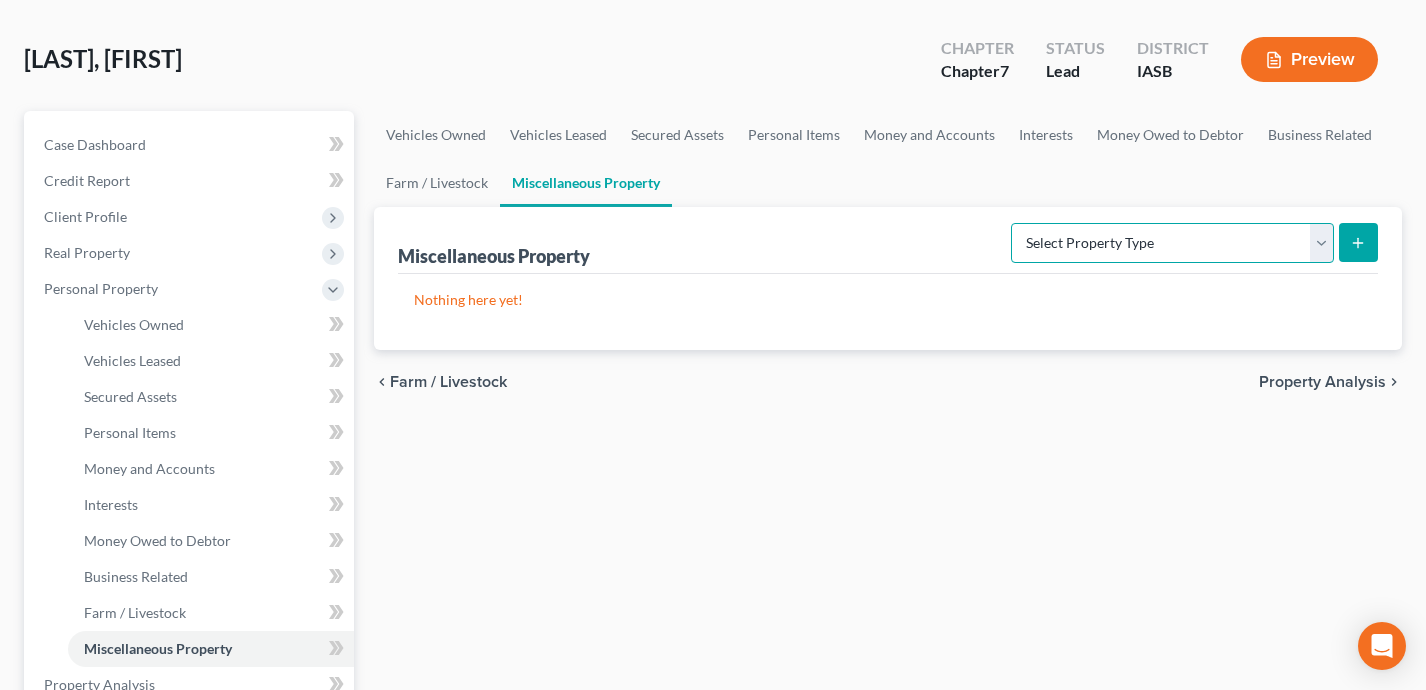 click on "Select Property Type Assigned for Creditor Benefit Within 1 Year Holding for Another Not Yet Listed Stored Within 1 Year Transferred" at bounding box center [1172, 243] 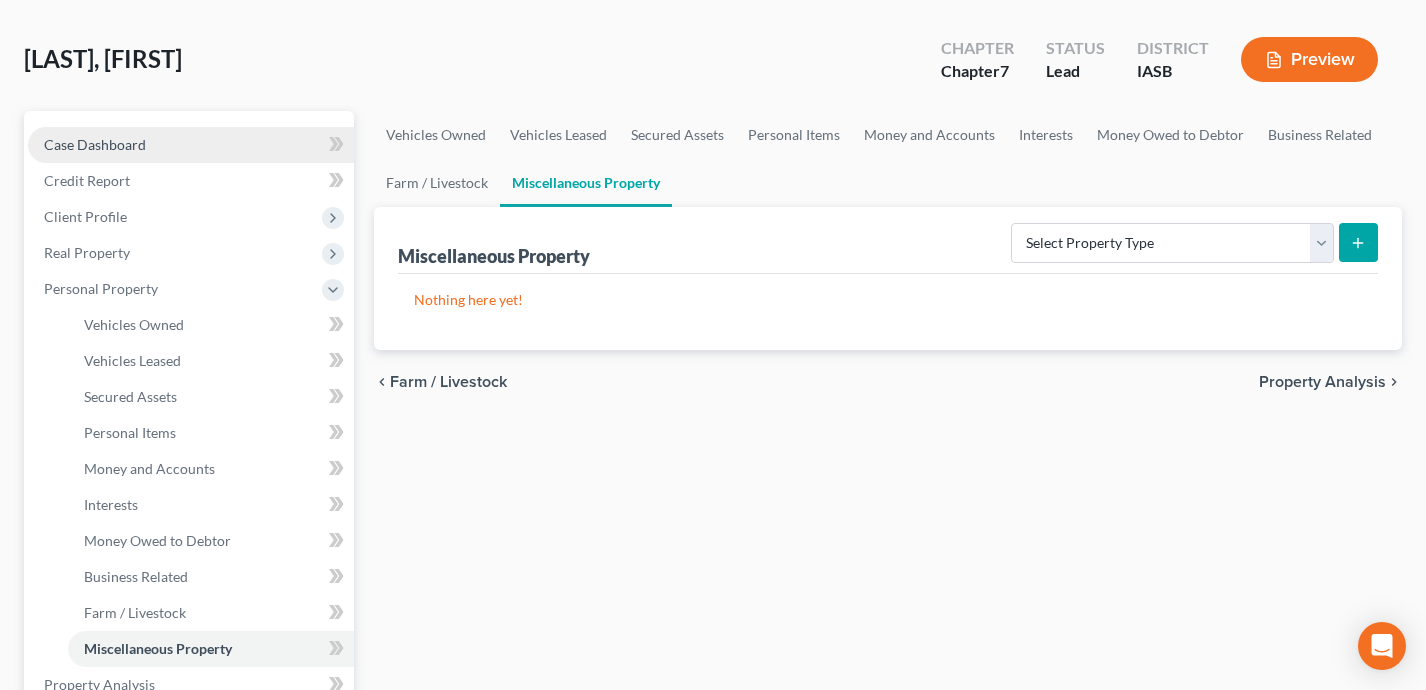 click on "Case Dashboard" at bounding box center (191, 145) 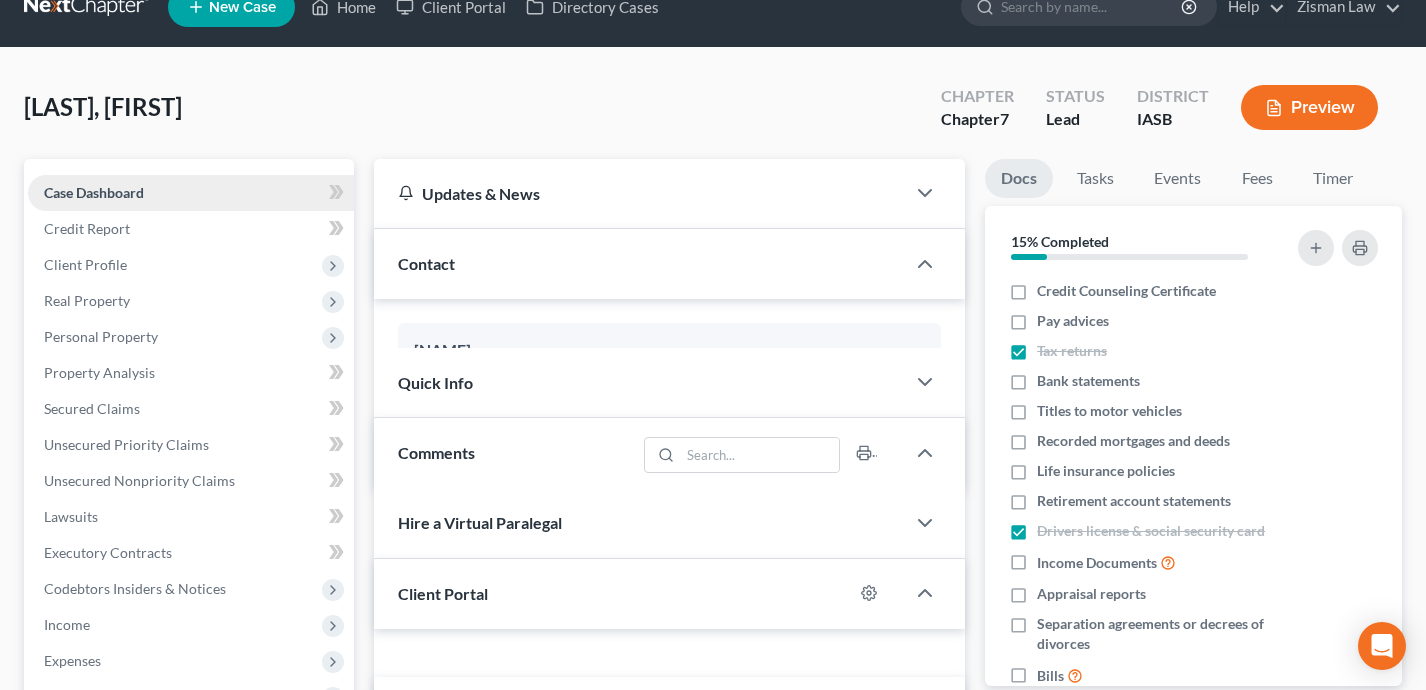 scroll, scrollTop: 0, scrollLeft: 0, axis: both 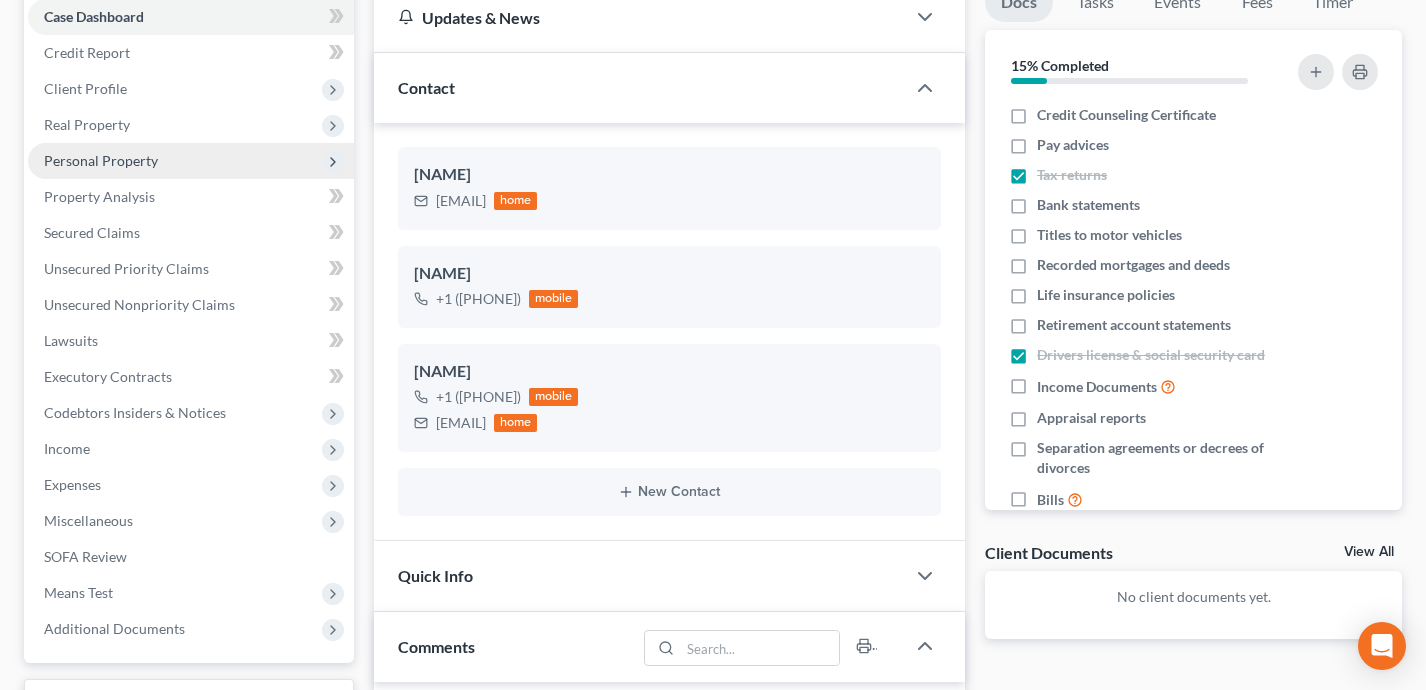 click on "Personal Property" at bounding box center (191, 161) 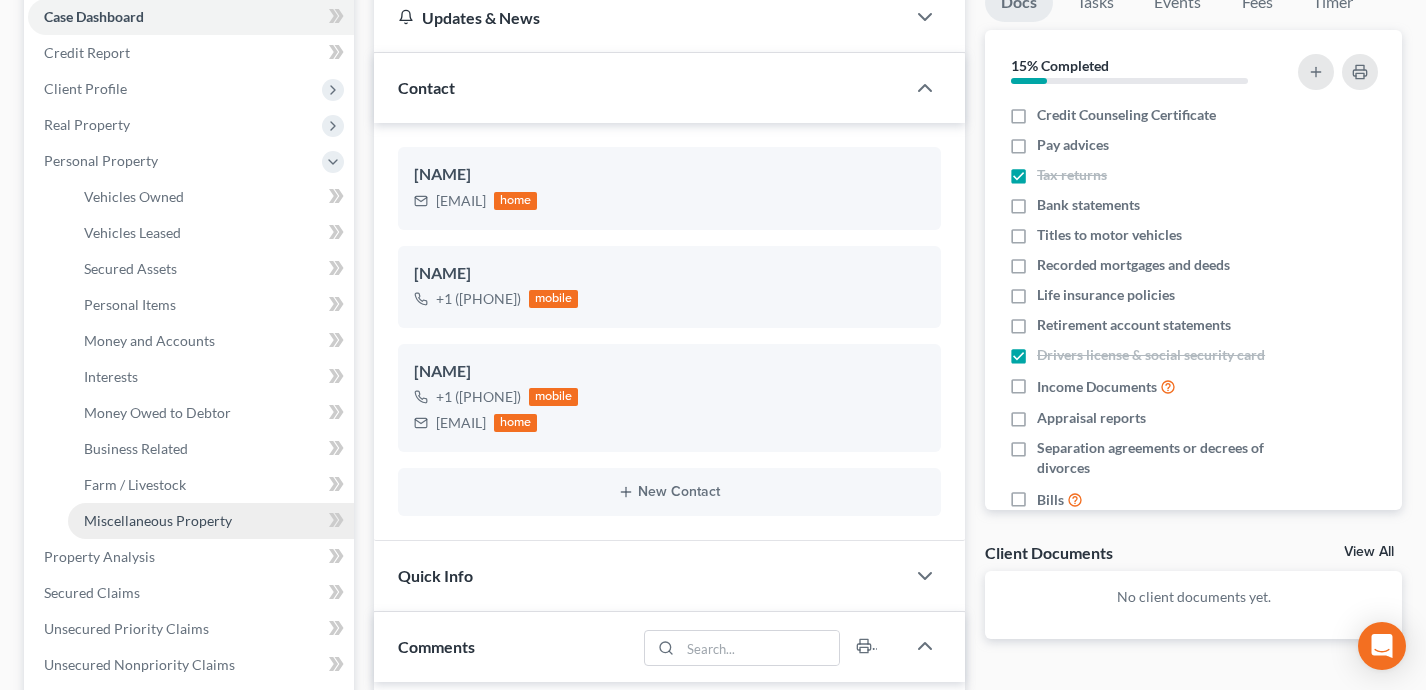 click on "Miscellaneous Property" at bounding box center (158, 520) 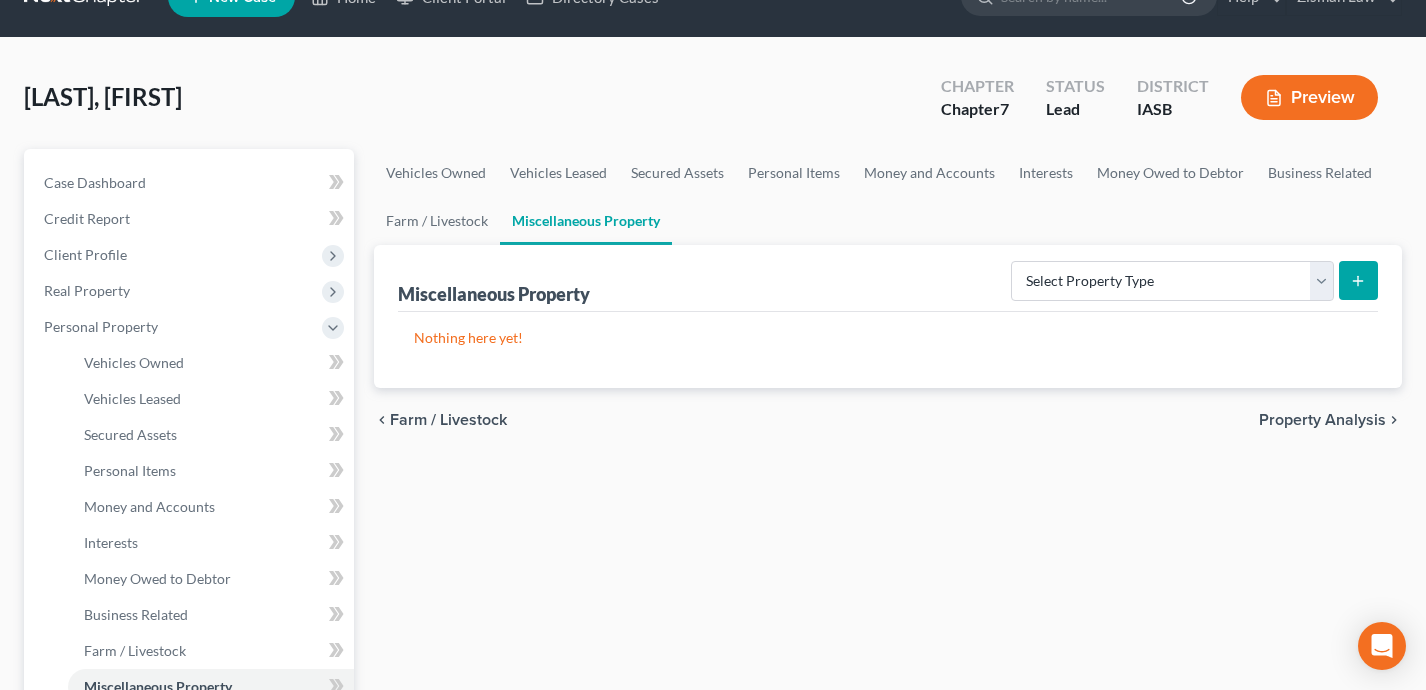 scroll, scrollTop: 0, scrollLeft: 0, axis: both 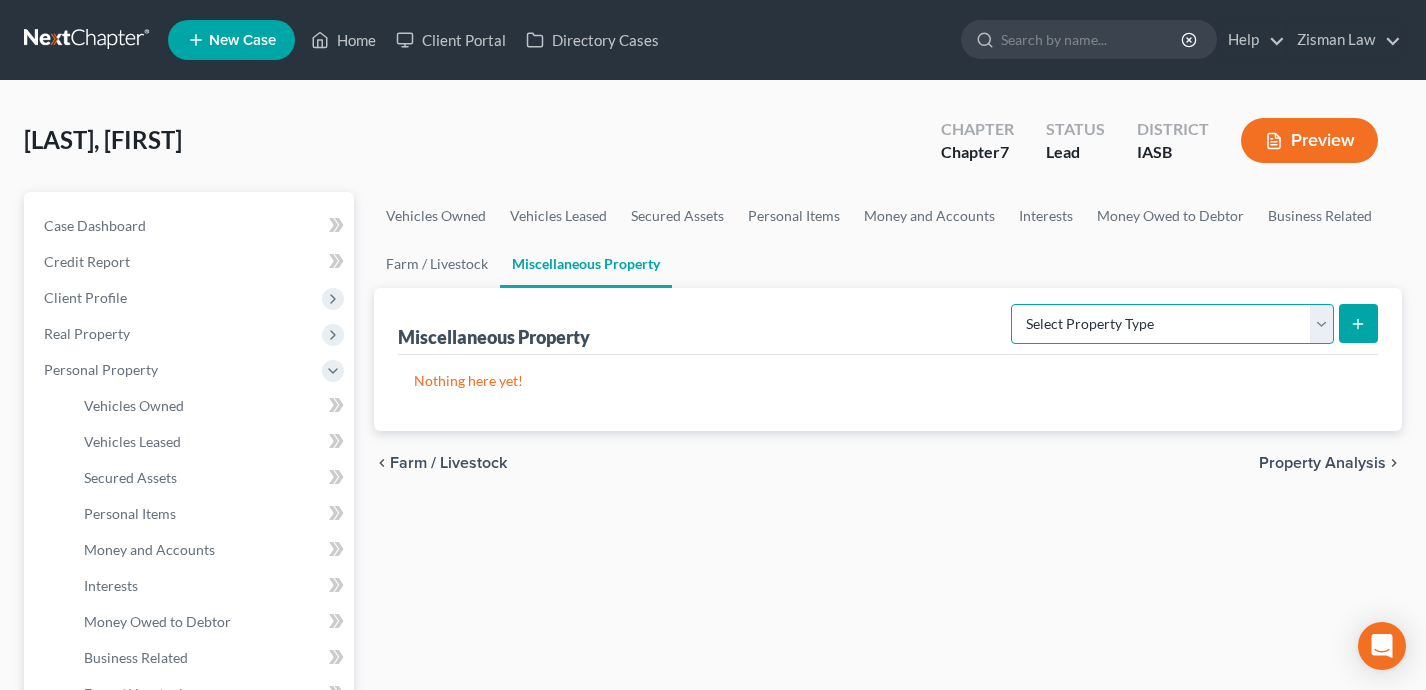 click on "Select Property Type Assigned for Creditor Benefit Within 1 Year Holding for Another Not Yet Listed Stored Within 1 Year Transferred" at bounding box center [1172, 324] 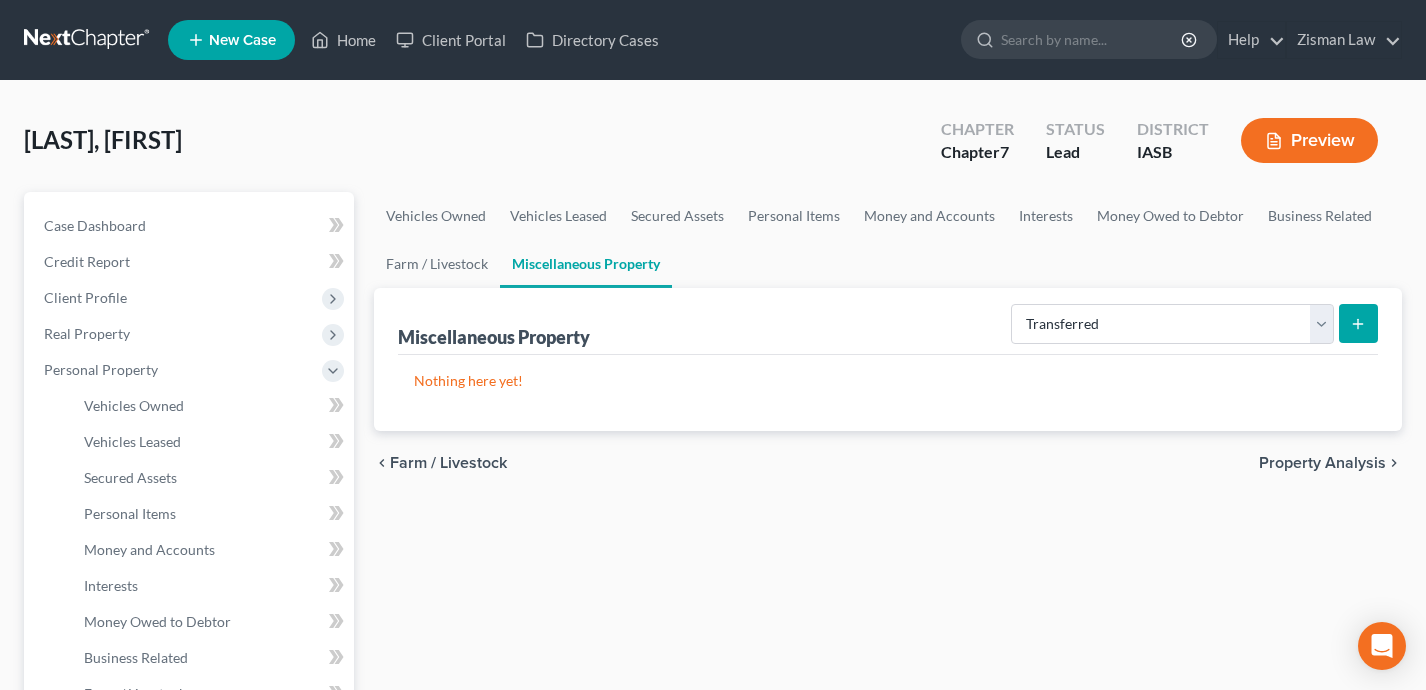 click at bounding box center (1358, 323) 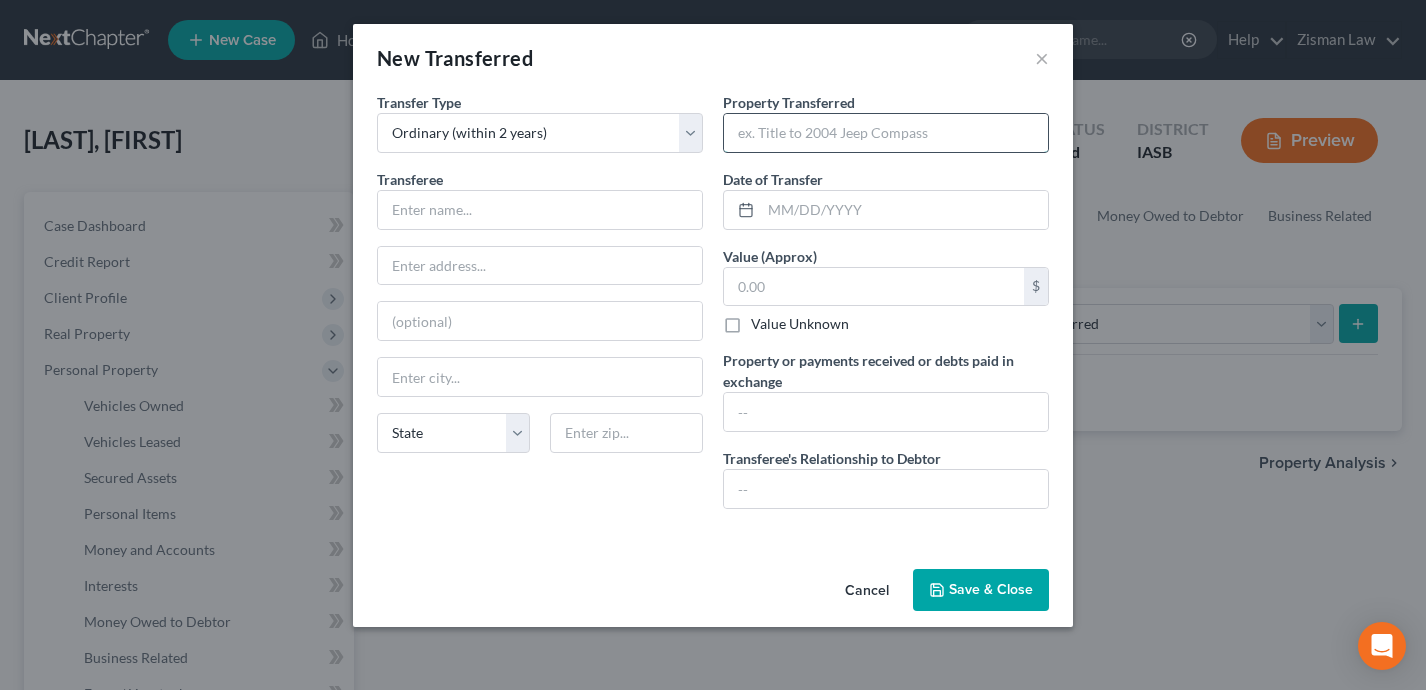 click at bounding box center (886, 133) 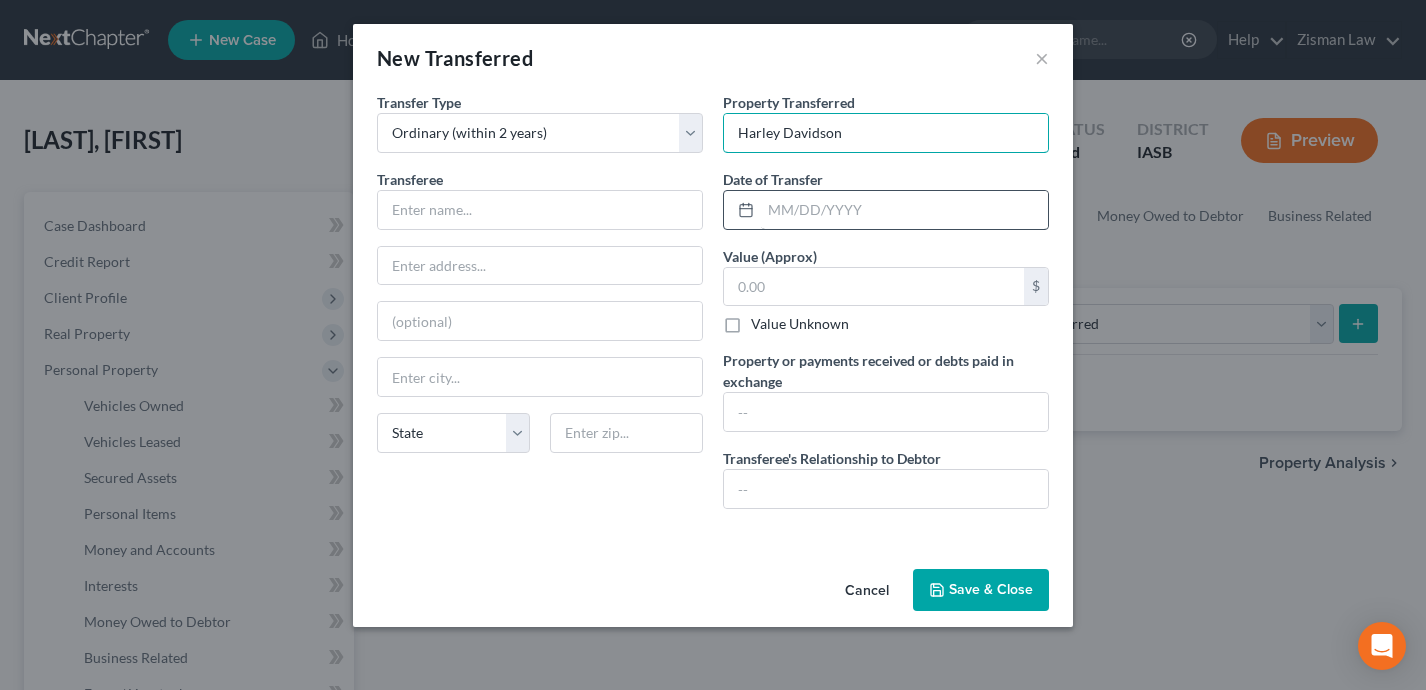 type on "Harley Davidson" 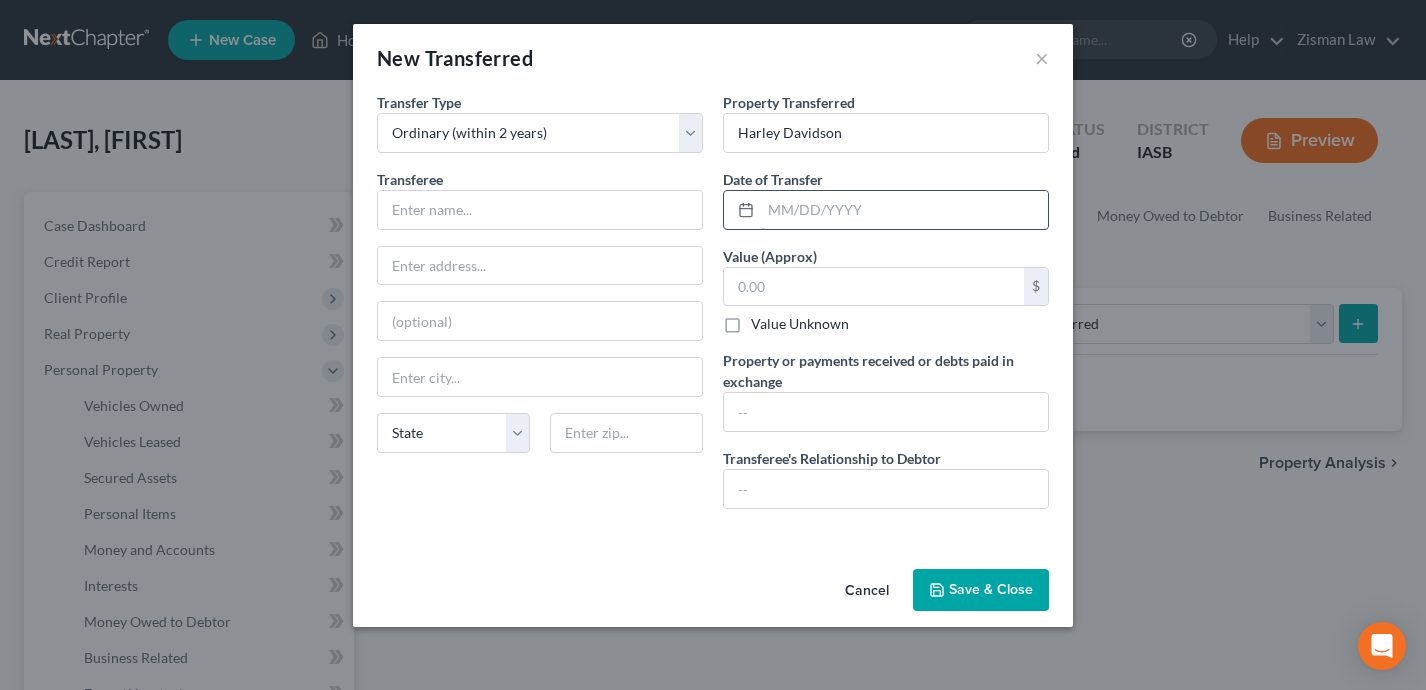 click at bounding box center (904, 210) 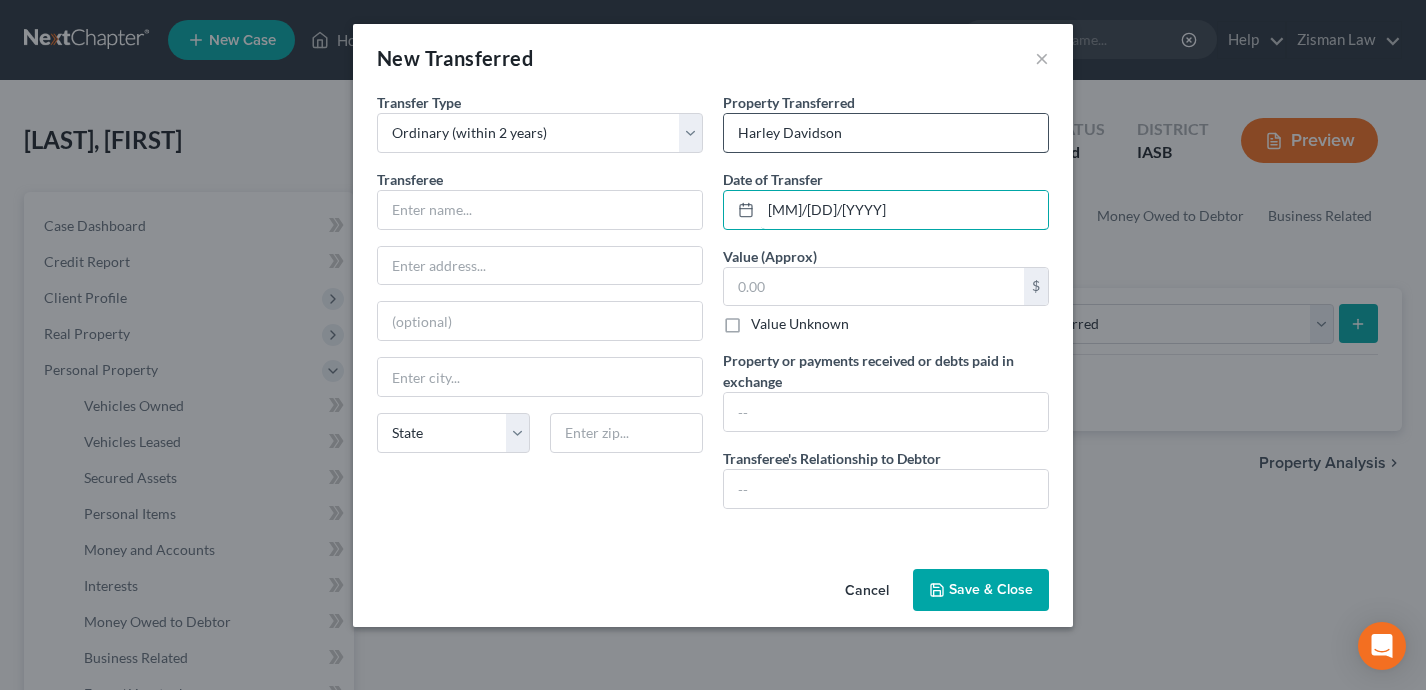type on "[MM]/[DD]/[YYYY]" 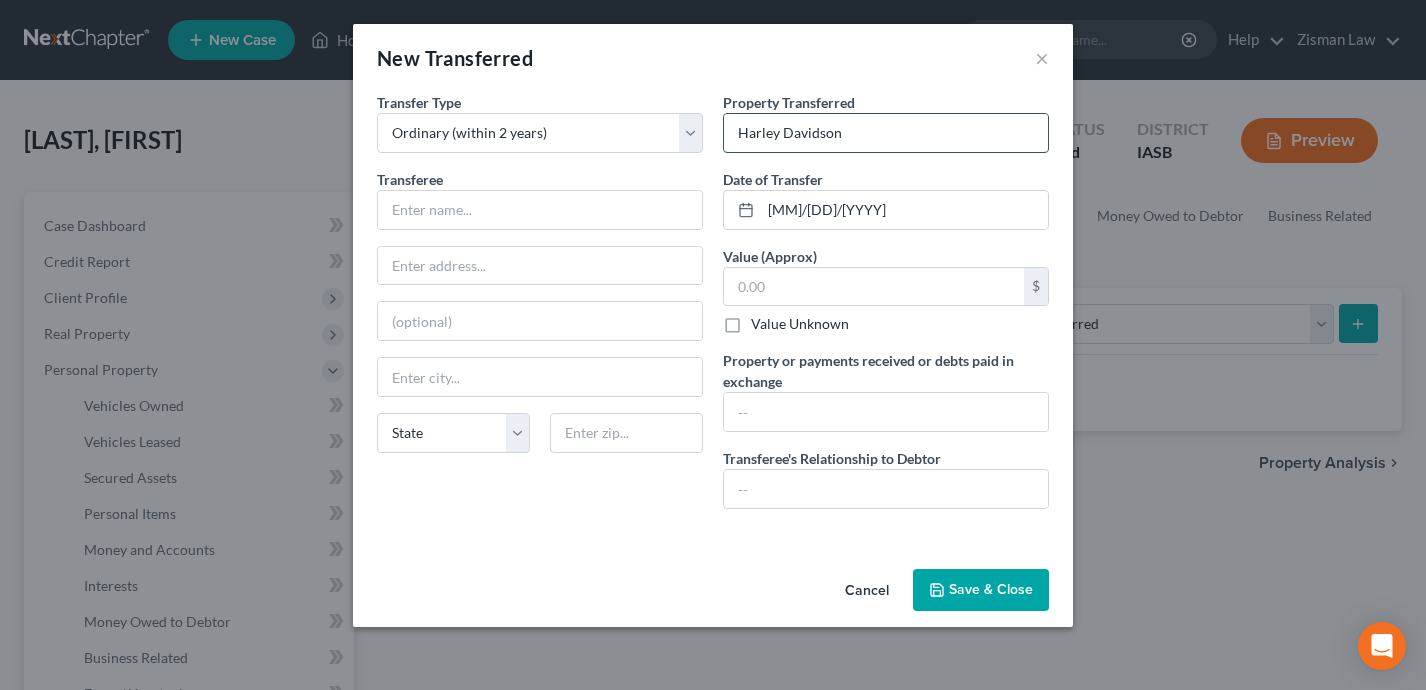 click on "Harley Davidson" at bounding box center (886, 133) 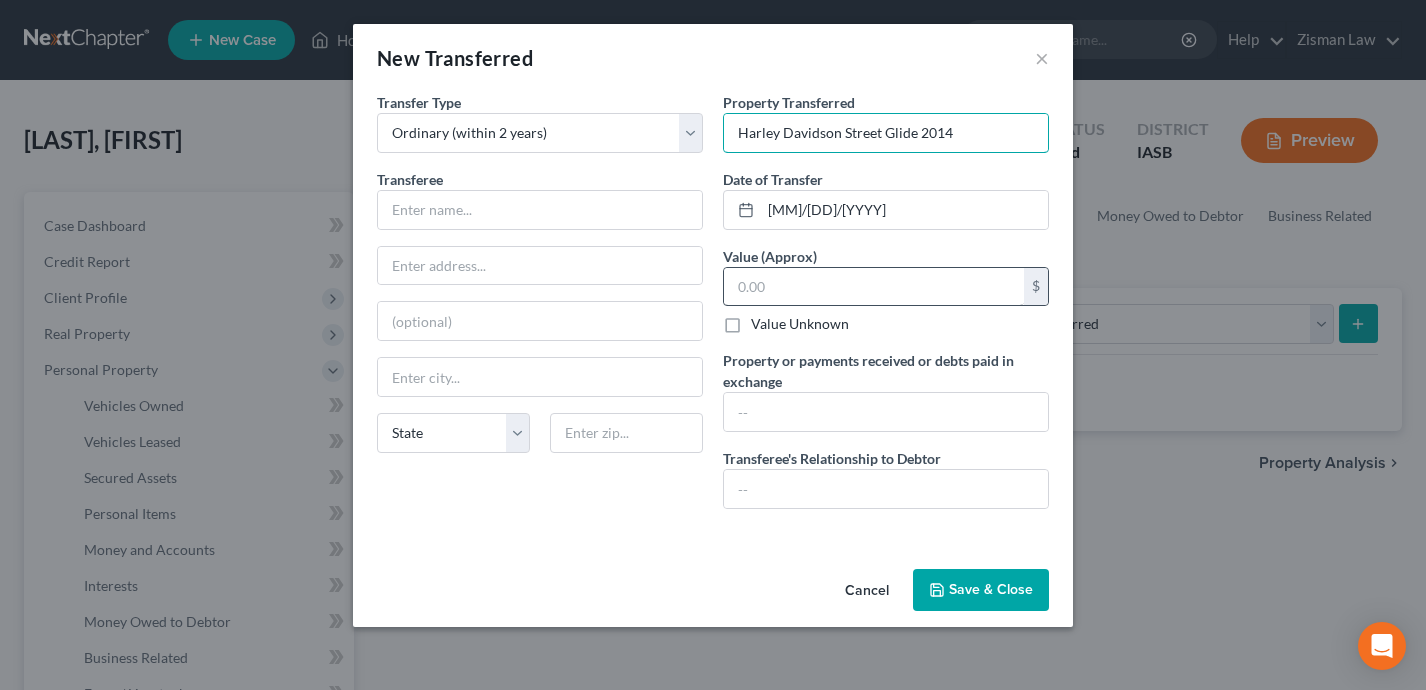 type on "Harley Davidson Street Glide 2014" 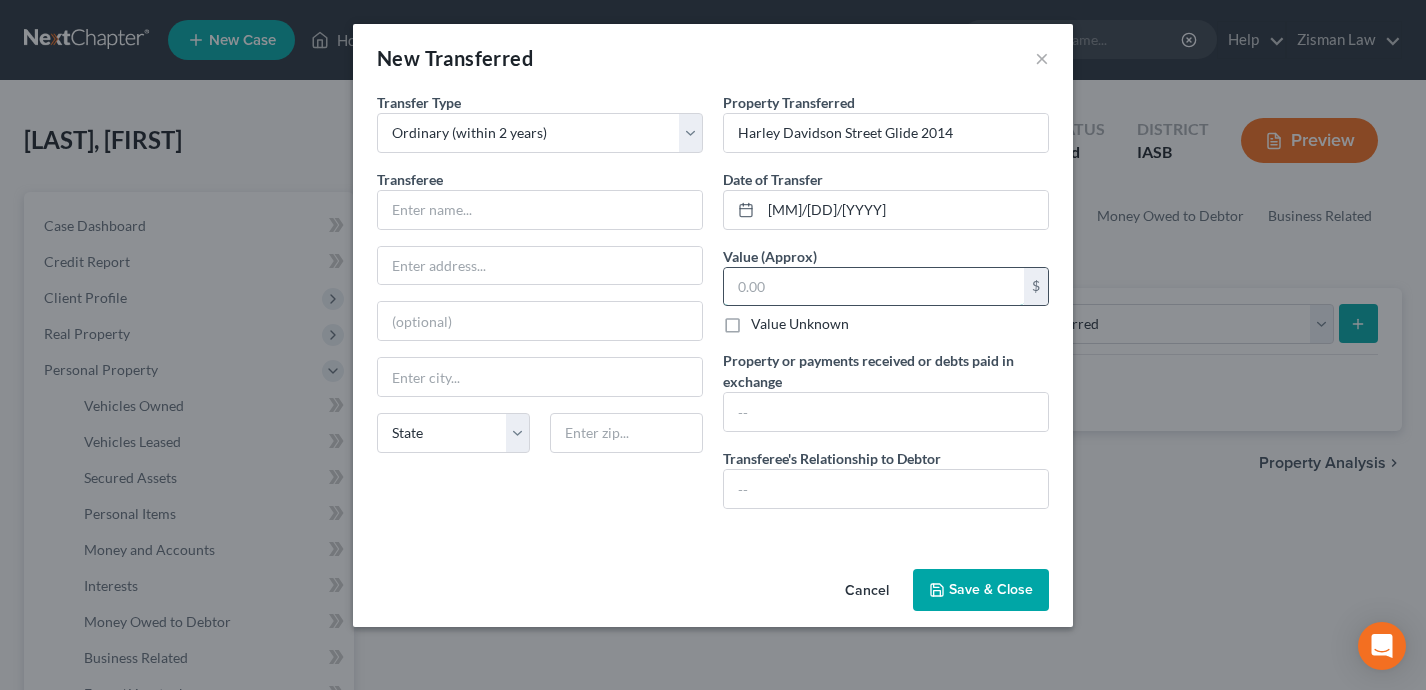 click at bounding box center [874, 287] 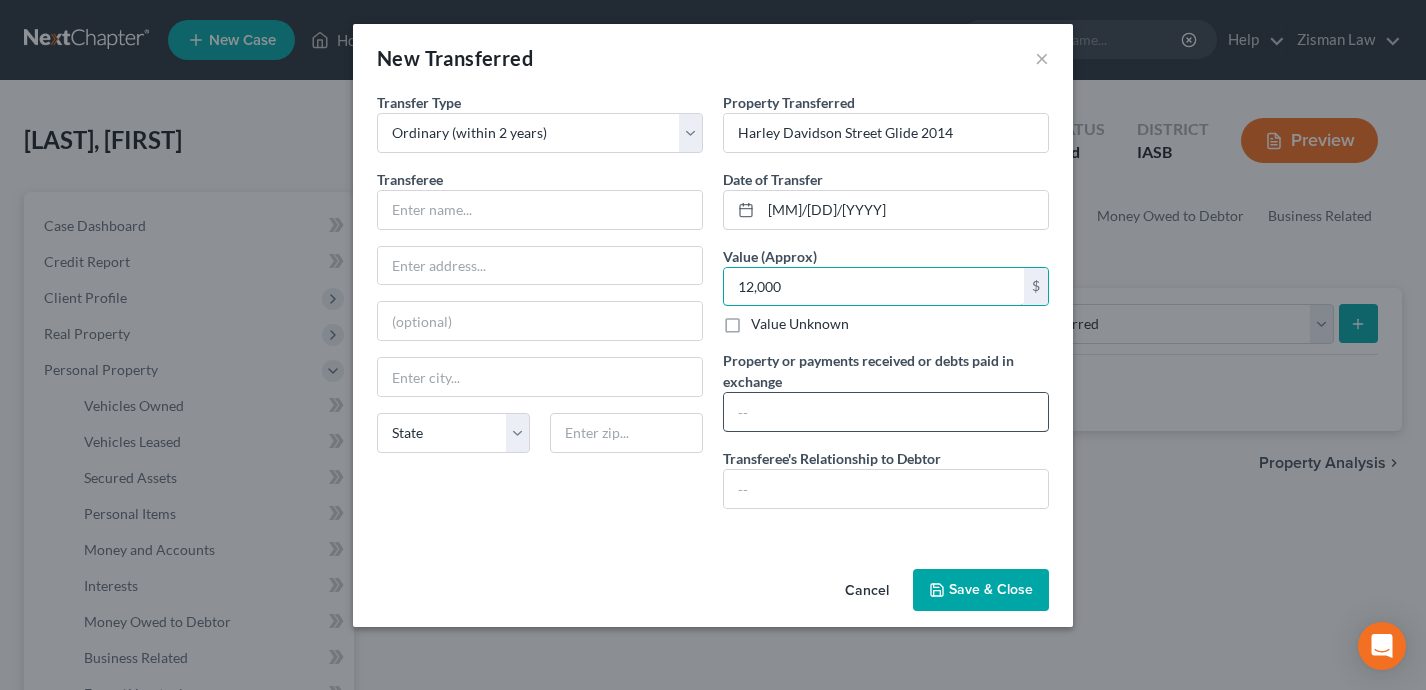 type on "12,000" 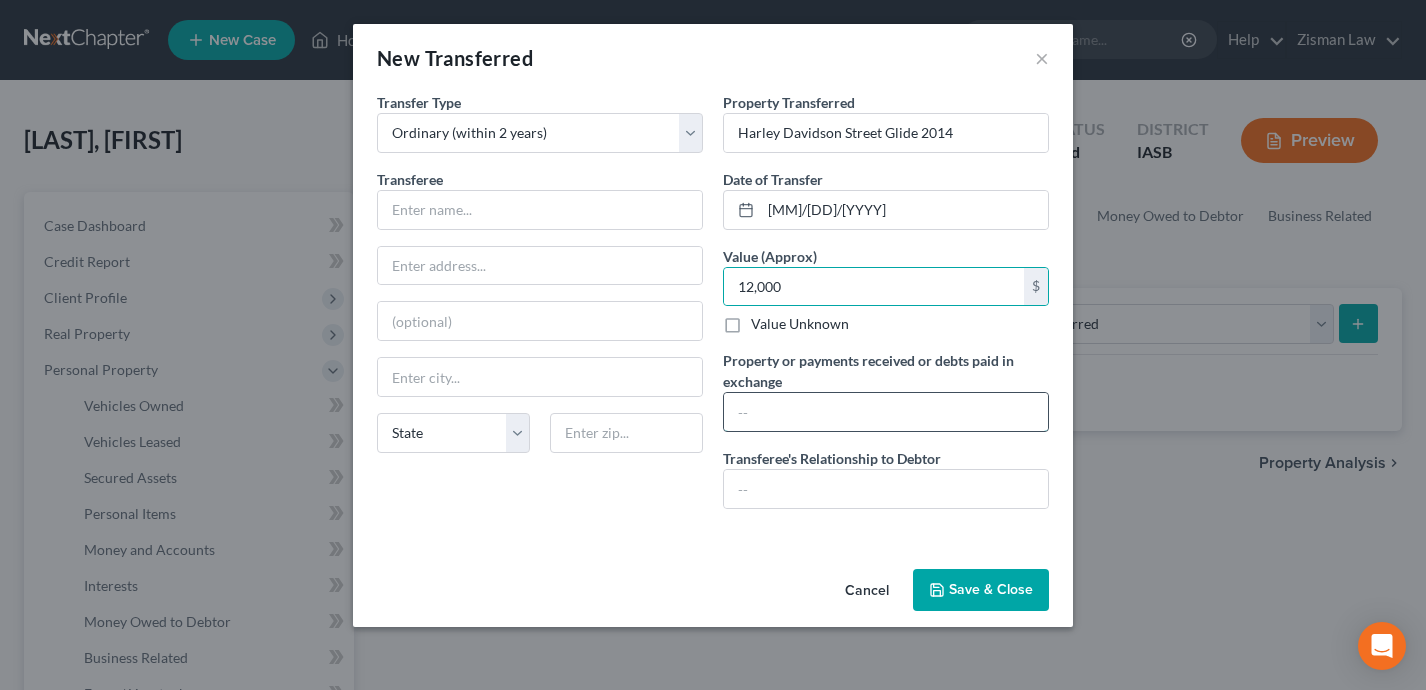 click at bounding box center (886, 412) 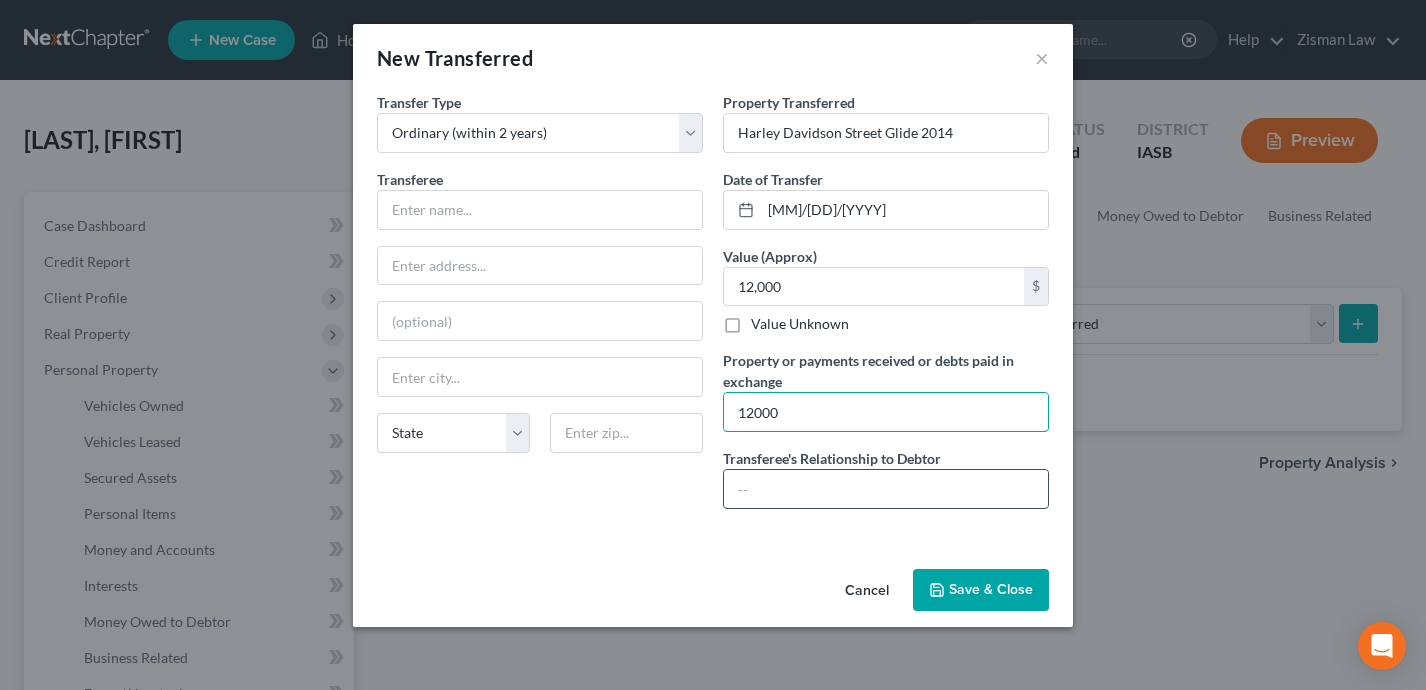 type on "12000" 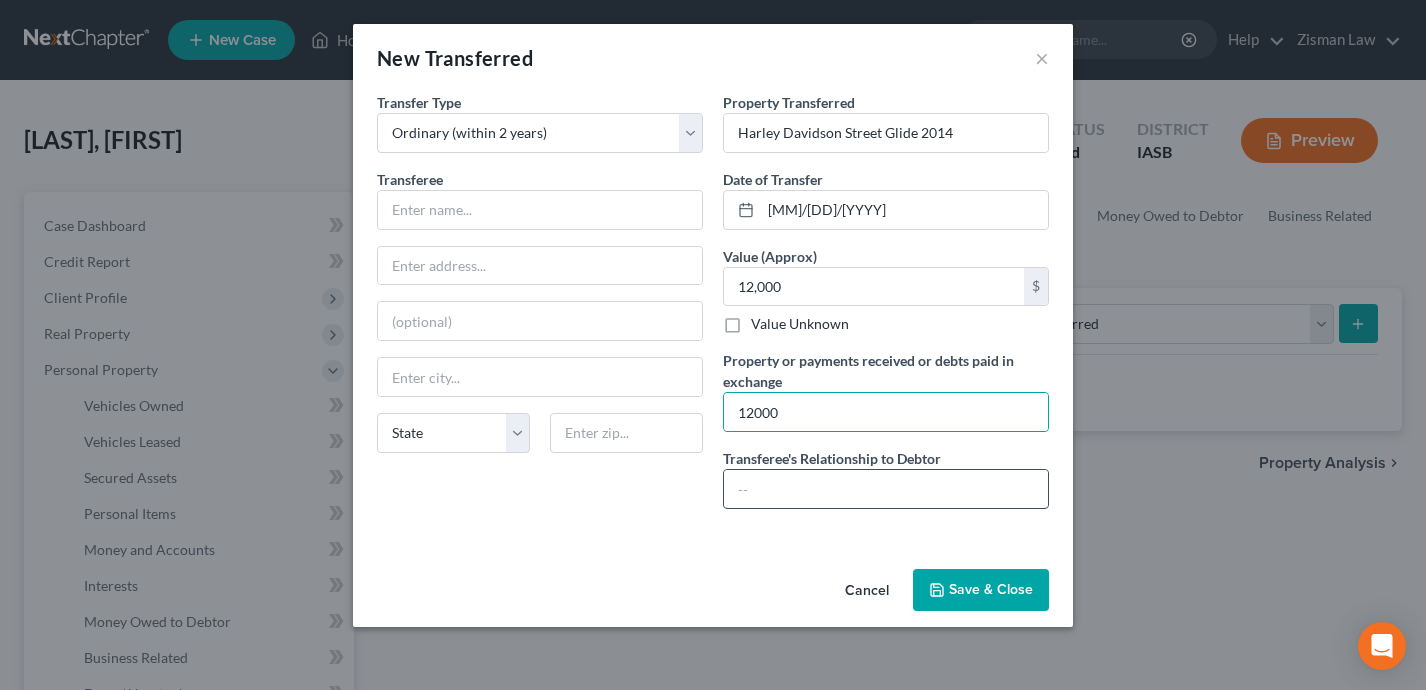 click at bounding box center [886, 489] 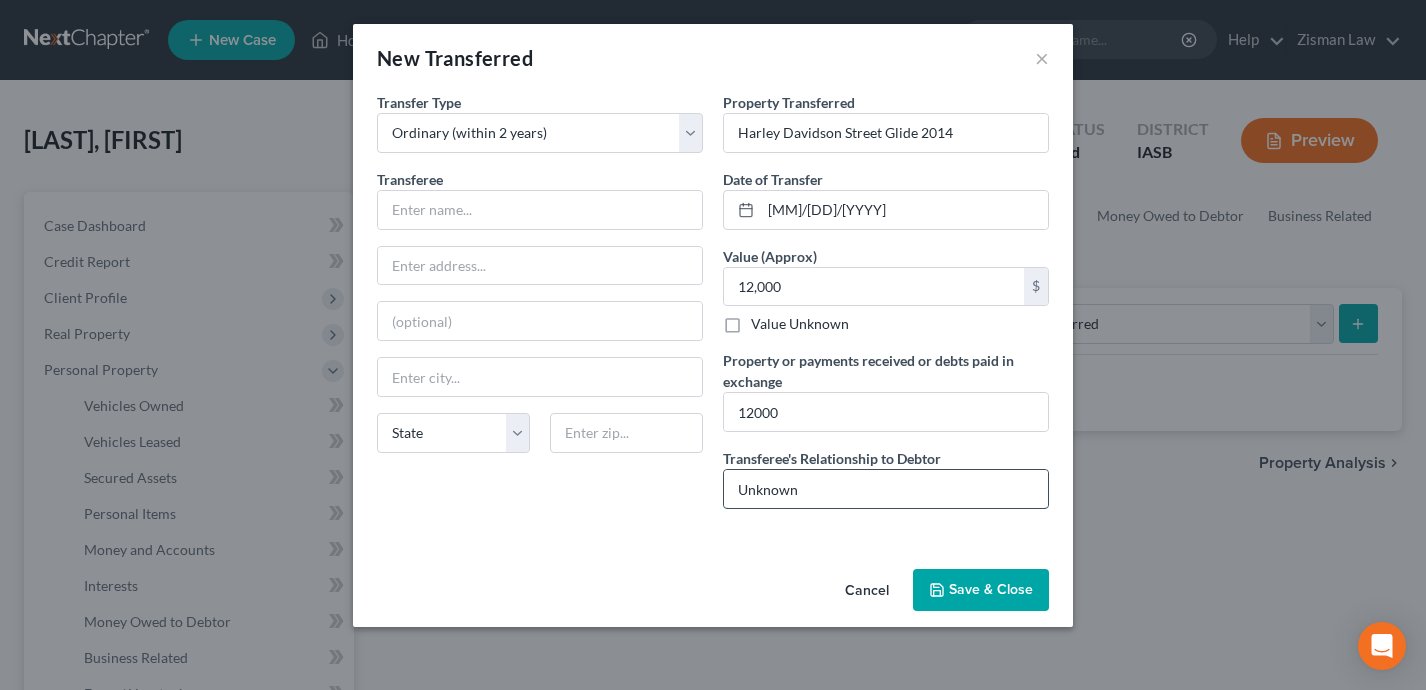 click on "Unknown" at bounding box center (886, 489) 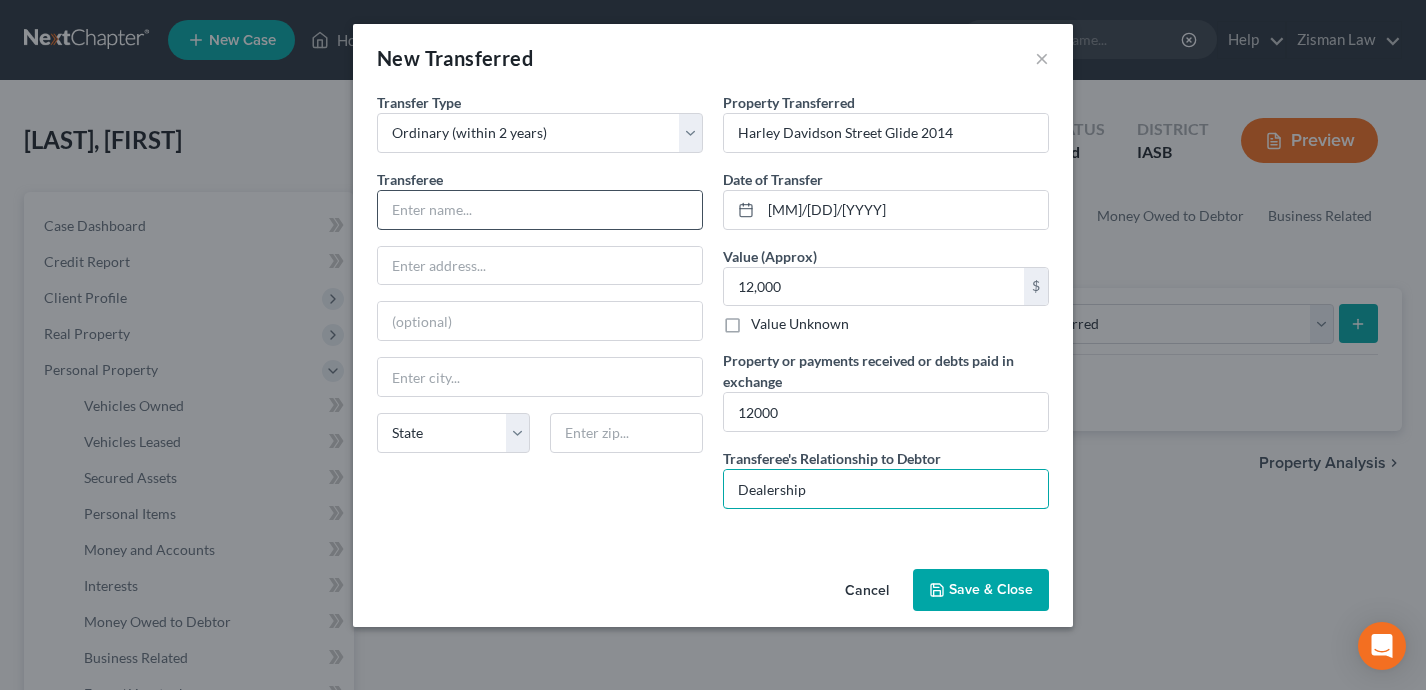 type on "Dealership" 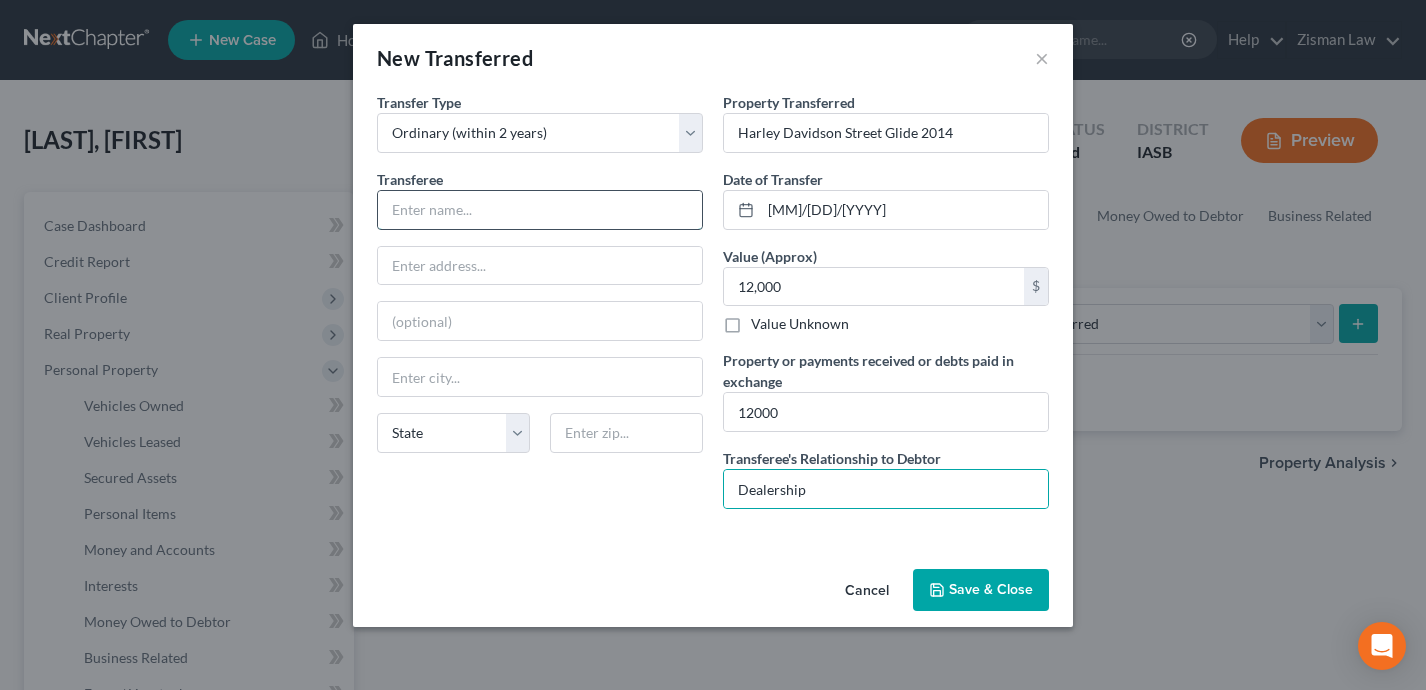 click at bounding box center (540, 210) 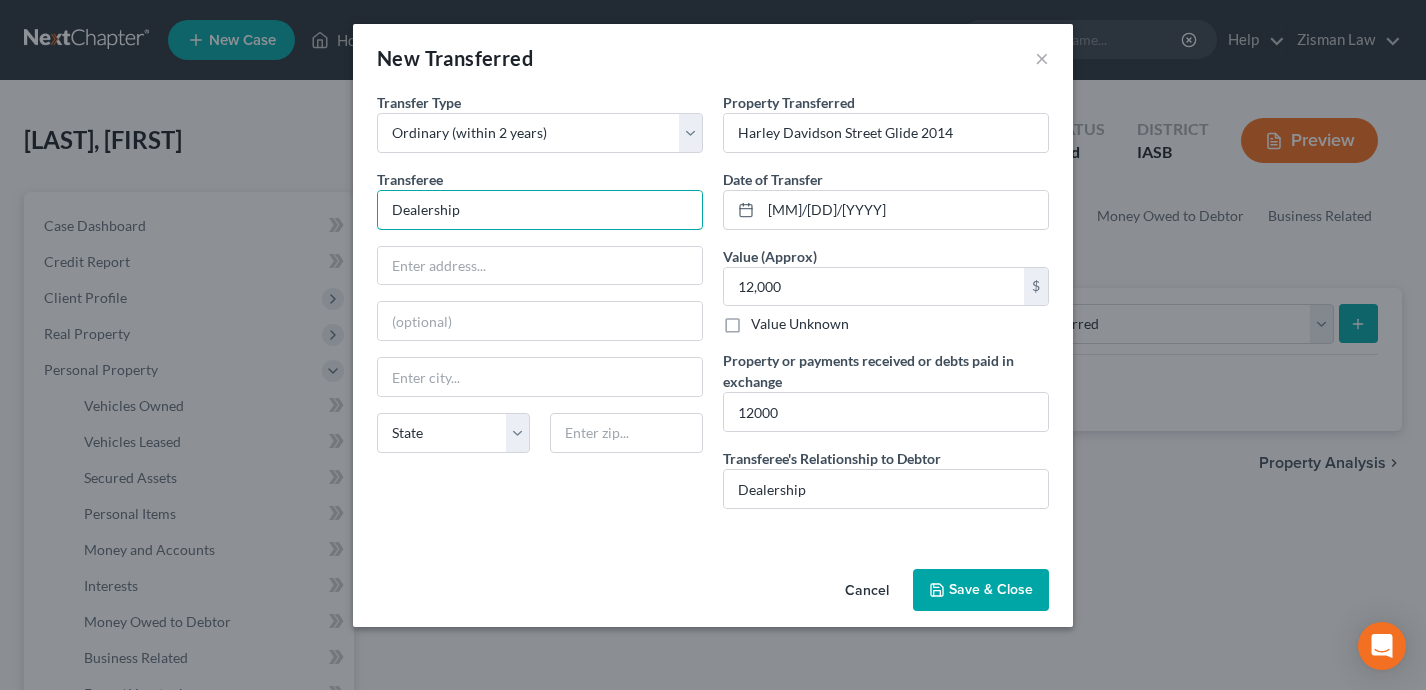 type on "Dealership" 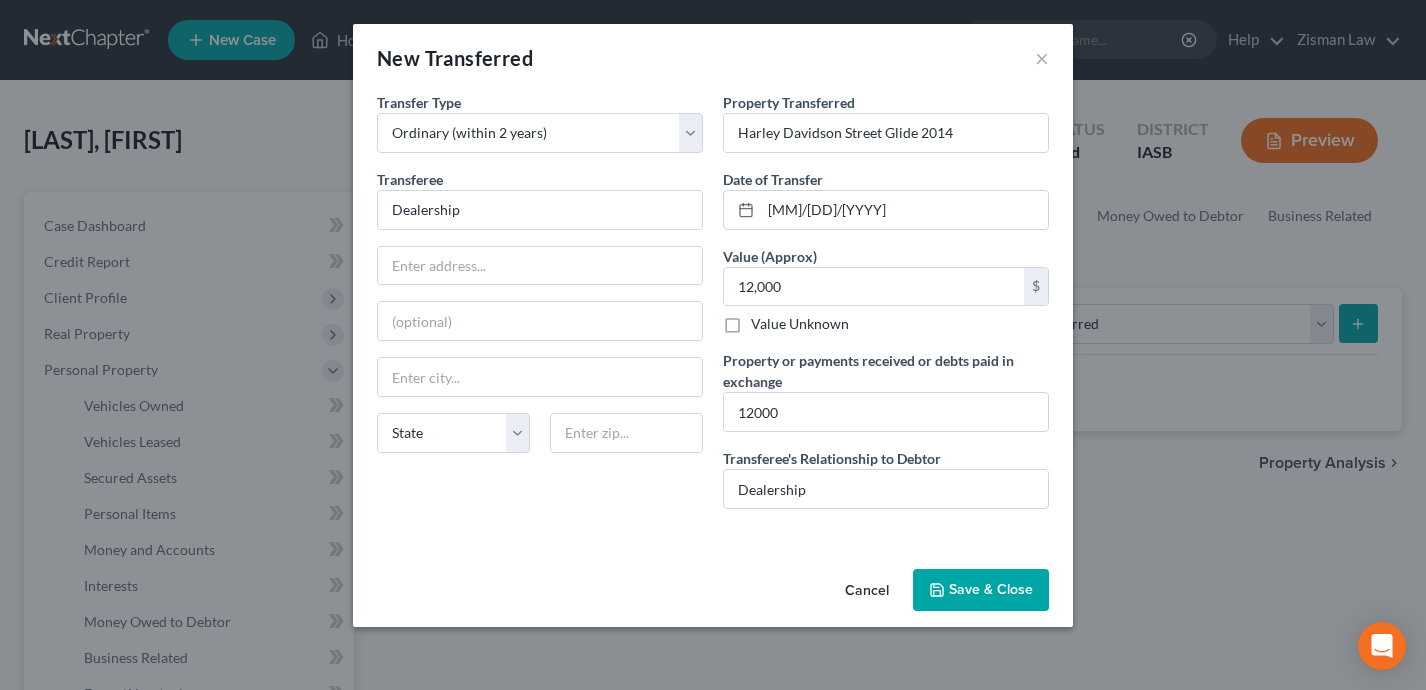 click on "Save & Close" at bounding box center (981, 590) 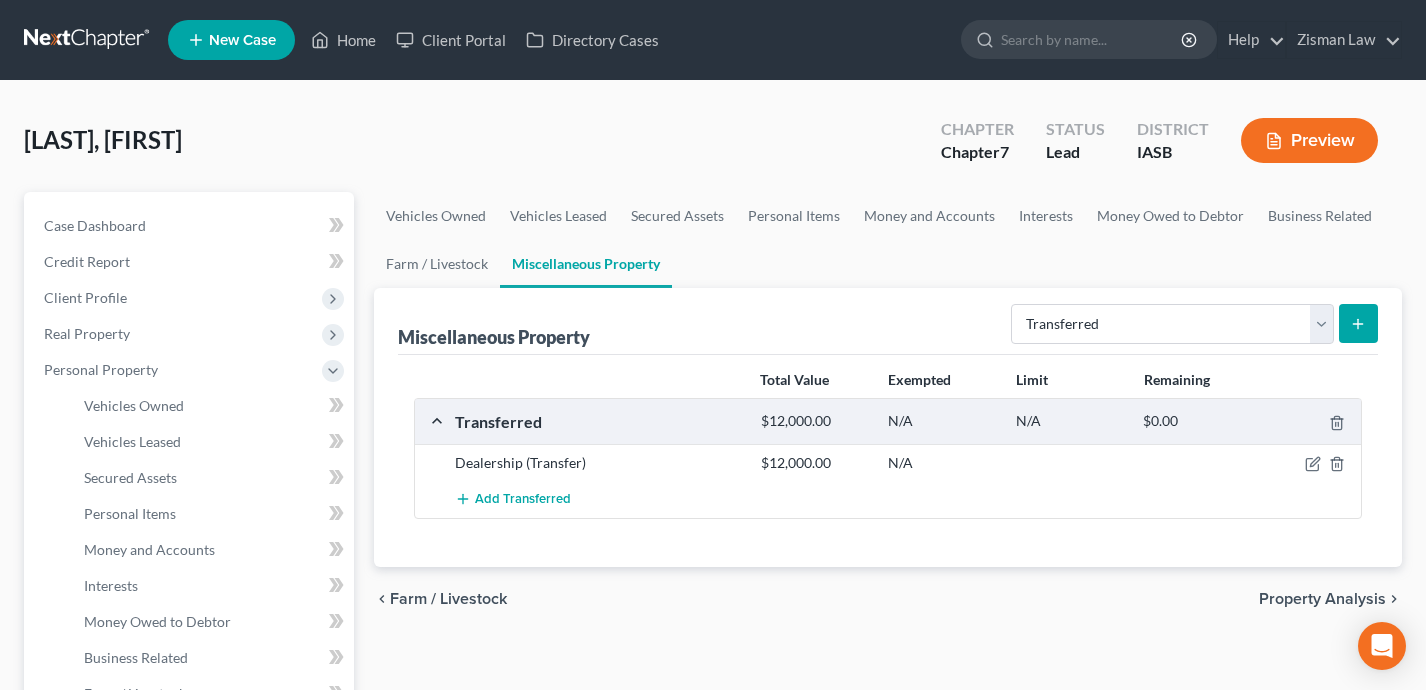click at bounding box center [1358, 323] 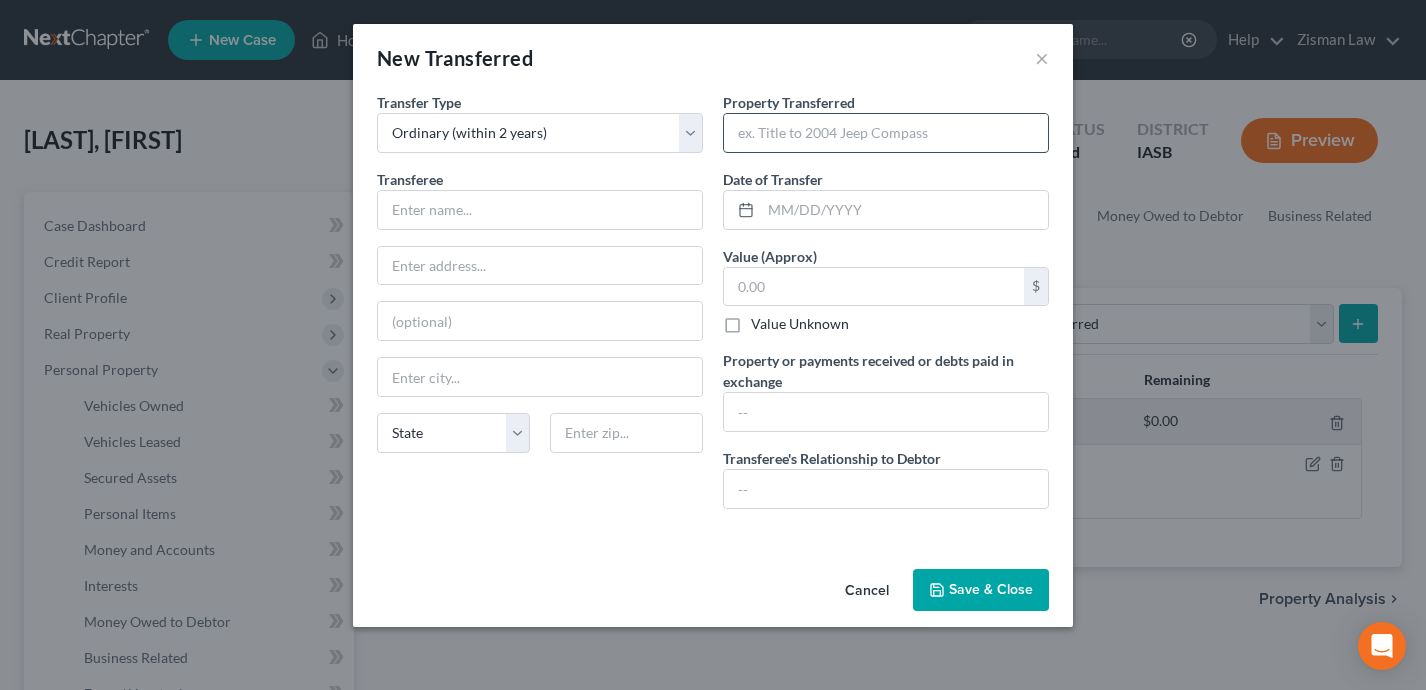 click at bounding box center [886, 133] 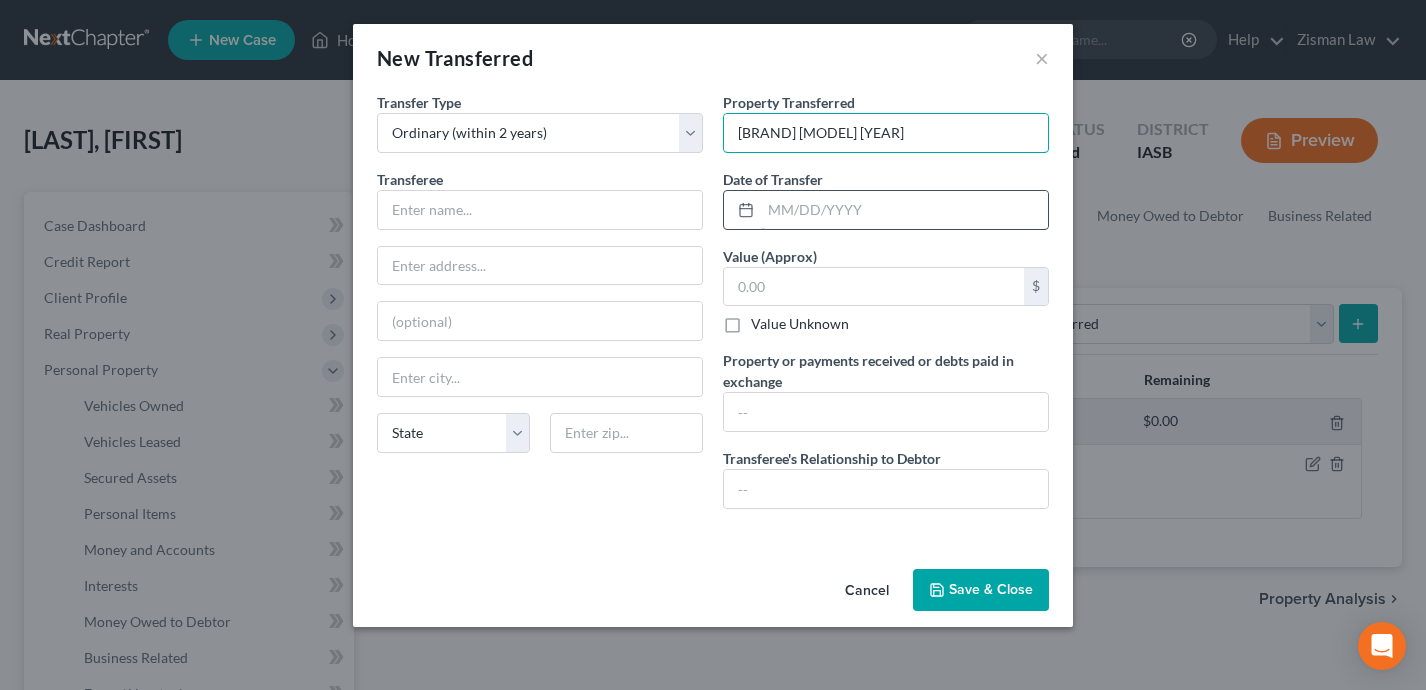 type on "[BRAND] [MODEL] [YEAR]" 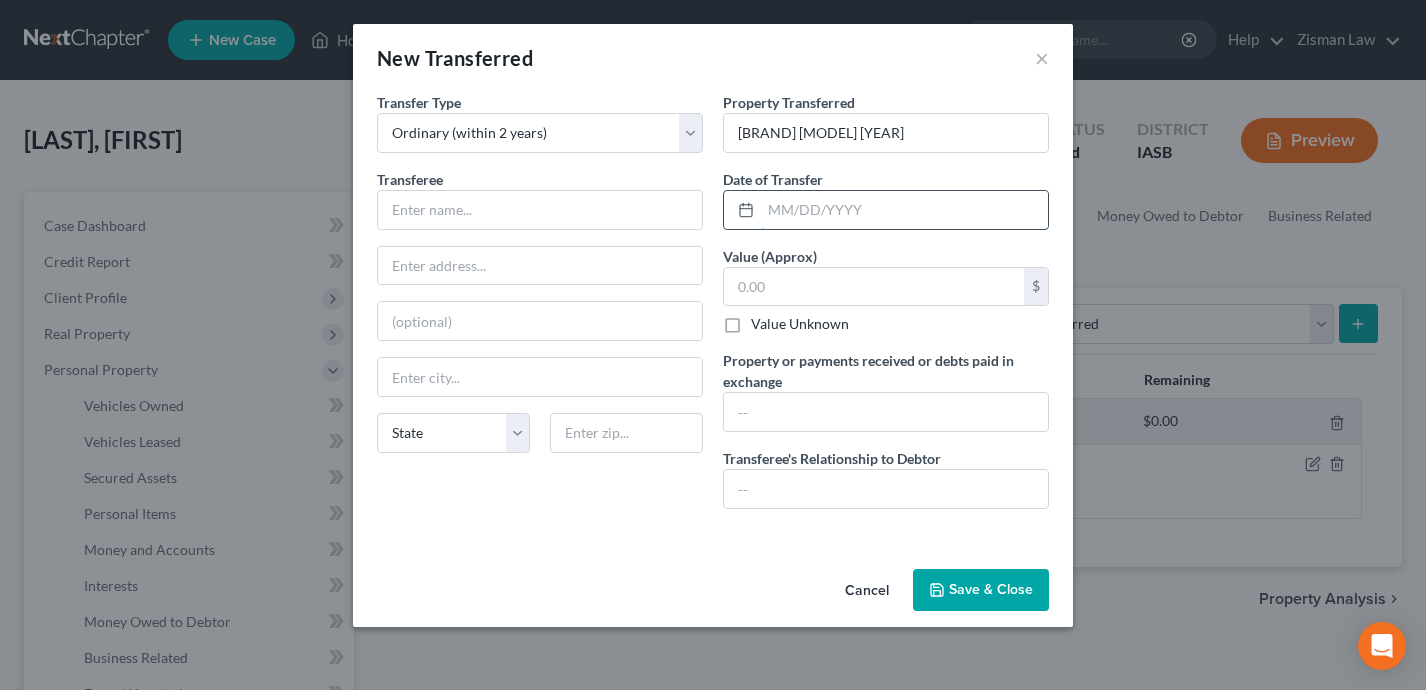 click at bounding box center (904, 210) 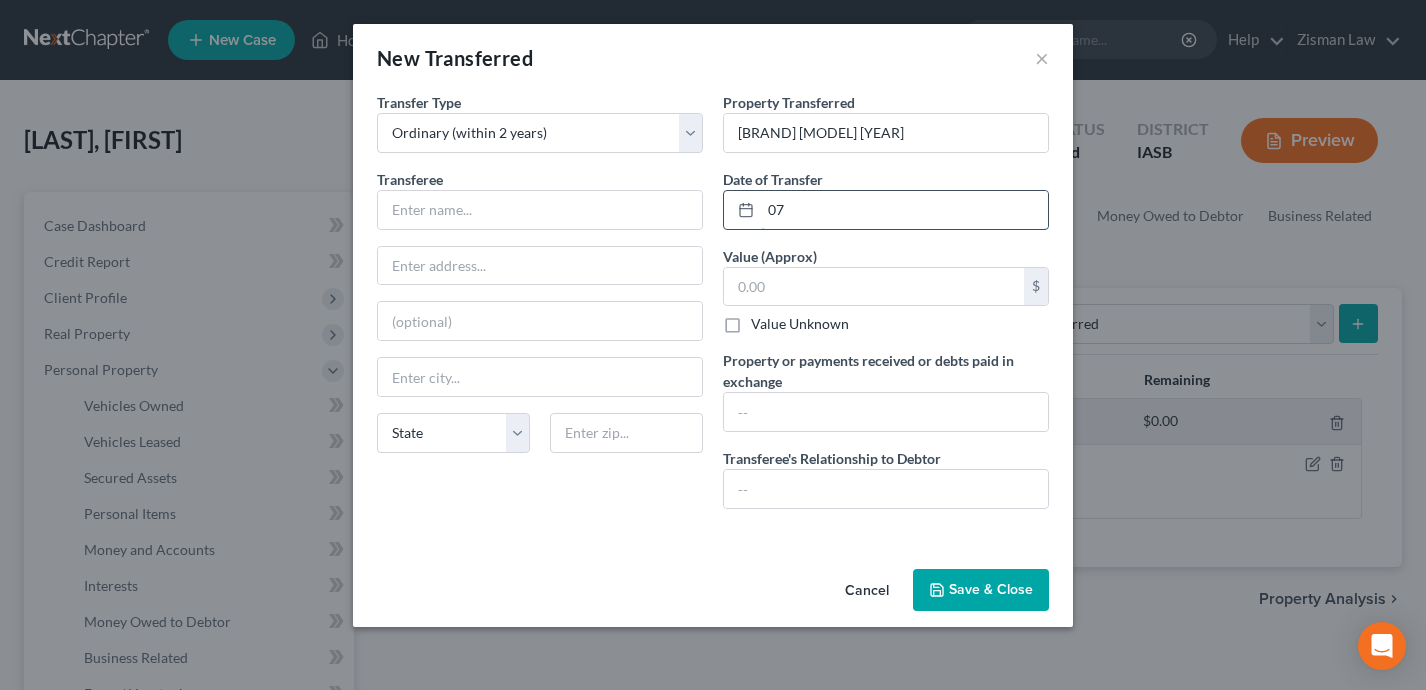 type on "0" 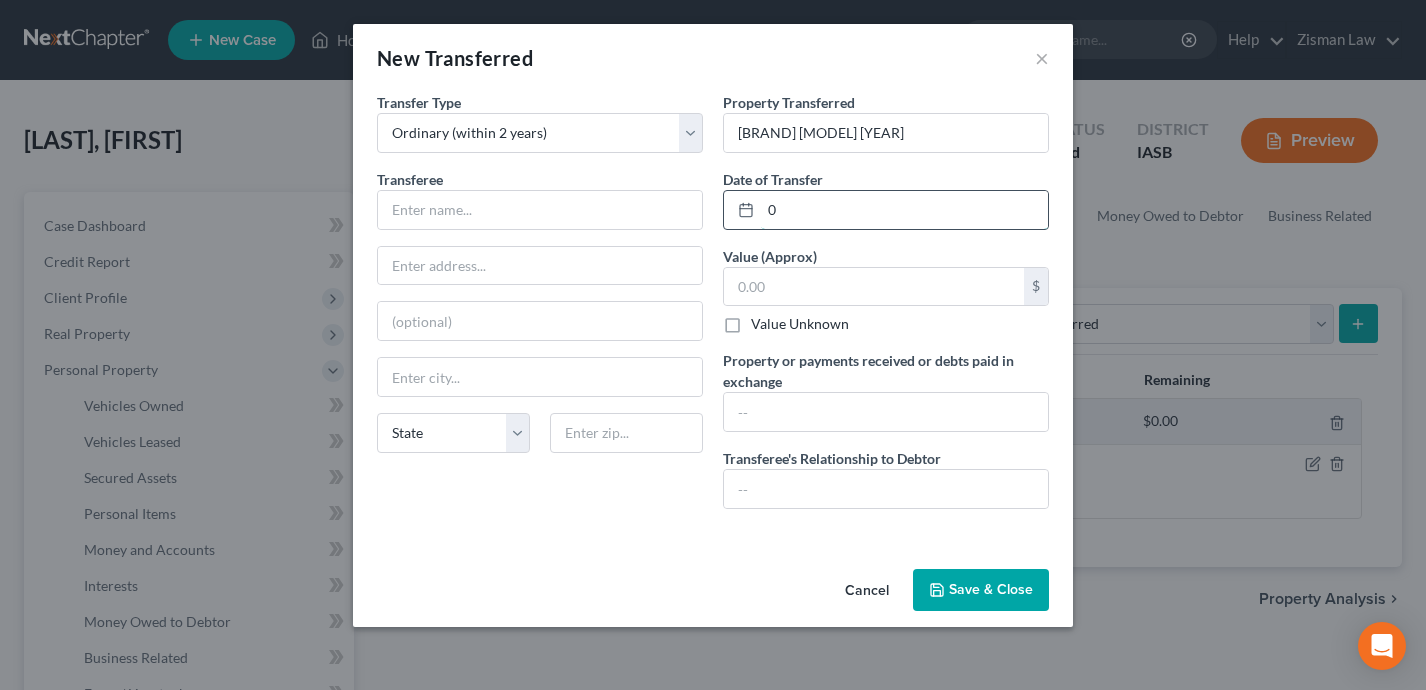 type 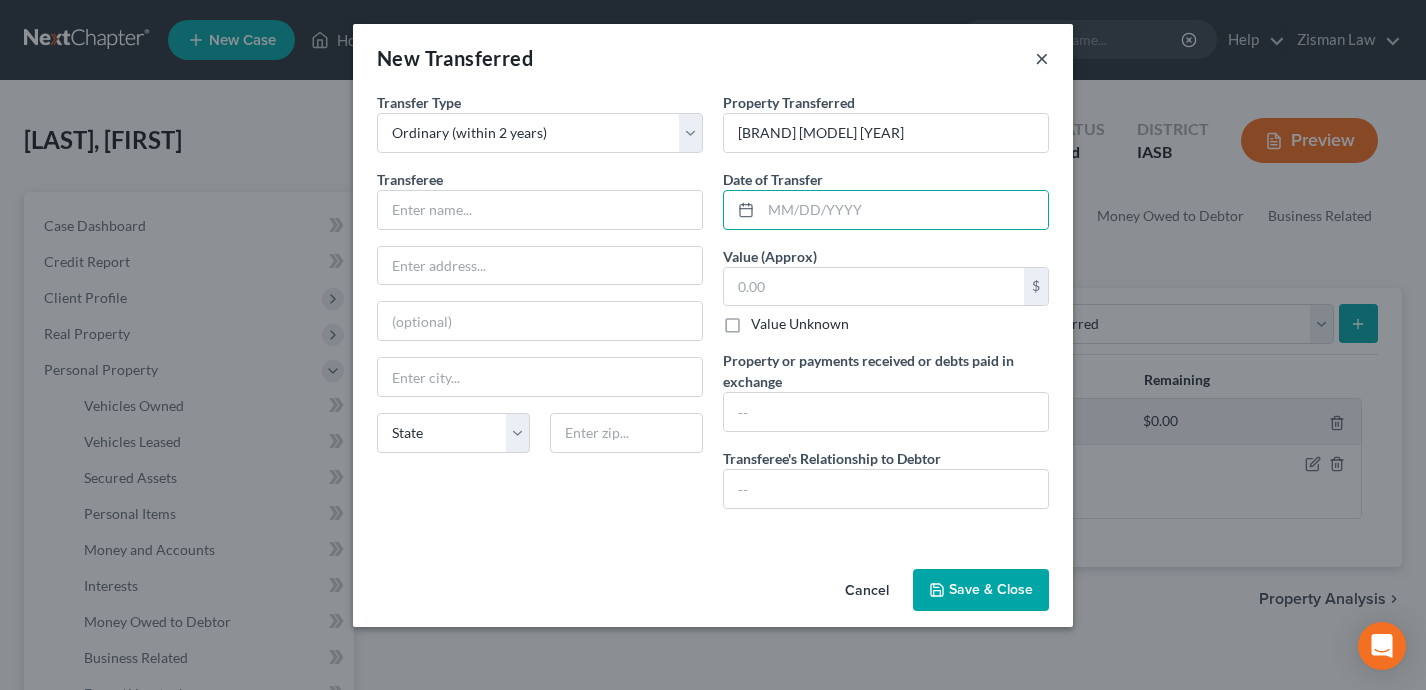 click on "×" at bounding box center [1042, 58] 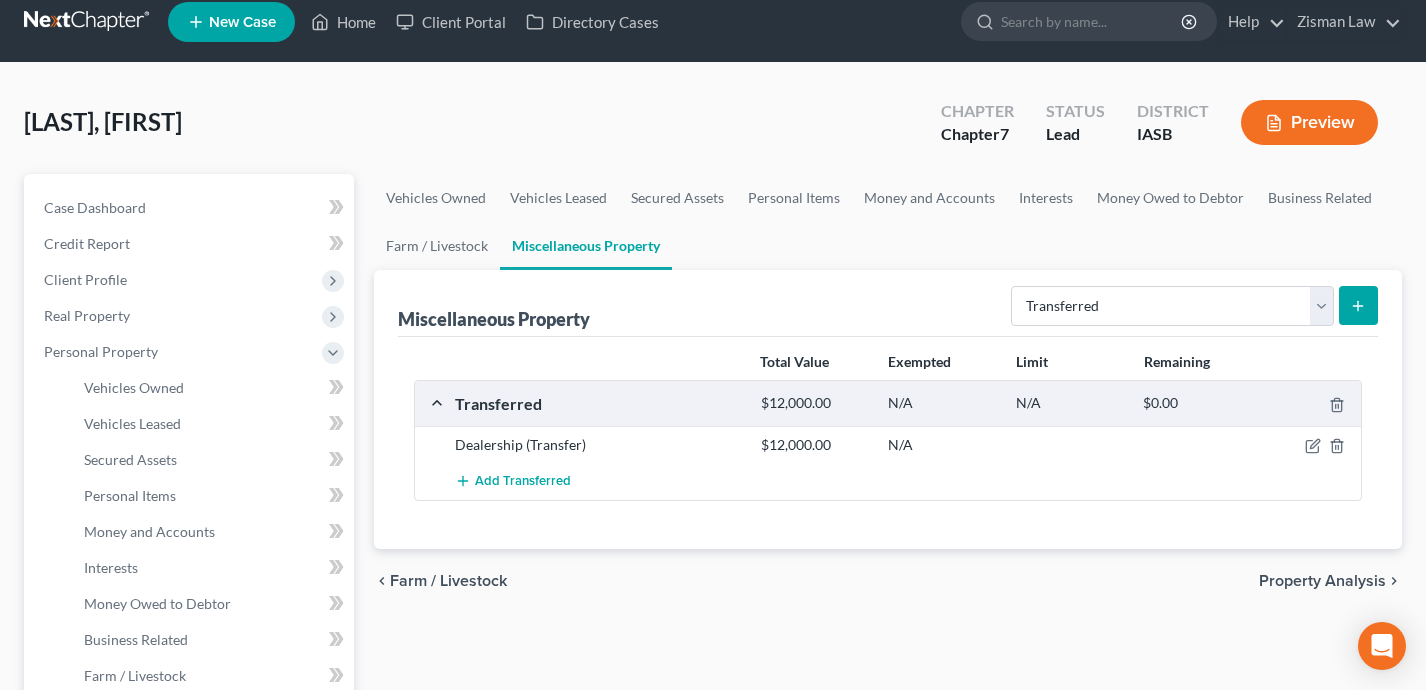 scroll, scrollTop: 36, scrollLeft: 0, axis: vertical 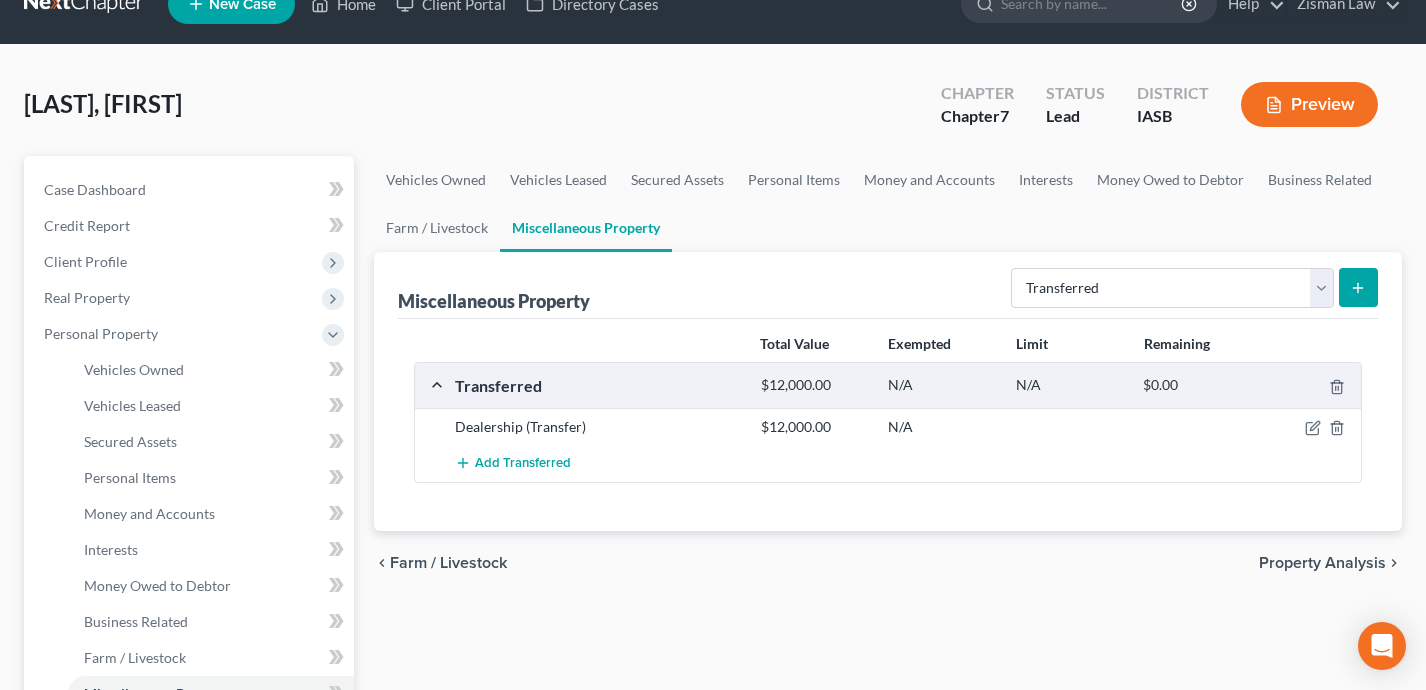 click 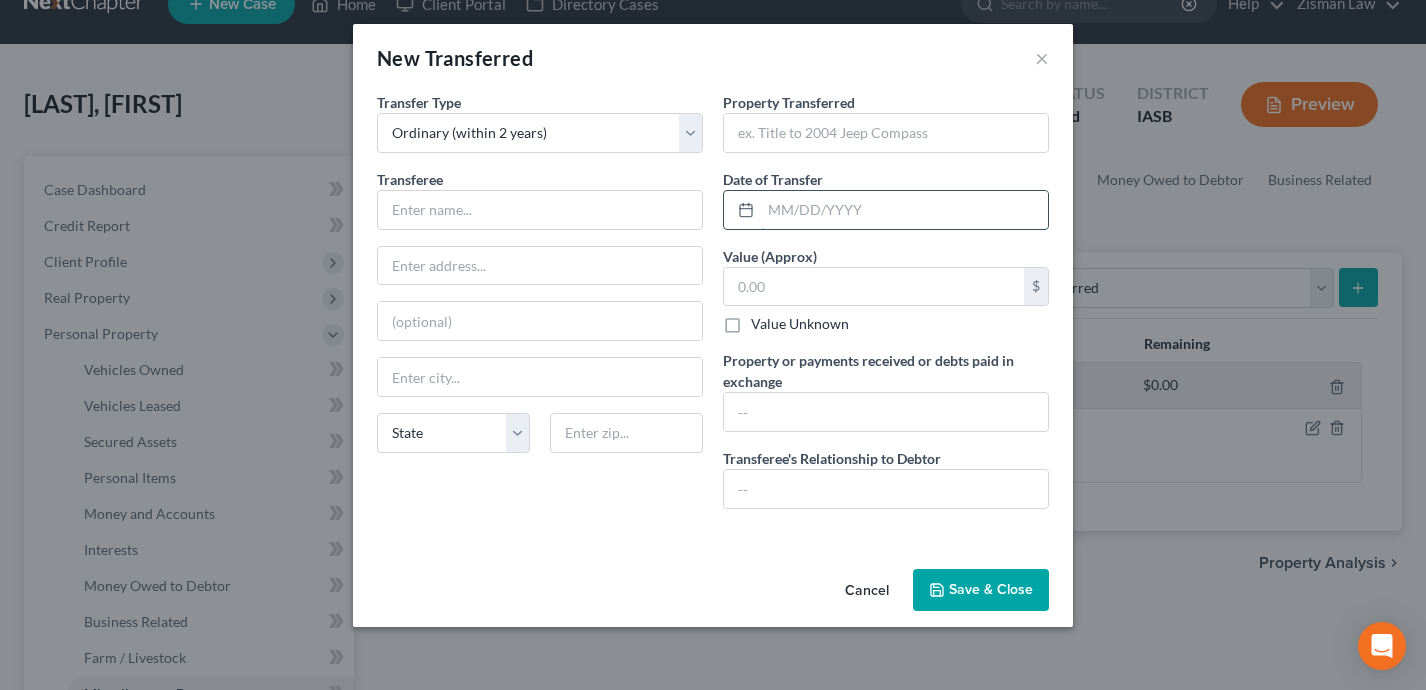 click at bounding box center [904, 210] 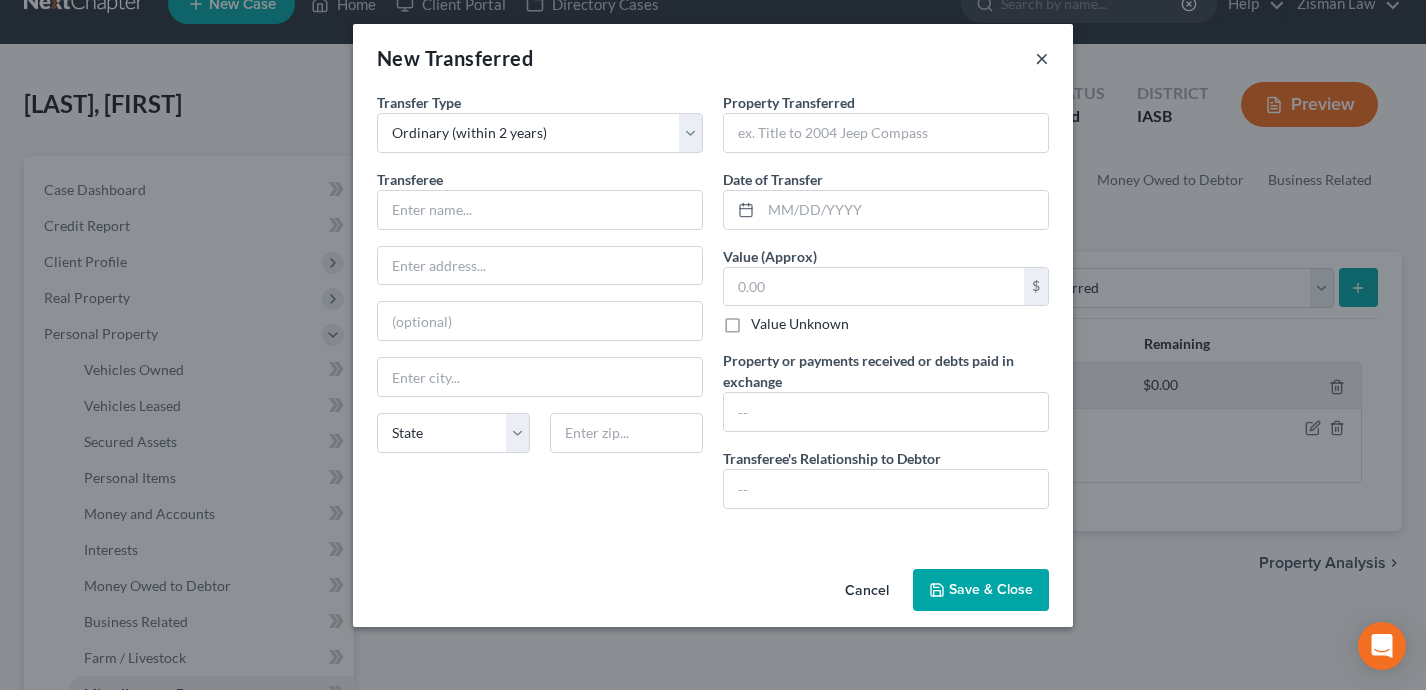 click on "×" at bounding box center (1042, 58) 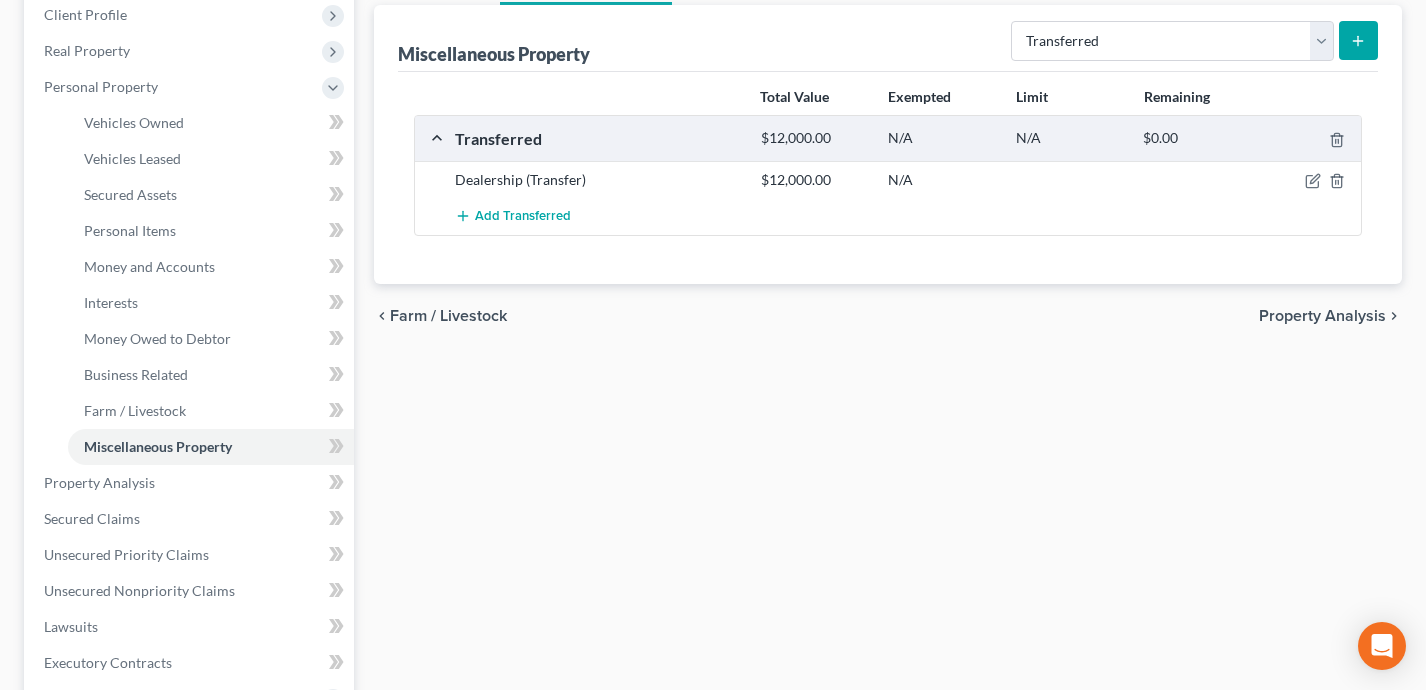 scroll, scrollTop: 284, scrollLeft: 0, axis: vertical 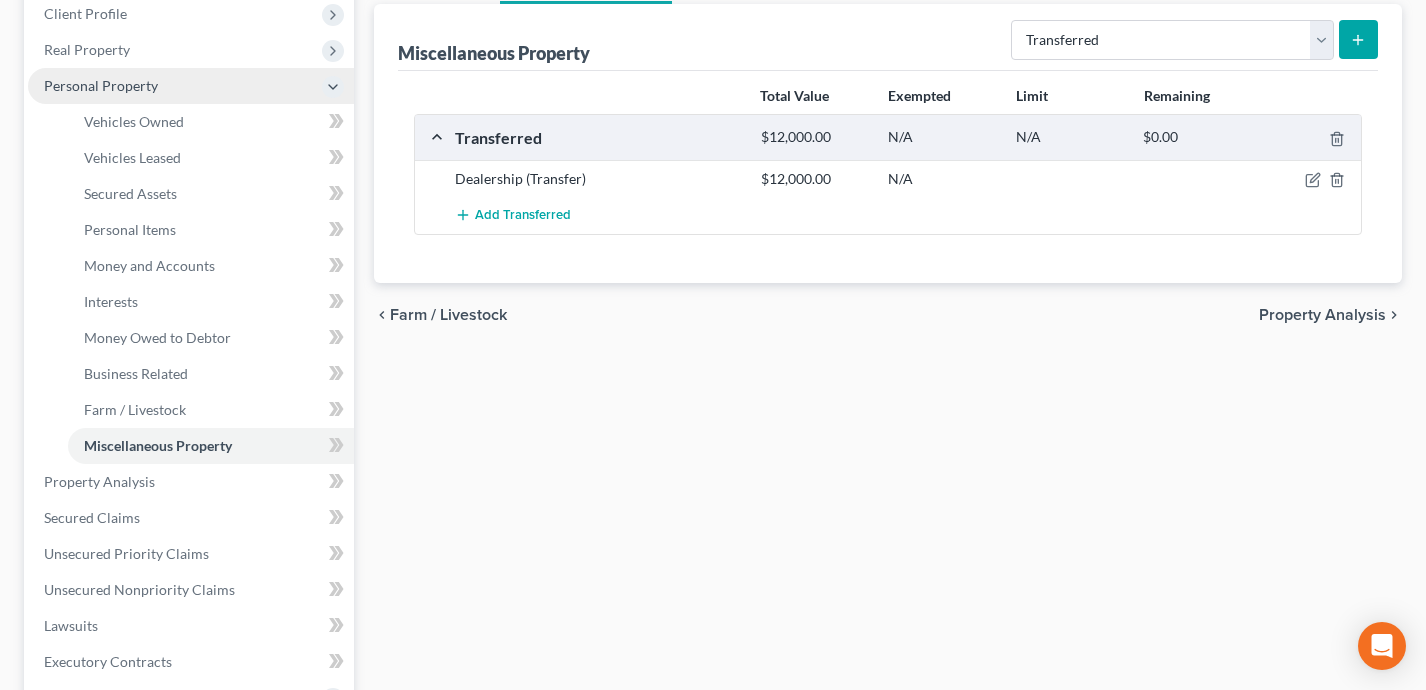click on "Personal Property" at bounding box center (191, 86) 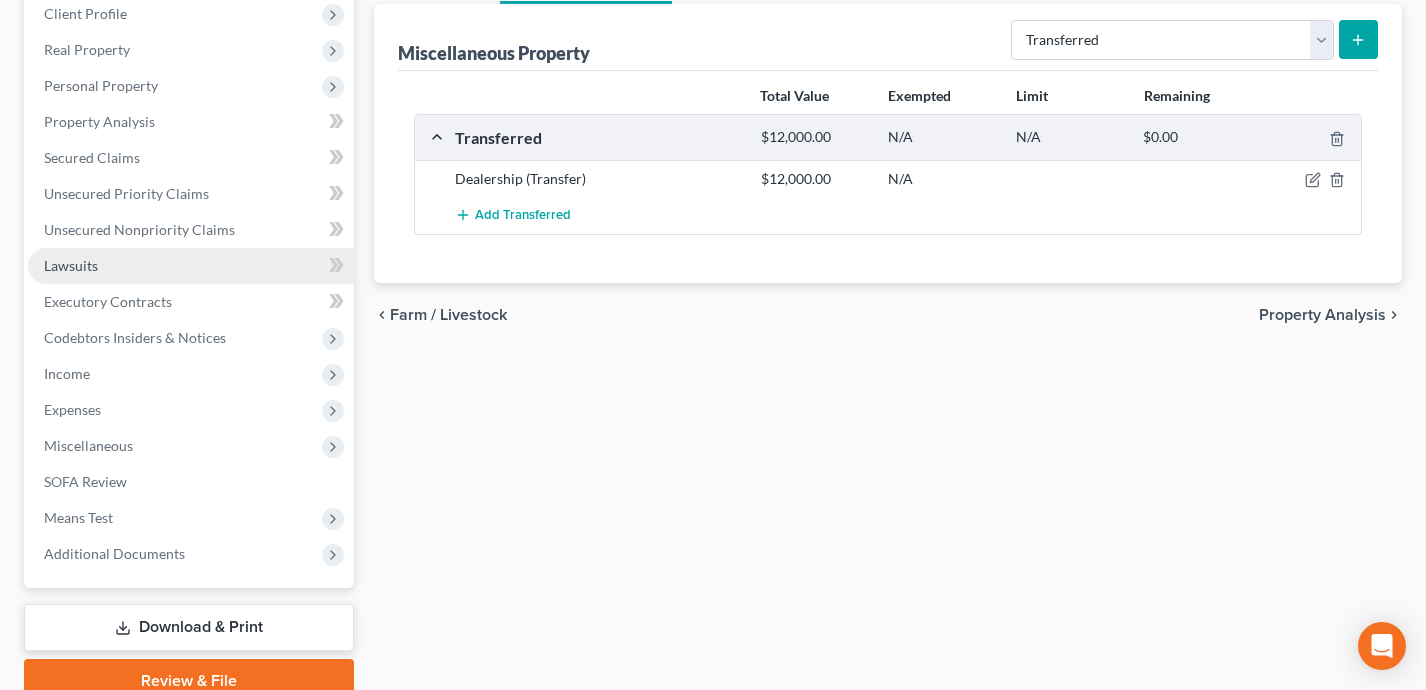 click on "Lawsuits" at bounding box center (191, 266) 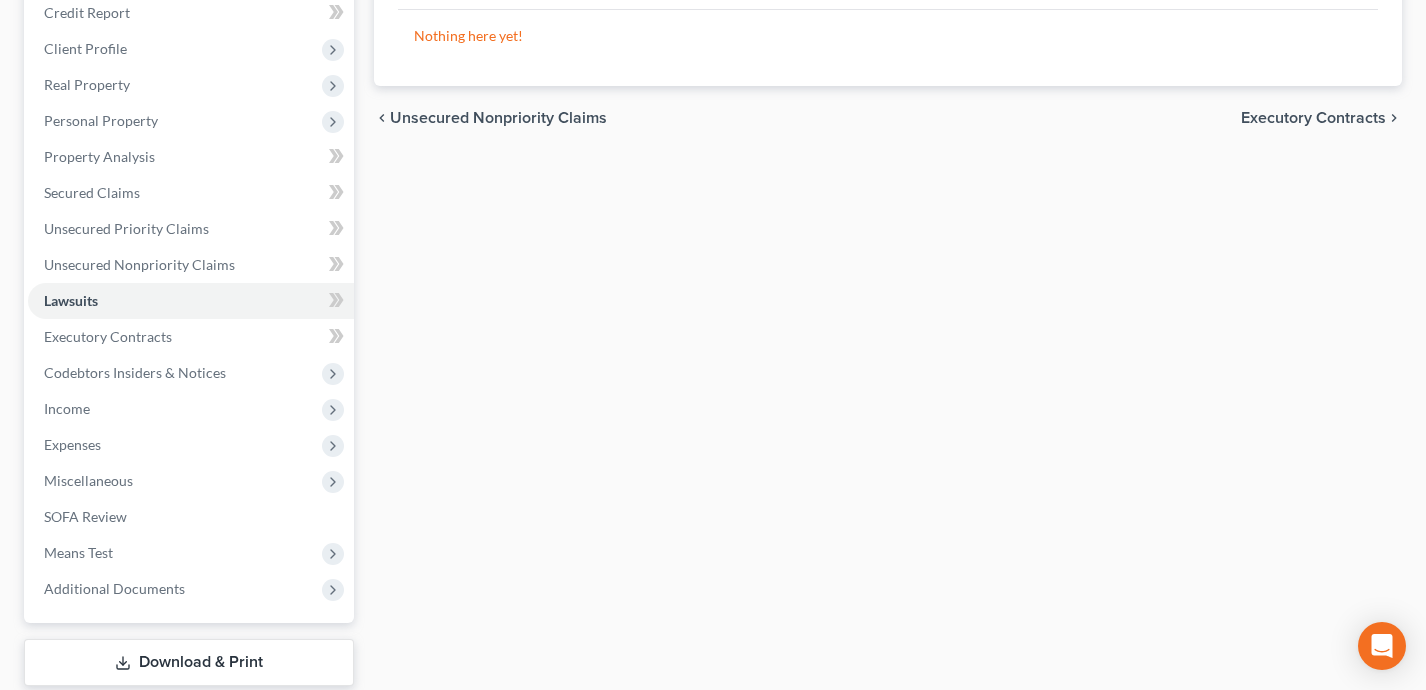 scroll, scrollTop: 270, scrollLeft: 0, axis: vertical 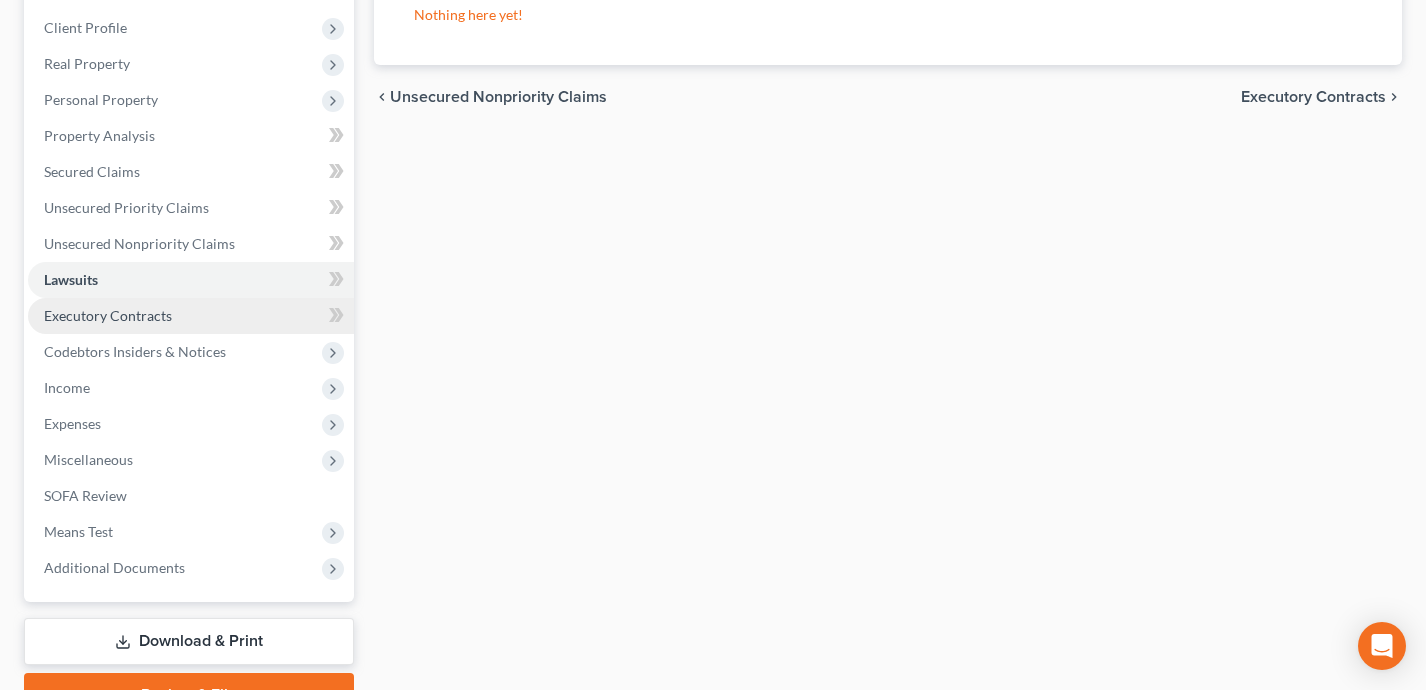 click on "Executory Contracts" at bounding box center (191, 316) 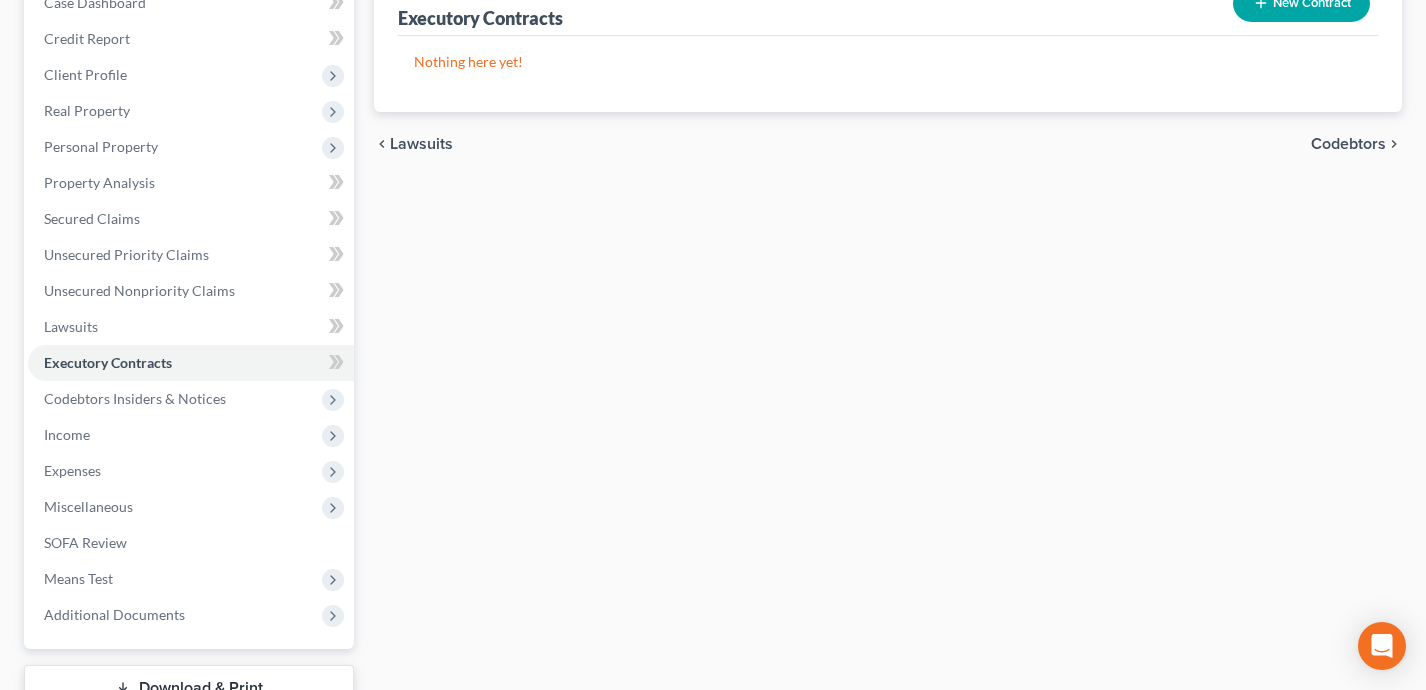 scroll, scrollTop: 224, scrollLeft: 0, axis: vertical 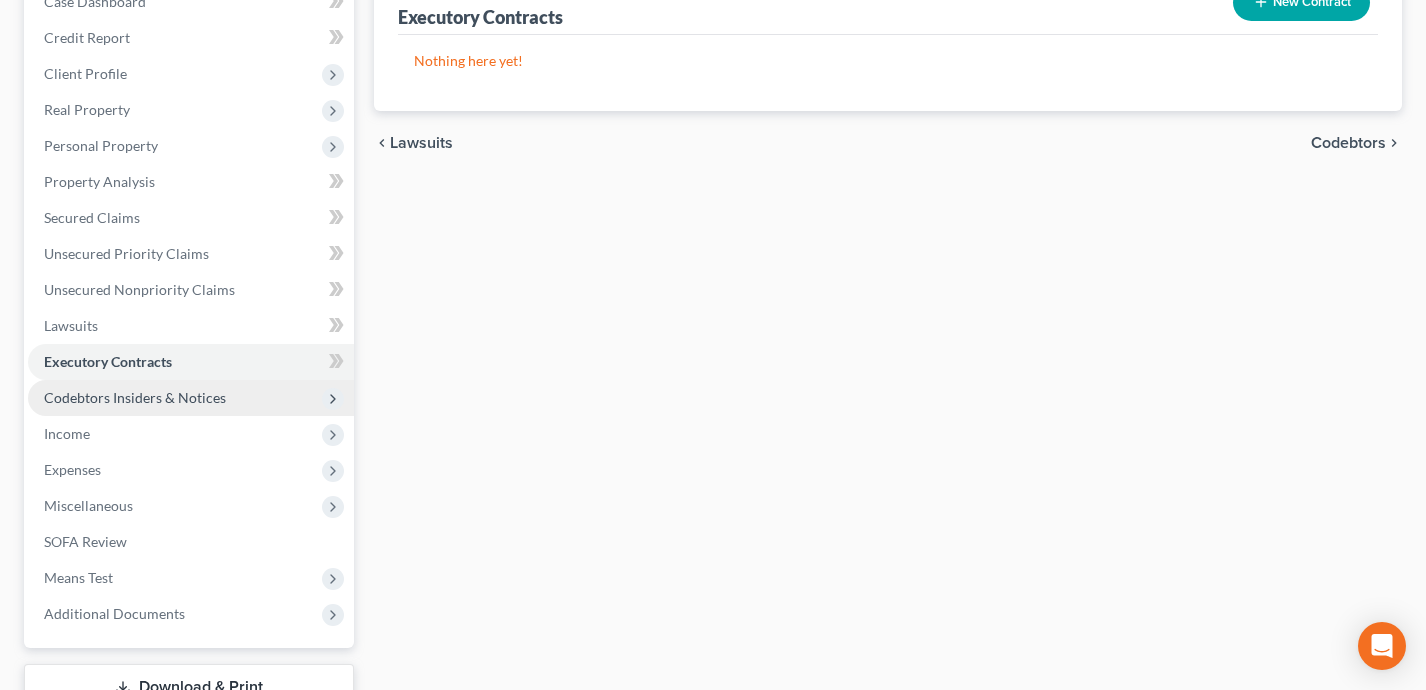 click on "Codebtors Insiders & Notices" at bounding box center [135, 397] 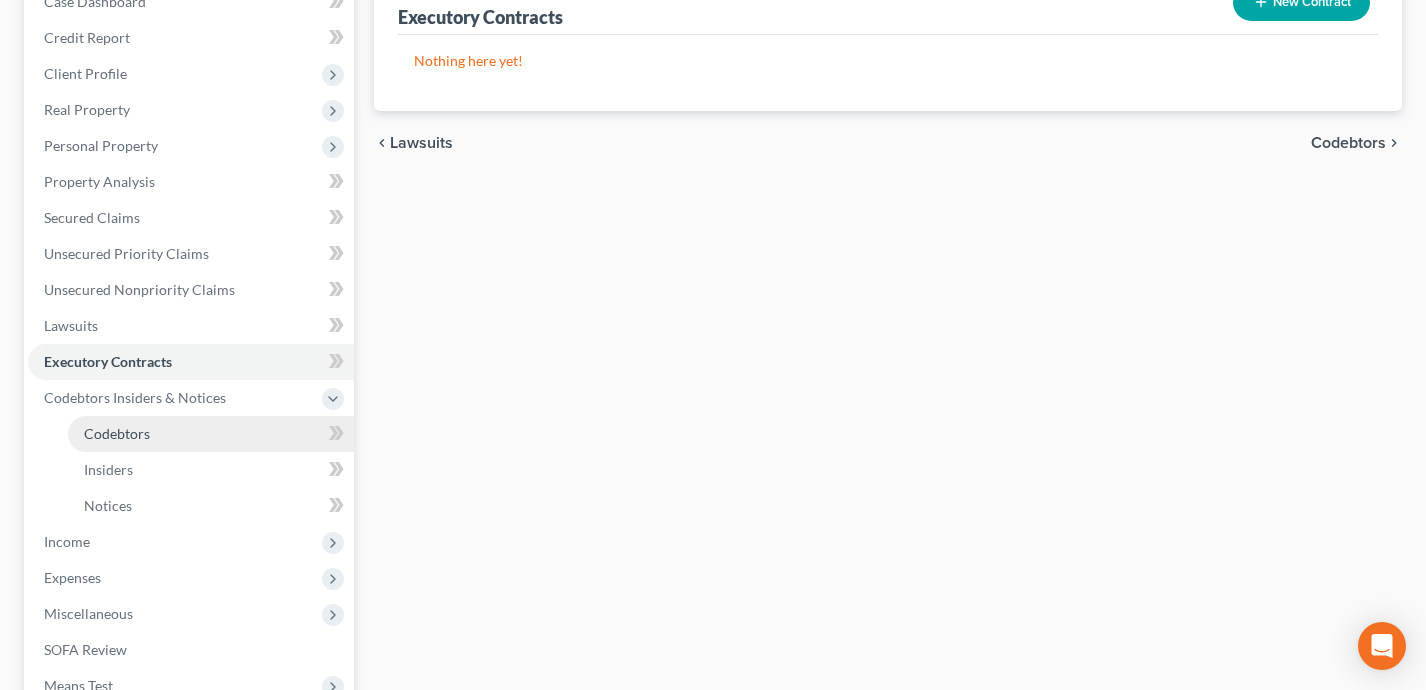 click on "Codebtors" at bounding box center [211, 434] 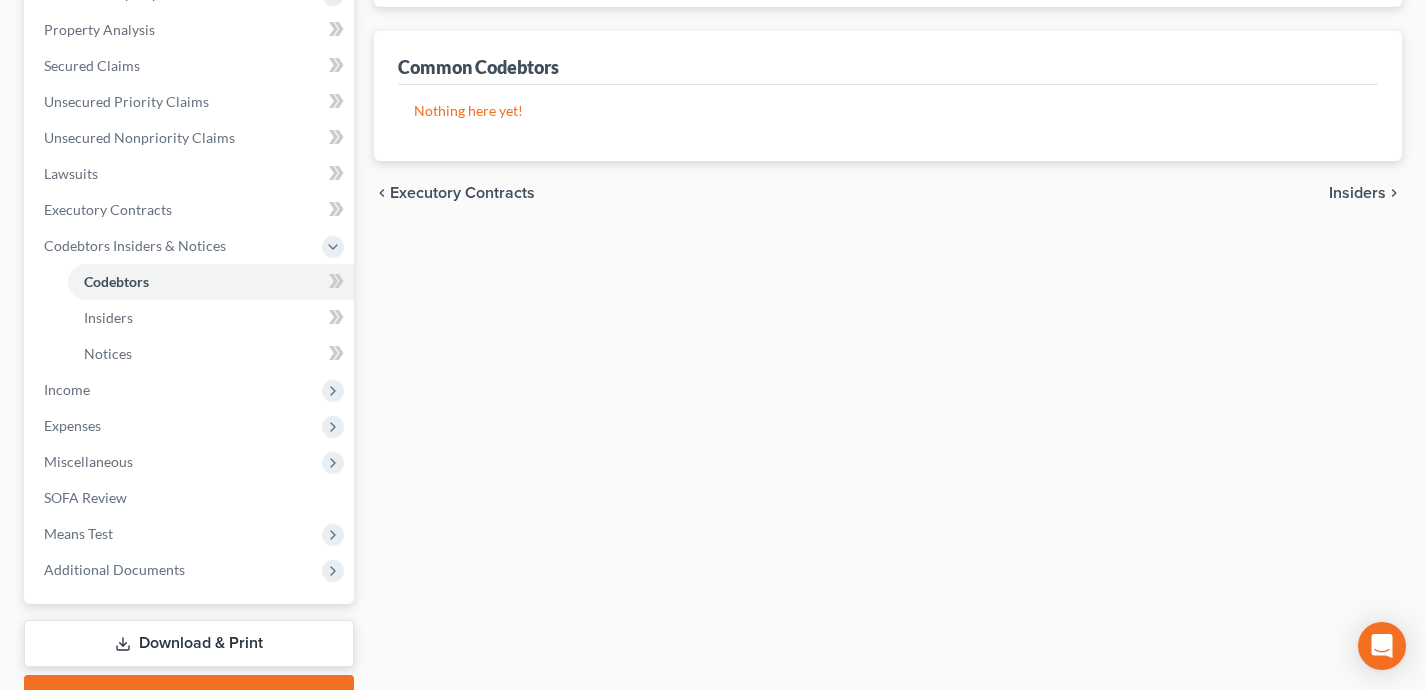 scroll, scrollTop: 385, scrollLeft: 0, axis: vertical 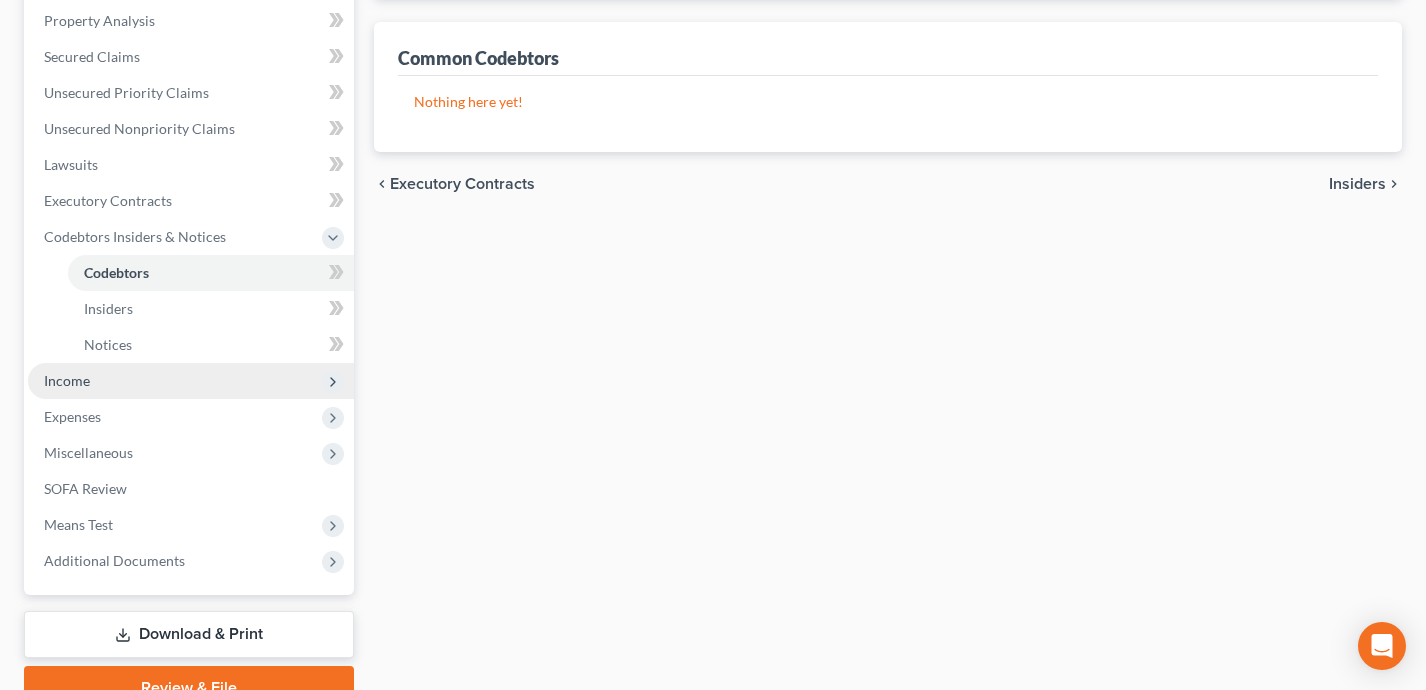 click on "Income" at bounding box center [191, 381] 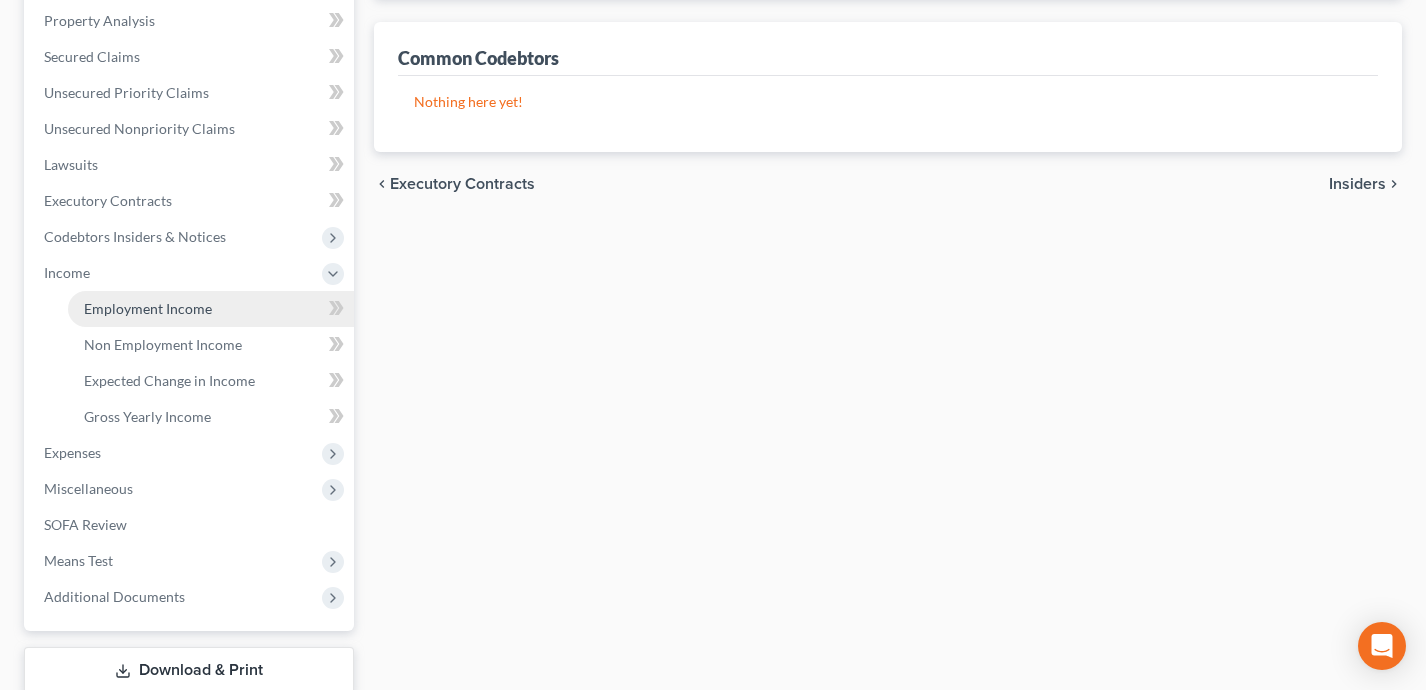 click on "Employment Income" at bounding box center [211, 309] 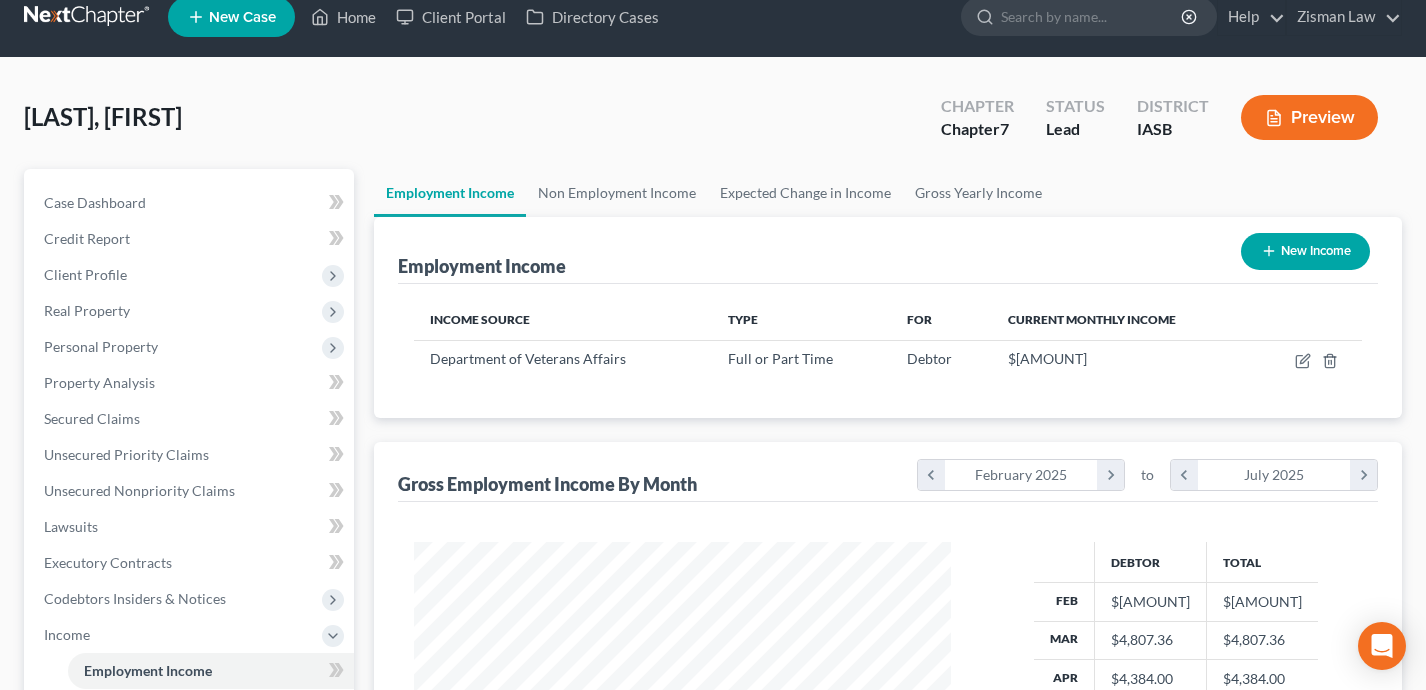 scroll, scrollTop: 0, scrollLeft: 0, axis: both 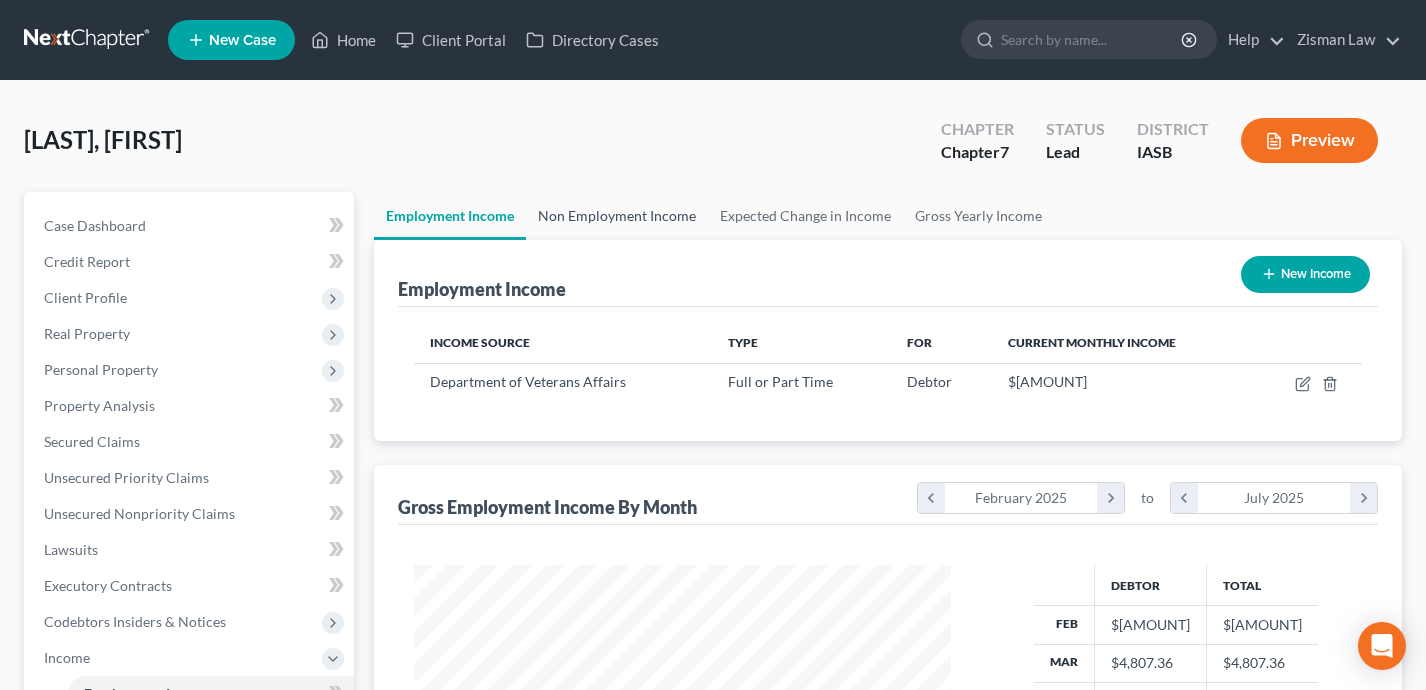 click on "Non Employment Income" at bounding box center [617, 216] 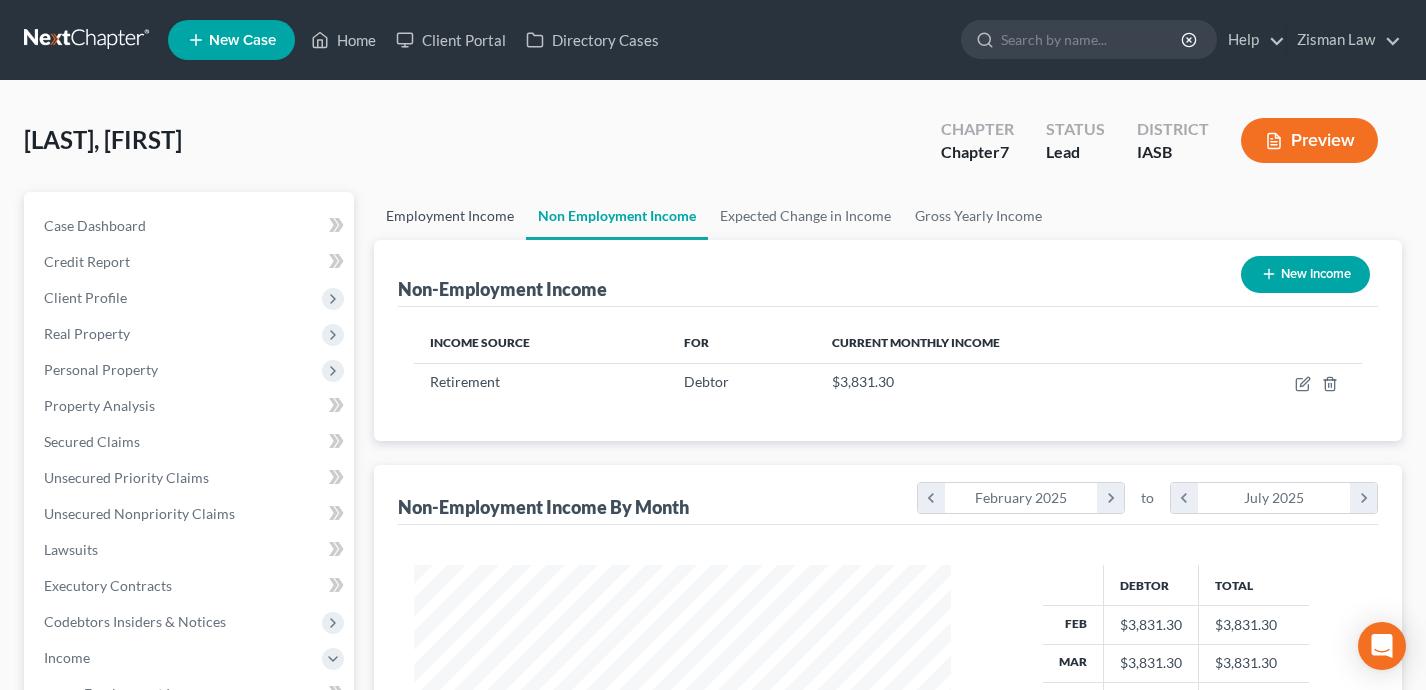scroll, scrollTop: 999641, scrollLeft: 999423, axis: both 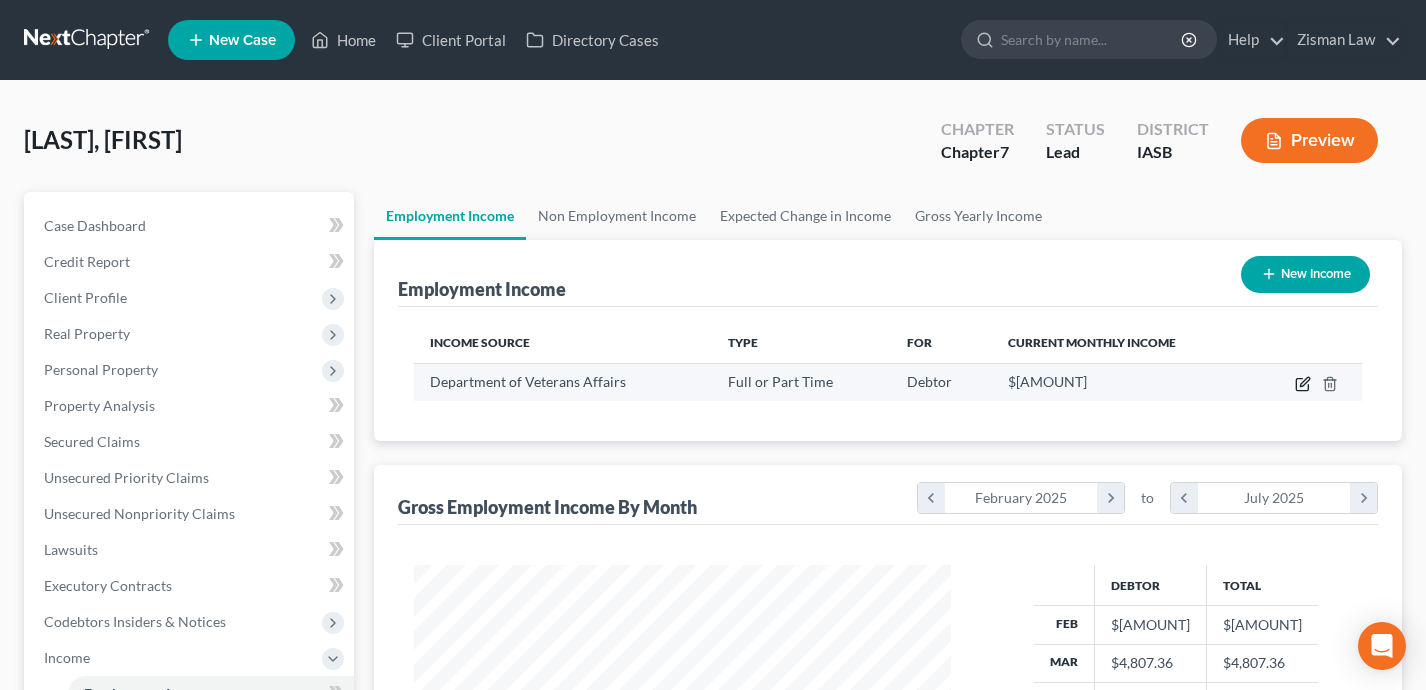 click 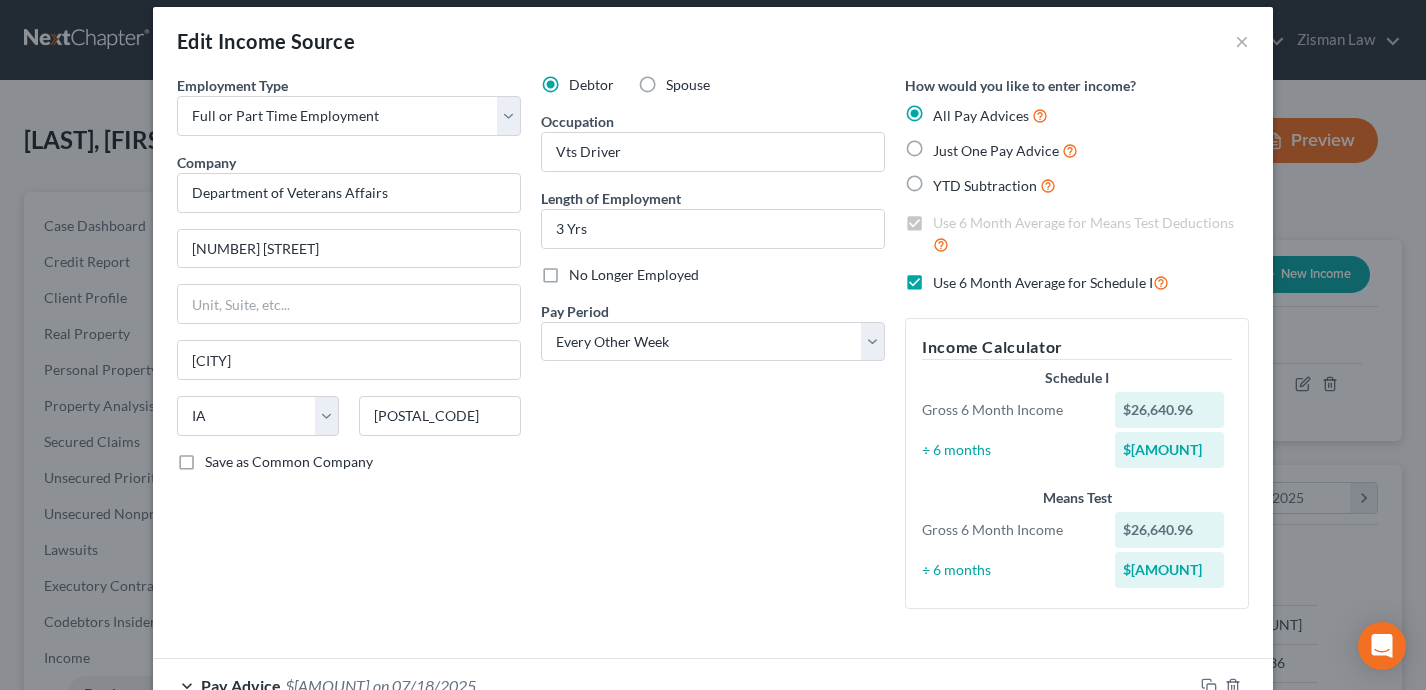 scroll, scrollTop: 0, scrollLeft: 0, axis: both 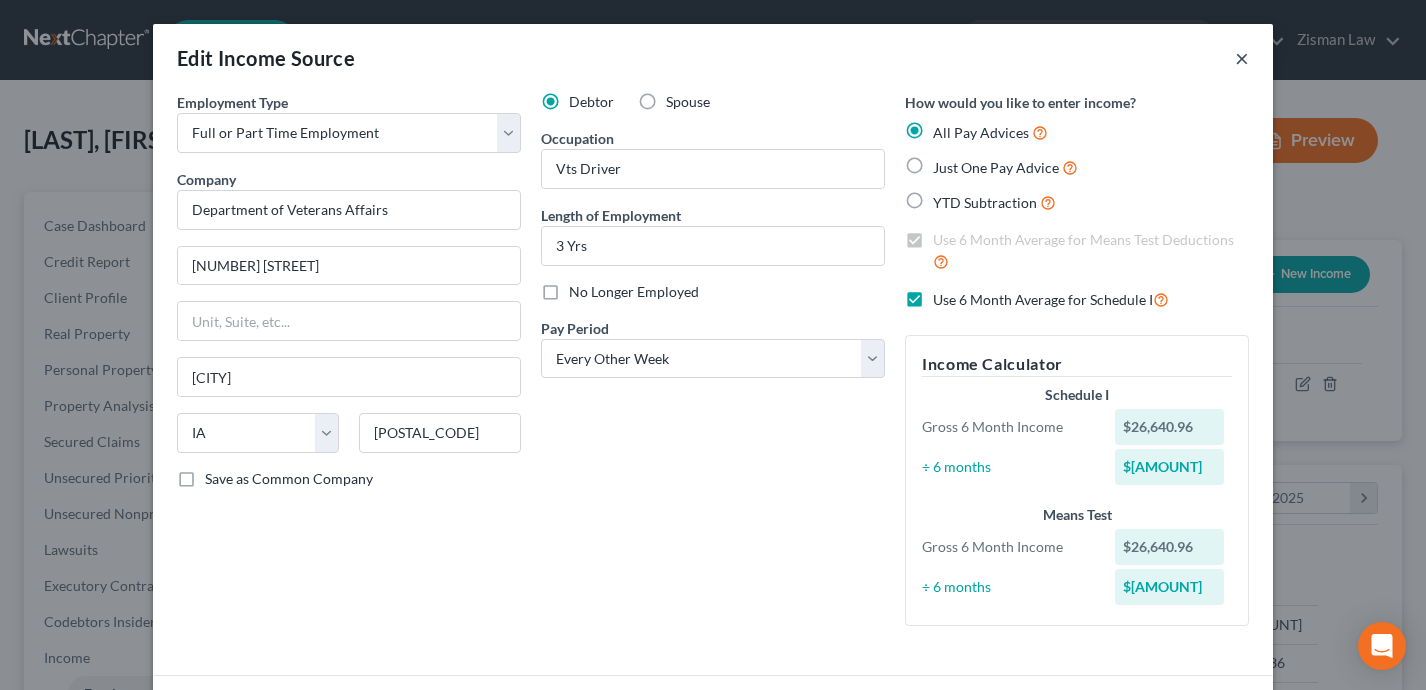 click on "×" at bounding box center [1242, 58] 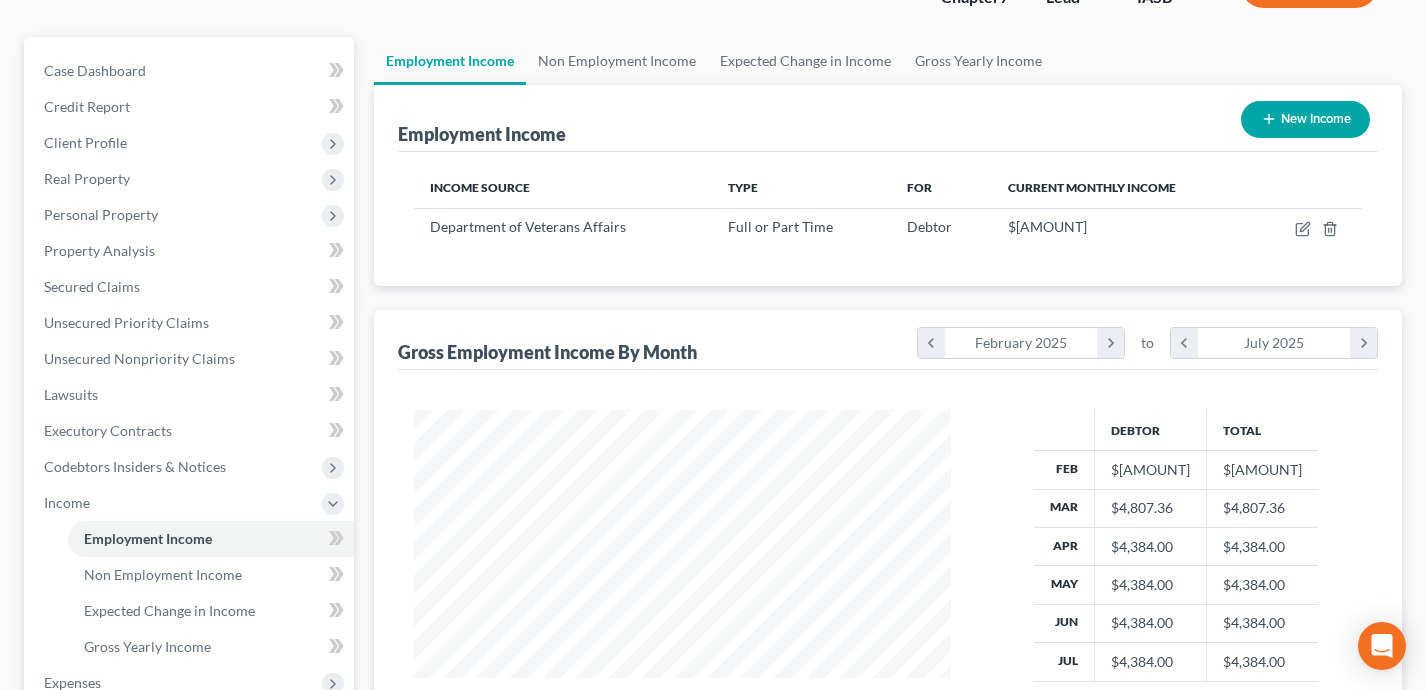 scroll, scrollTop: 28, scrollLeft: 0, axis: vertical 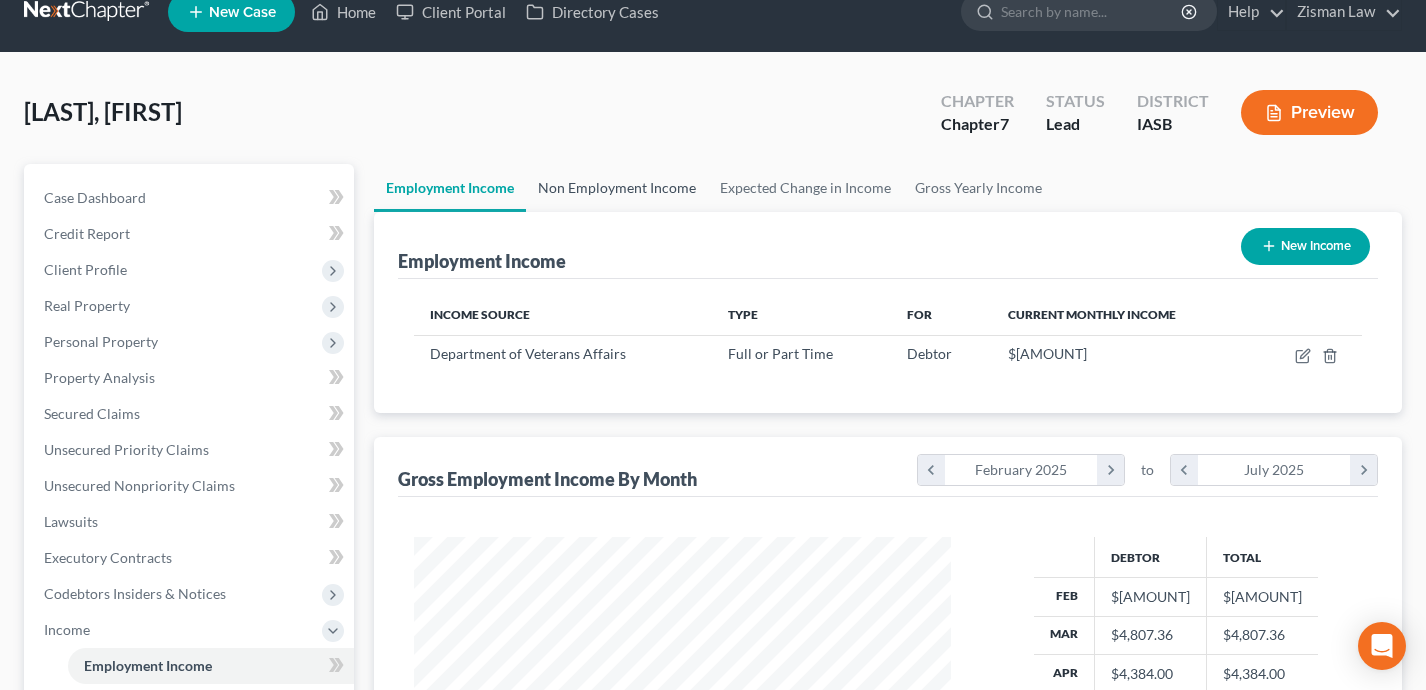 click on "Non Employment Income" at bounding box center [617, 188] 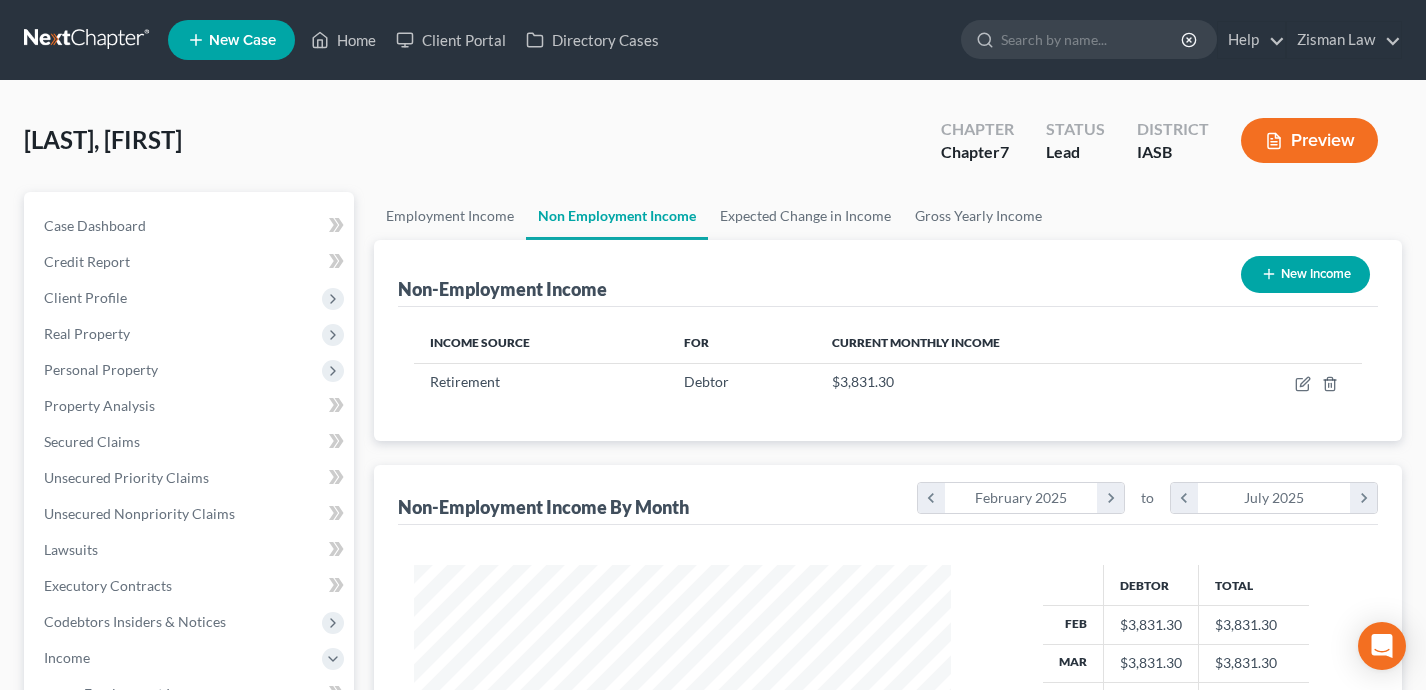 scroll, scrollTop: 0, scrollLeft: 0, axis: both 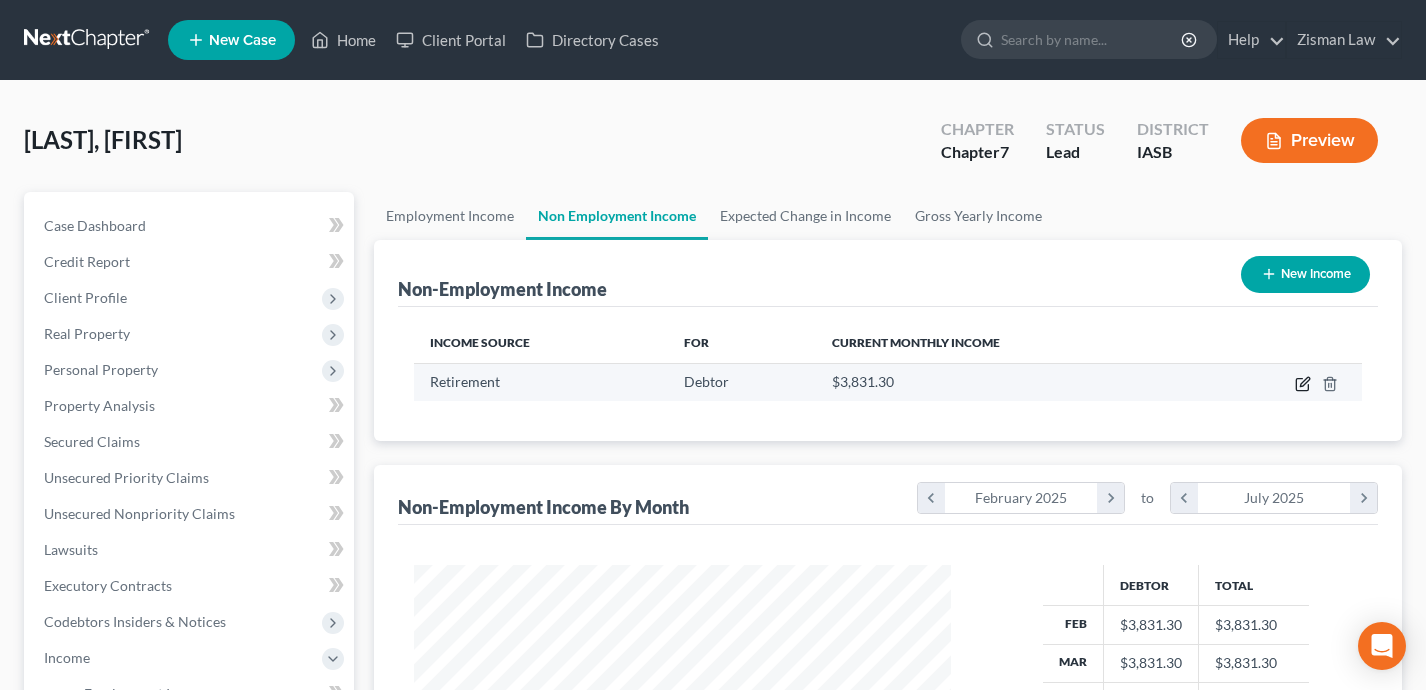 click 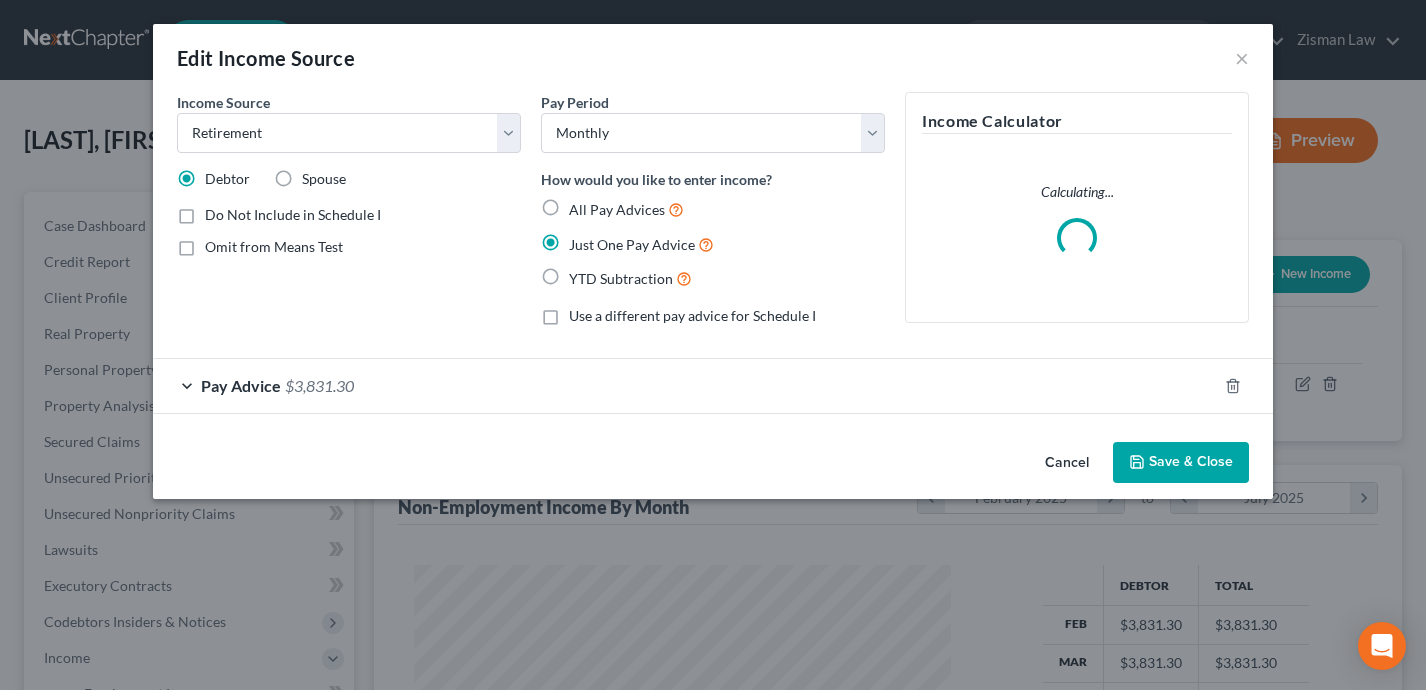 click on "Pay Advice $[AMOUNT]" at bounding box center [685, 385] 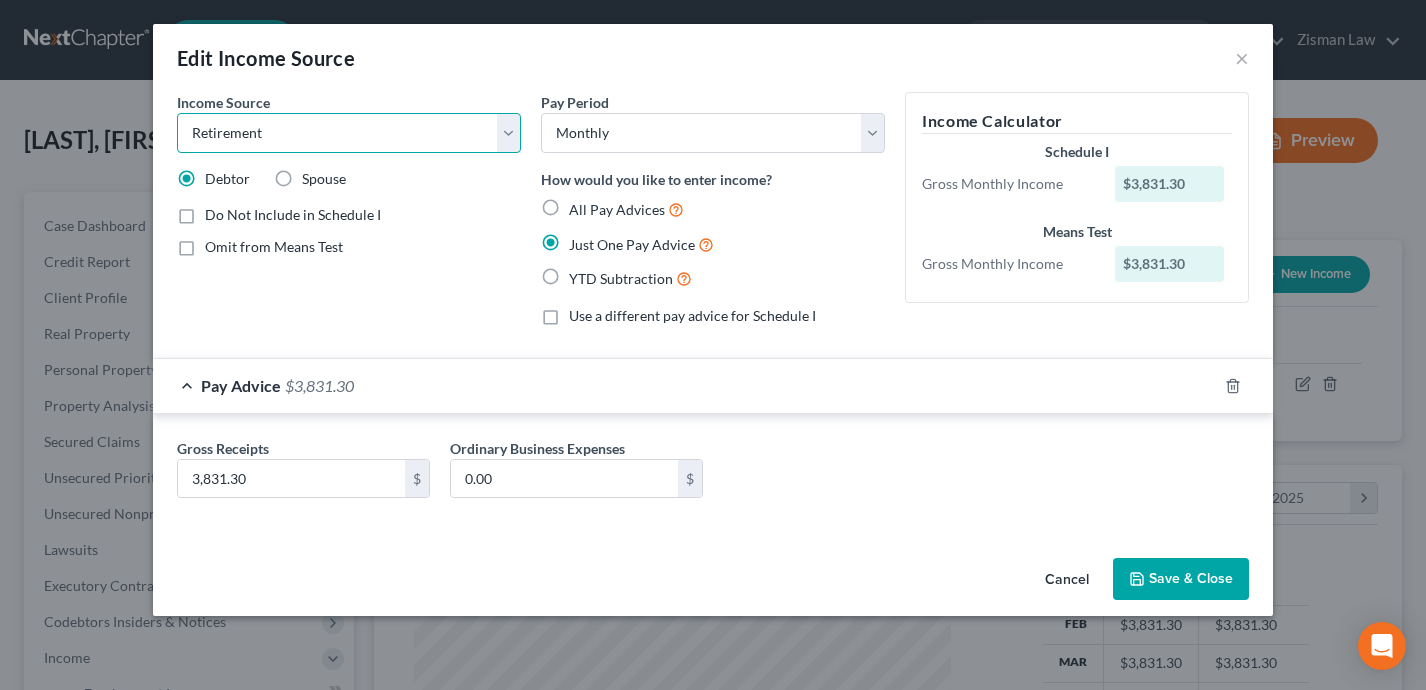 click on "Select Unemployment Disability (from employer) Pension Retirement Social Security / Social Security Disability Other Government Assistance Interests, Dividends or Royalties Child / Family Support Contributions to Household Property / Rental Business, Professional or Farm Alimony / Maintenance Payments Military Disability Benefits Other Monthly Income" at bounding box center [349, 133] 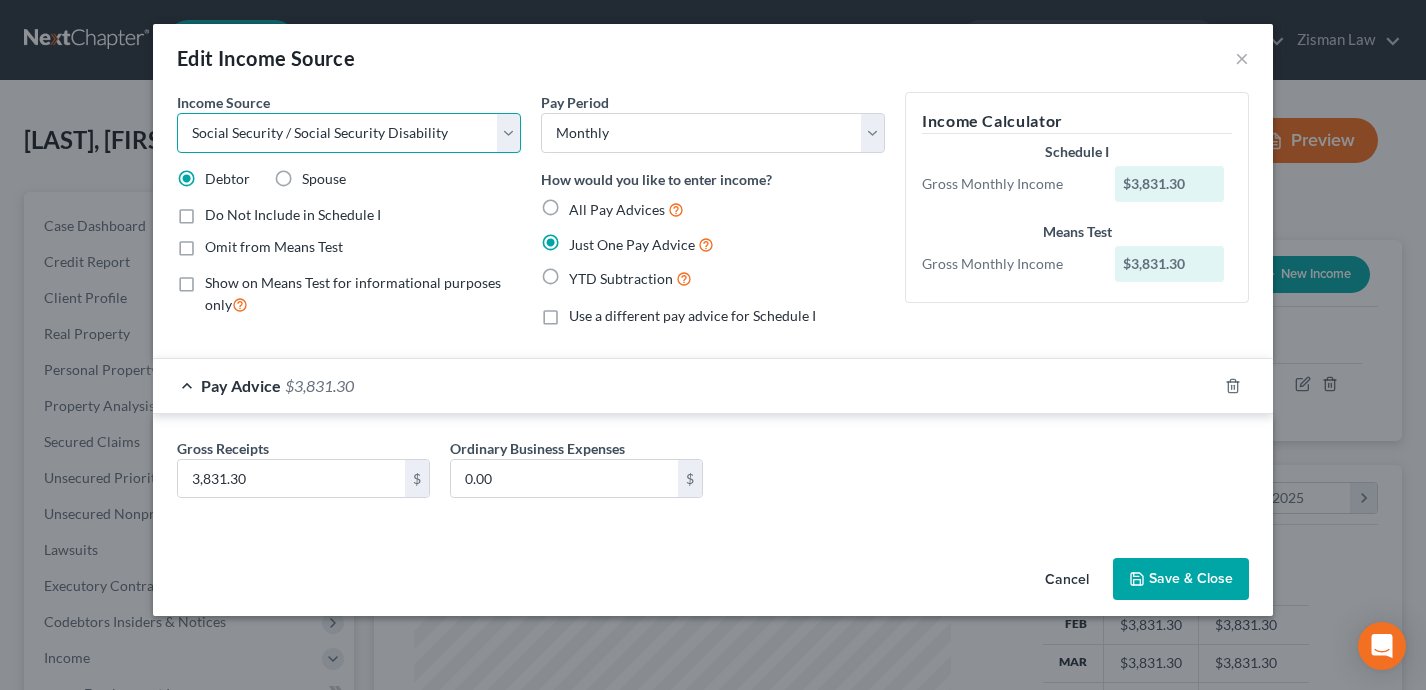 click on "Select Unemployment Disability (from employer) Pension Retirement Social Security / Social Security Disability Other Government Assistance Interests, Dividends or Royalties Child / Family Support Contributions to Household Property / Rental Business, Professional or Farm Alimony / Maintenance Payments Military Disability Benefits Other Monthly Income" at bounding box center [349, 133] 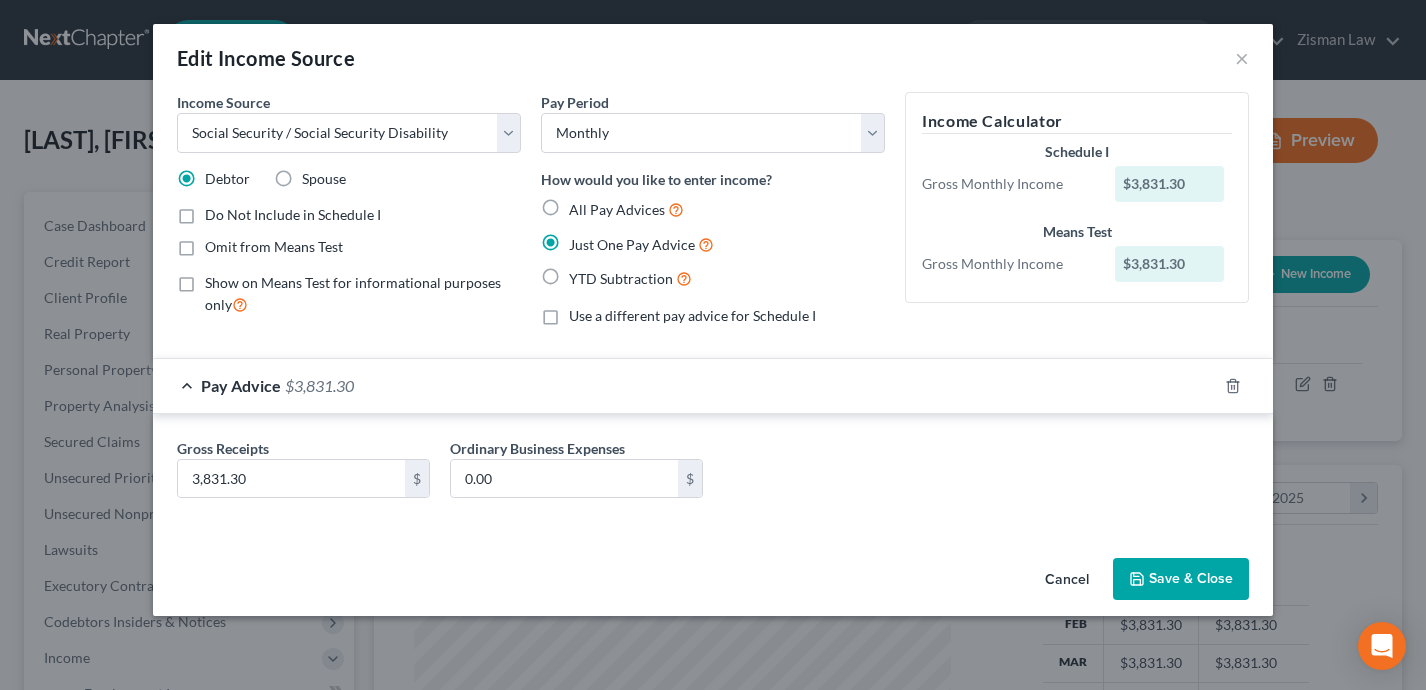 click on "Omit from Means Test" at bounding box center [274, 247] 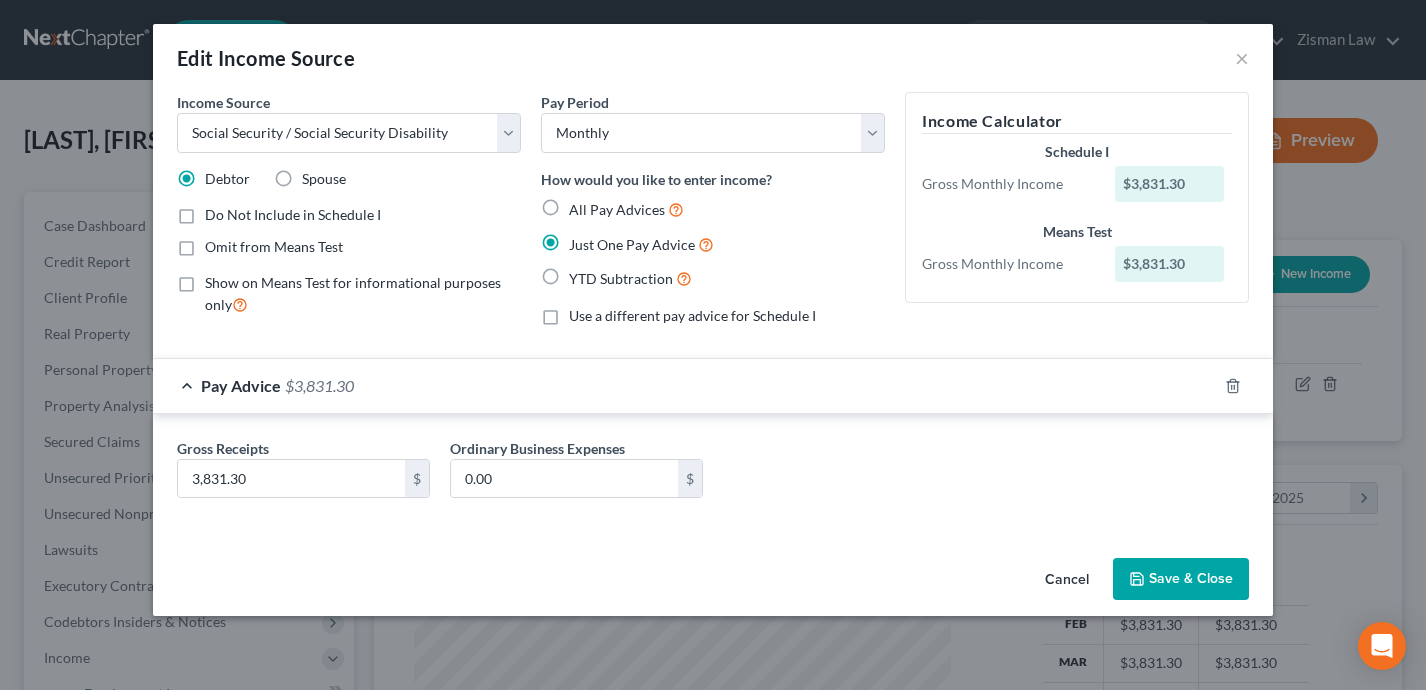 click on "Omit from Means Test" at bounding box center [219, 243] 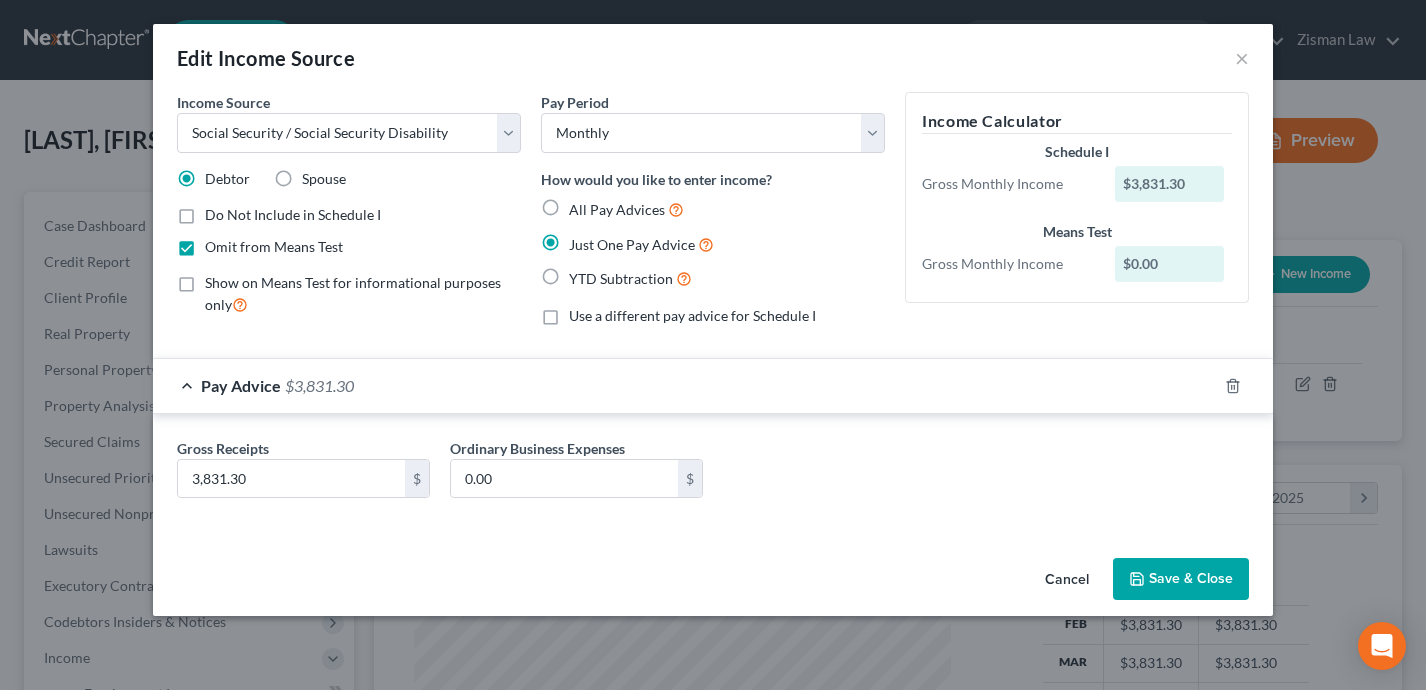 click on "Show on Means Test for informational purposes only" at bounding box center (363, 294) 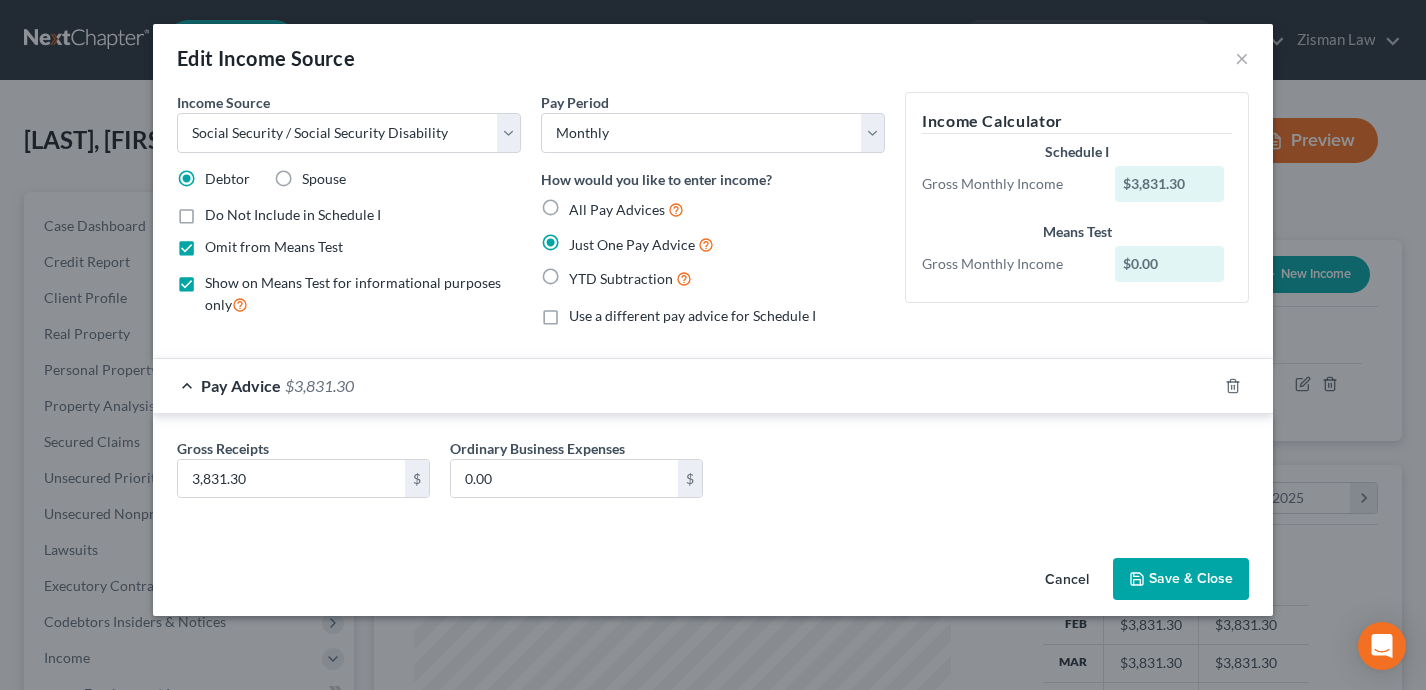 click on "Save & Close" at bounding box center (1181, 579) 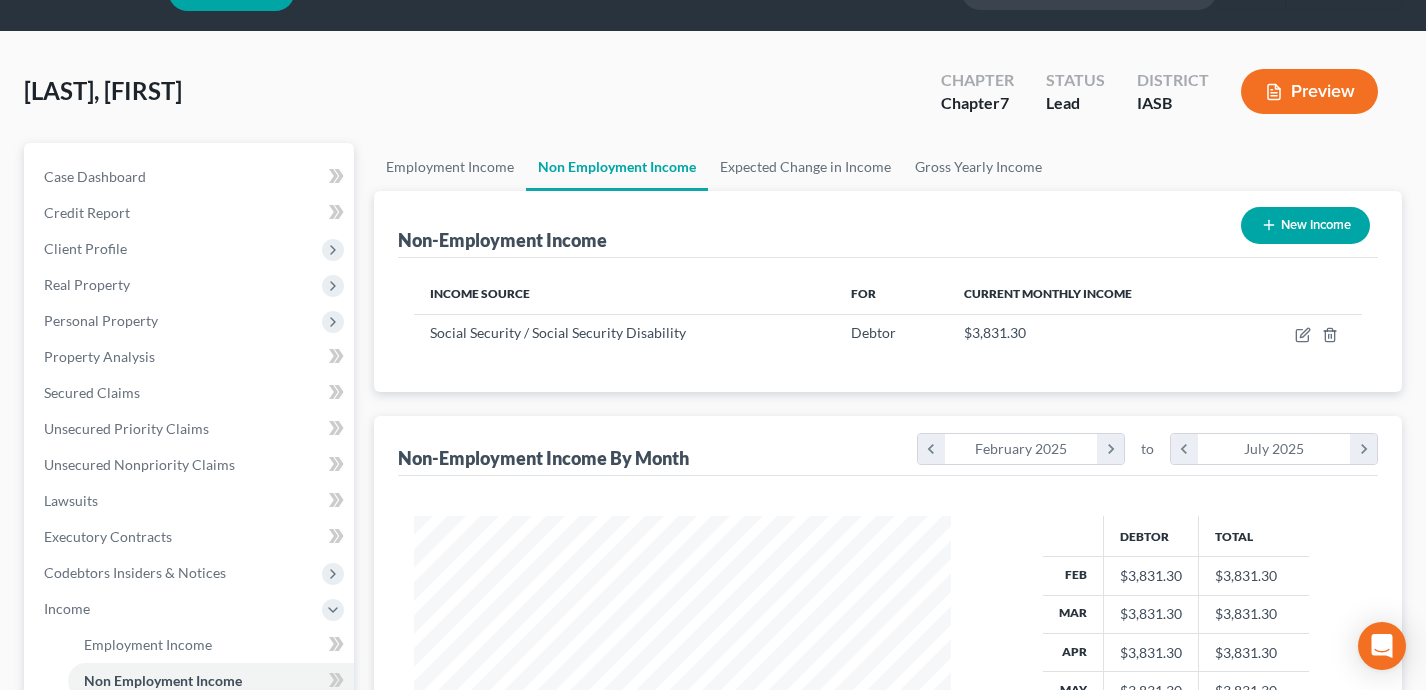 scroll, scrollTop: 44, scrollLeft: 0, axis: vertical 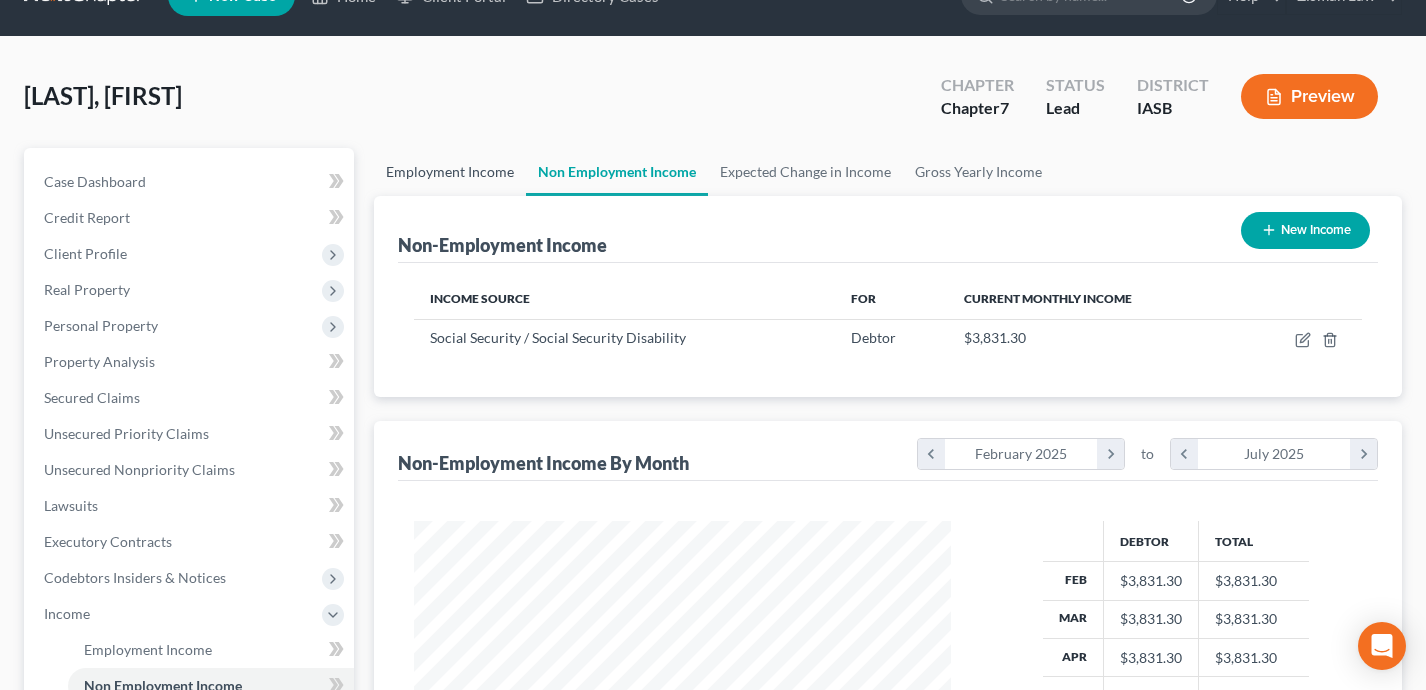 click on "Employment Income" at bounding box center (450, 172) 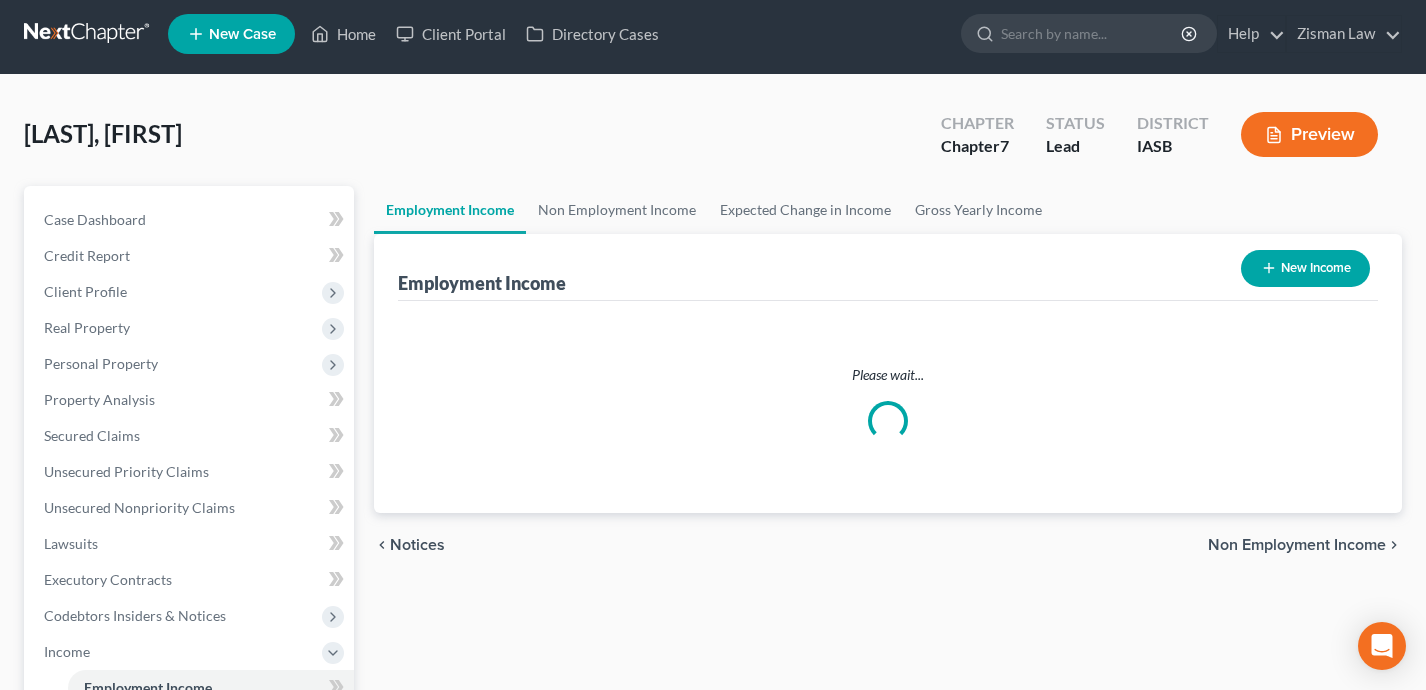 scroll, scrollTop: 0, scrollLeft: 0, axis: both 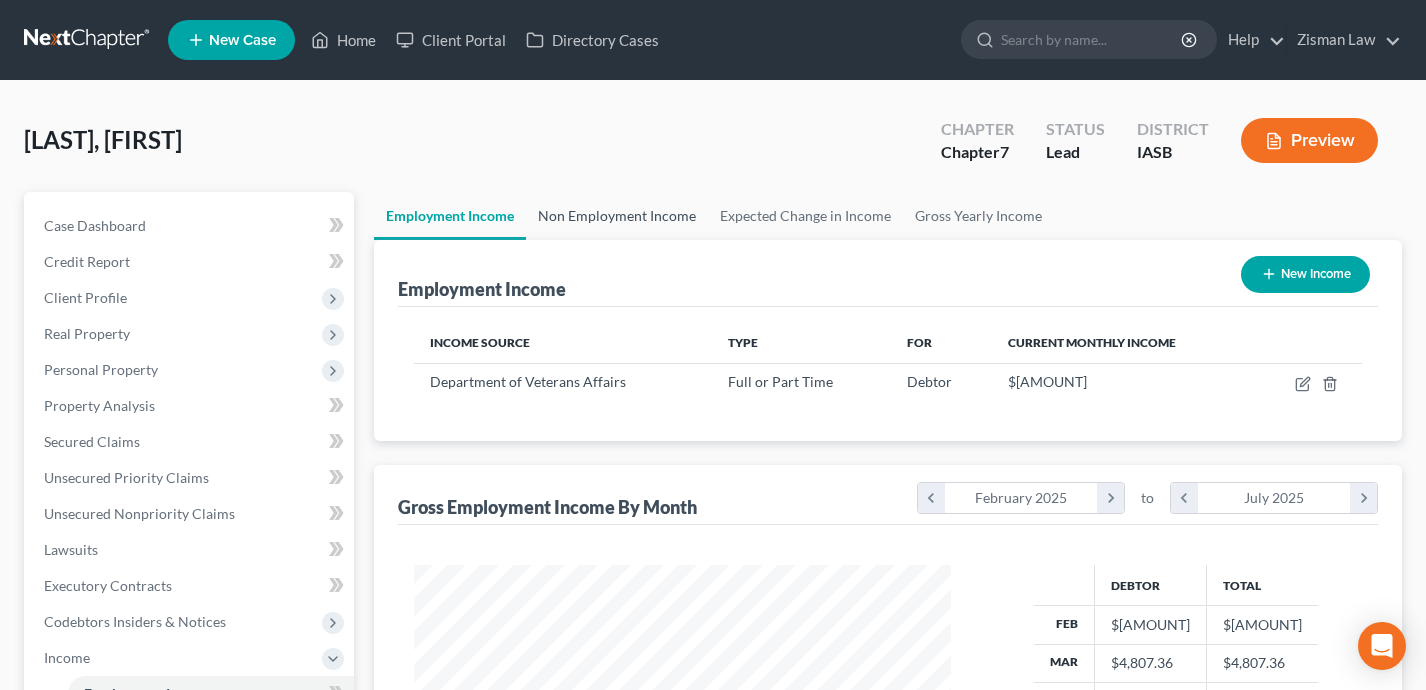 click on "Non Employment Income" at bounding box center (617, 216) 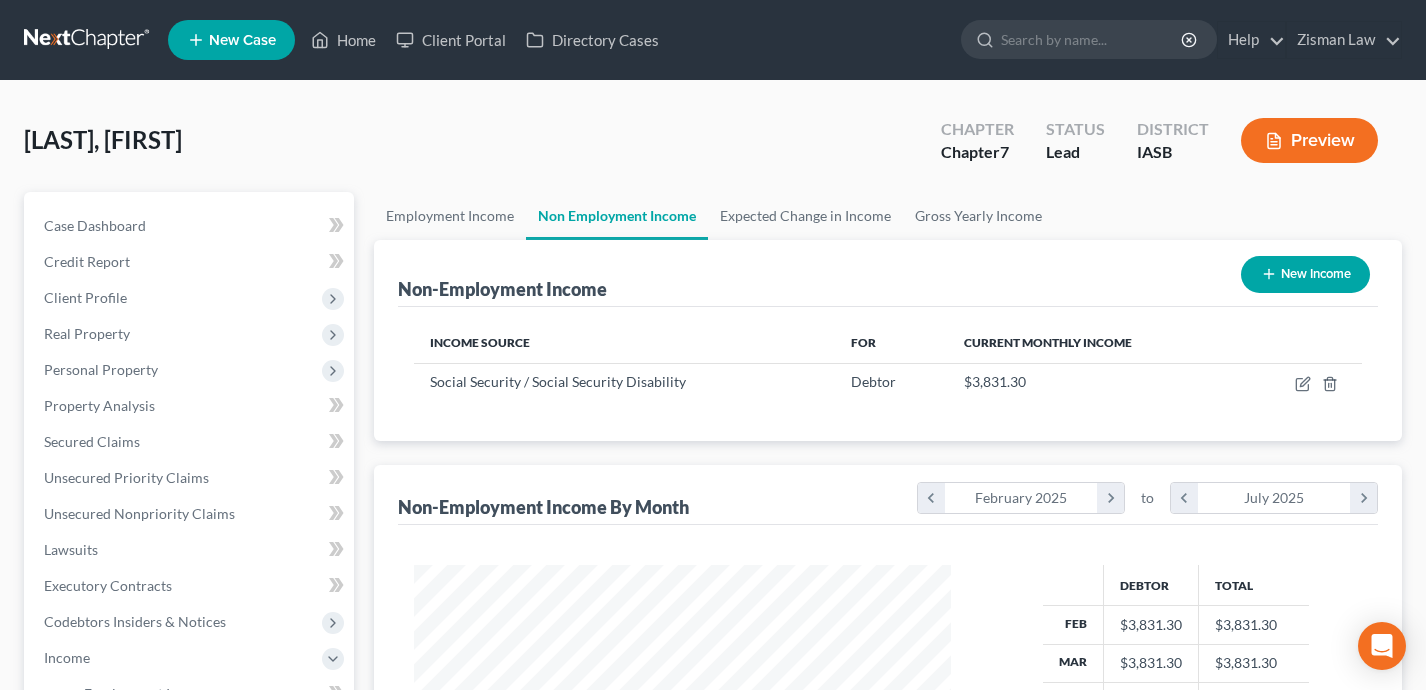 scroll, scrollTop: 999641, scrollLeft: 999423, axis: both 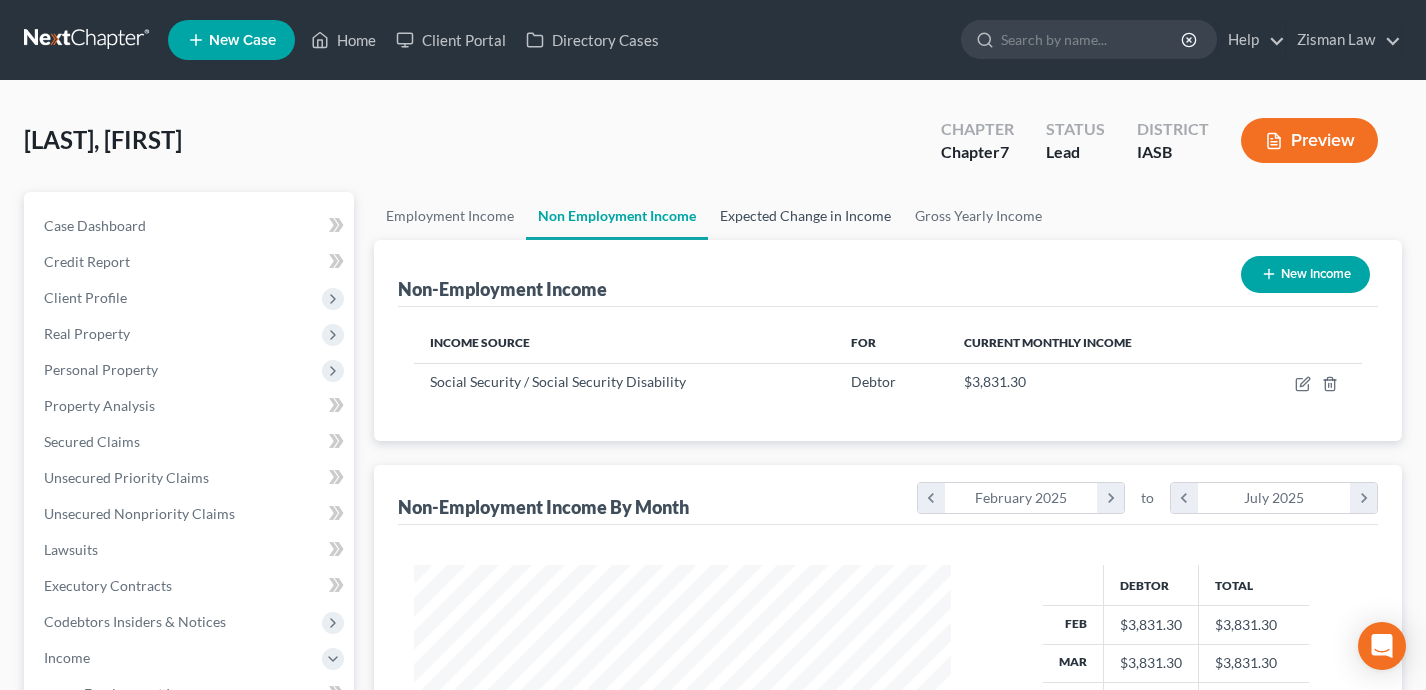 click on "Expected Change in Income" at bounding box center (805, 216) 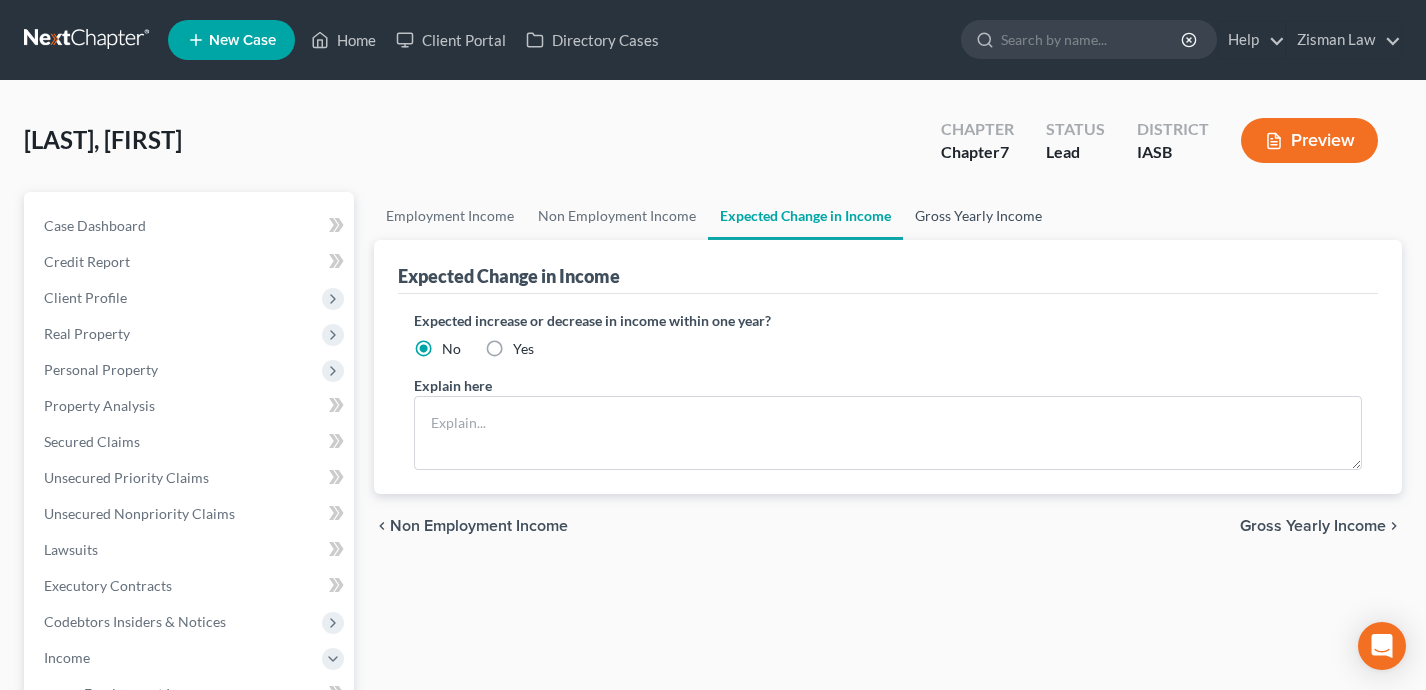 click on "Gross Yearly Income" at bounding box center [978, 216] 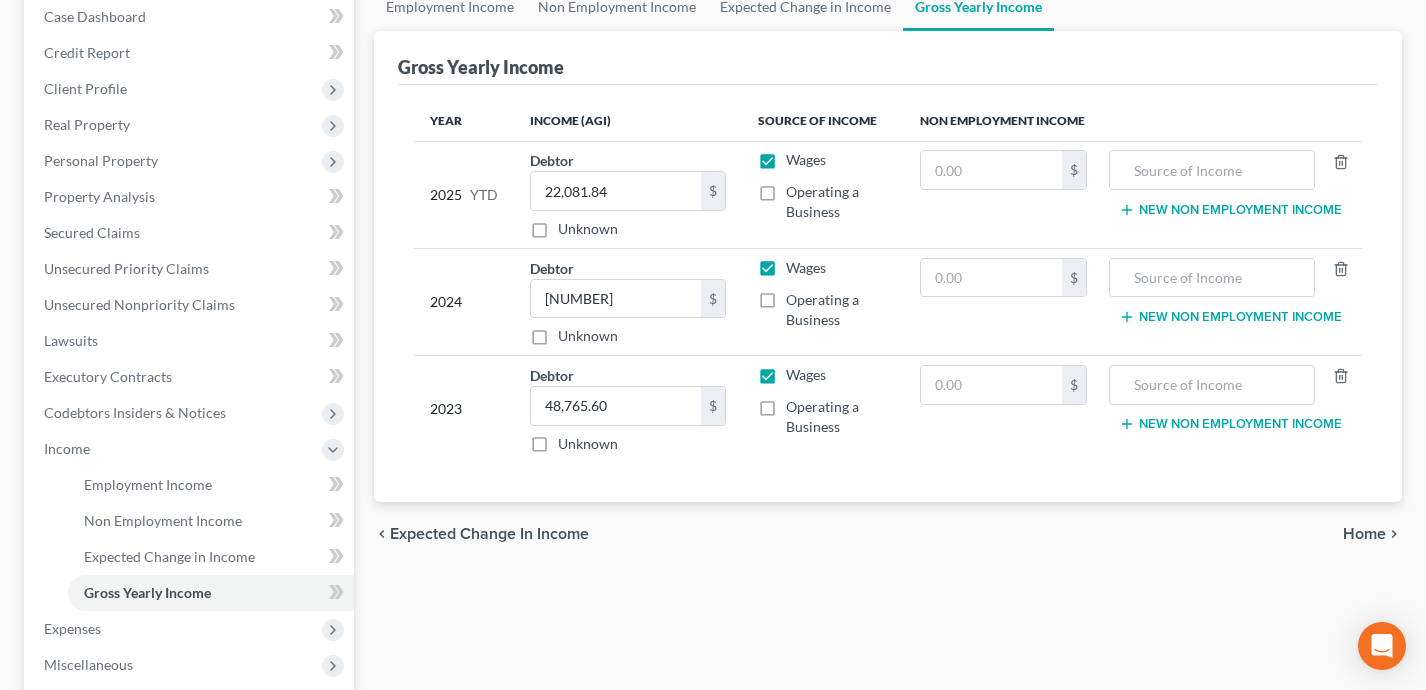 scroll, scrollTop: 246, scrollLeft: 0, axis: vertical 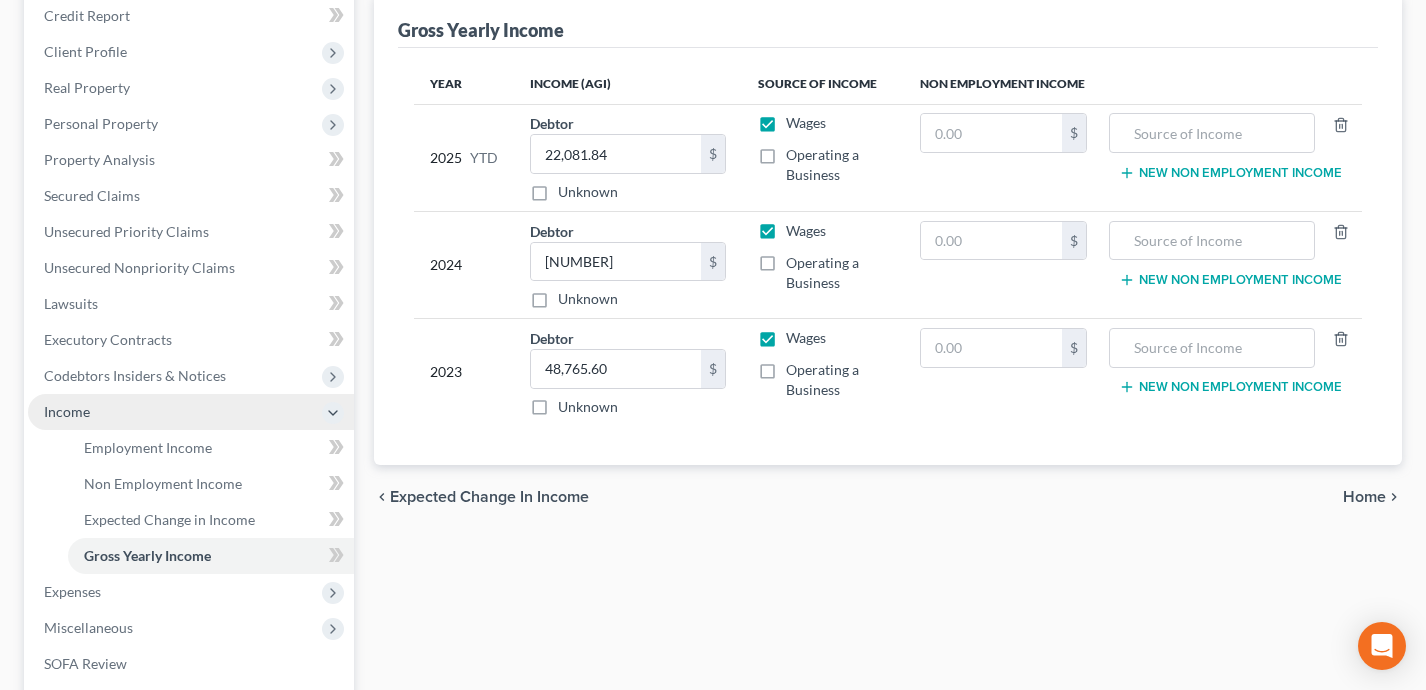 click on "Income" at bounding box center [191, 412] 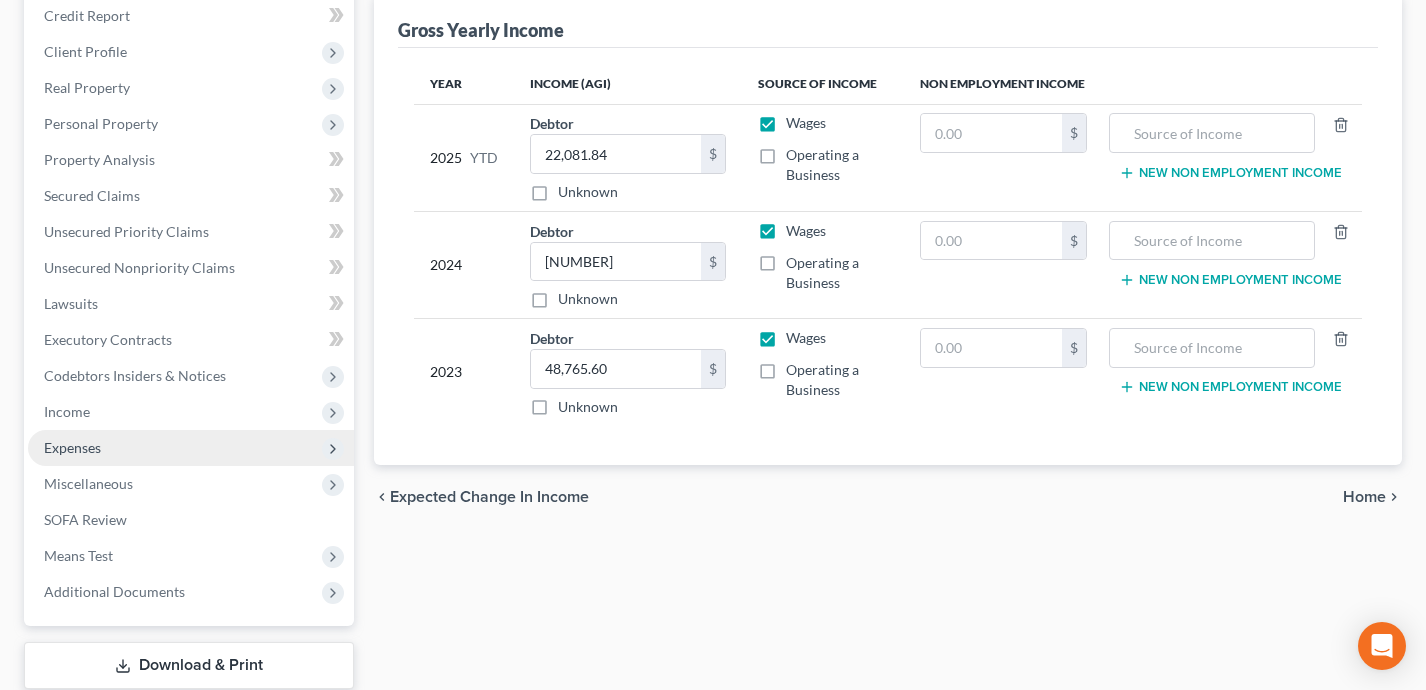 click on "Expenses" at bounding box center (191, 448) 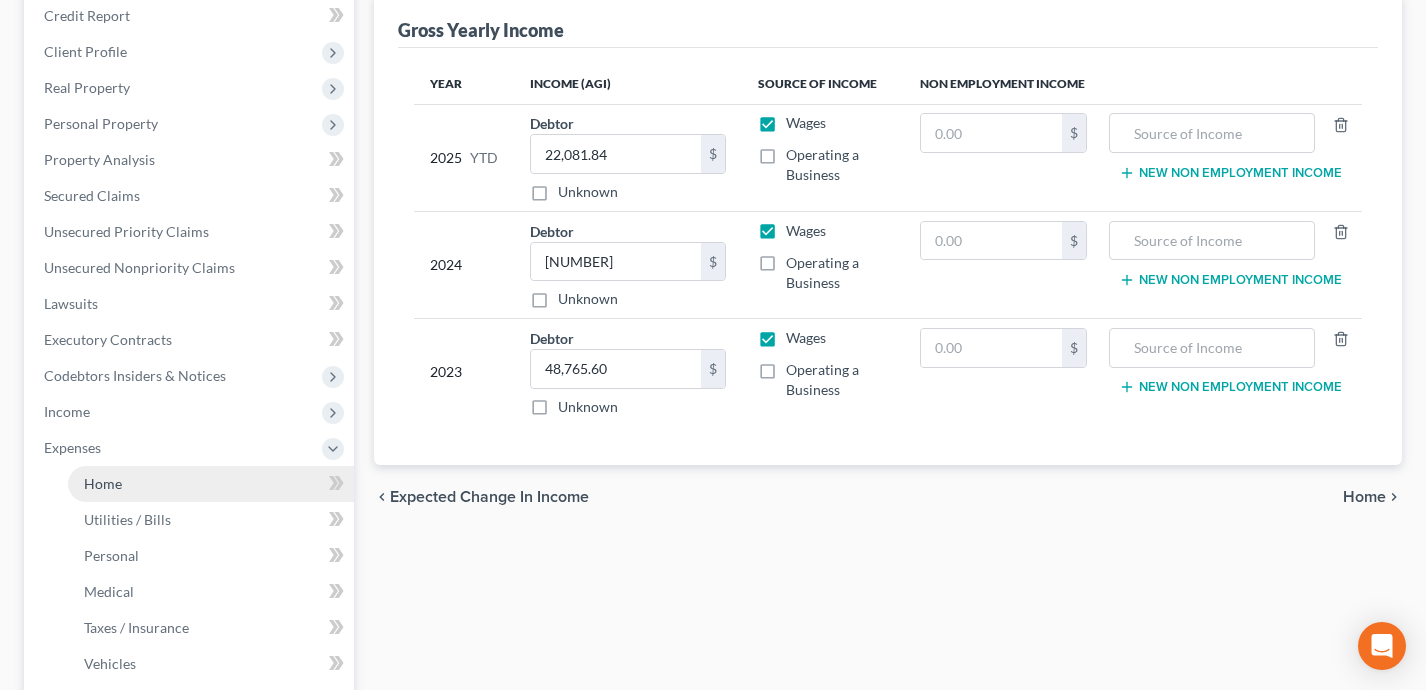 click on "Home" at bounding box center [211, 484] 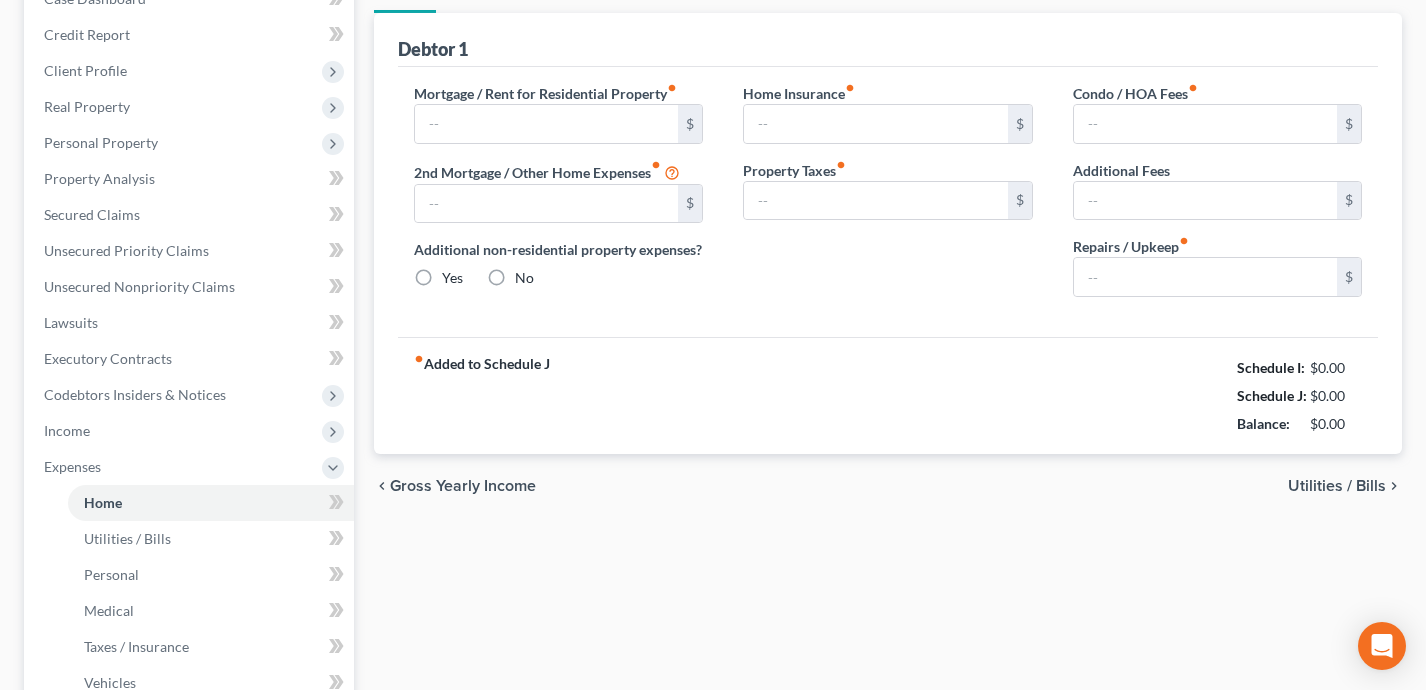 type on "630.00" 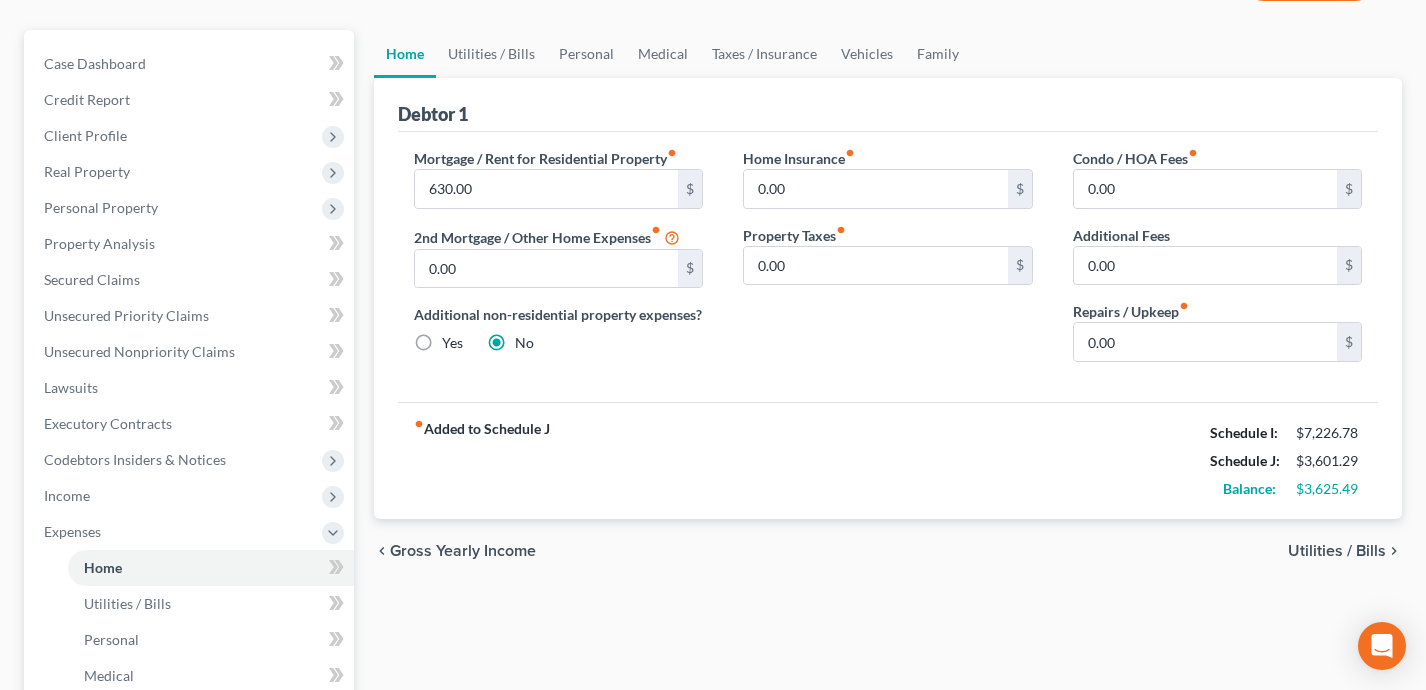 scroll, scrollTop: 64, scrollLeft: 0, axis: vertical 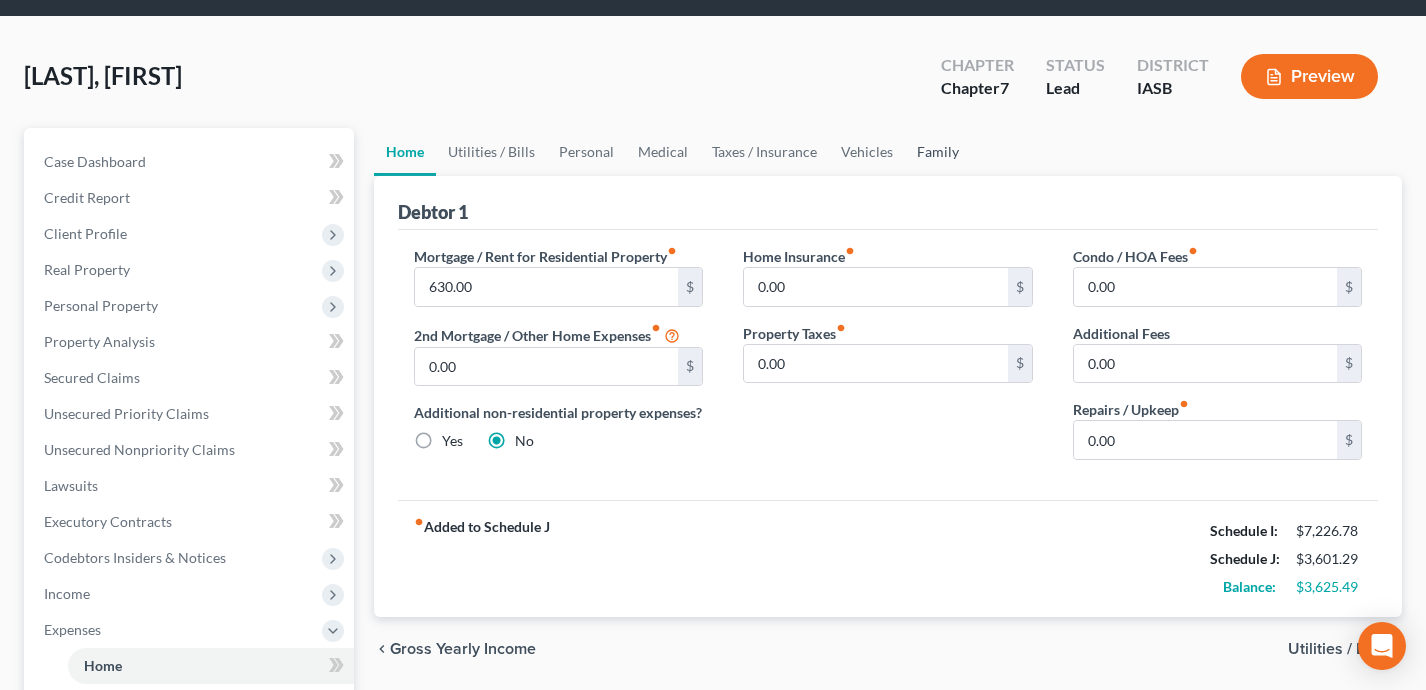 click on "Family" at bounding box center (938, 152) 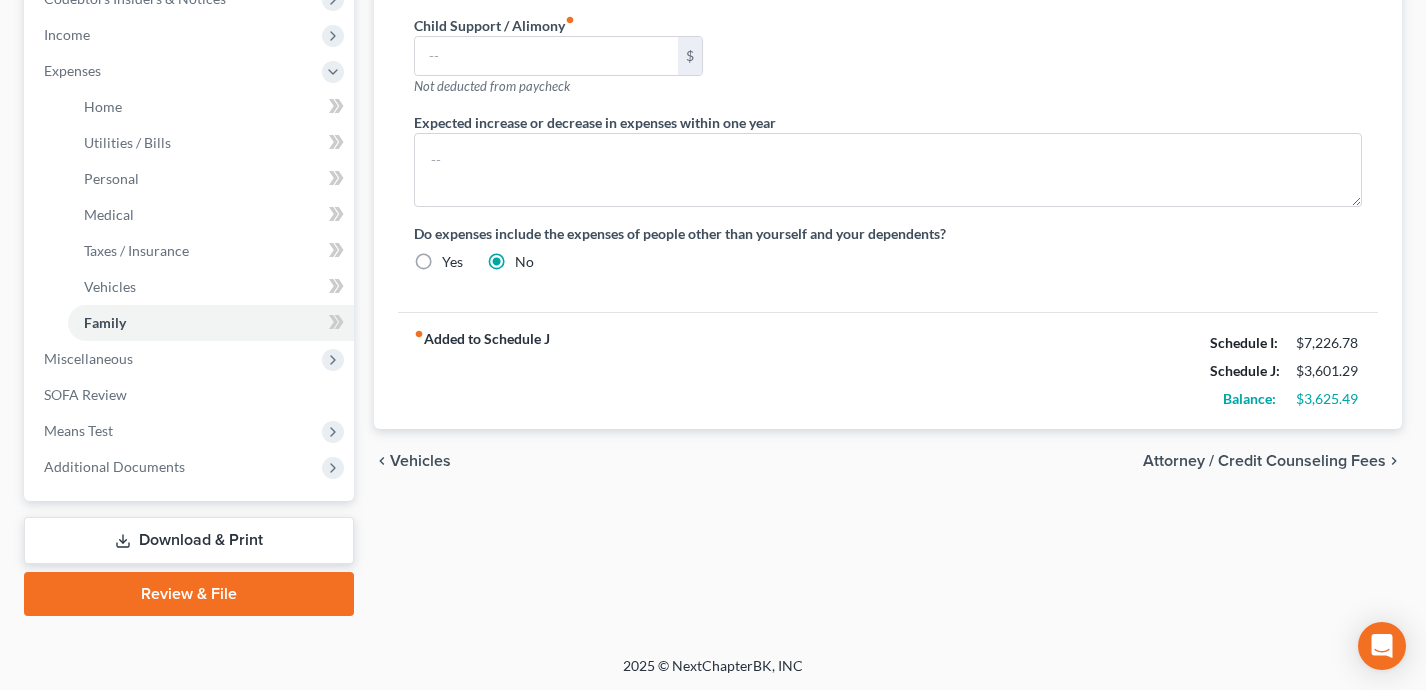 scroll, scrollTop: 544, scrollLeft: 0, axis: vertical 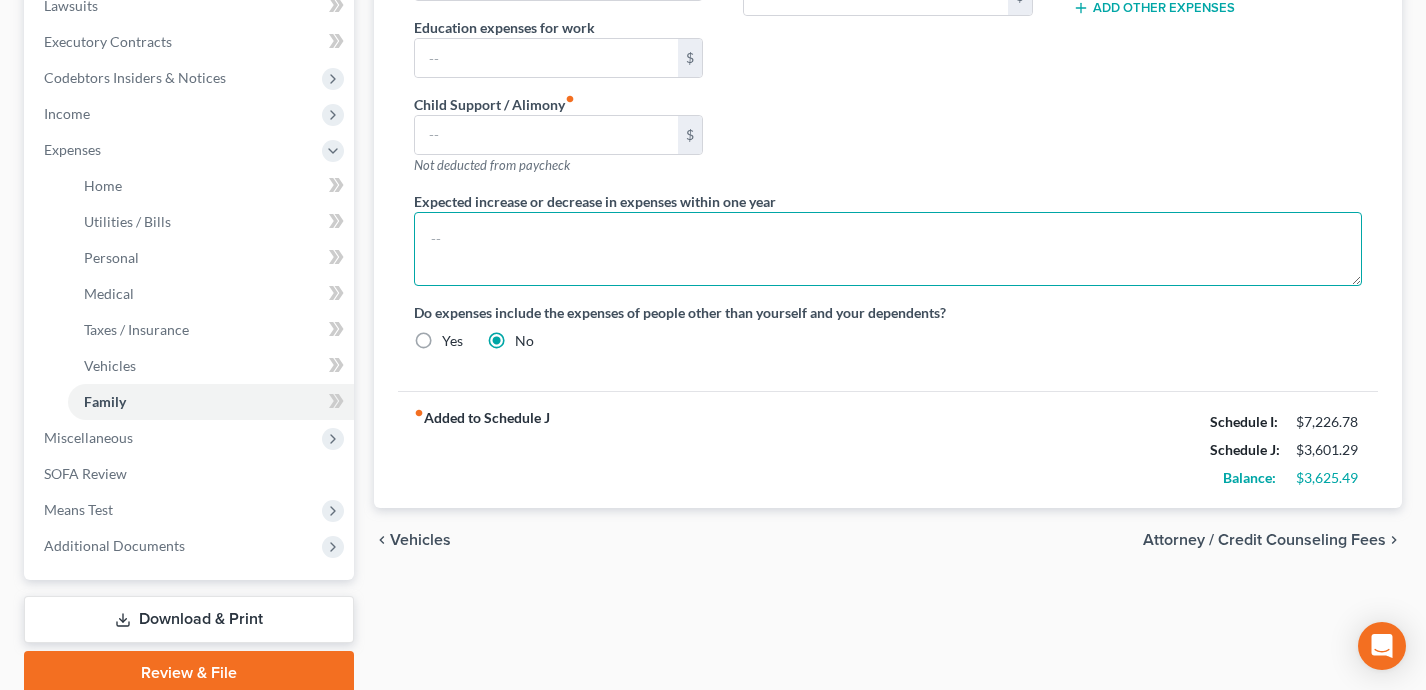 click at bounding box center (888, 249) 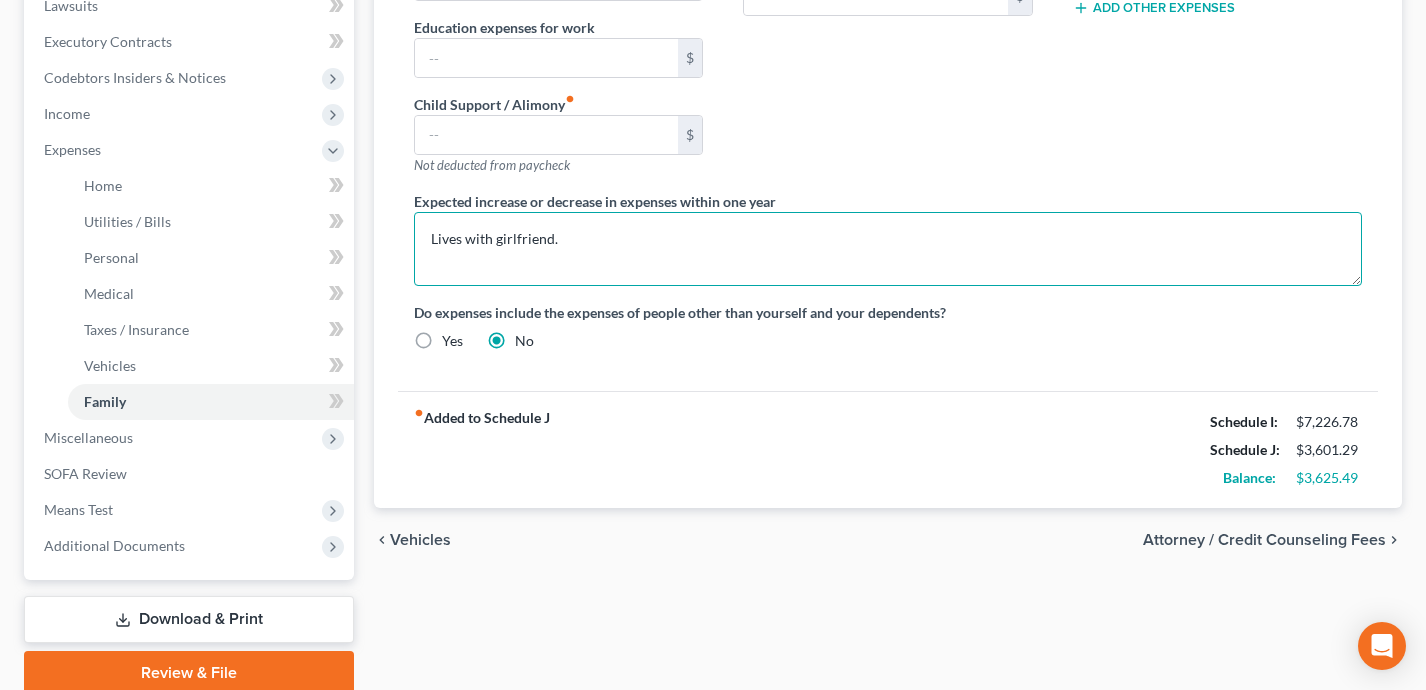 click on "Lives with girlfriend." at bounding box center (888, 249) 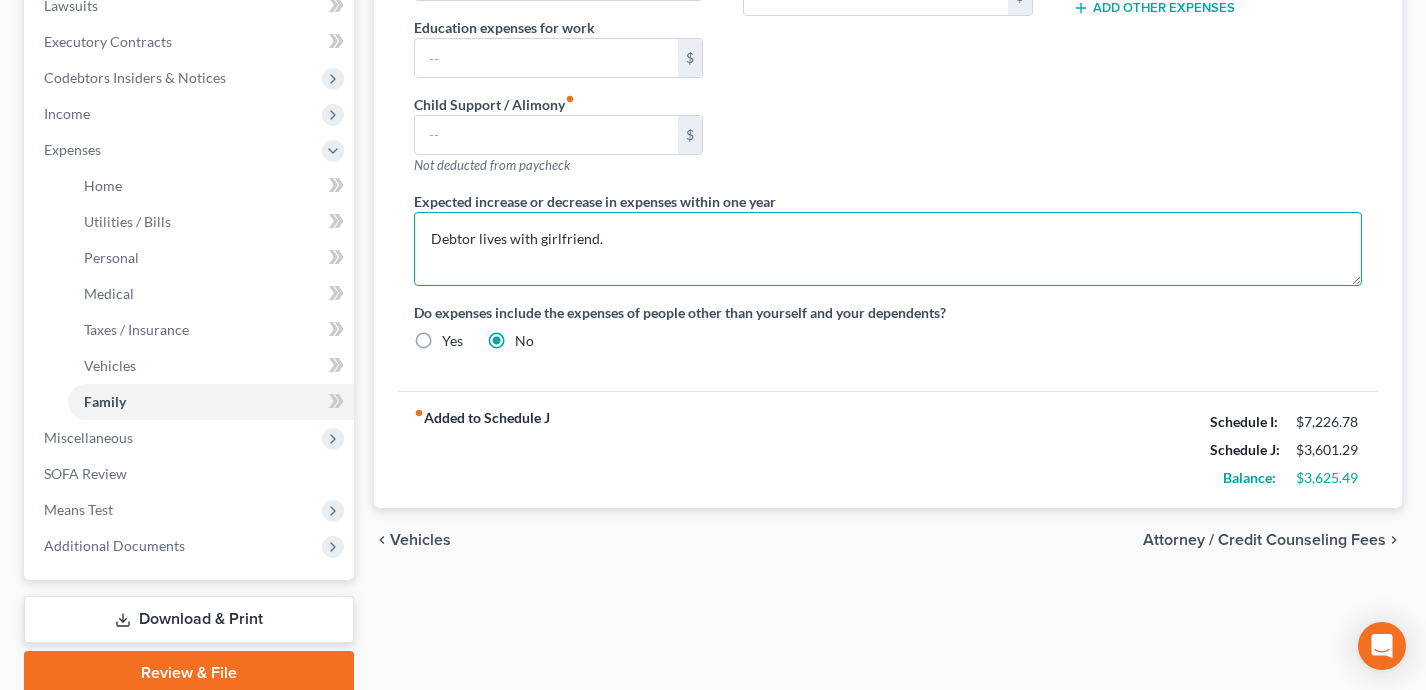 click on "Debtor lives with girlfriend." at bounding box center [888, 249] 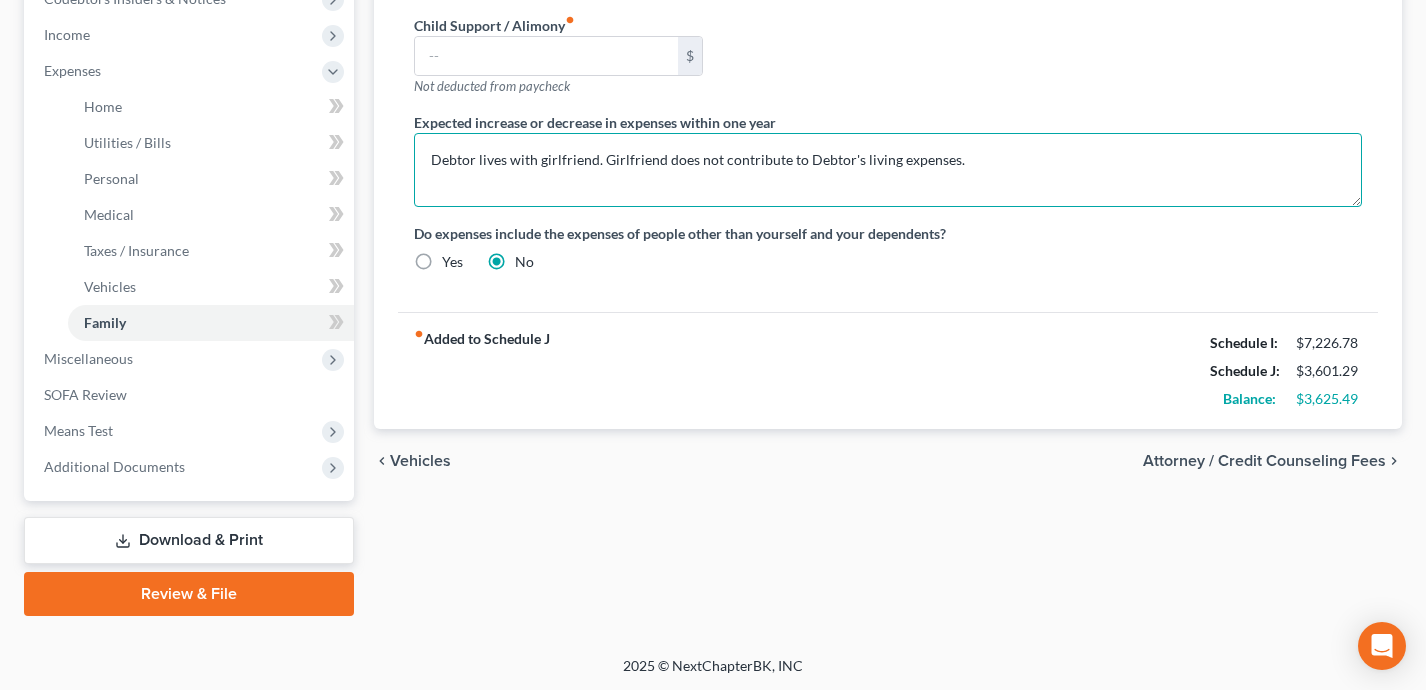 scroll, scrollTop: 552, scrollLeft: 0, axis: vertical 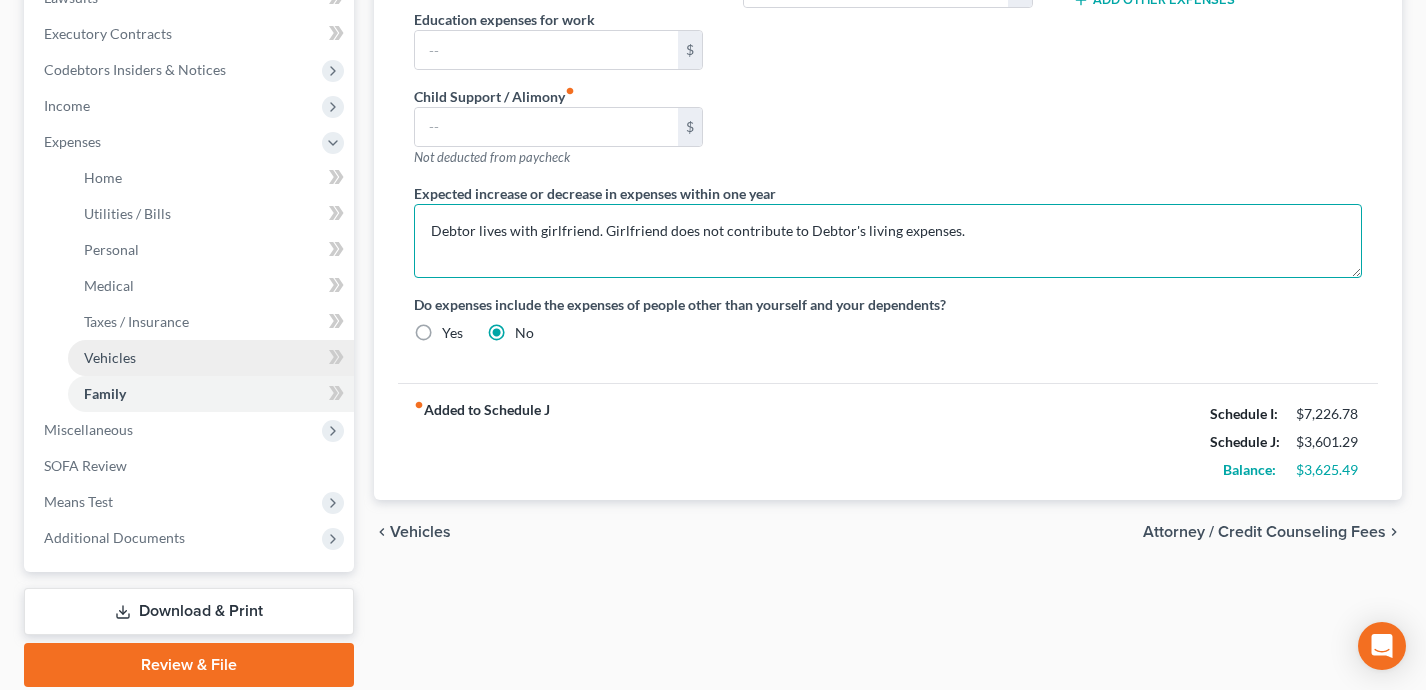 type on "Debtor lives with girlfriend. Girlfriend does not contribute to Debtor's living expenses." 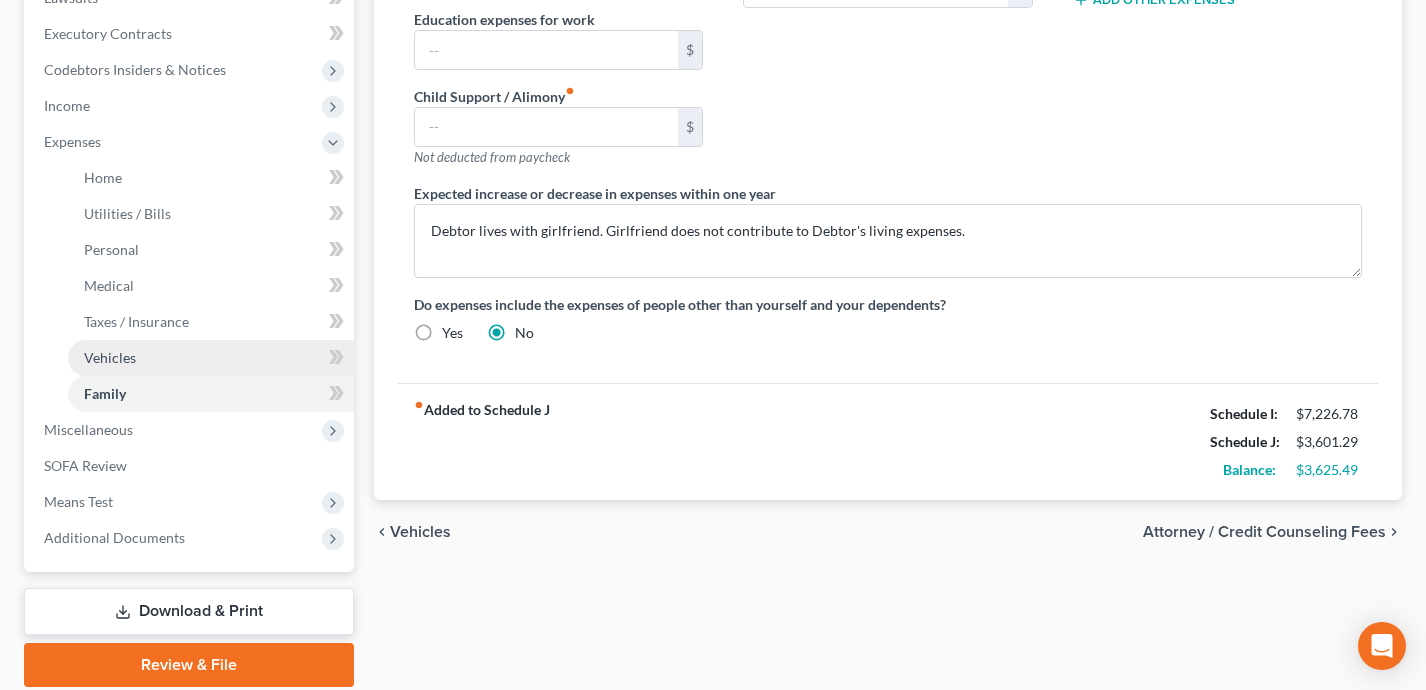 click on "Vehicles" at bounding box center [211, 358] 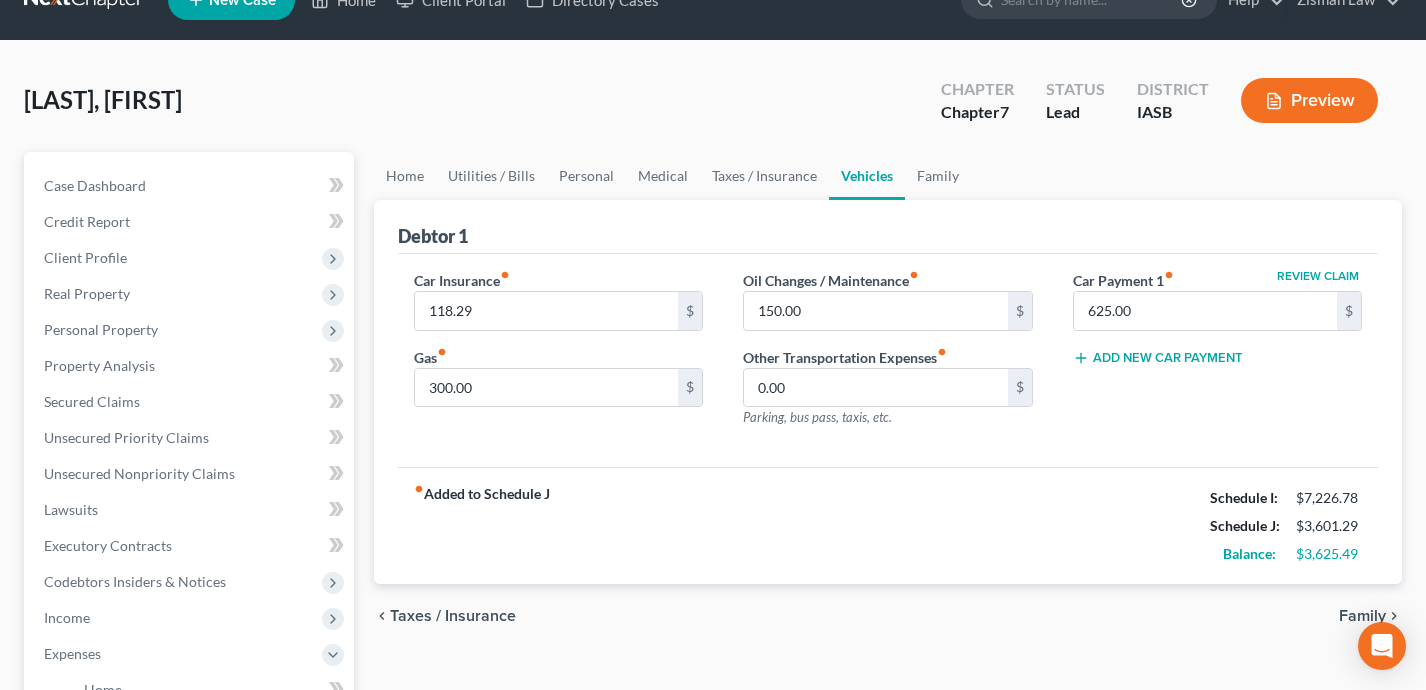scroll, scrollTop: 0, scrollLeft: 0, axis: both 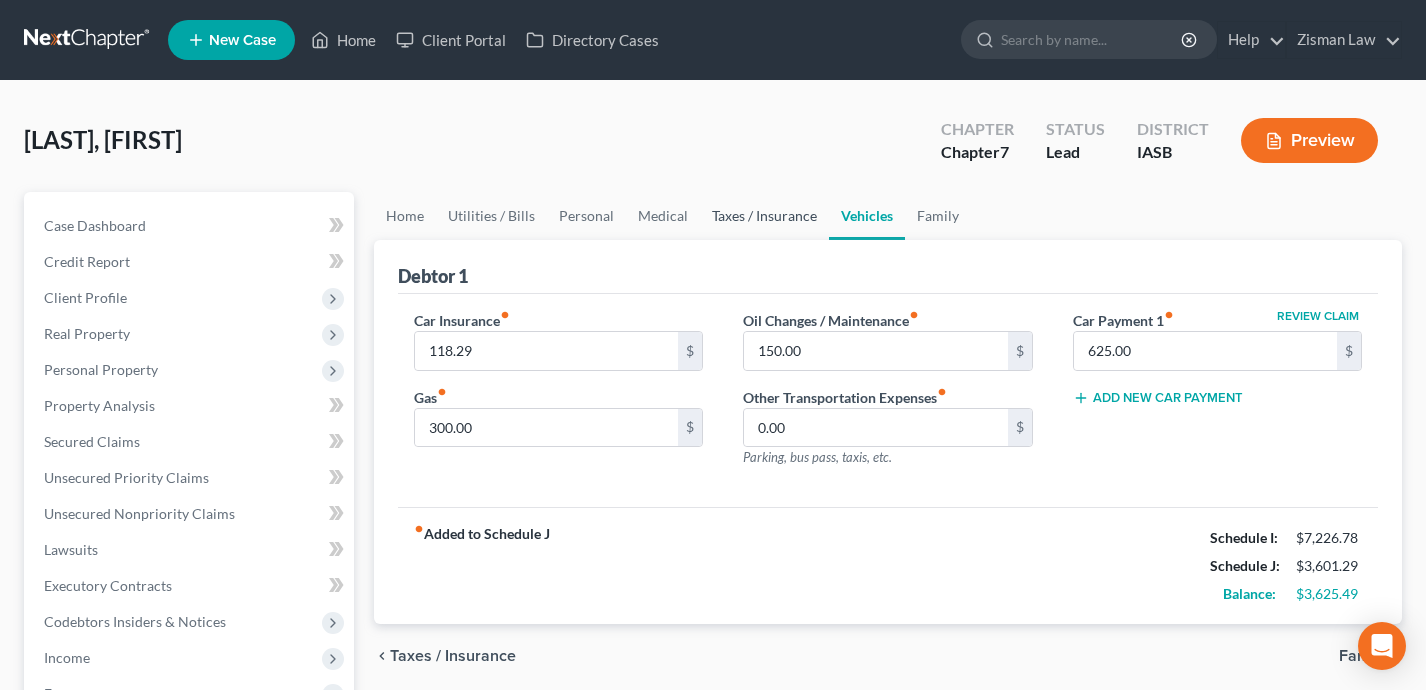 click on "Taxes / Insurance" at bounding box center (764, 216) 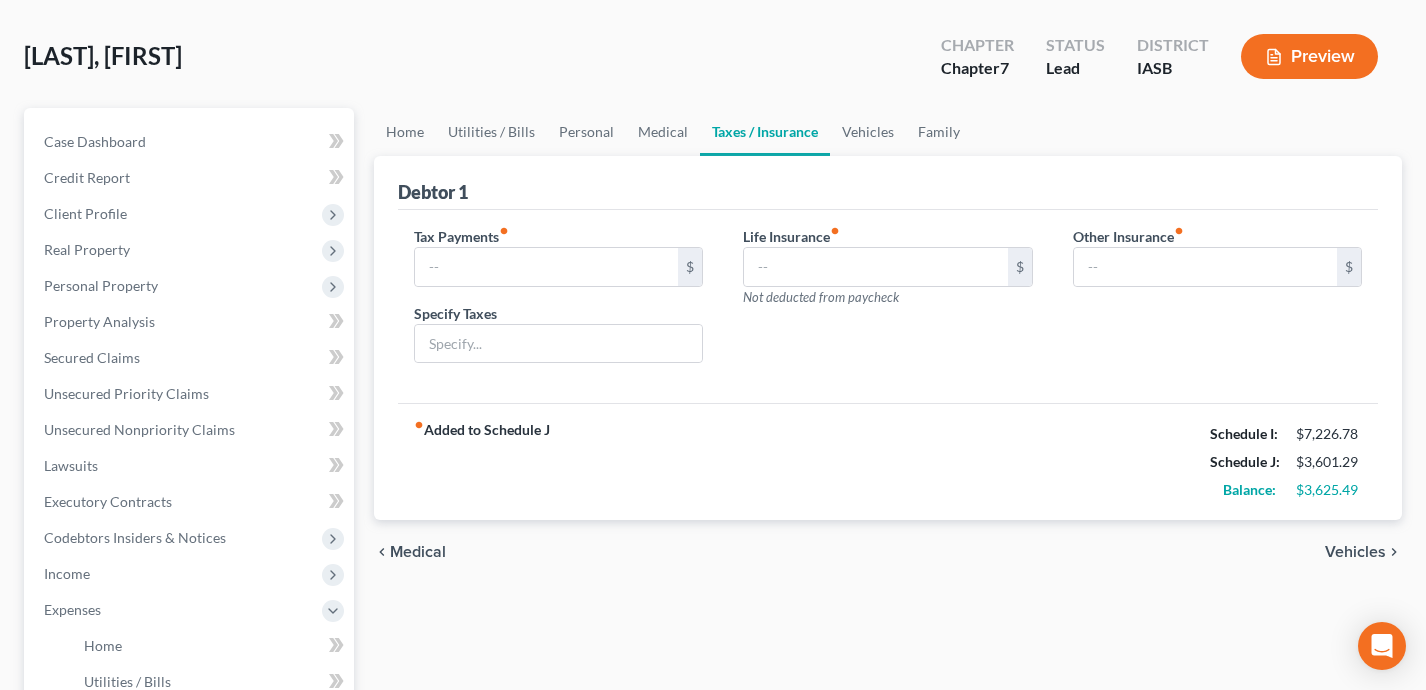 scroll, scrollTop: 95, scrollLeft: 0, axis: vertical 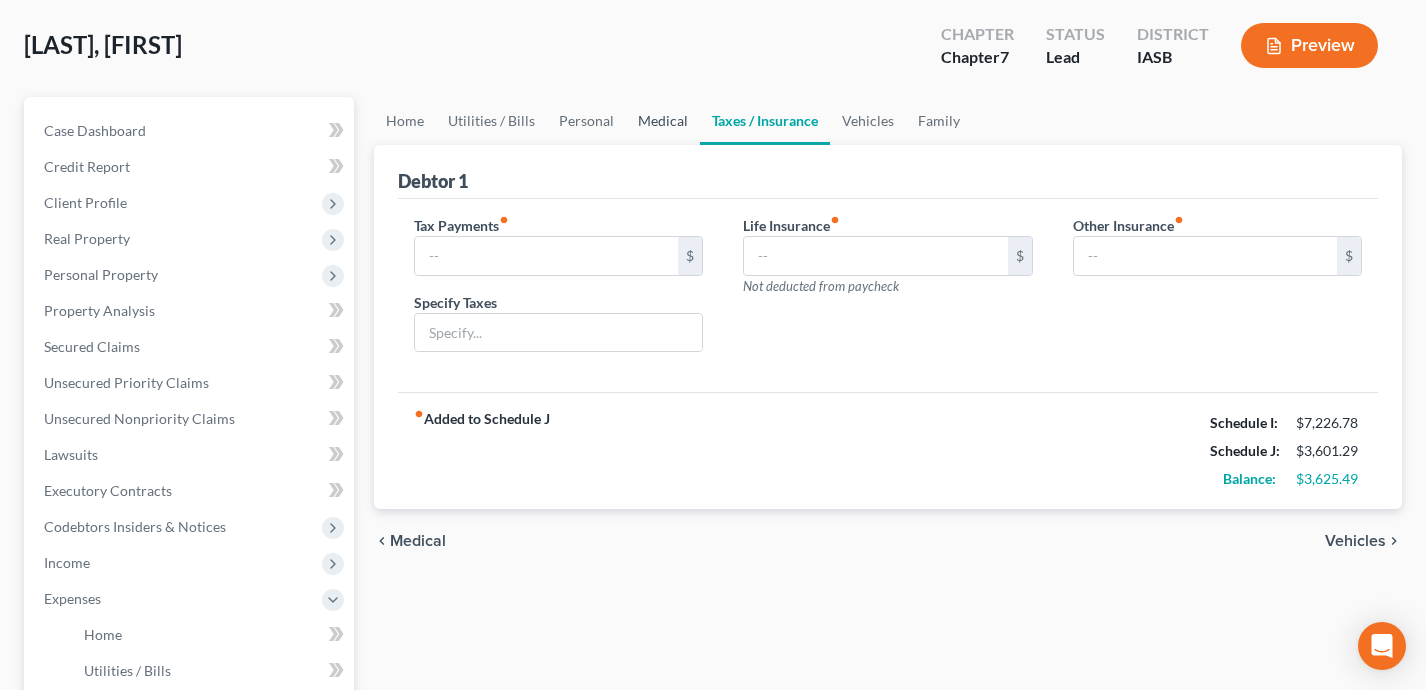 click on "Medical" at bounding box center (663, 121) 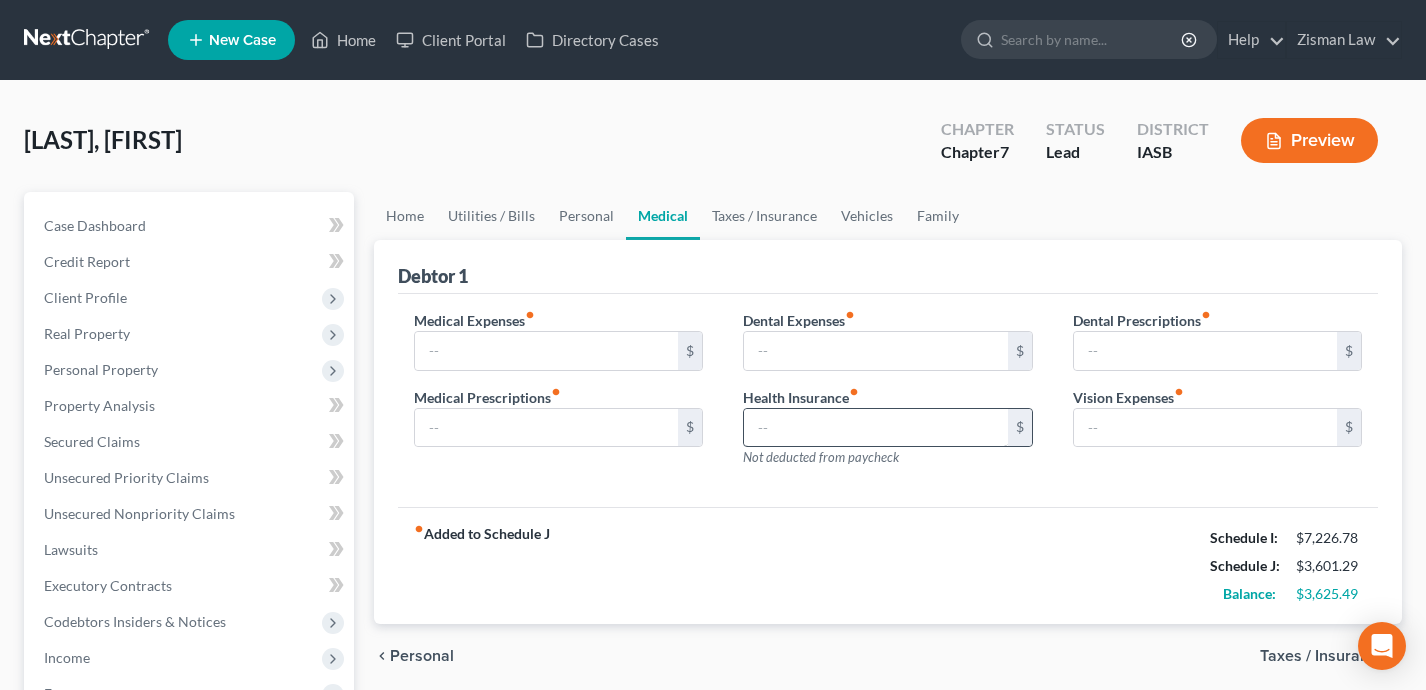 scroll, scrollTop: 10, scrollLeft: 0, axis: vertical 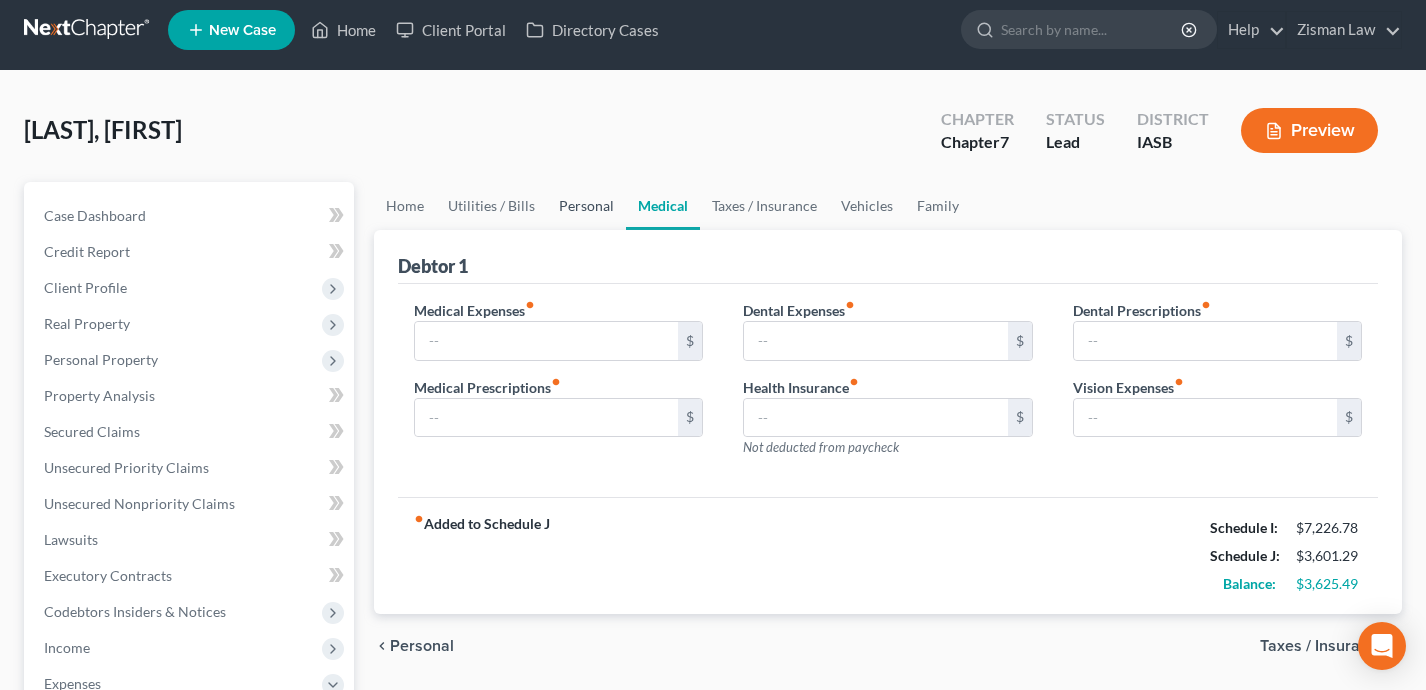 click on "Personal" at bounding box center (586, 206) 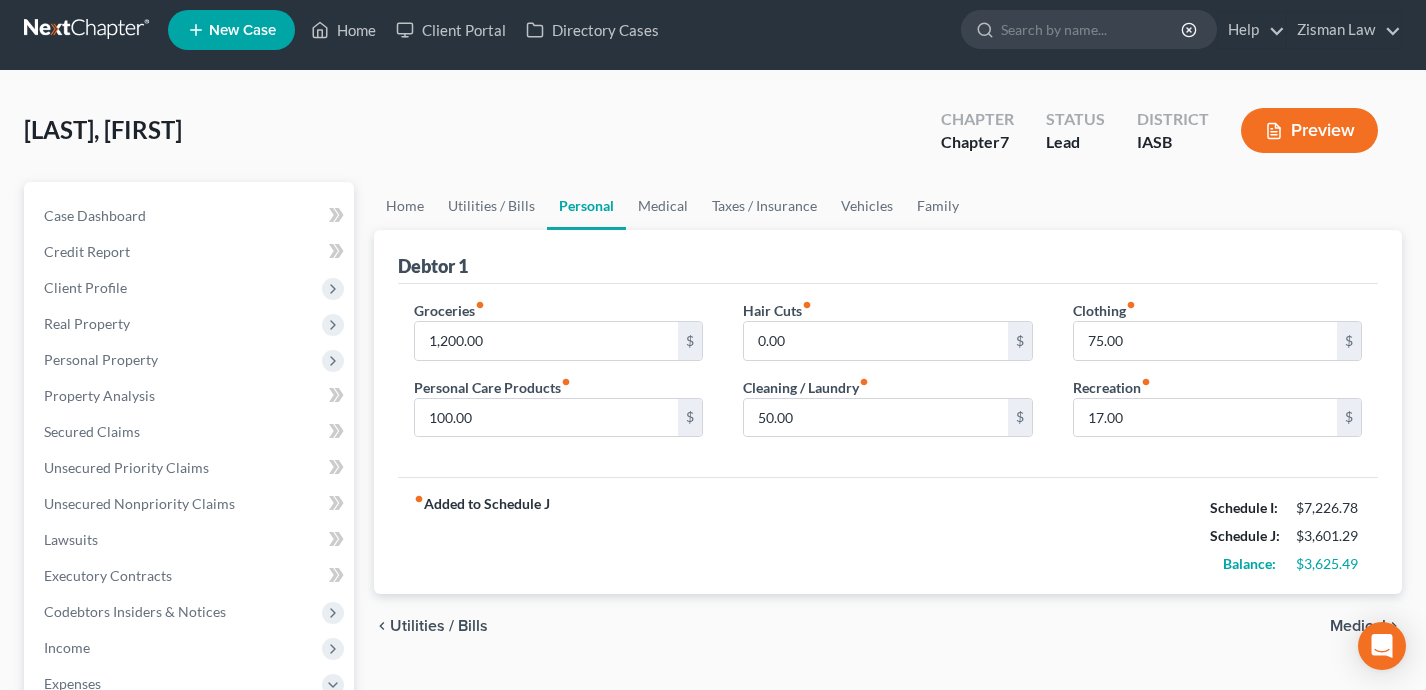 scroll, scrollTop: 0, scrollLeft: 0, axis: both 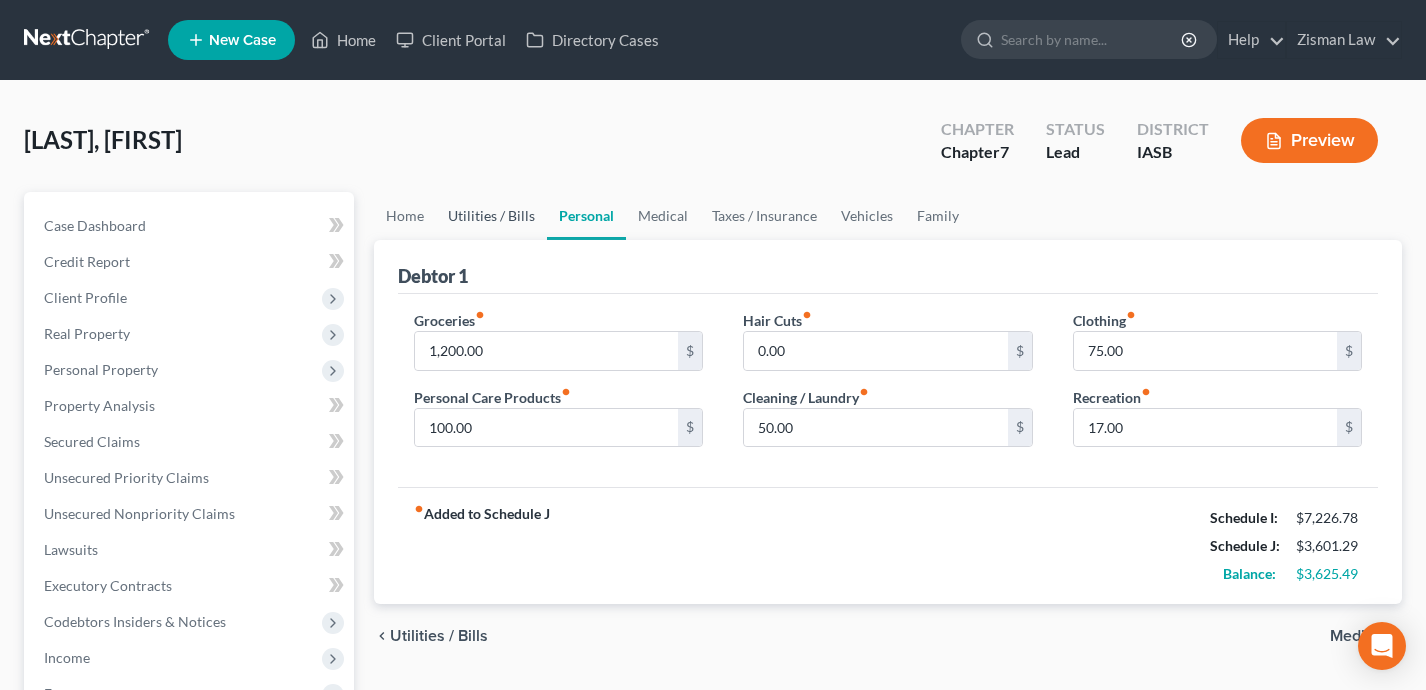 click on "Utilities / Bills" at bounding box center [491, 216] 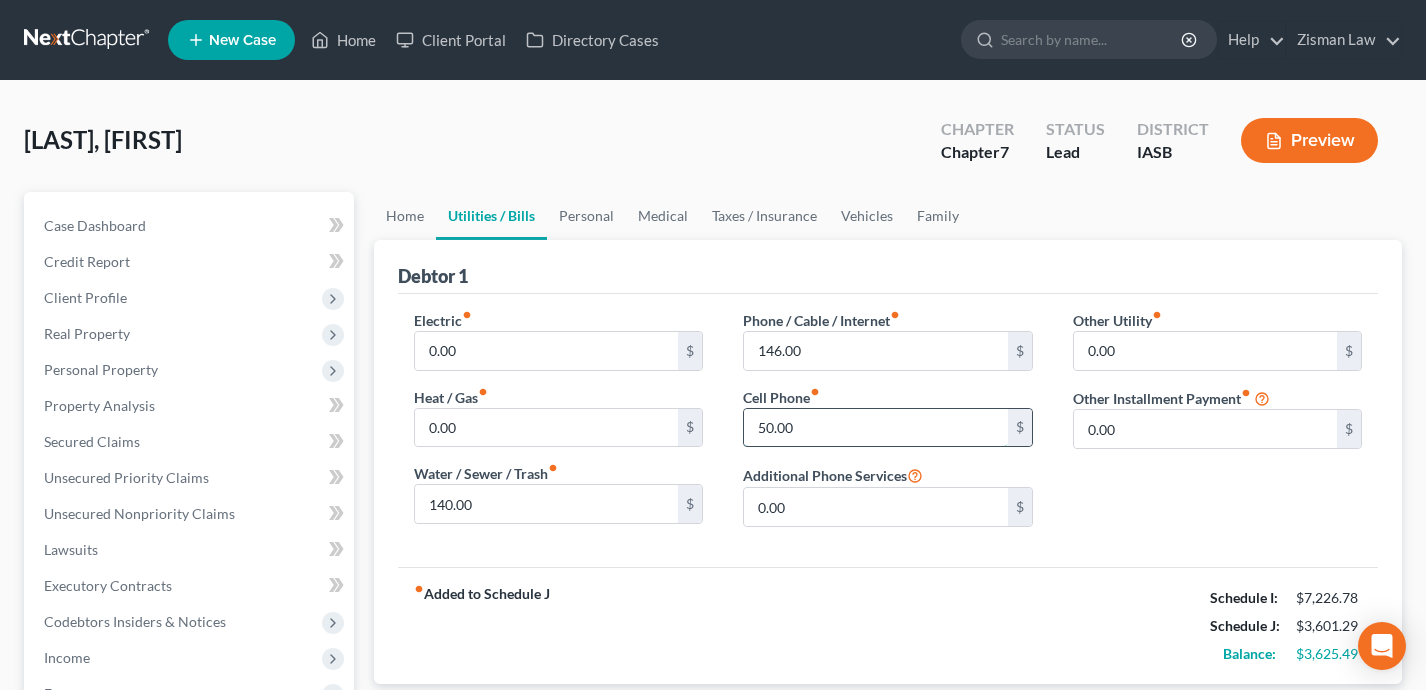 click on "50.00" at bounding box center (876, 428) 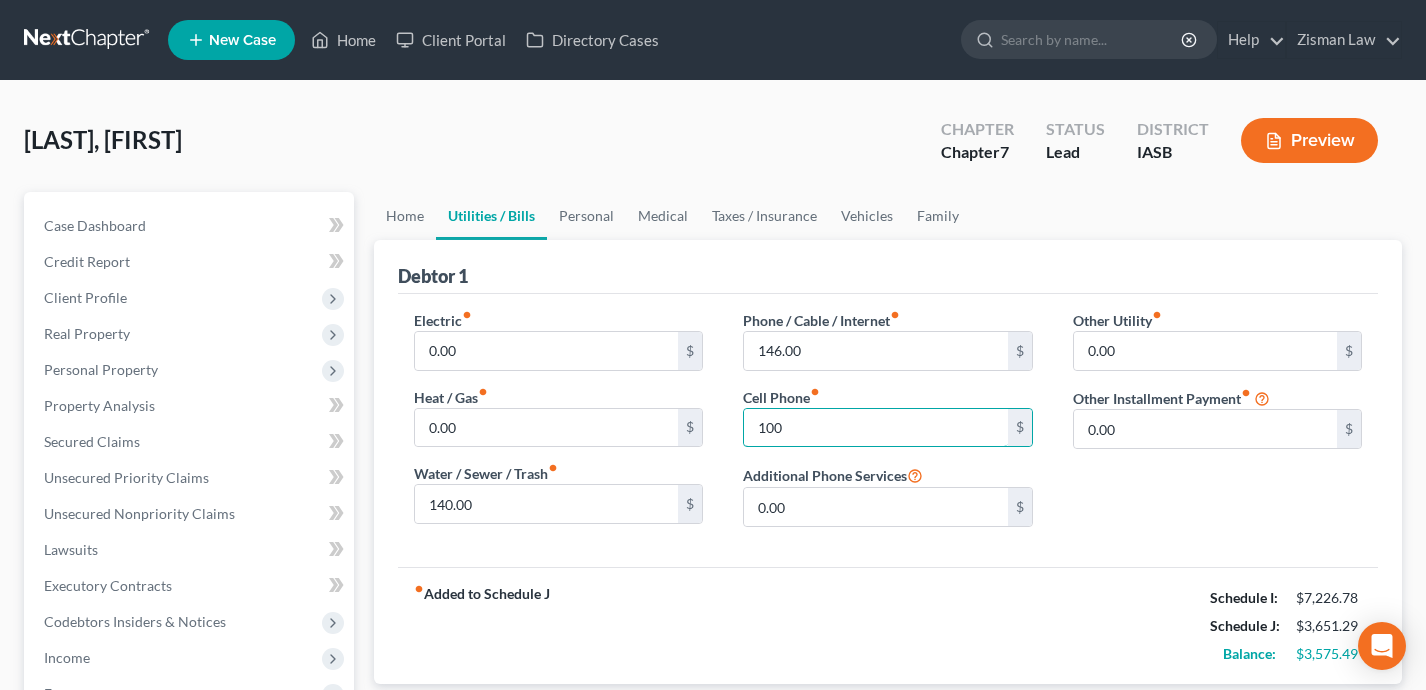 type on "100" 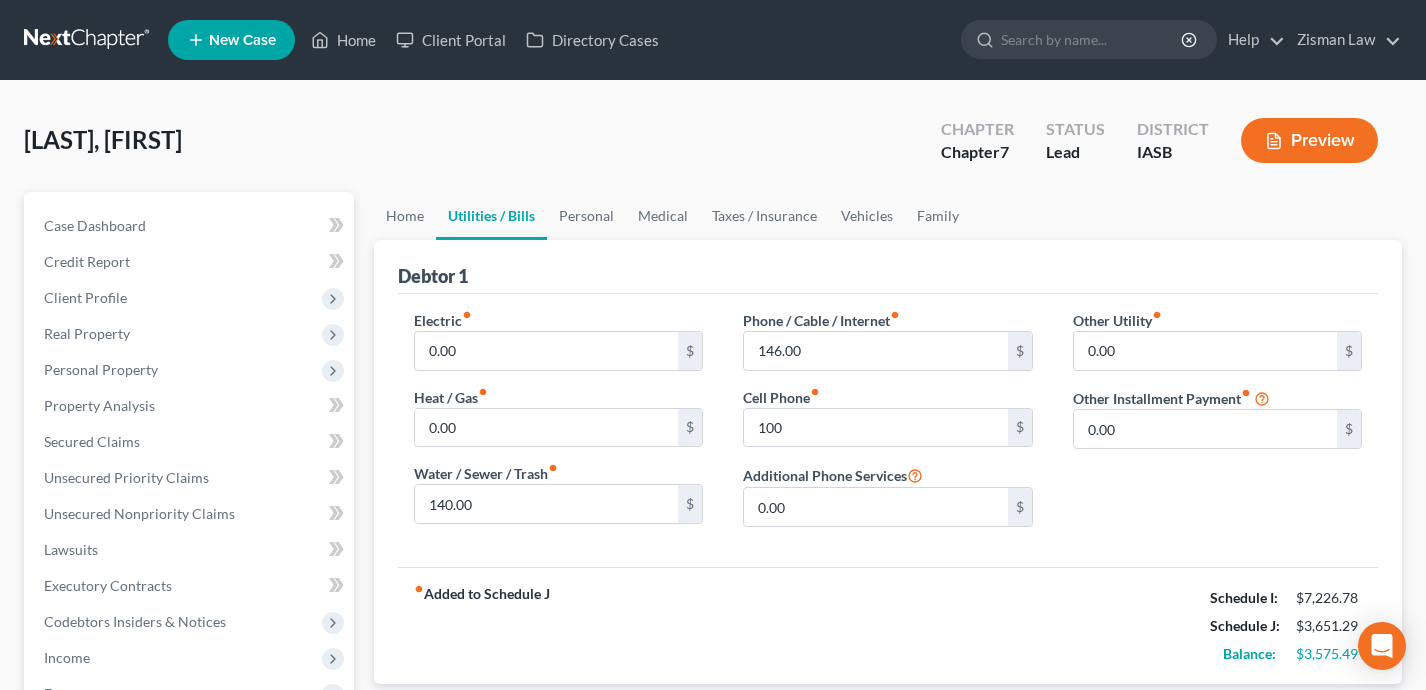 click on "fiber_manual_record  Added to Schedule J Schedule I: $[AMOUNT] Schedule J: $[AMOUNT] Balance: $[AMOUNT]" at bounding box center (888, 625) 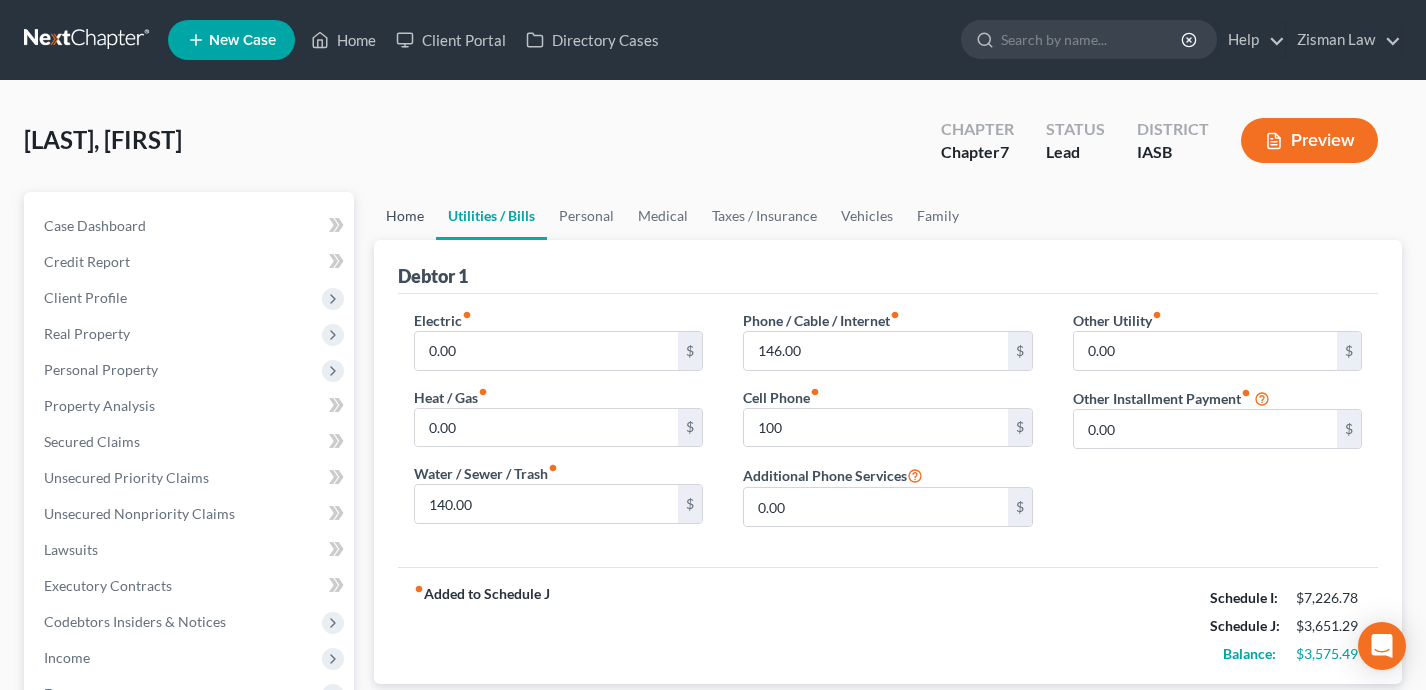 click on "Home" at bounding box center [405, 216] 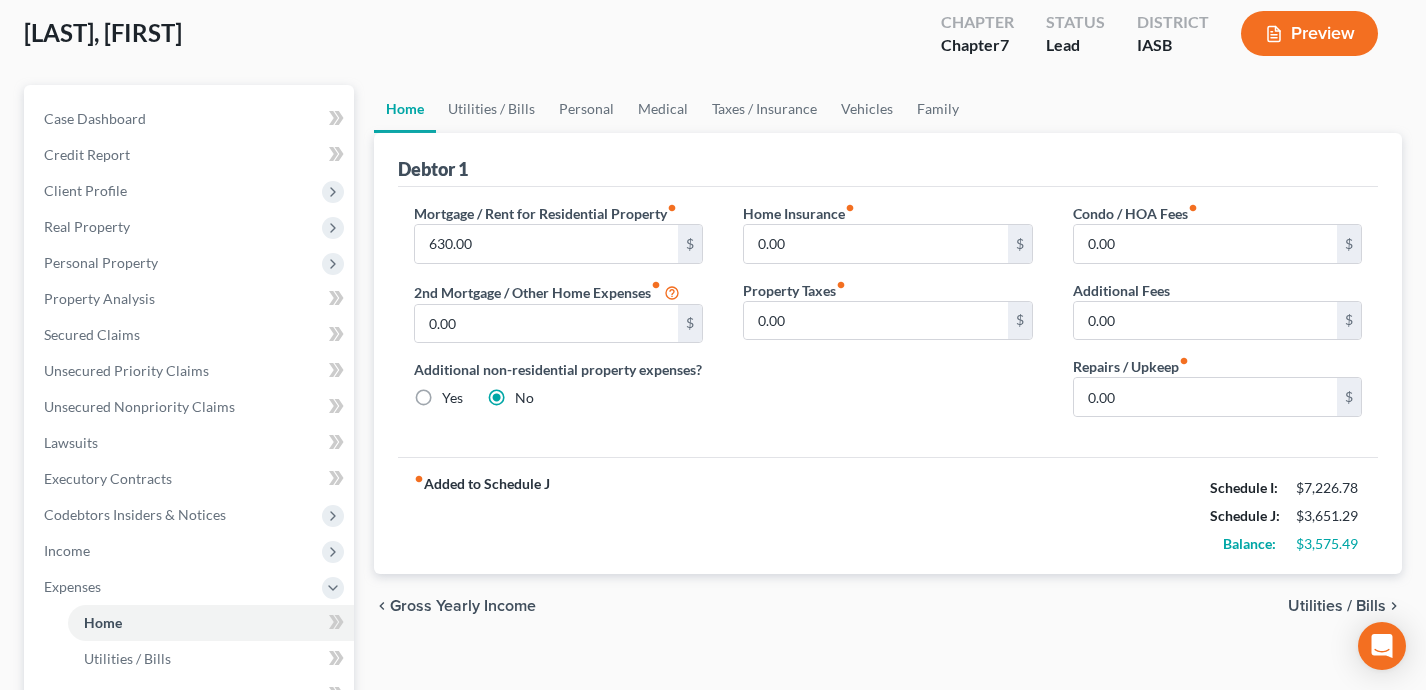 scroll, scrollTop: 152, scrollLeft: 0, axis: vertical 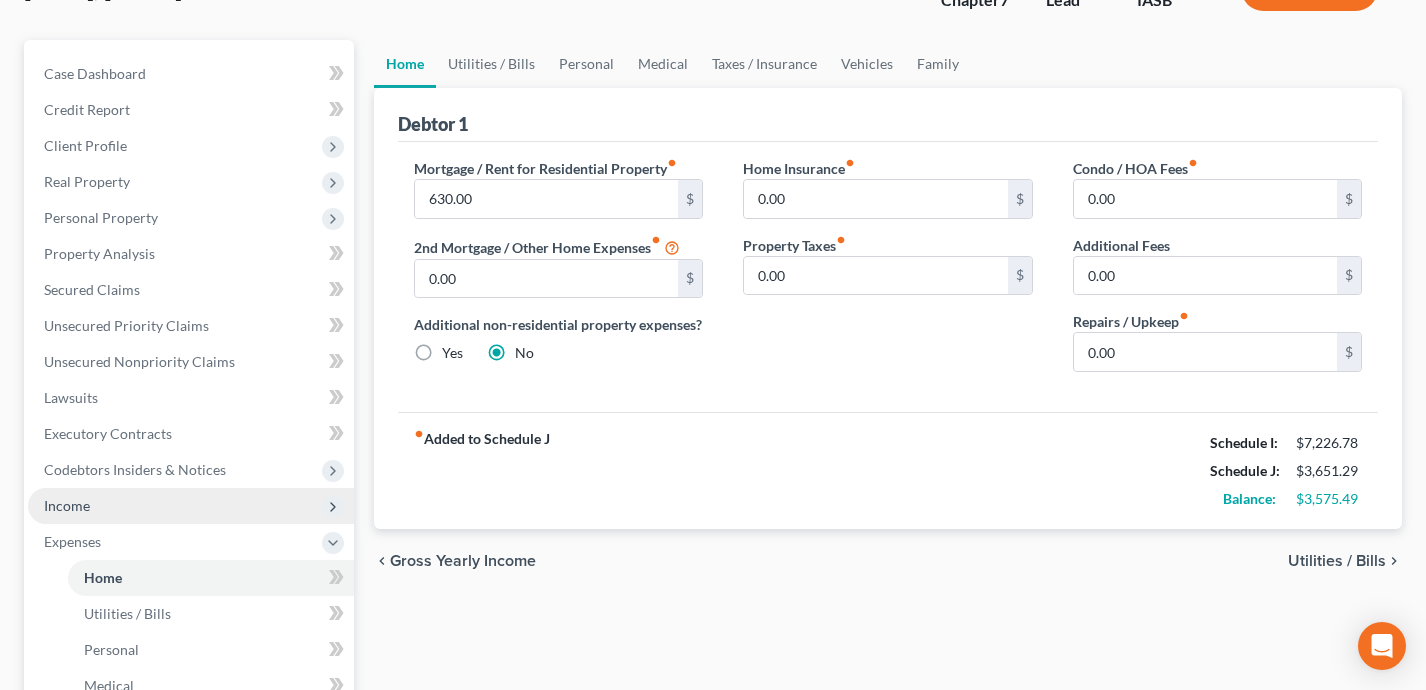 click on "Income" at bounding box center [191, 506] 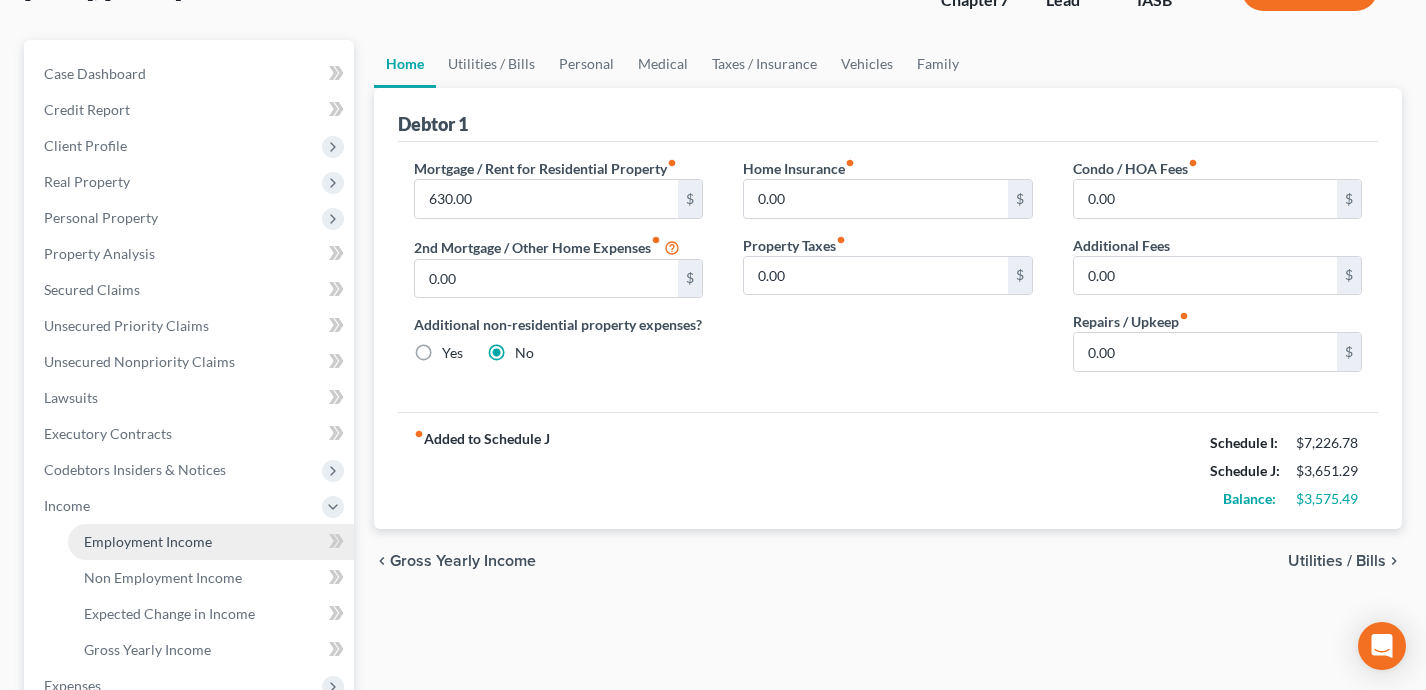 click on "Employment Income" at bounding box center (211, 542) 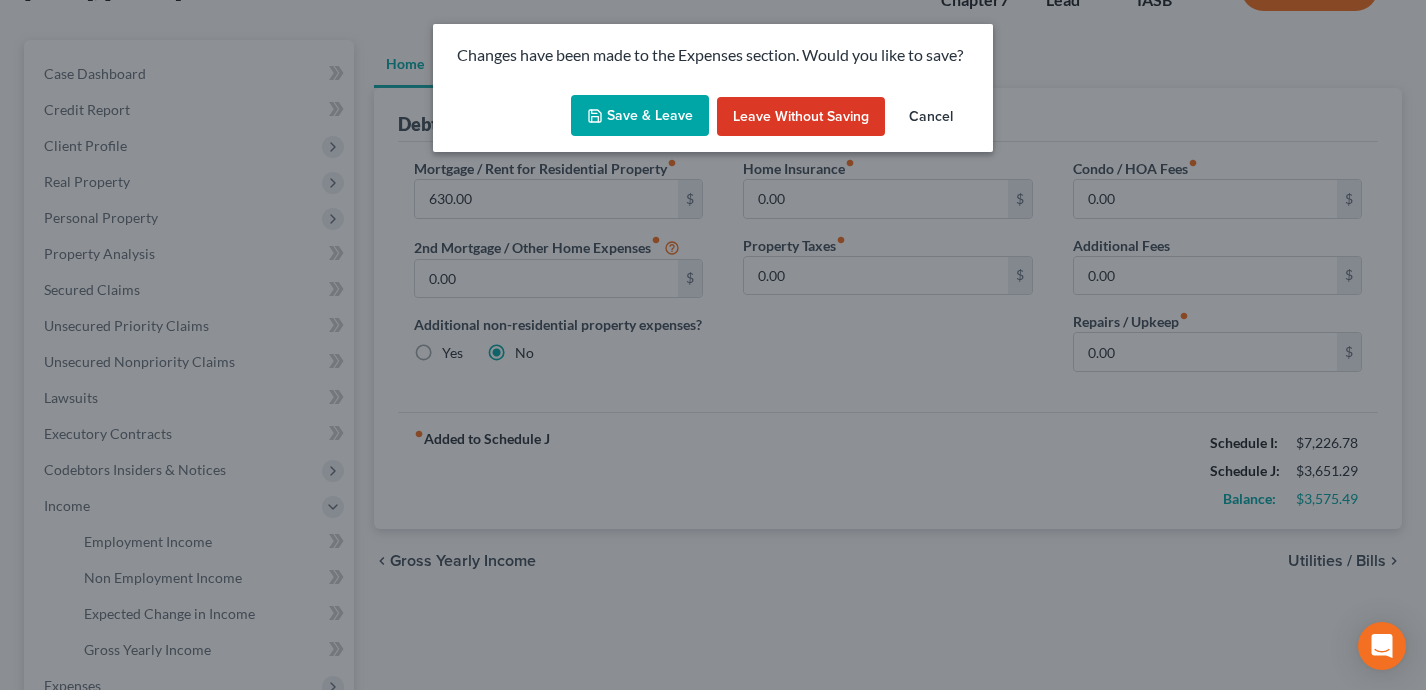 click on "Save & Leave" at bounding box center (640, 116) 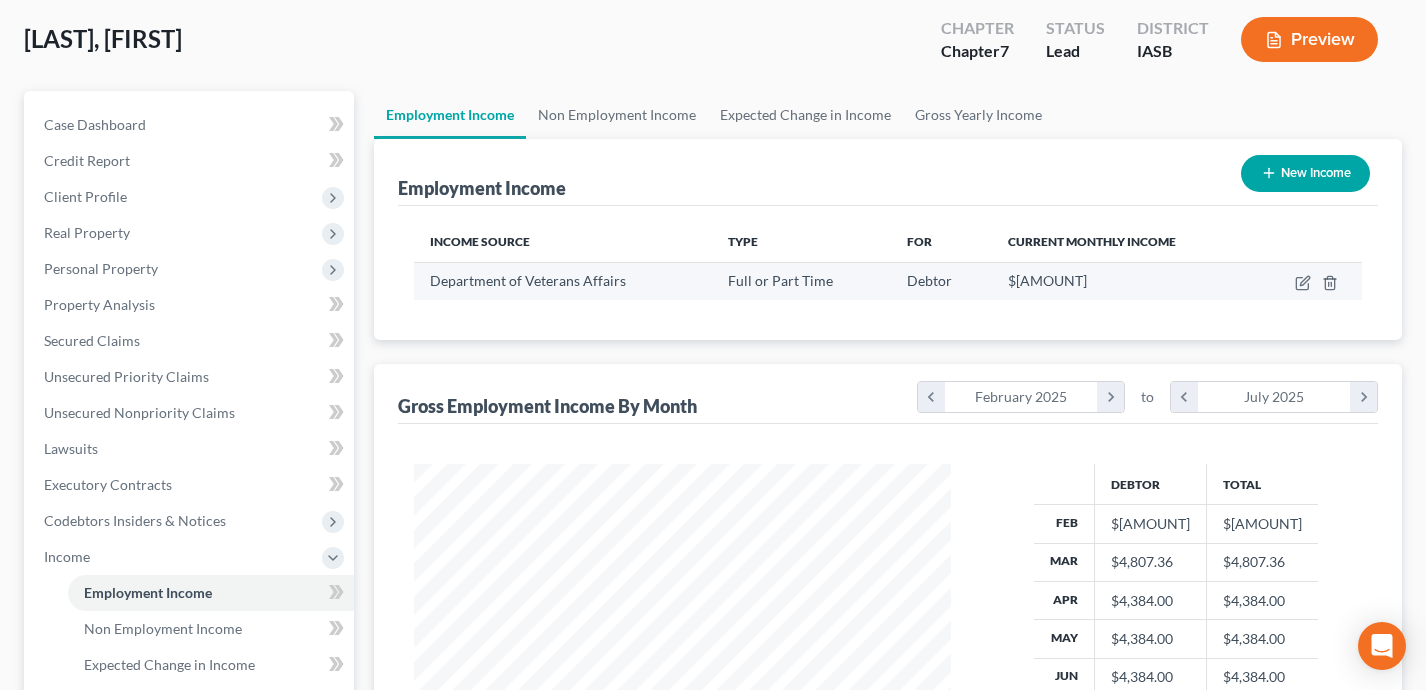 scroll, scrollTop: 0, scrollLeft: 0, axis: both 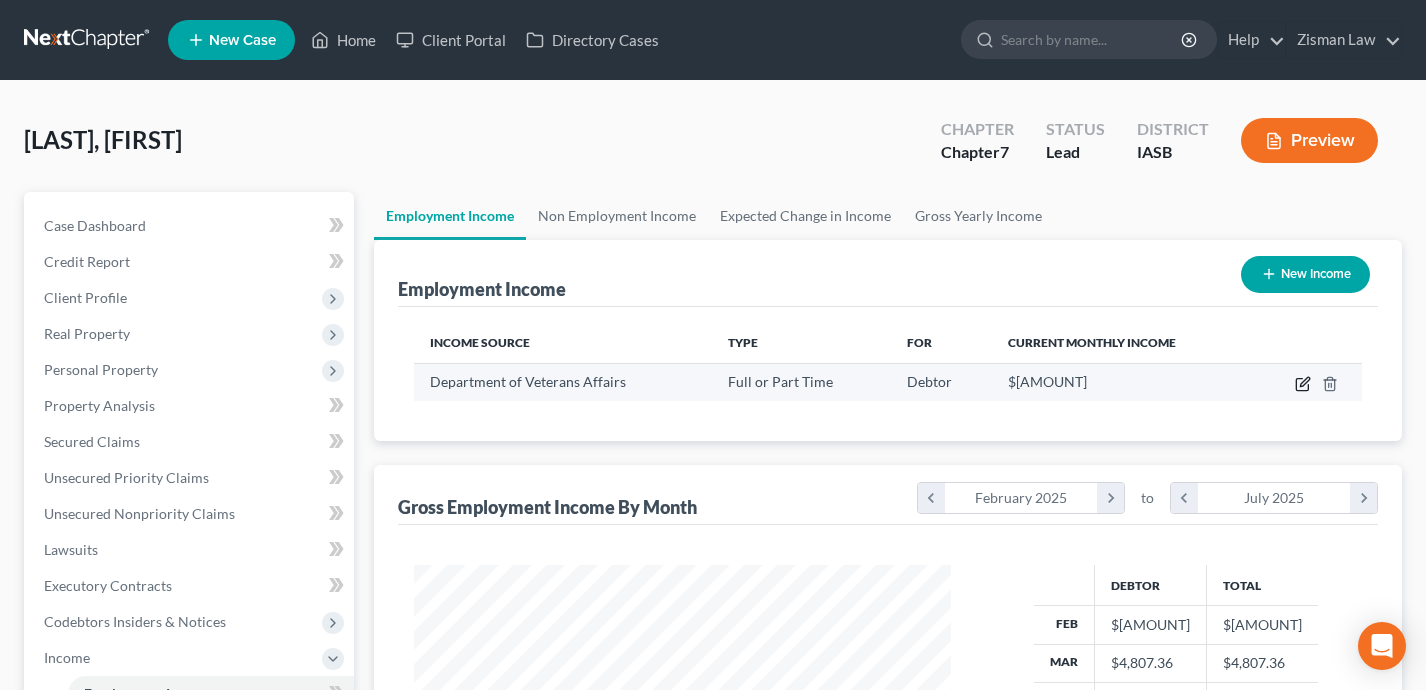 click 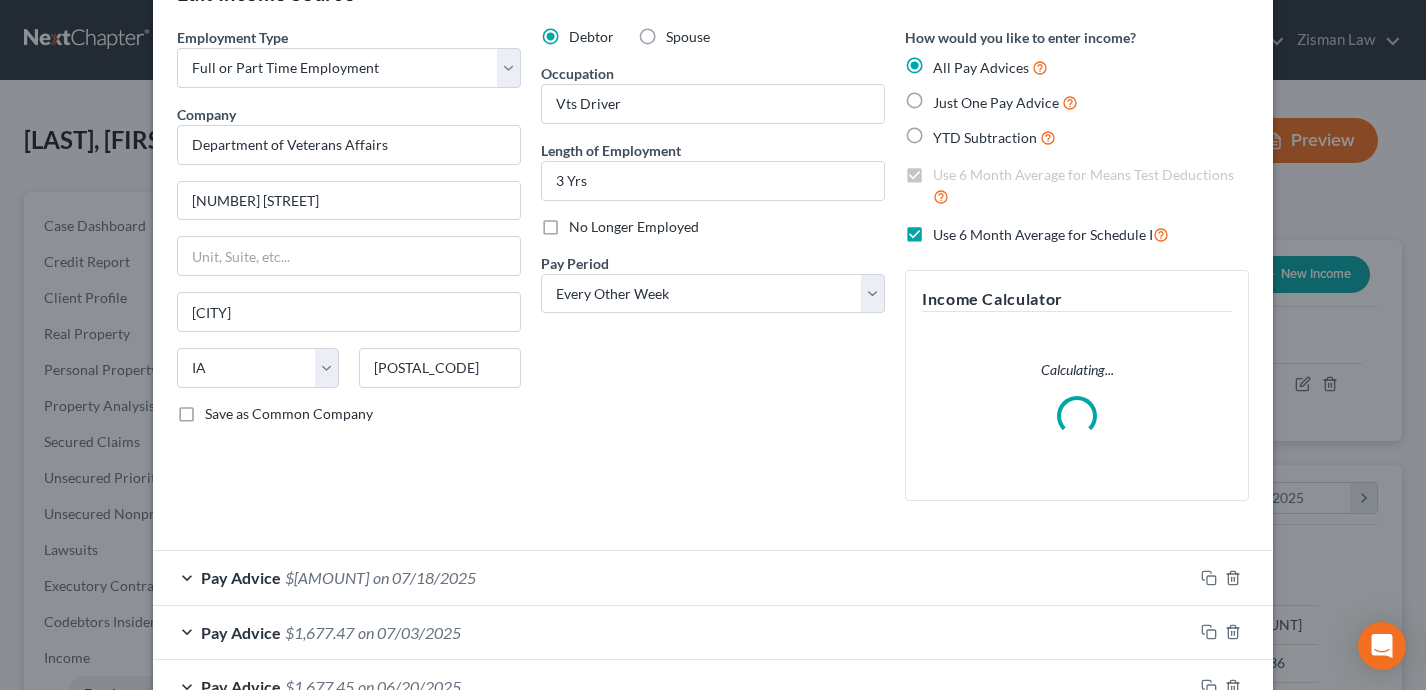 scroll, scrollTop: 157, scrollLeft: 0, axis: vertical 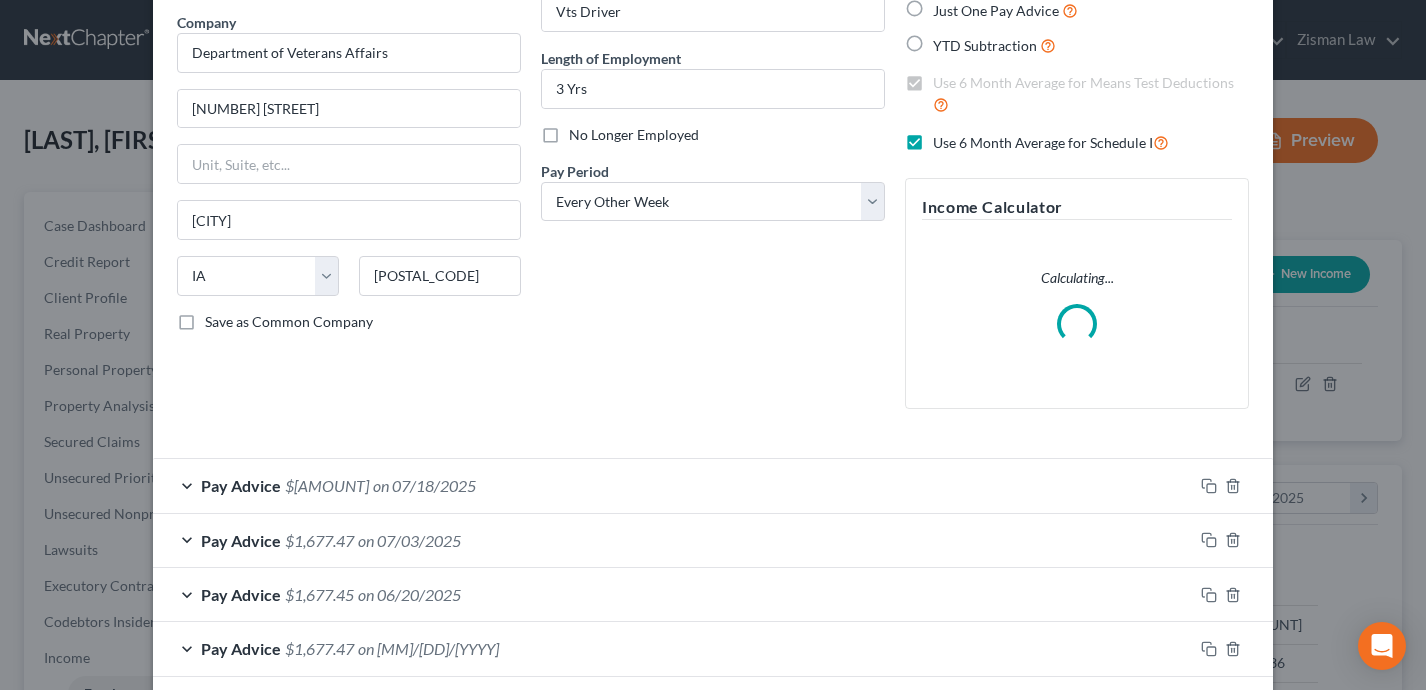 click on "Pay Advice $[AMOUNT] on [DATE]" at bounding box center [673, 485] 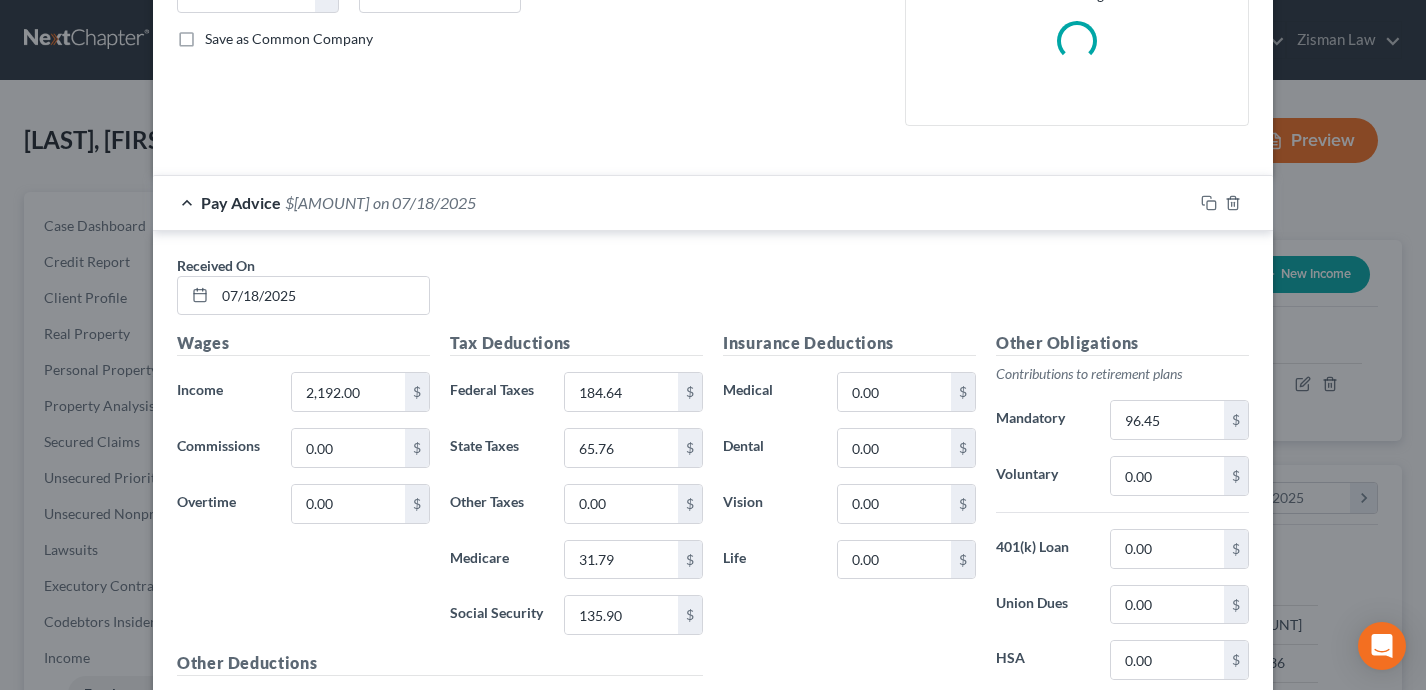 scroll, scrollTop: 0, scrollLeft: 0, axis: both 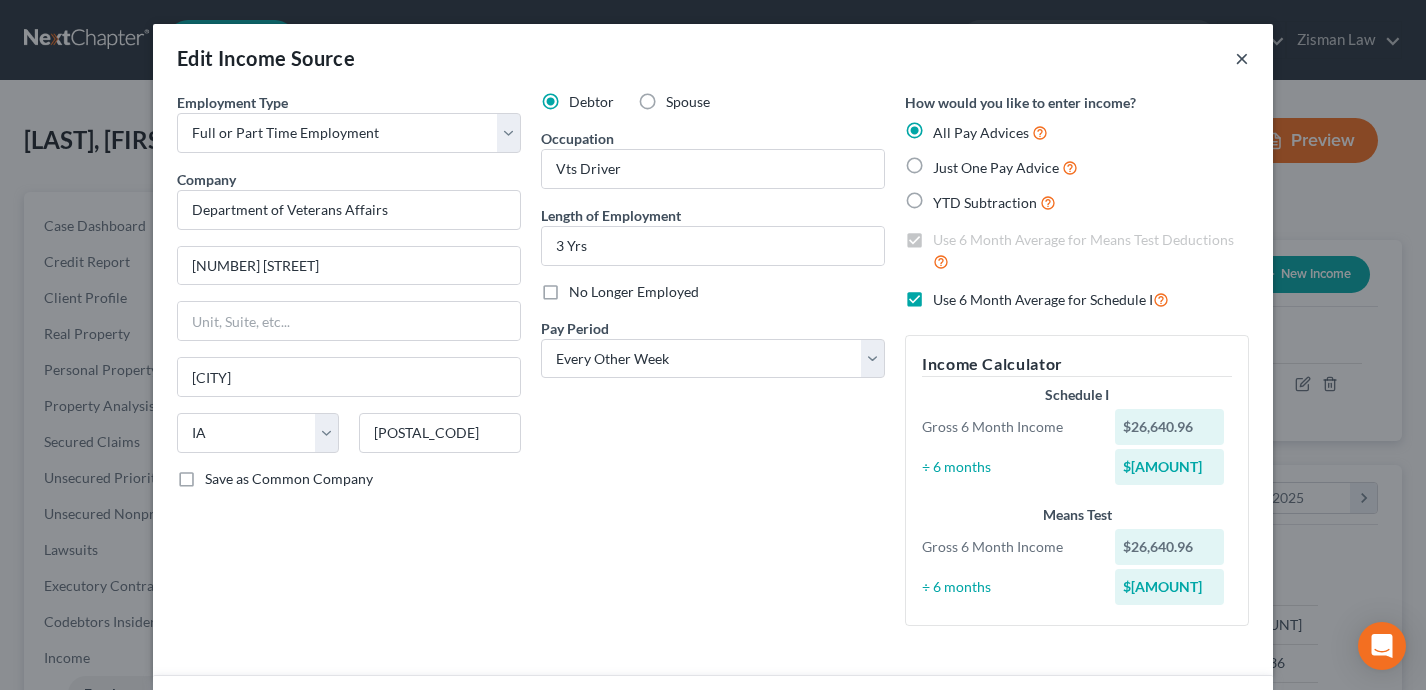 click on "×" at bounding box center [1242, 58] 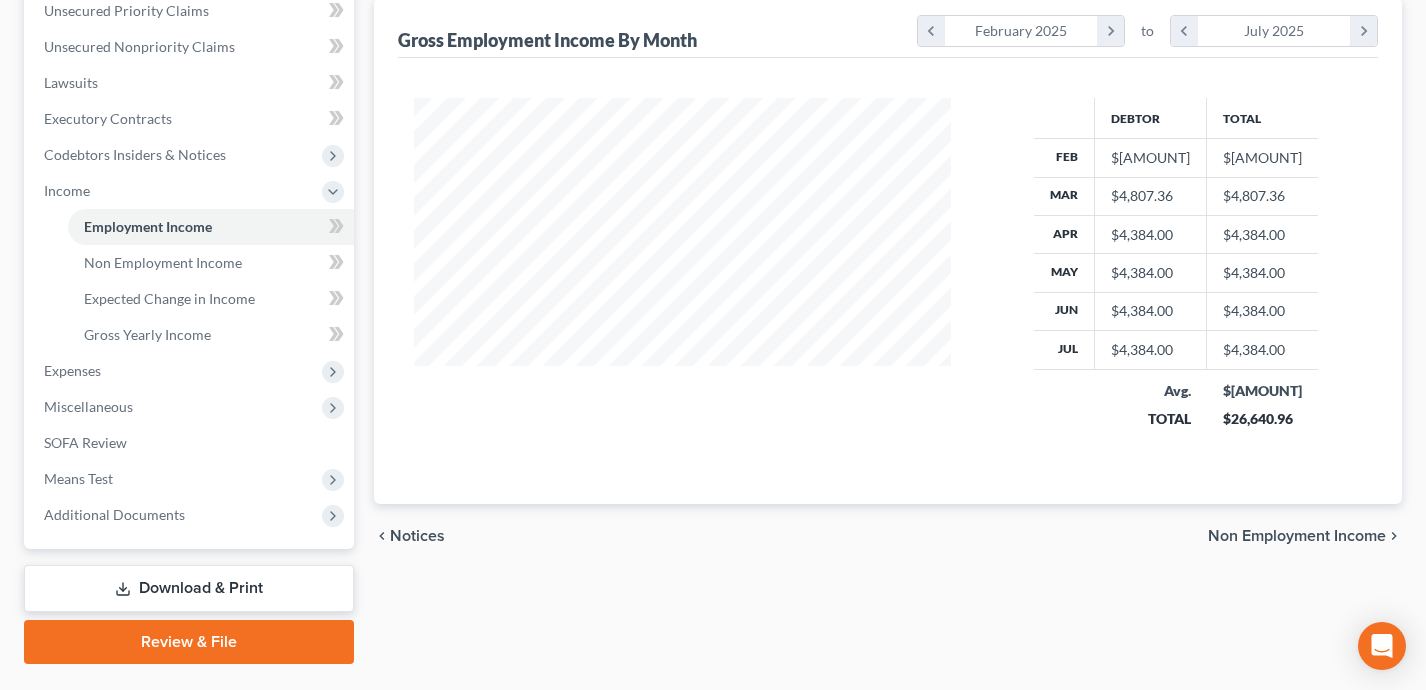 scroll, scrollTop: 515, scrollLeft: 0, axis: vertical 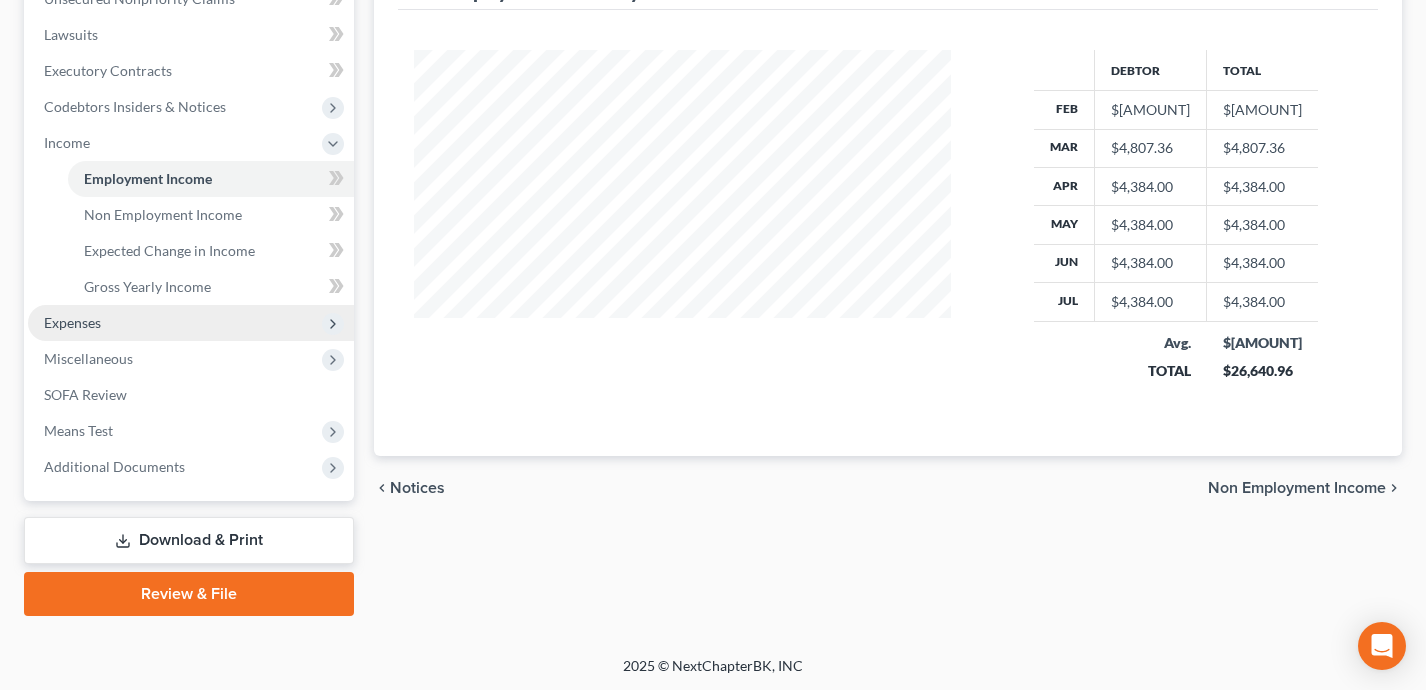 click on "Expenses" at bounding box center (191, 323) 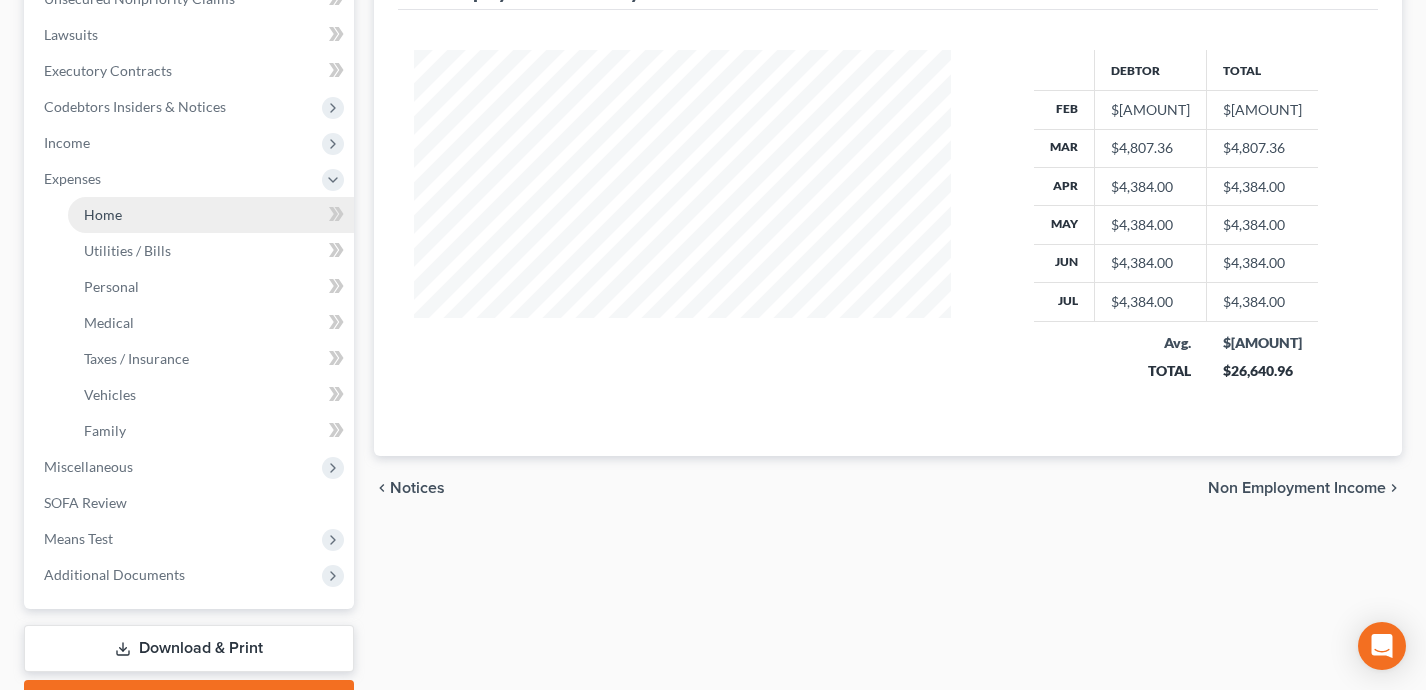 click on "Home" at bounding box center [211, 215] 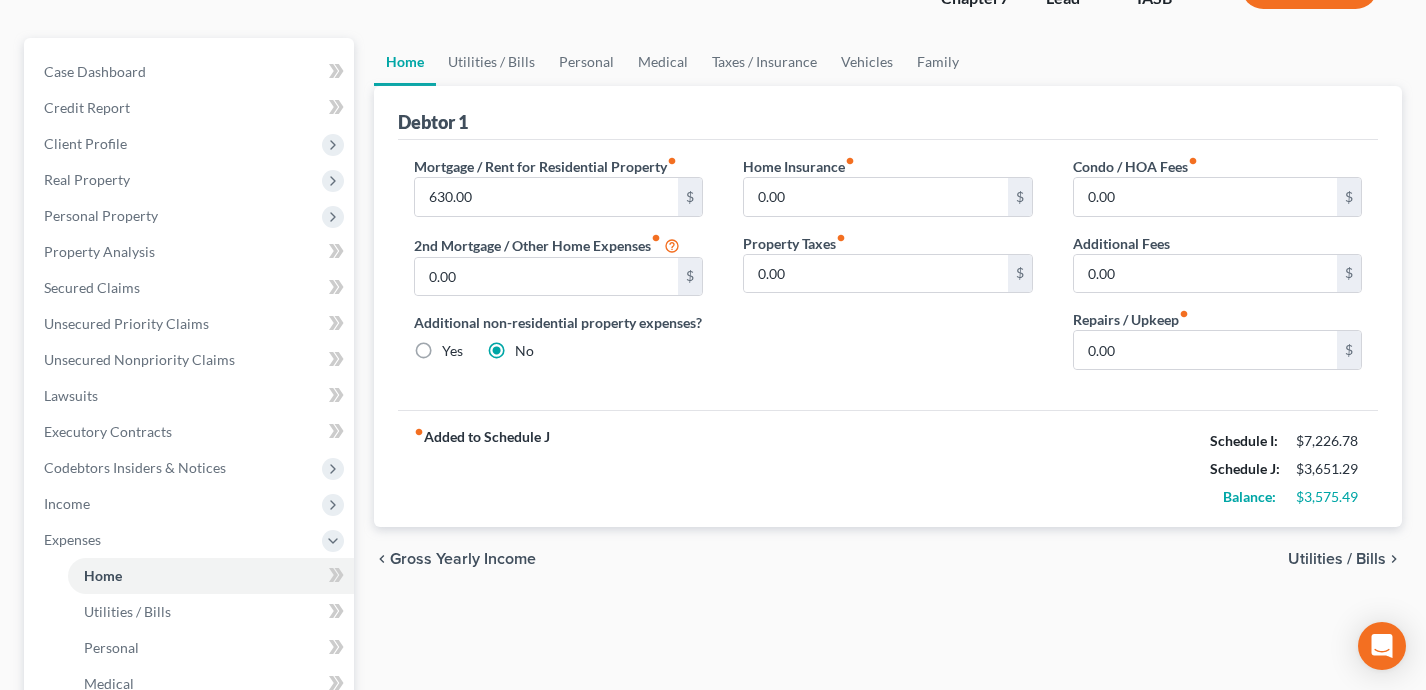 scroll, scrollTop: 153, scrollLeft: 0, axis: vertical 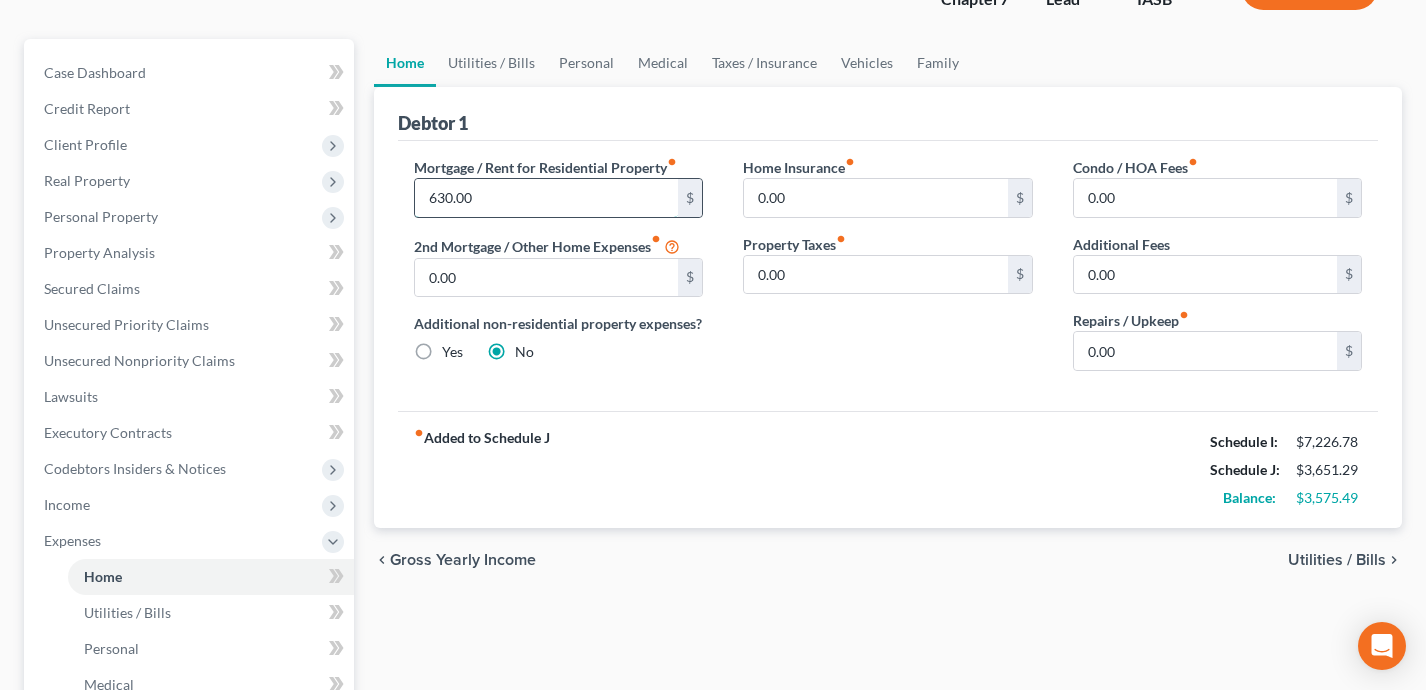 click on "630.00" at bounding box center (547, 198) 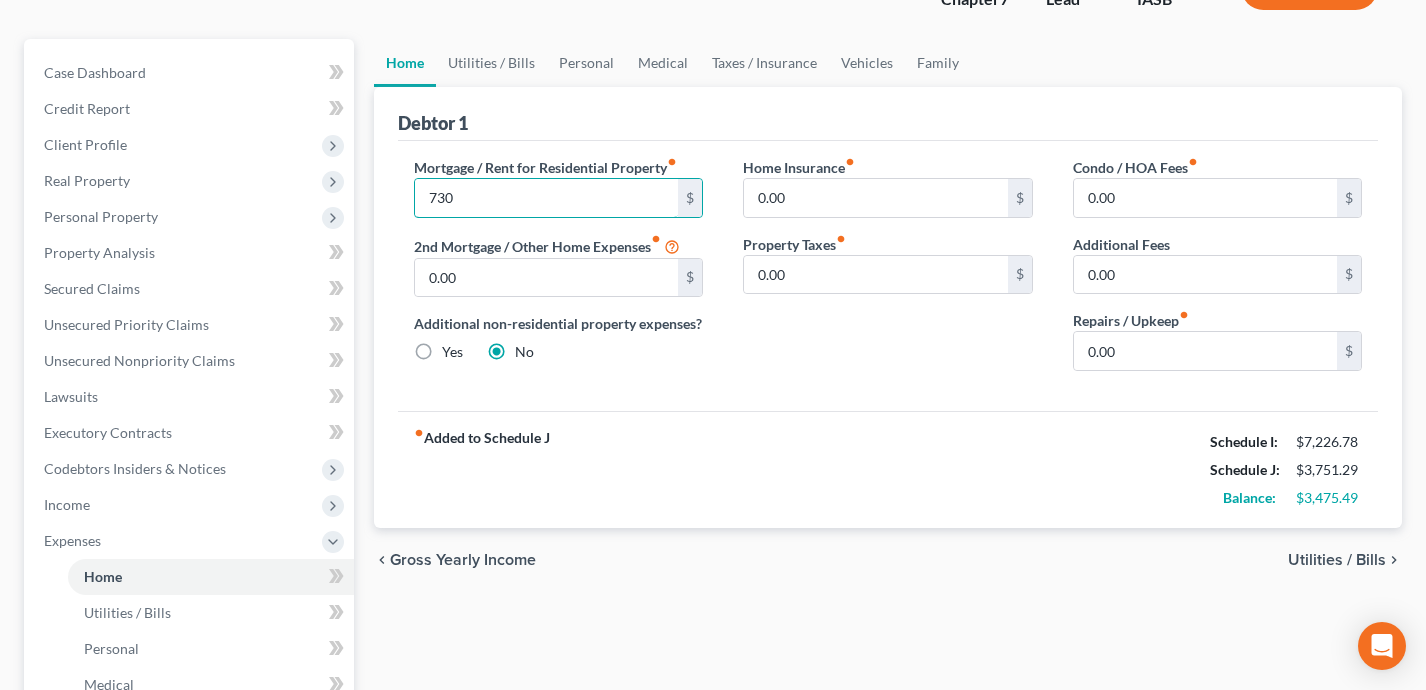 type on "730" 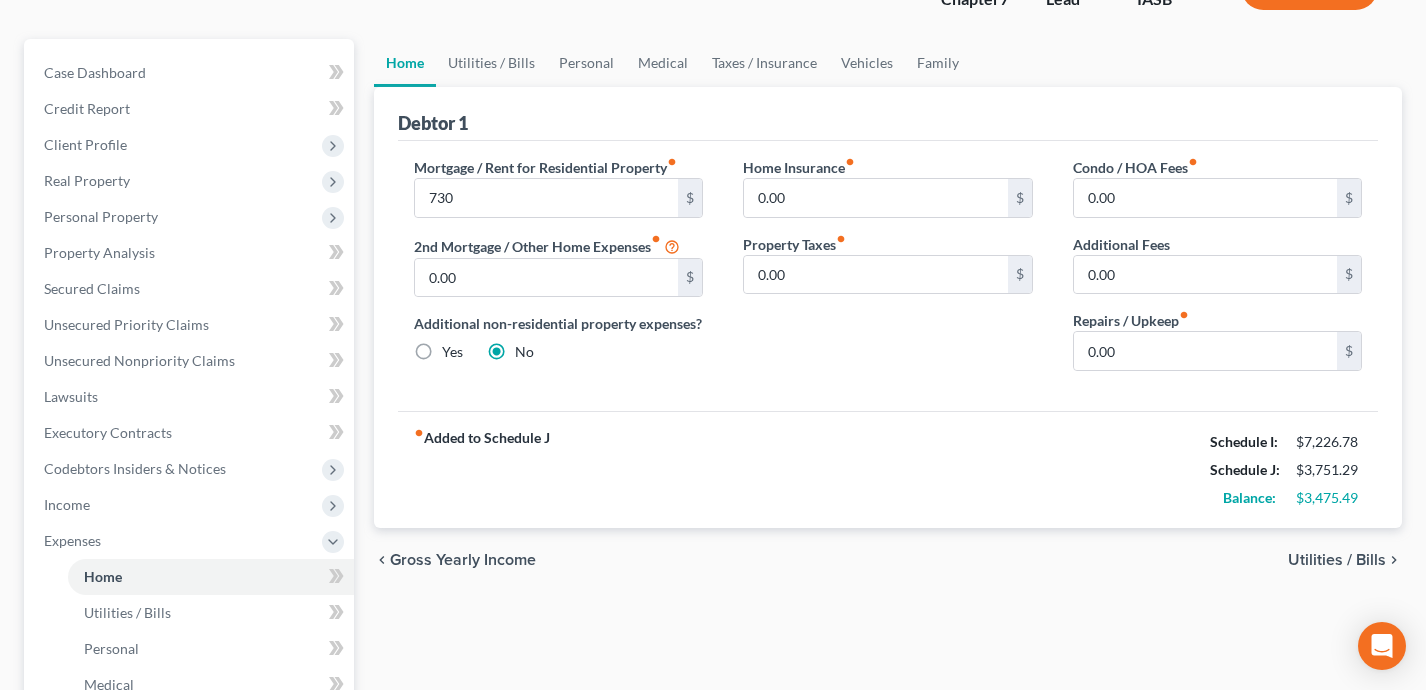click on "Mortgage / Rent for Residential Property fiber_manual_record $[AMOUNT] $ 2nd Mortgage / Other Home Expenses fiber_manual_record $[AMOUNT] Additional non-residential property expenses? Yes No Home Insurance fiber_manual_record $[AMOUNT] $ Property Taxes fiber_manual_record $[AMOUNT] $ Condo / HOA Fees fiber_manual_record $[AMOUNT] $ Additional Fees $[AMOUNT] $ Repairs / Upkeep fiber_manual_record $[AMOUNT] $" at bounding box center (888, 276) 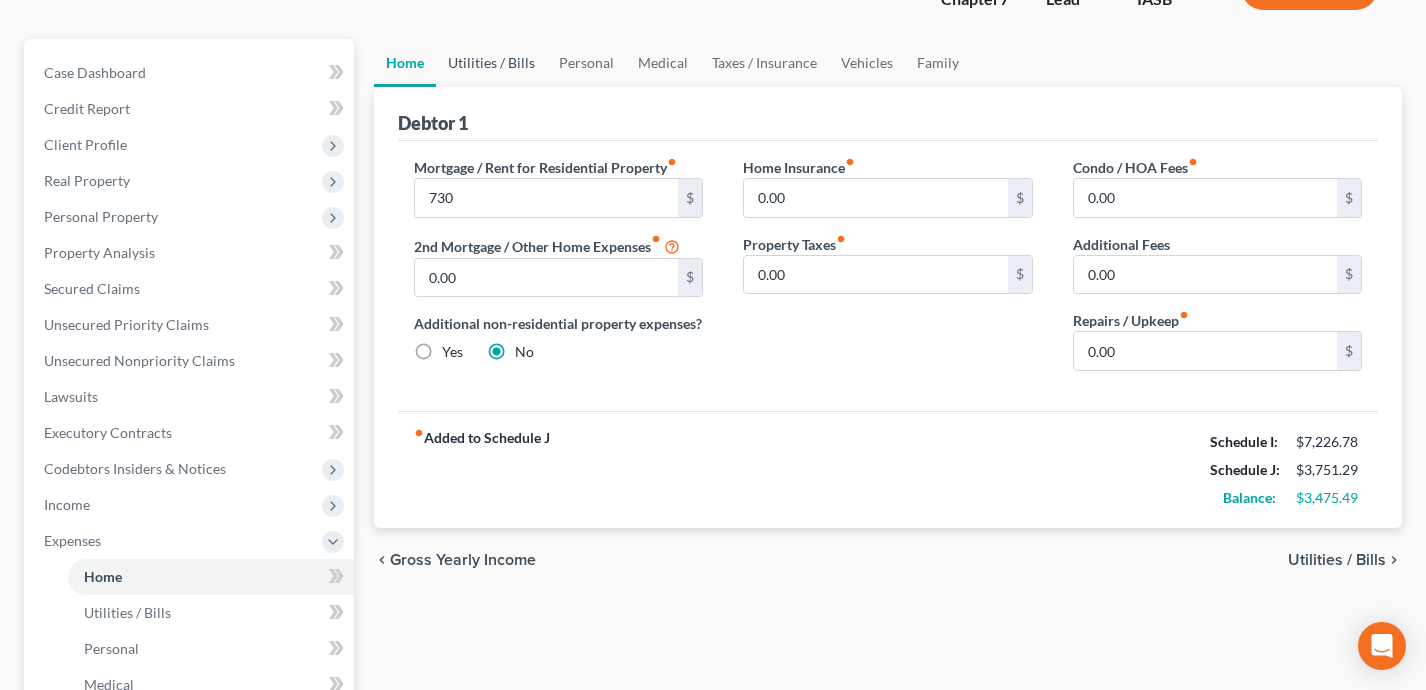 click on "Utilities / Bills" at bounding box center [491, 63] 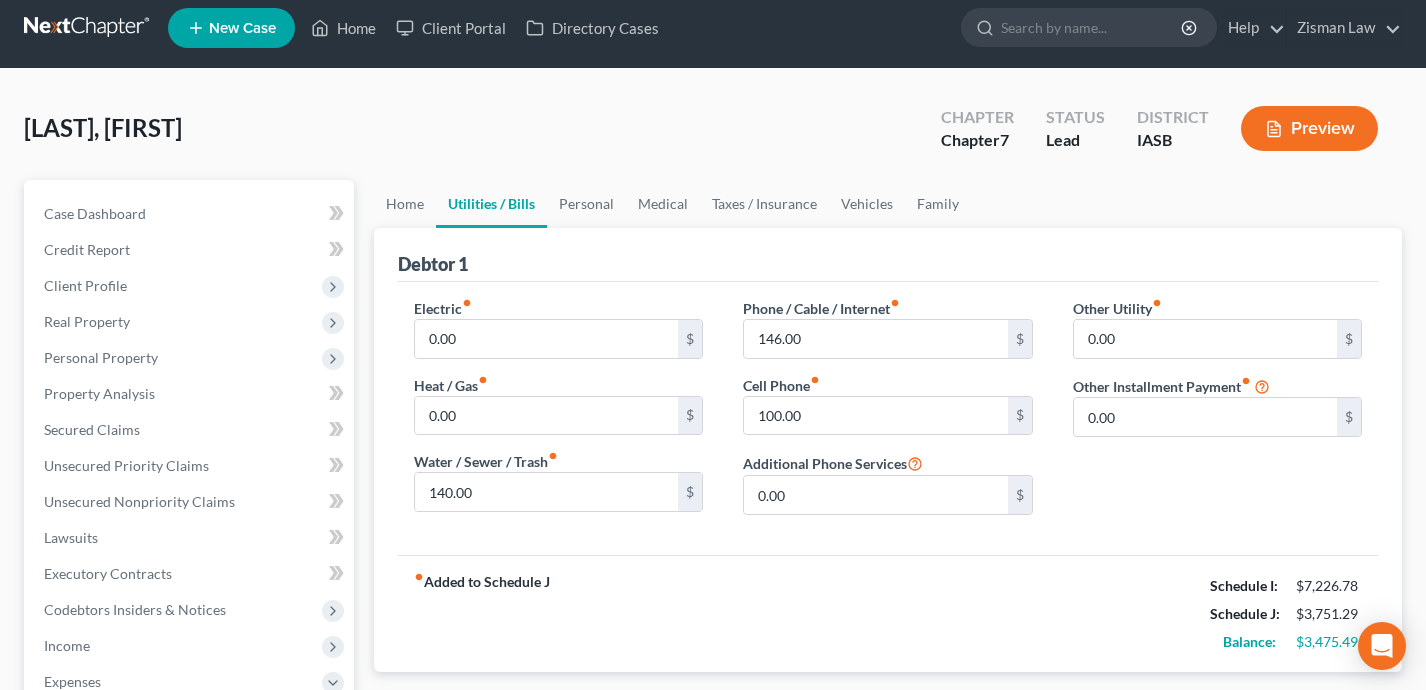 scroll, scrollTop: 0, scrollLeft: 0, axis: both 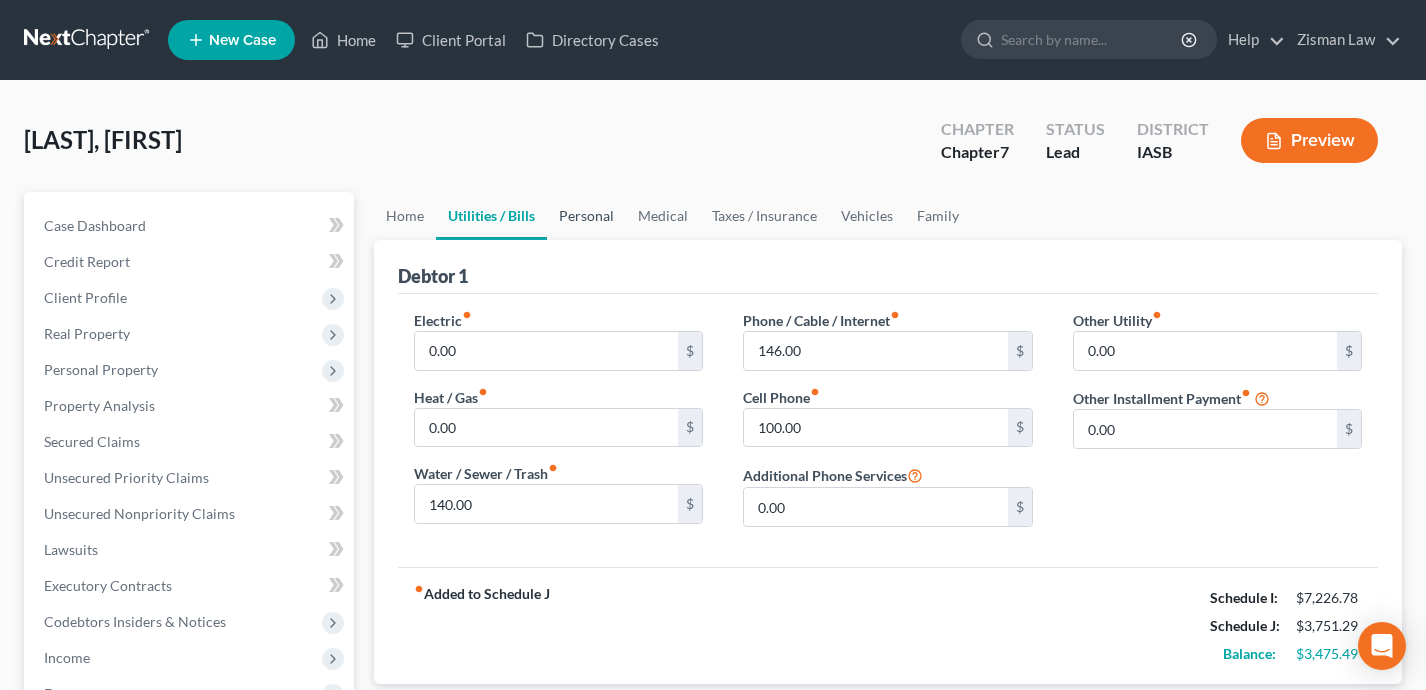 click on "Personal" at bounding box center [586, 216] 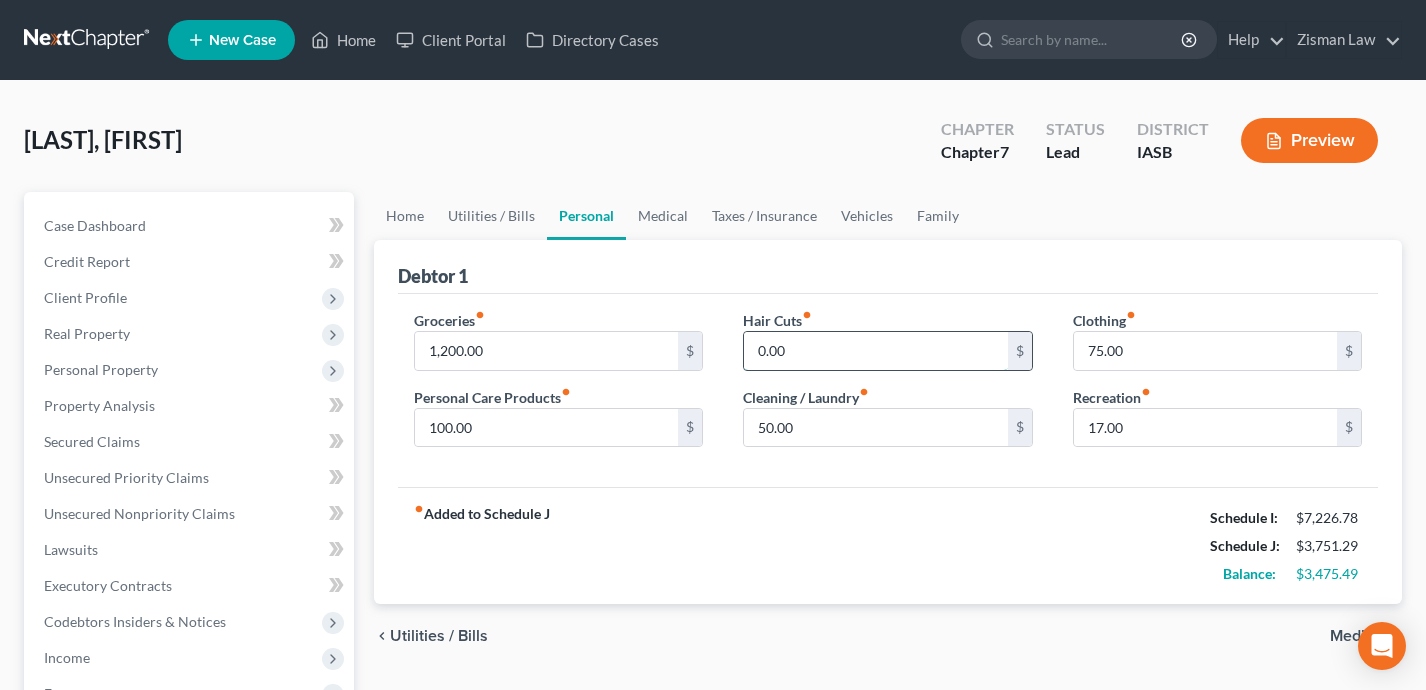 click on "0.00" at bounding box center [876, 351] 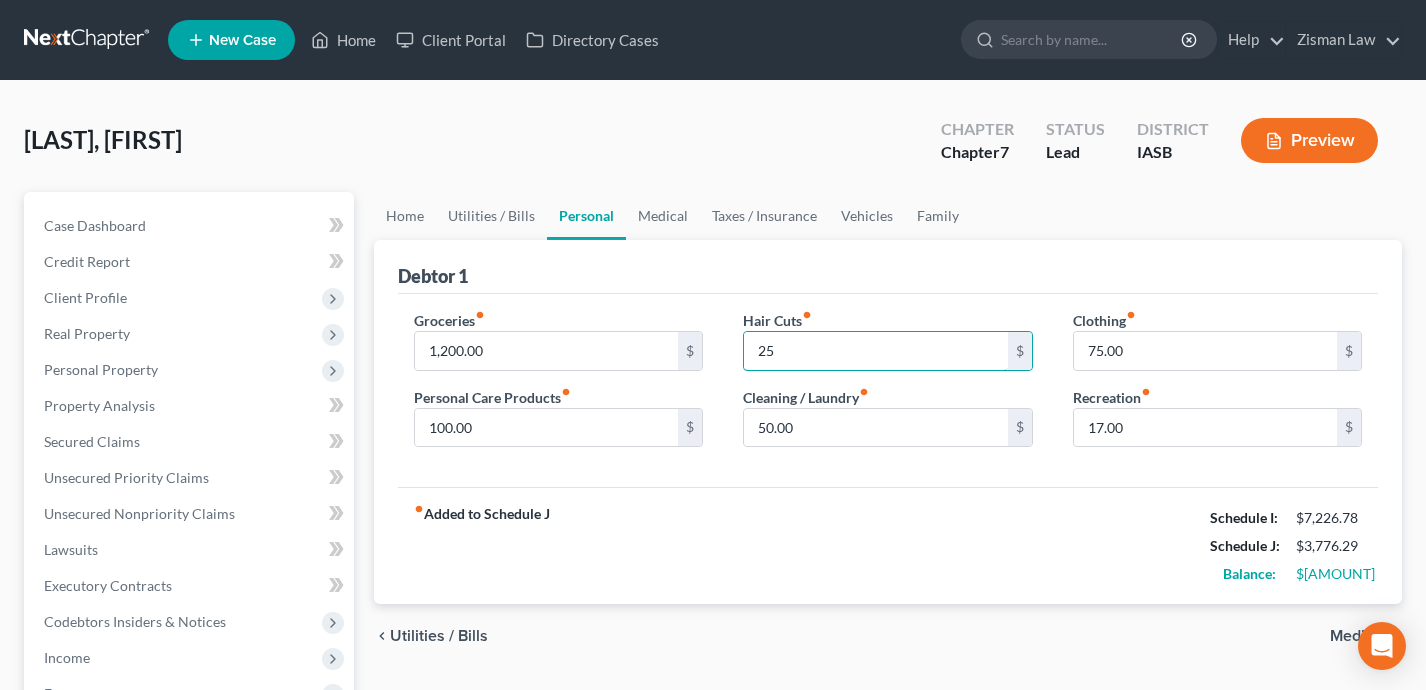 type on "25" 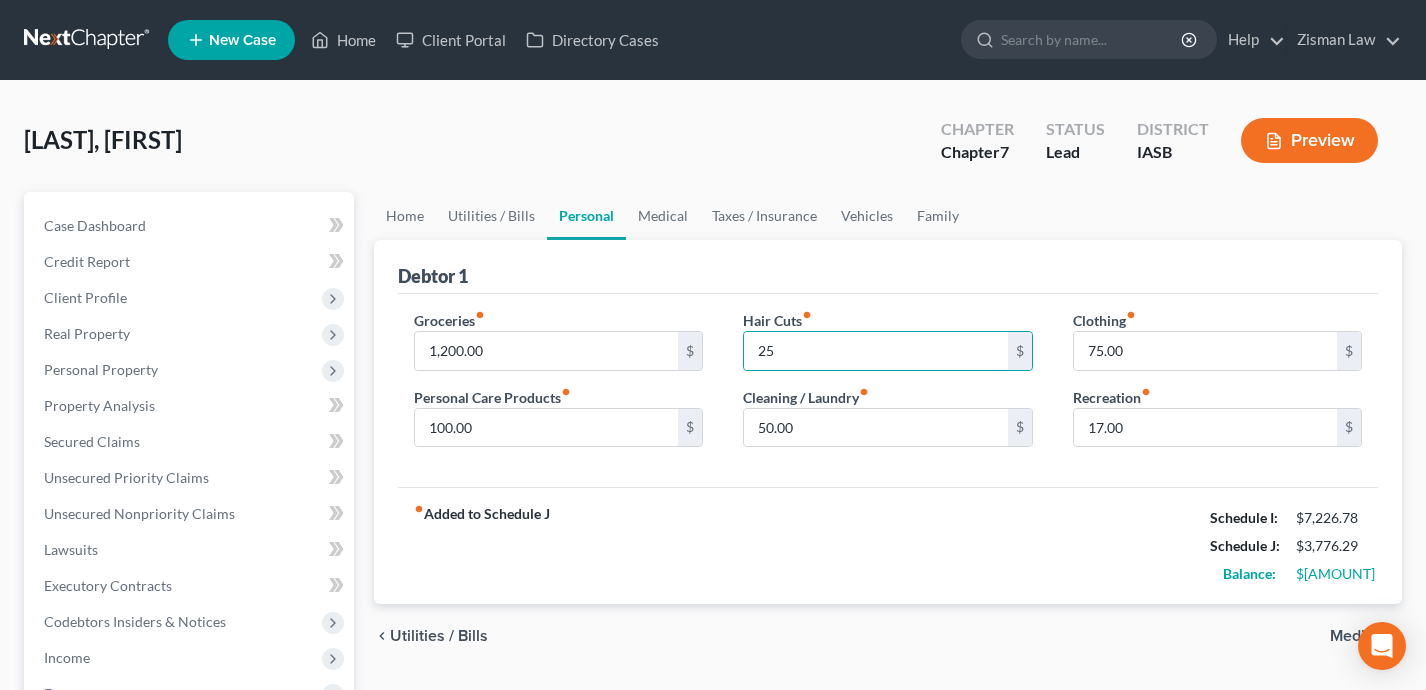 click on "fiber_manual_record Added to Schedule J Schedule I: $[AMOUNT] Schedule J: $[AMOUNT] Balance: $[AMOUNT]" at bounding box center [888, 545] 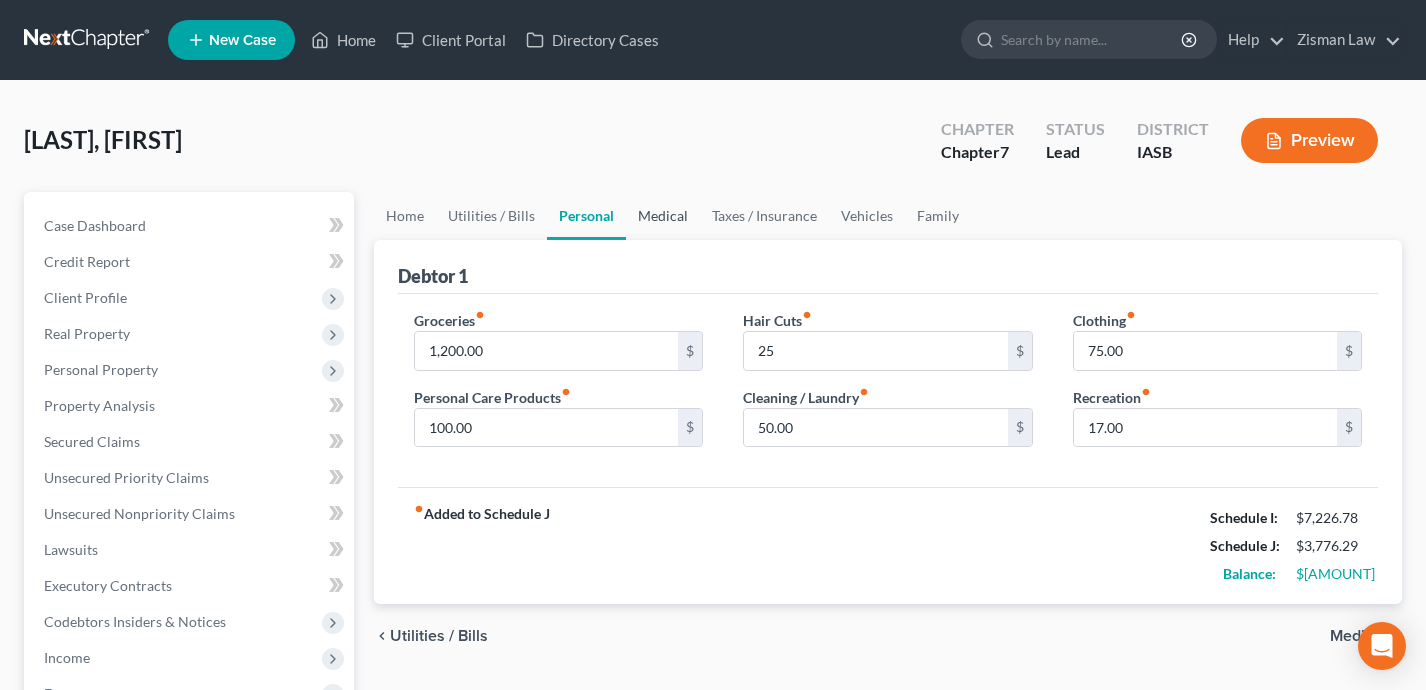 click on "Medical" at bounding box center [663, 216] 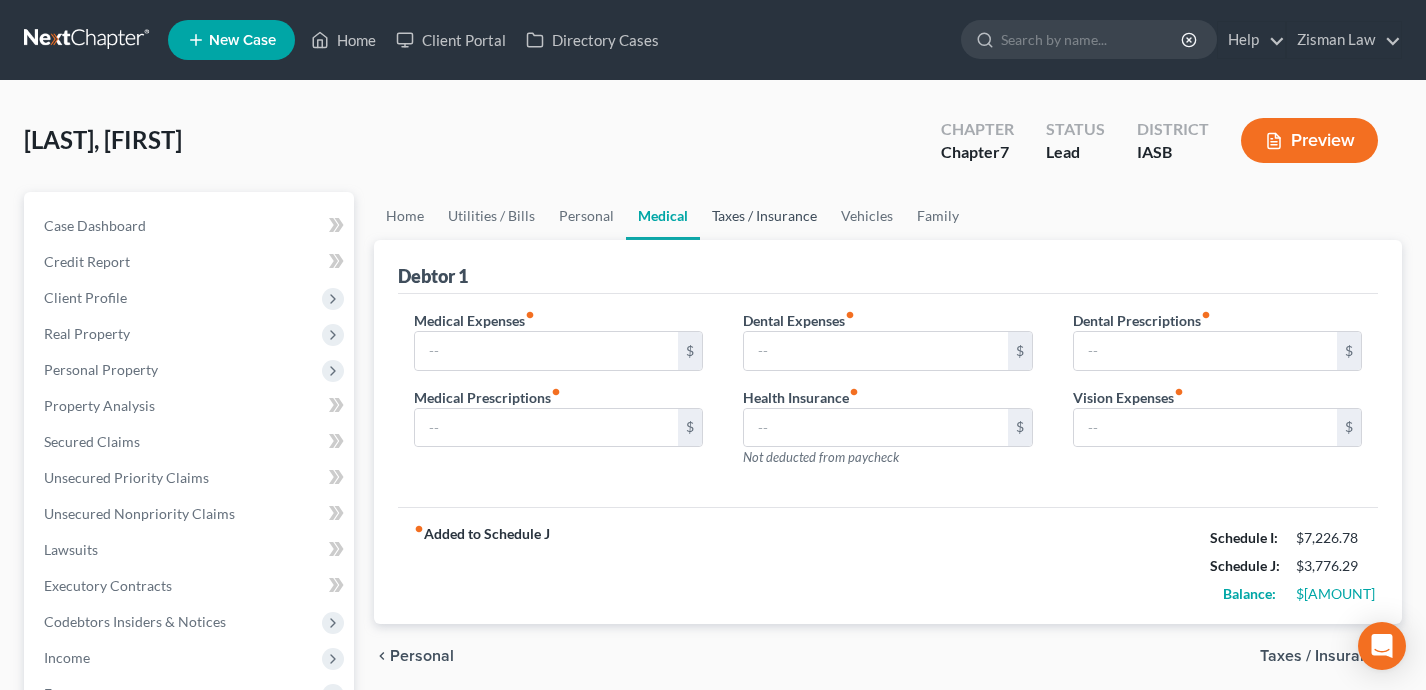 click on "Taxes / Insurance" at bounding box center [764, 216] 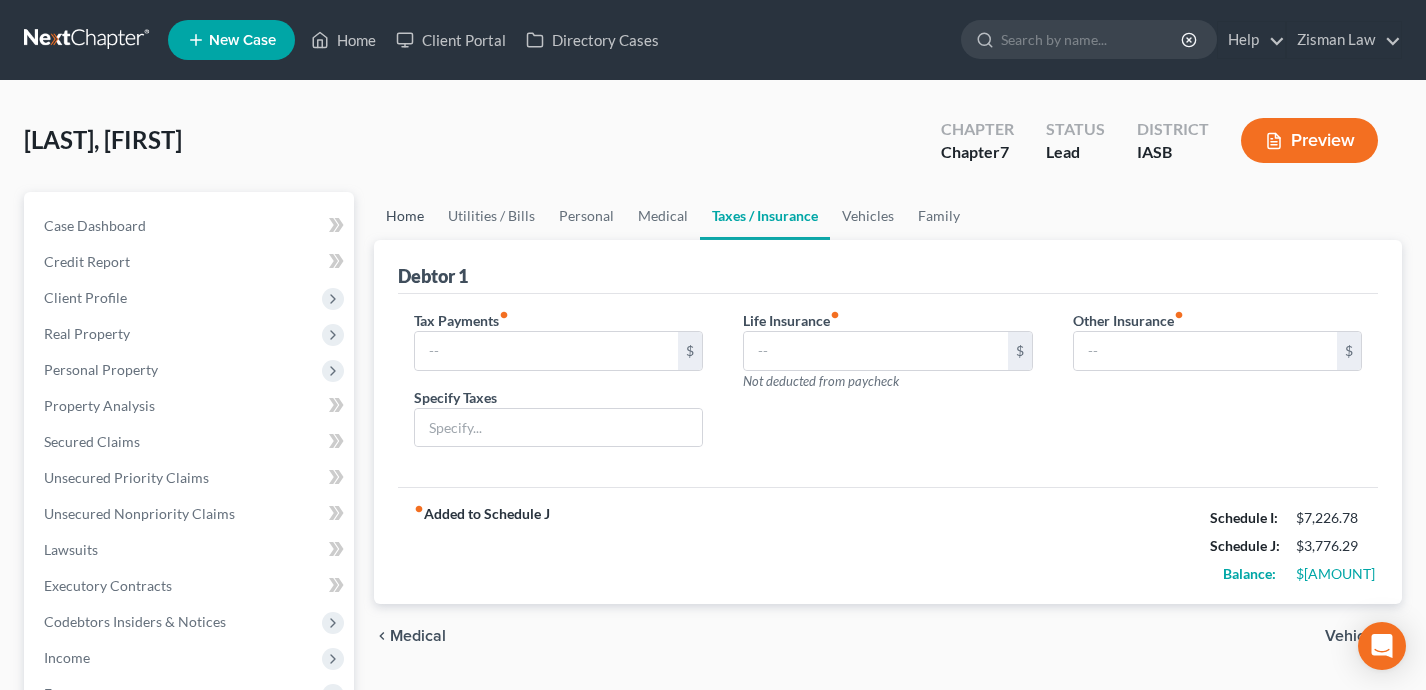 click on "Home" at bounding box center (405, 216) 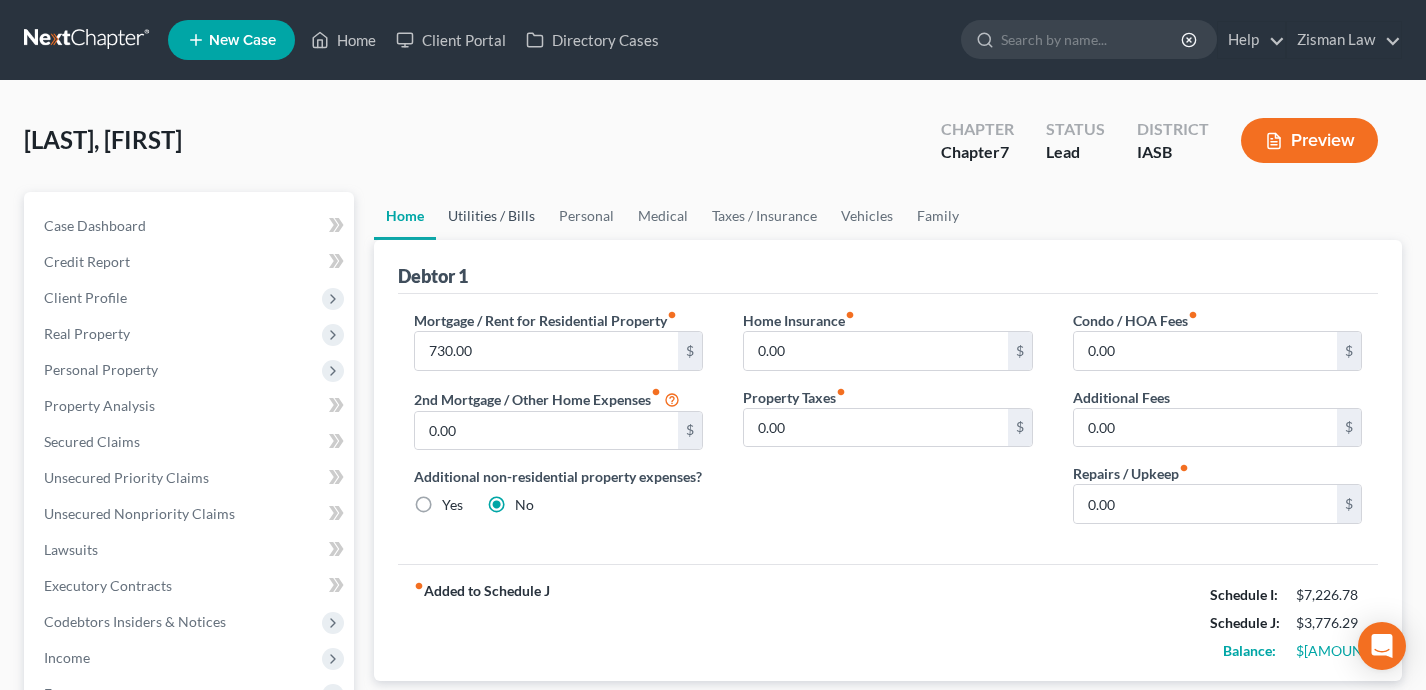 click on "Utilities / Bills" at bounding box center (491, 216) 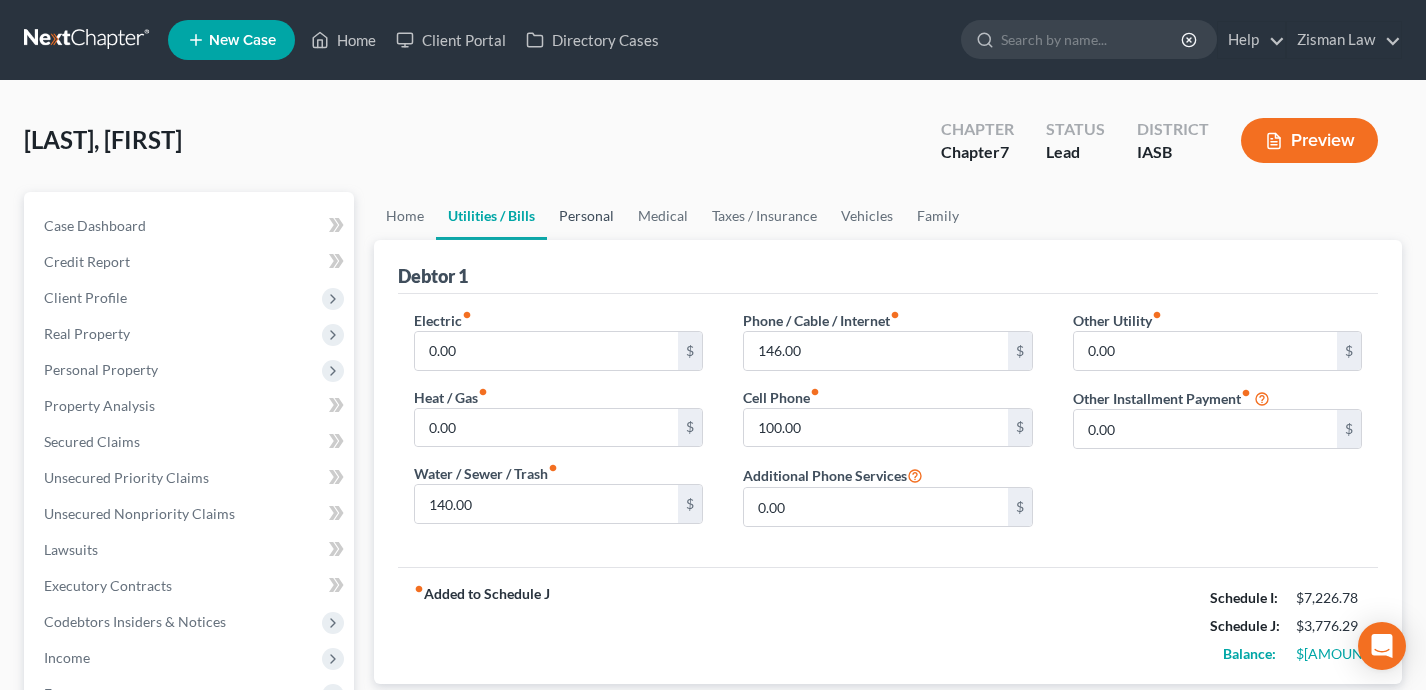 click on "Personal" at bounding box center (586, 216) 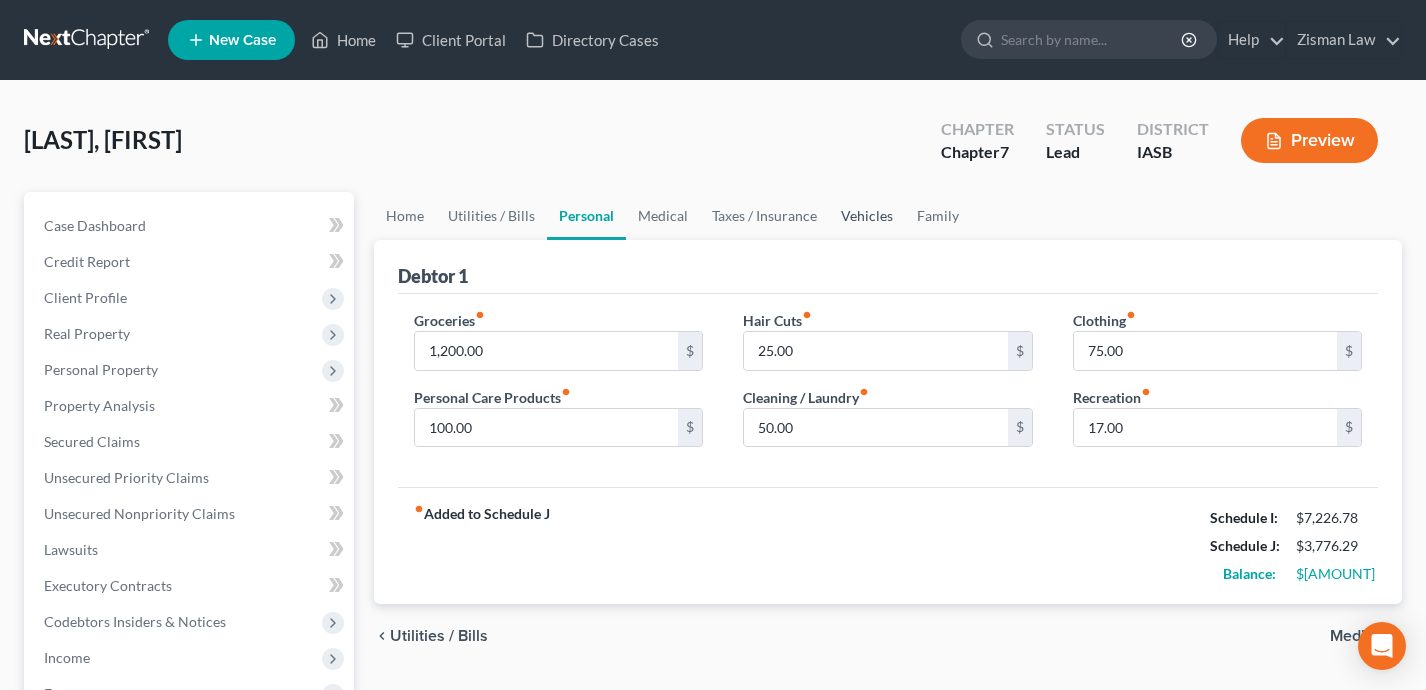 click on "Vehicles" at bounding box center [867, 216] 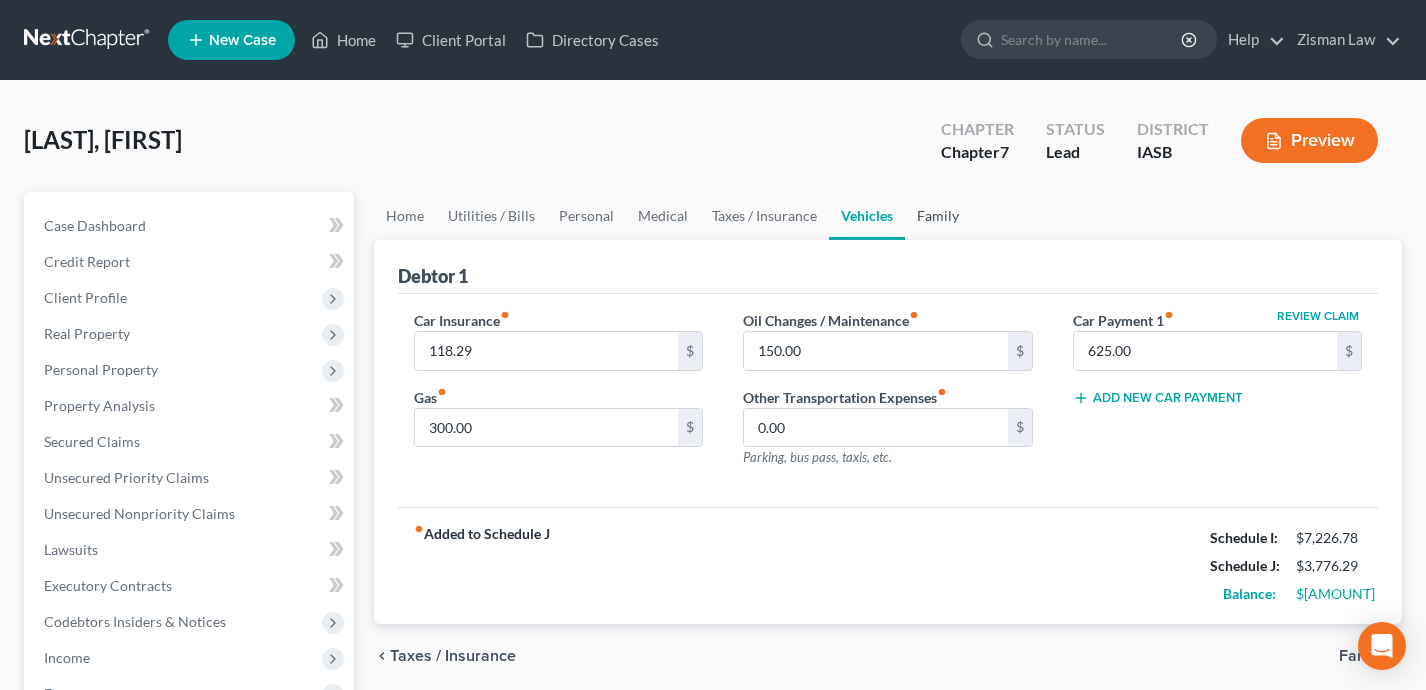 click on "Family" at bounding box center (938, 216) 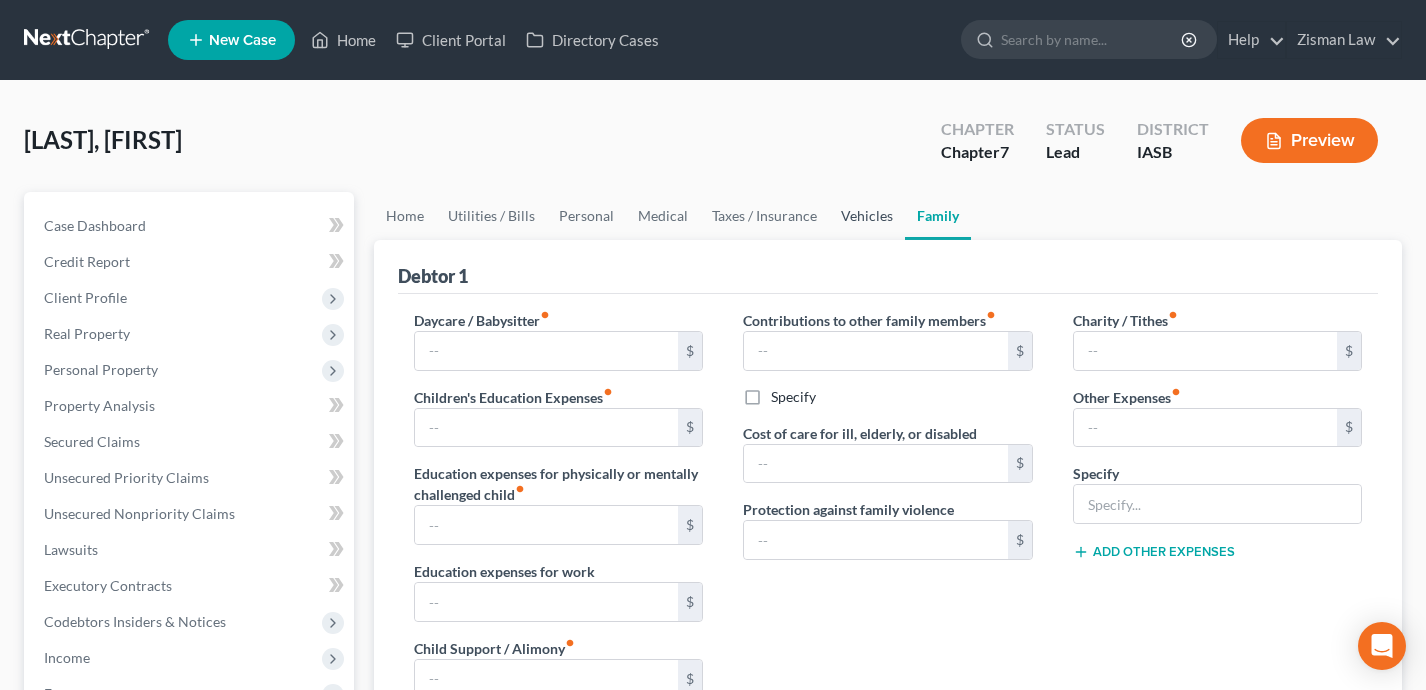 click on "Vehicles" at bounding box center [867, 216] 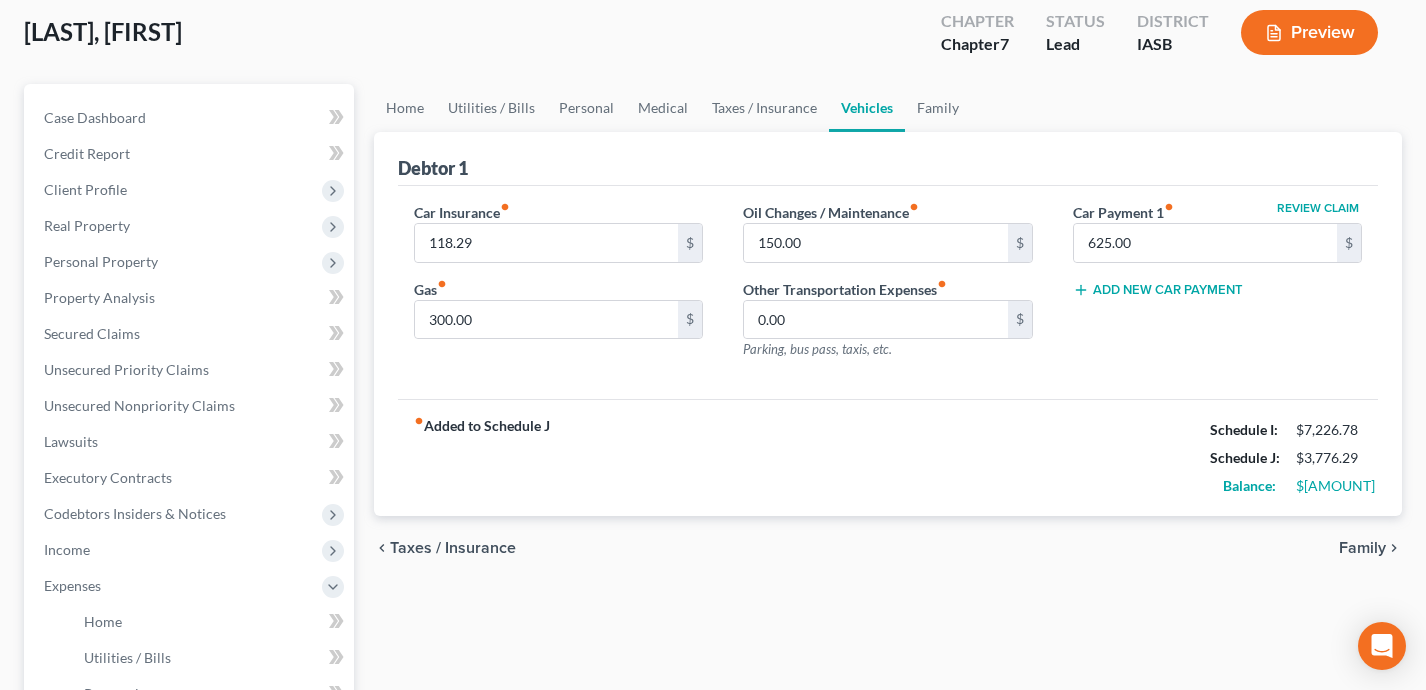 scroll, scrollTop: 96, scrollLeft: 0, axis: vertical 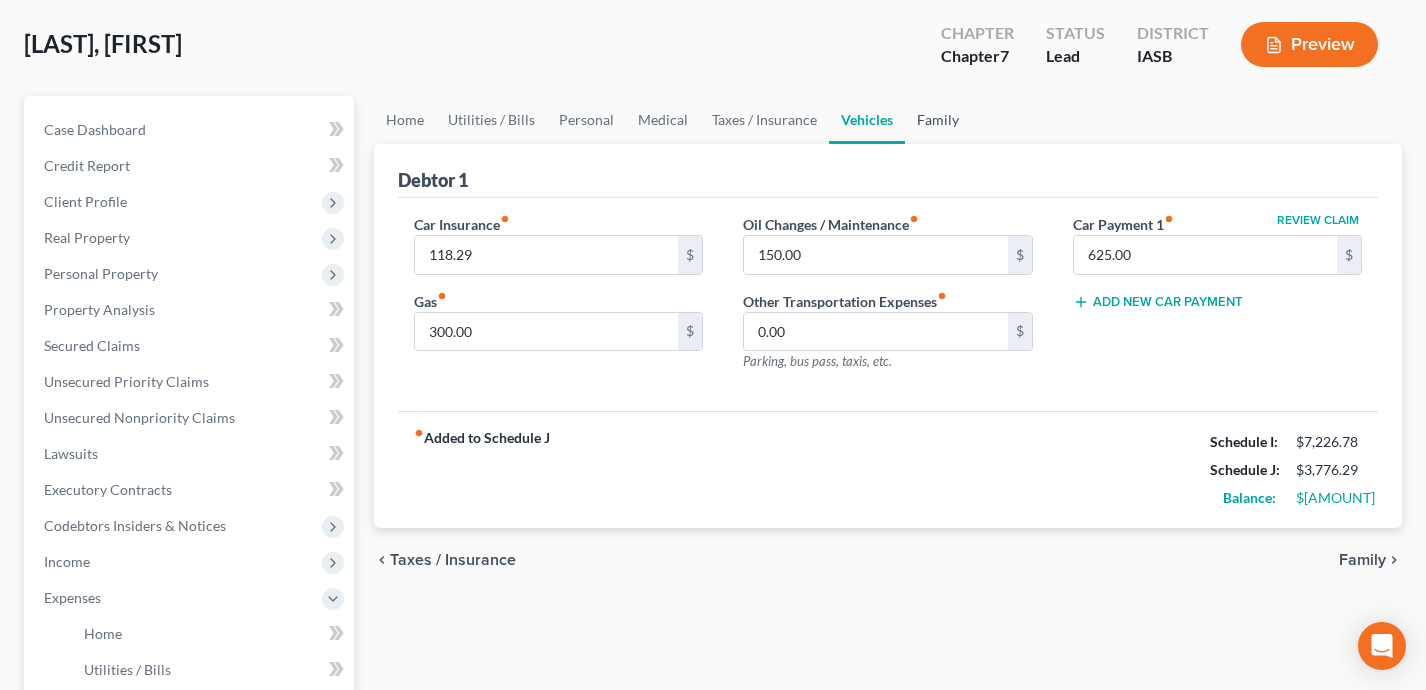 click on "Family" at bounding box center (938, 120) 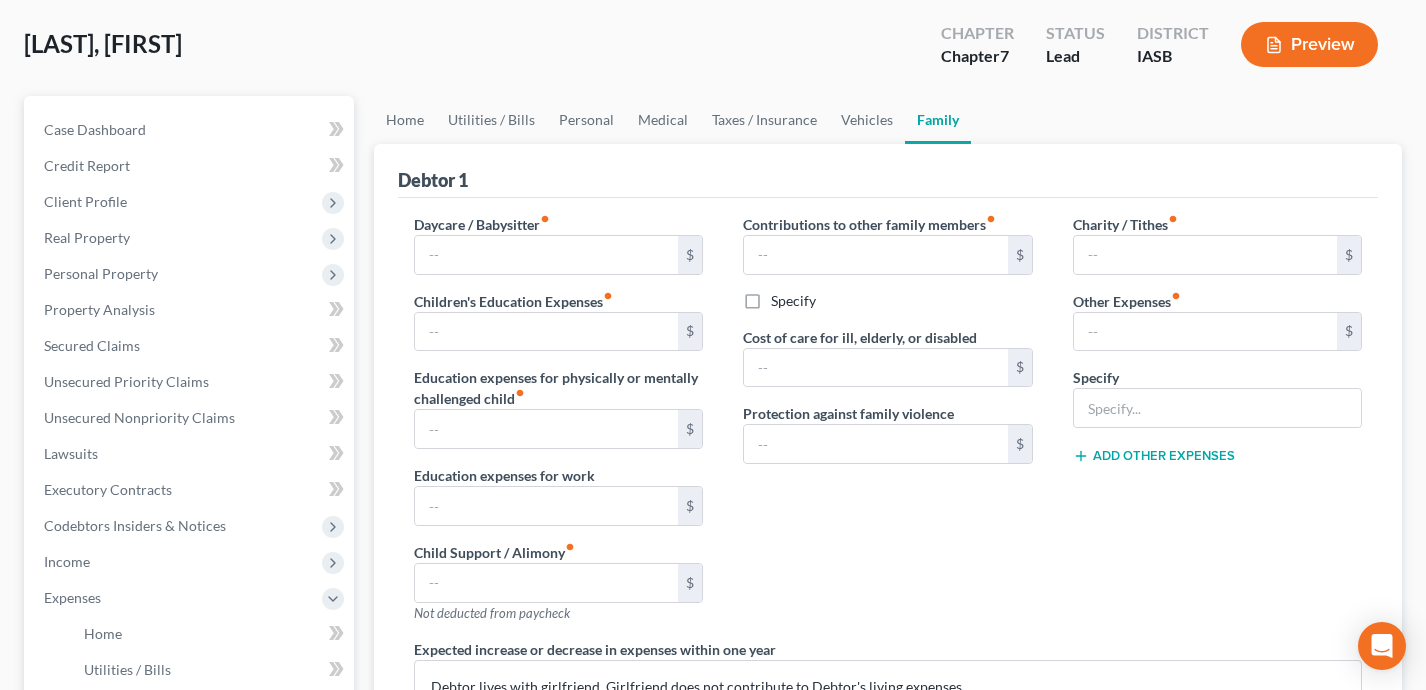 scroll, scrollTop: 0, scrollLeft: 0, axis: both 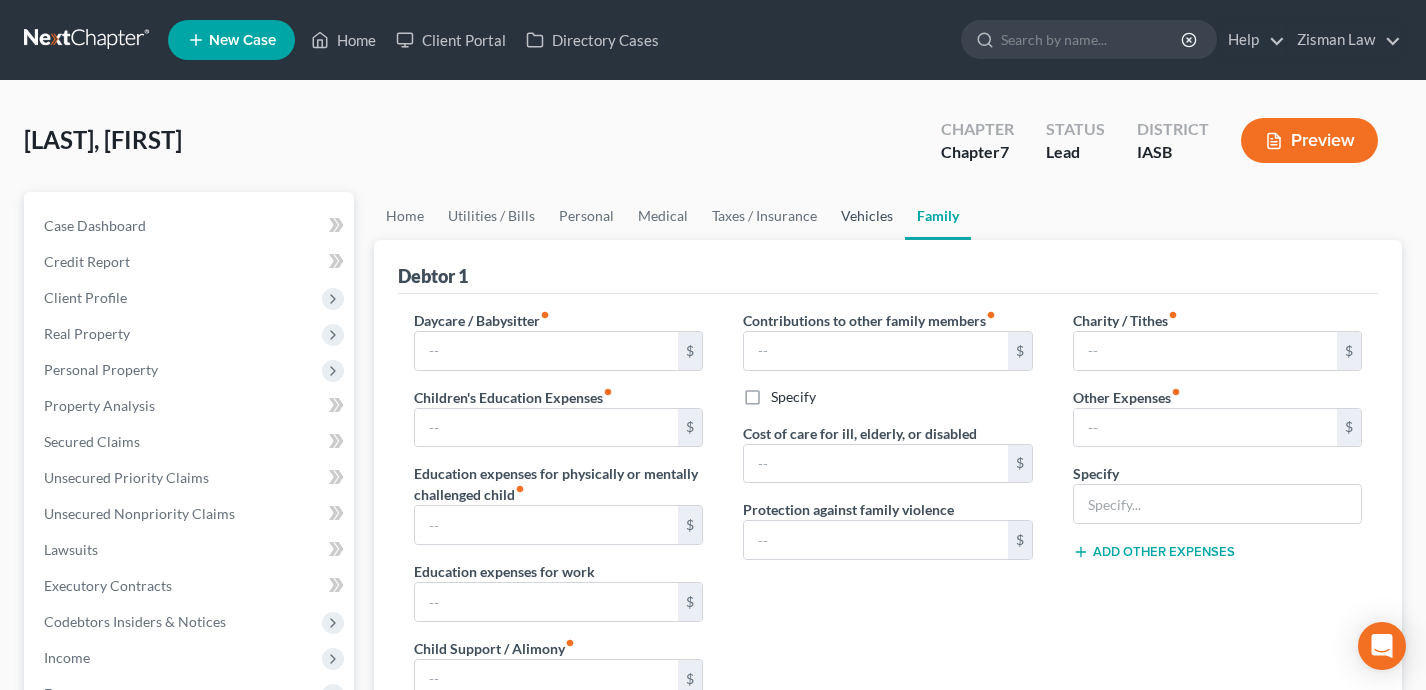 click on "Vehicles" at bounding box center (867, 216) 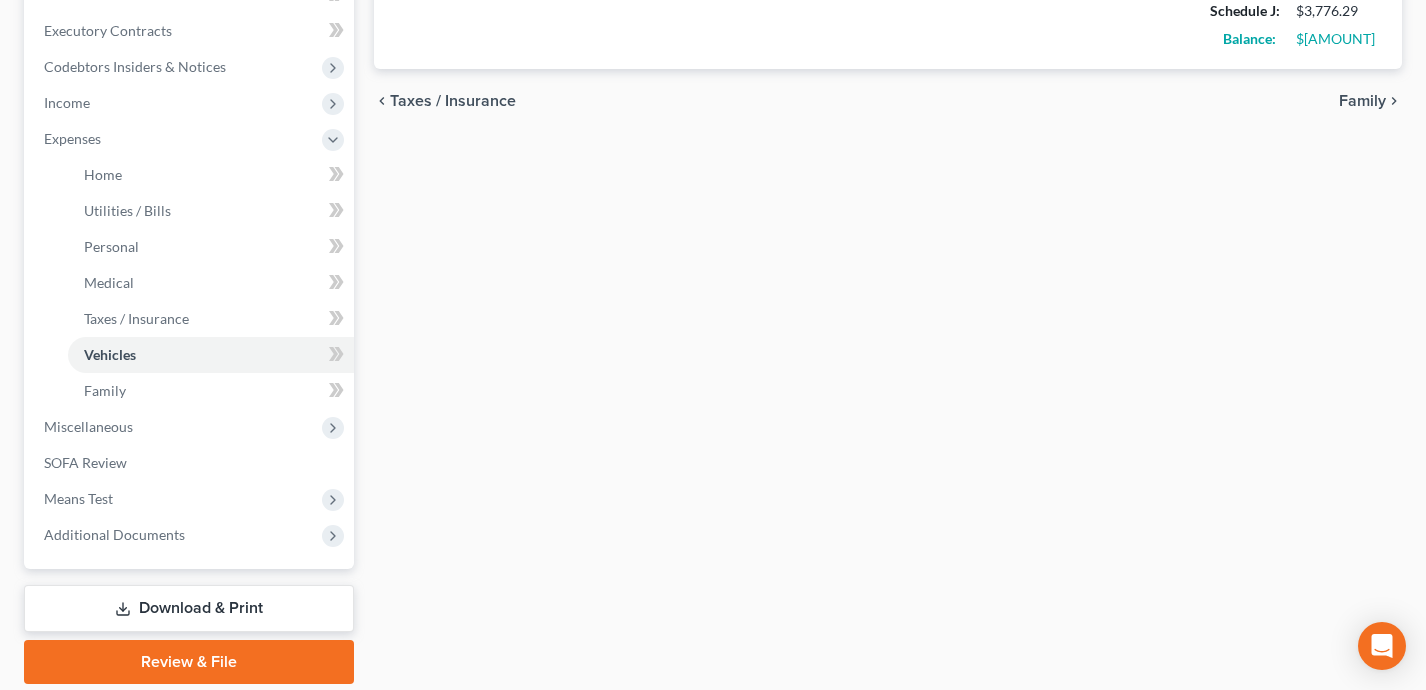 scroll, scrollTop: 576, scrollLeft: 0, axis: vertical 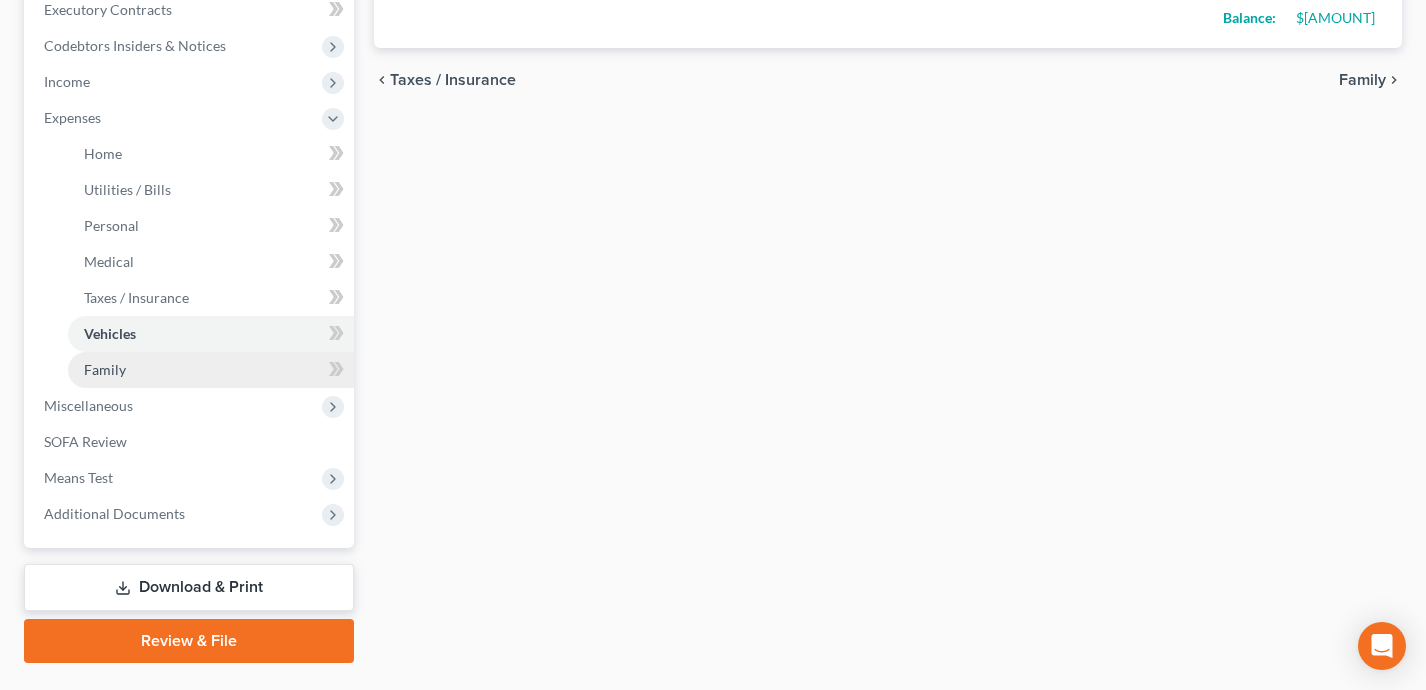 click on "Family" at bounding box center (211, 370) 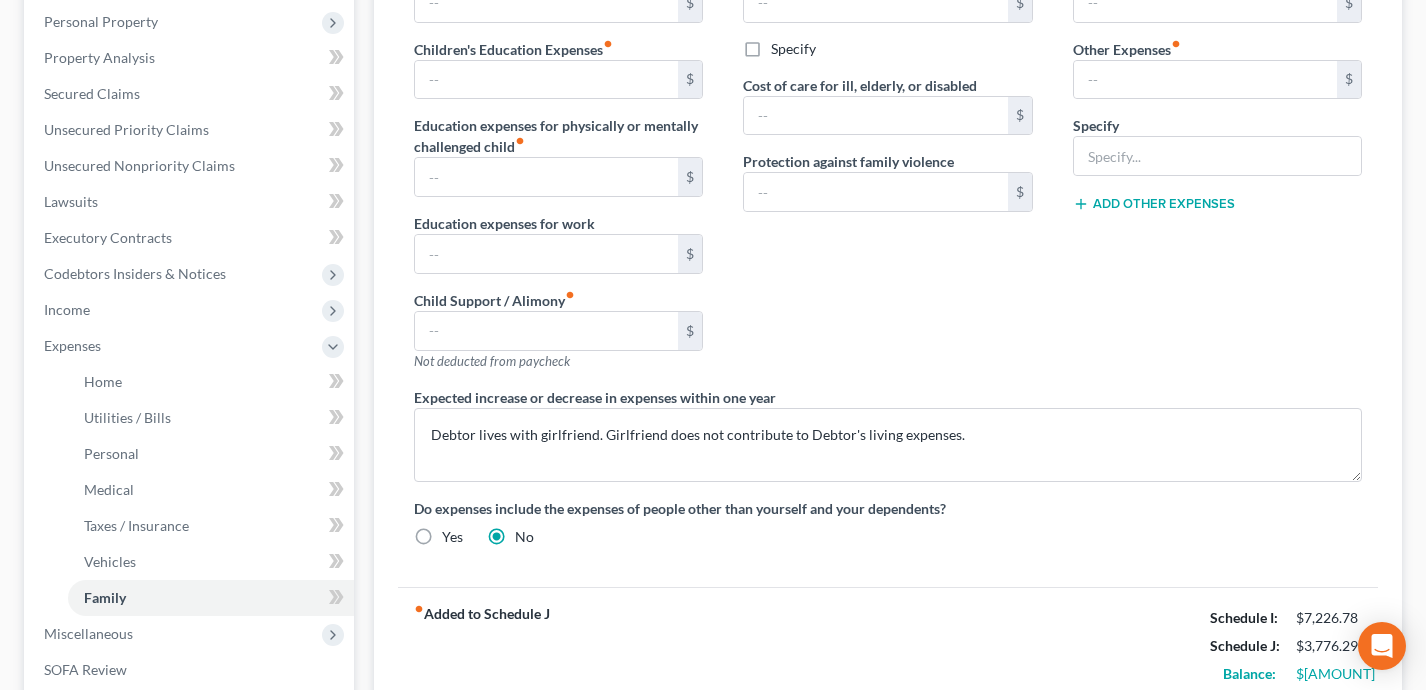 scroll, scrollTop: 380, scrollLeft: 0, axis: vertical 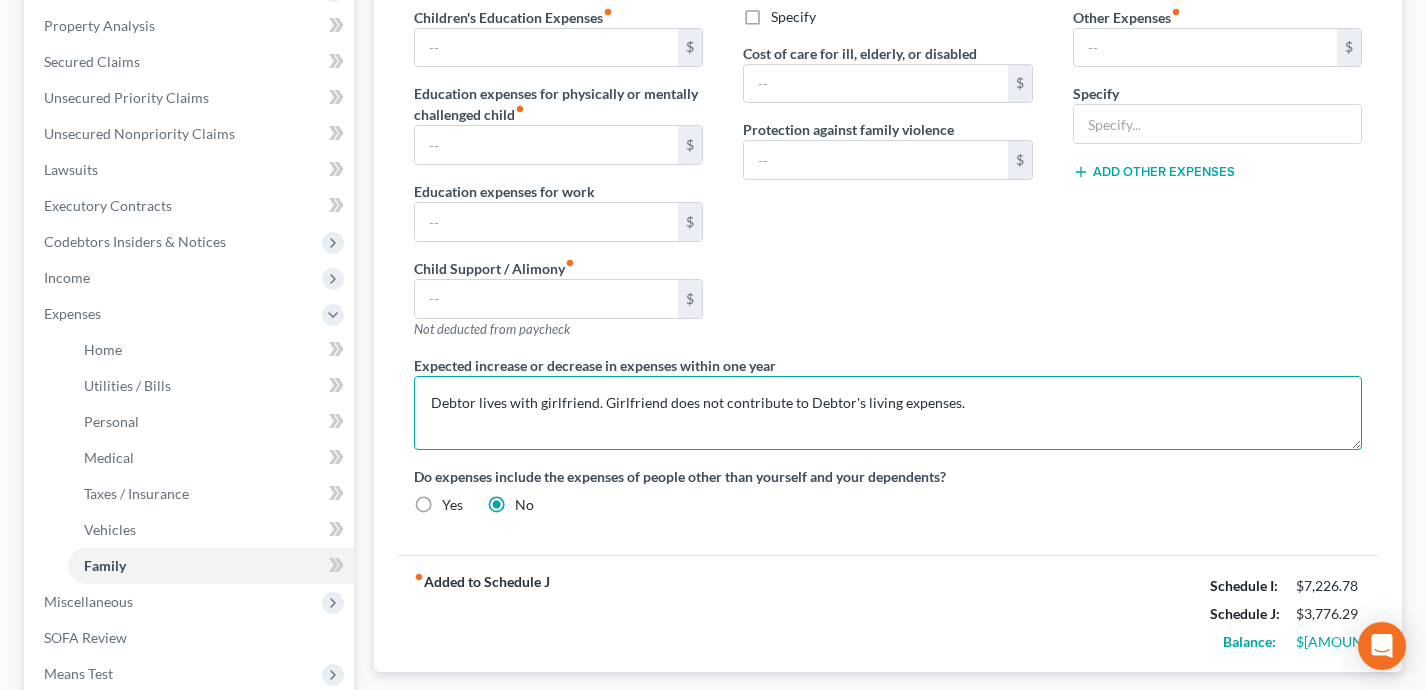 click on "Debtor lives with girlfriend. Girlfriend does not contribute to Debtor's living expenses." at bounding box center (888, 413) 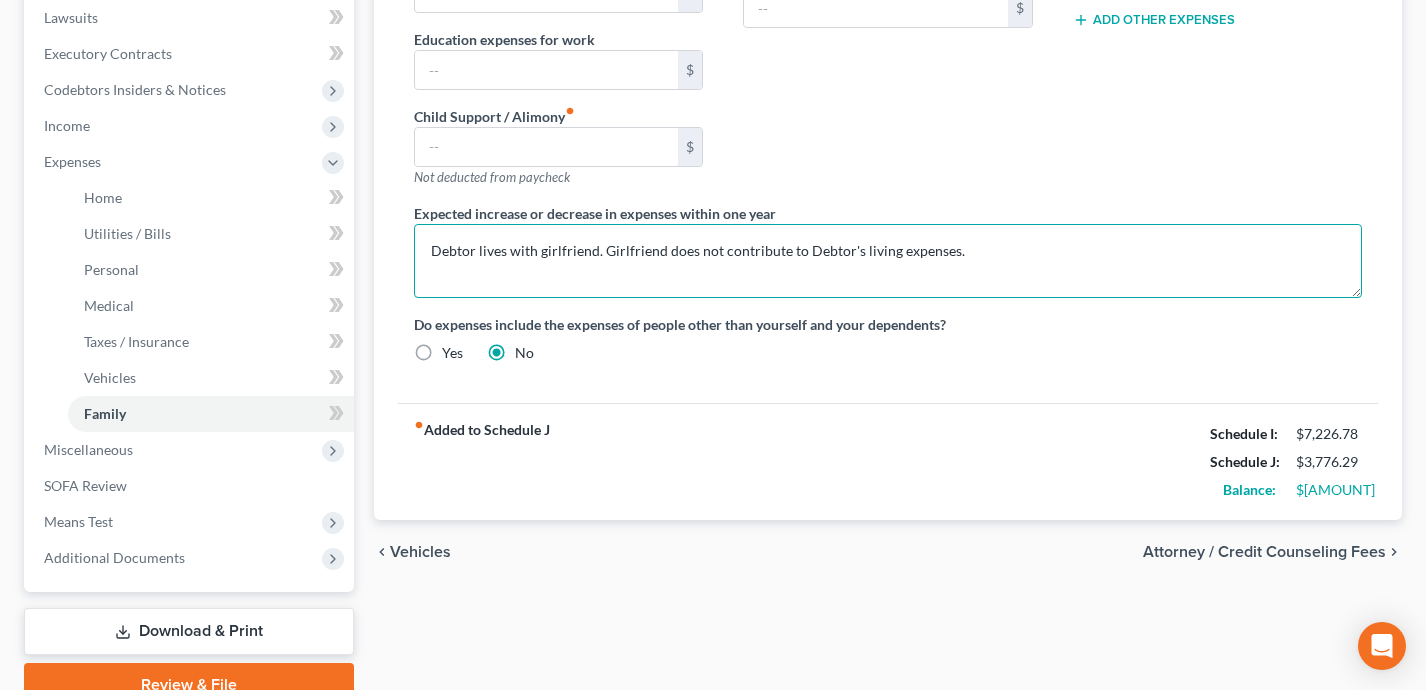 scroll, scrollTop: 623, scrollLeft: 0, axis: vertical 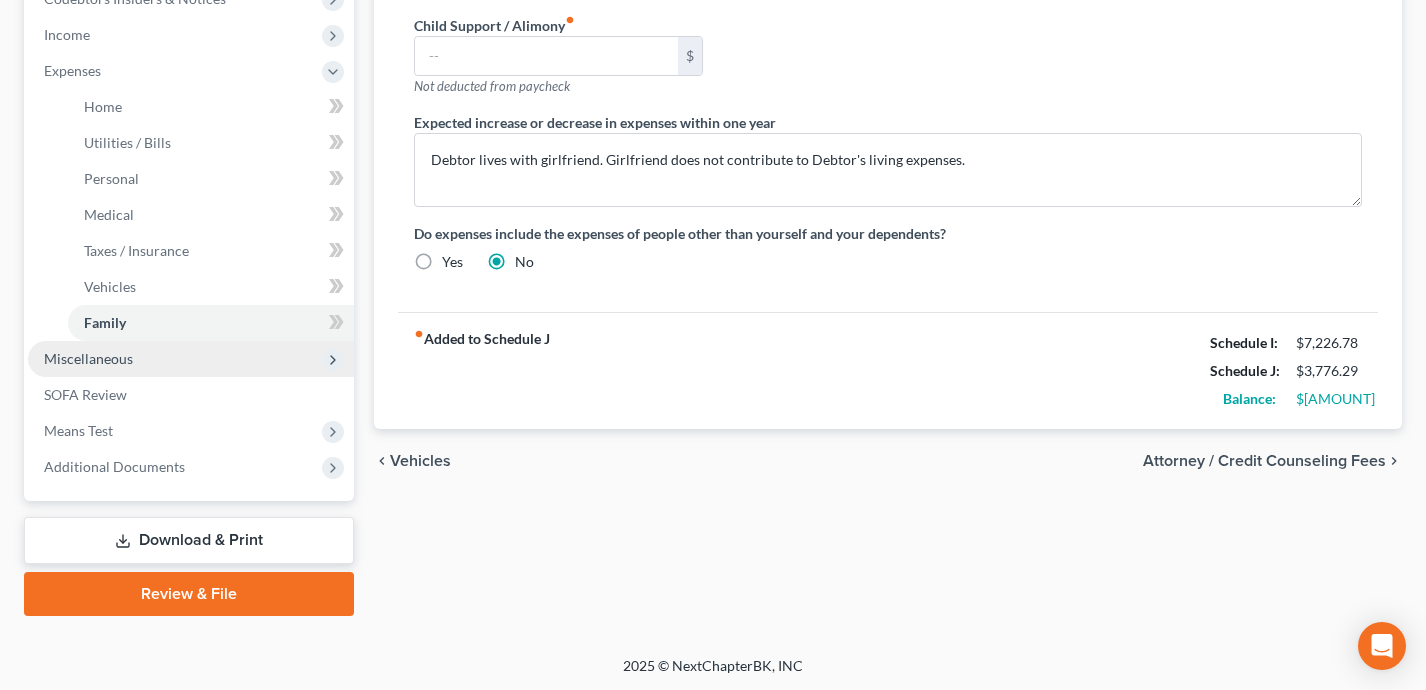 click on "Miscellaneous" at bounding box center [191, 359] 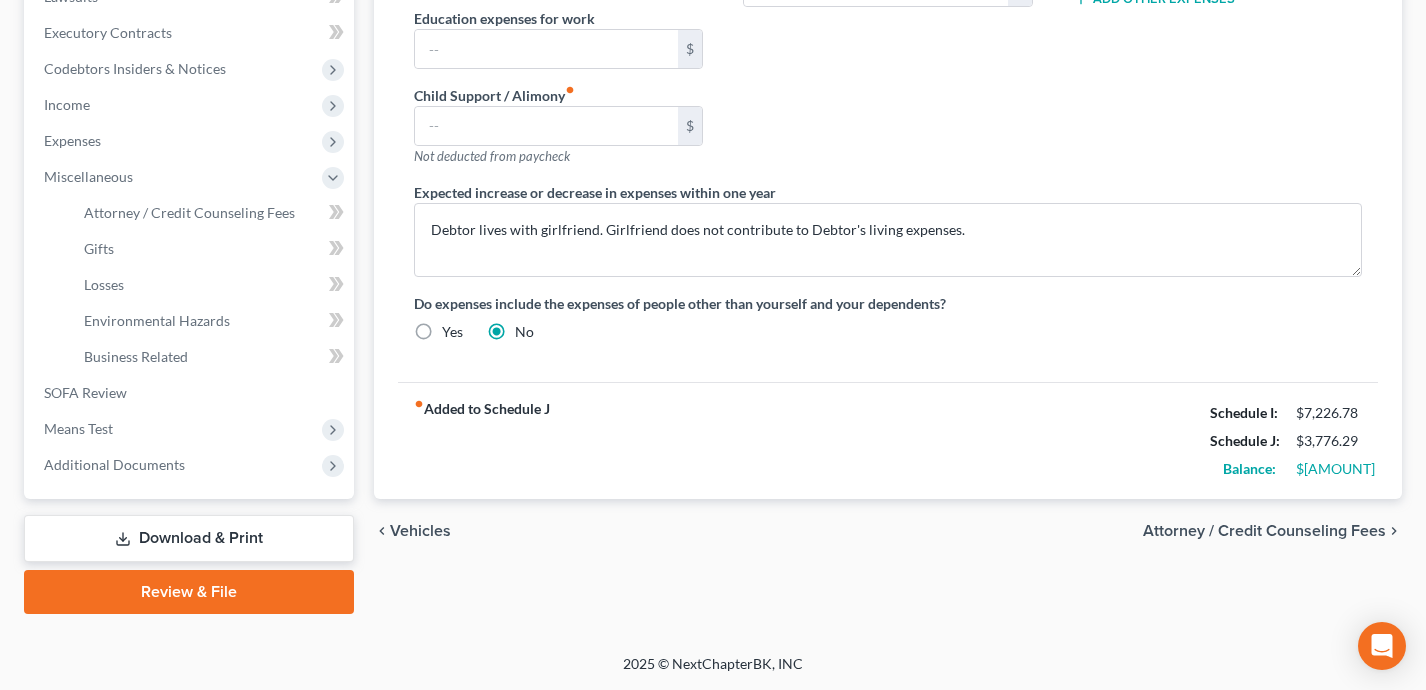scroll, scrollTop: 551, scrollLeft: 0, axis: vertical 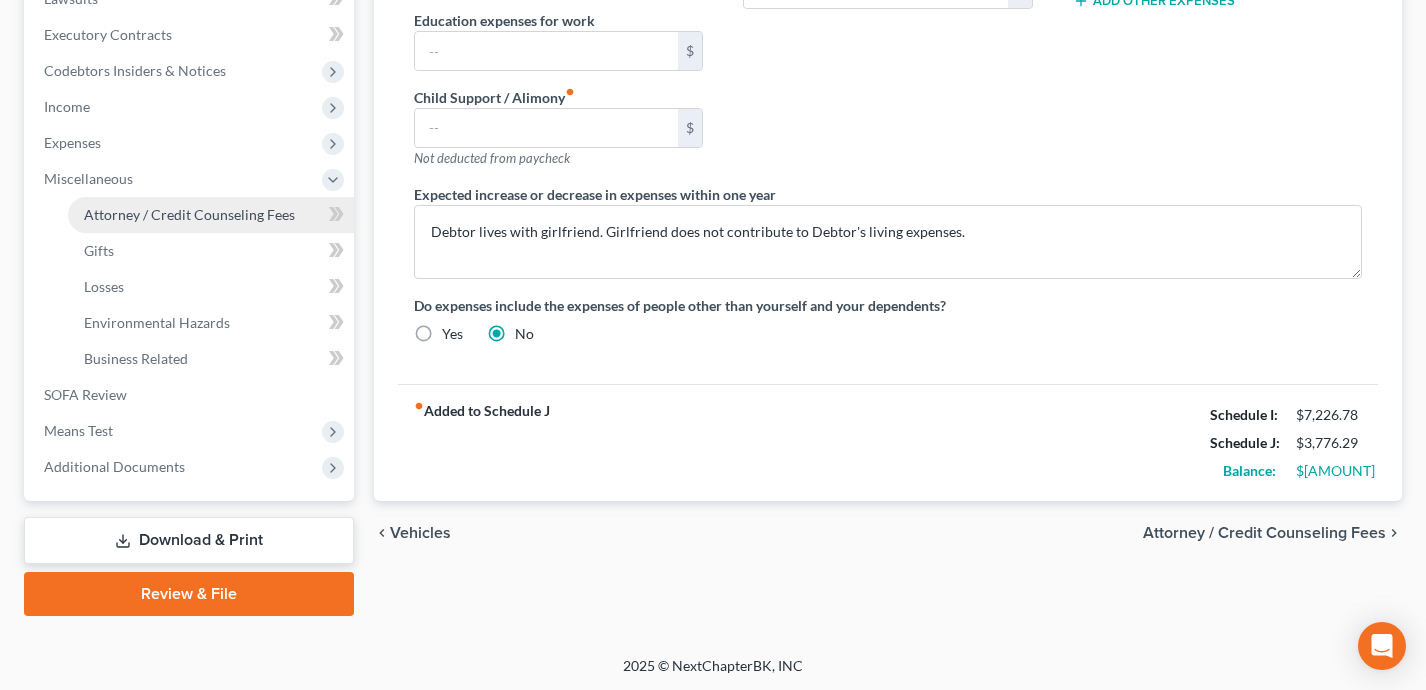 click on "Attorney / Credit Counseling Fees" at bounding box center (189, 214) 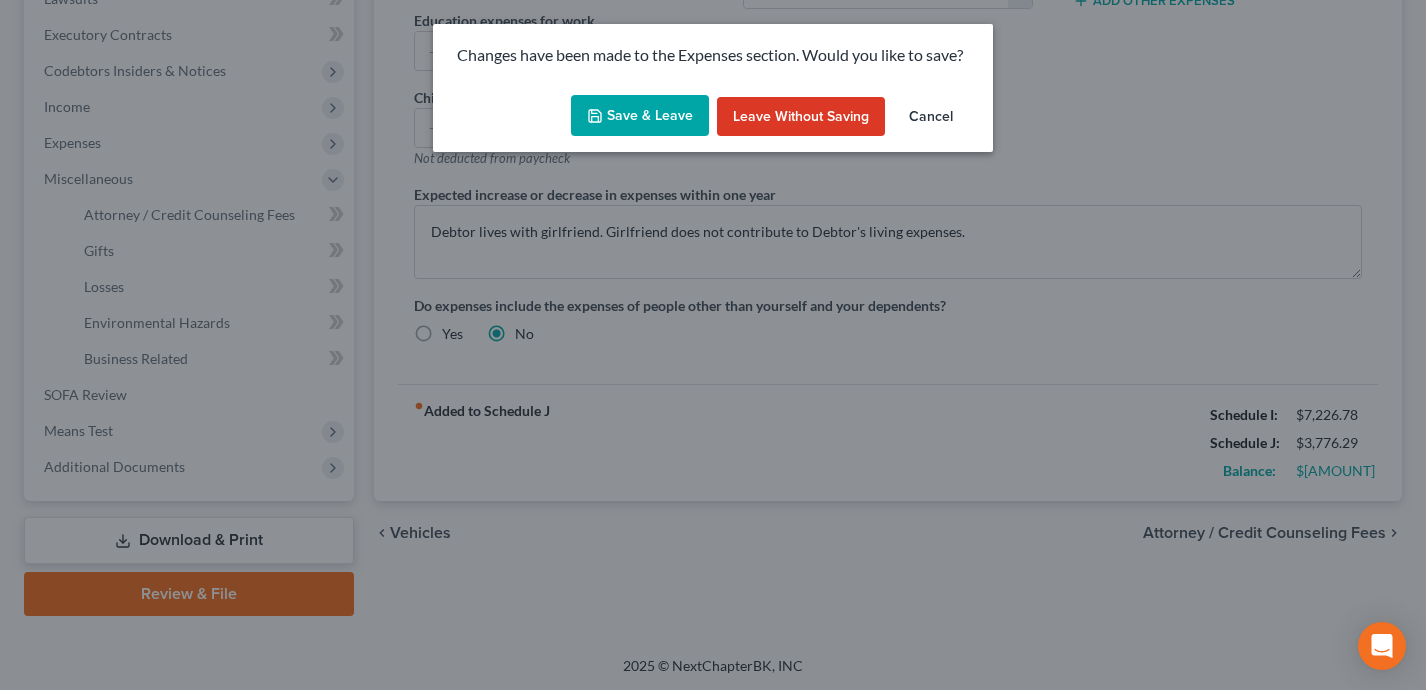 click on "Save & Leave" at bounding box center (640, 116) 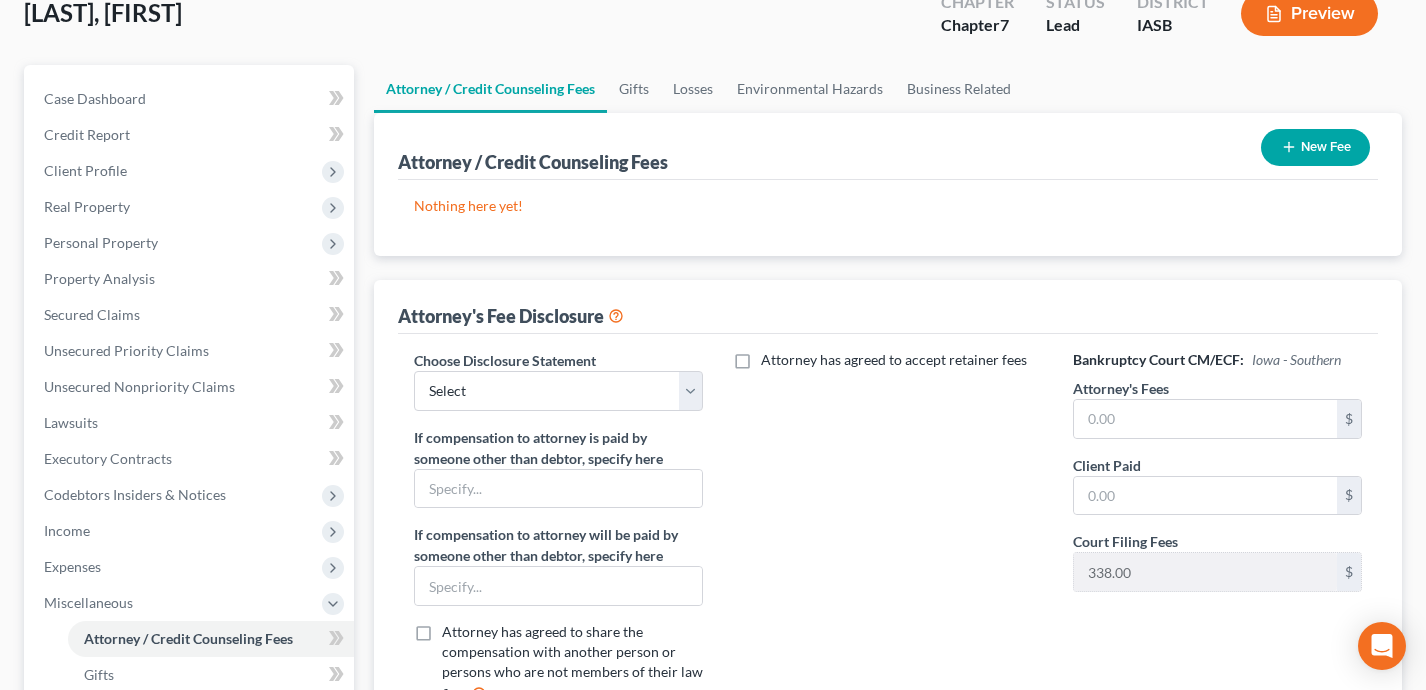 scroll, scrollTop: 197, scrollLeft: 0, axis: vertical 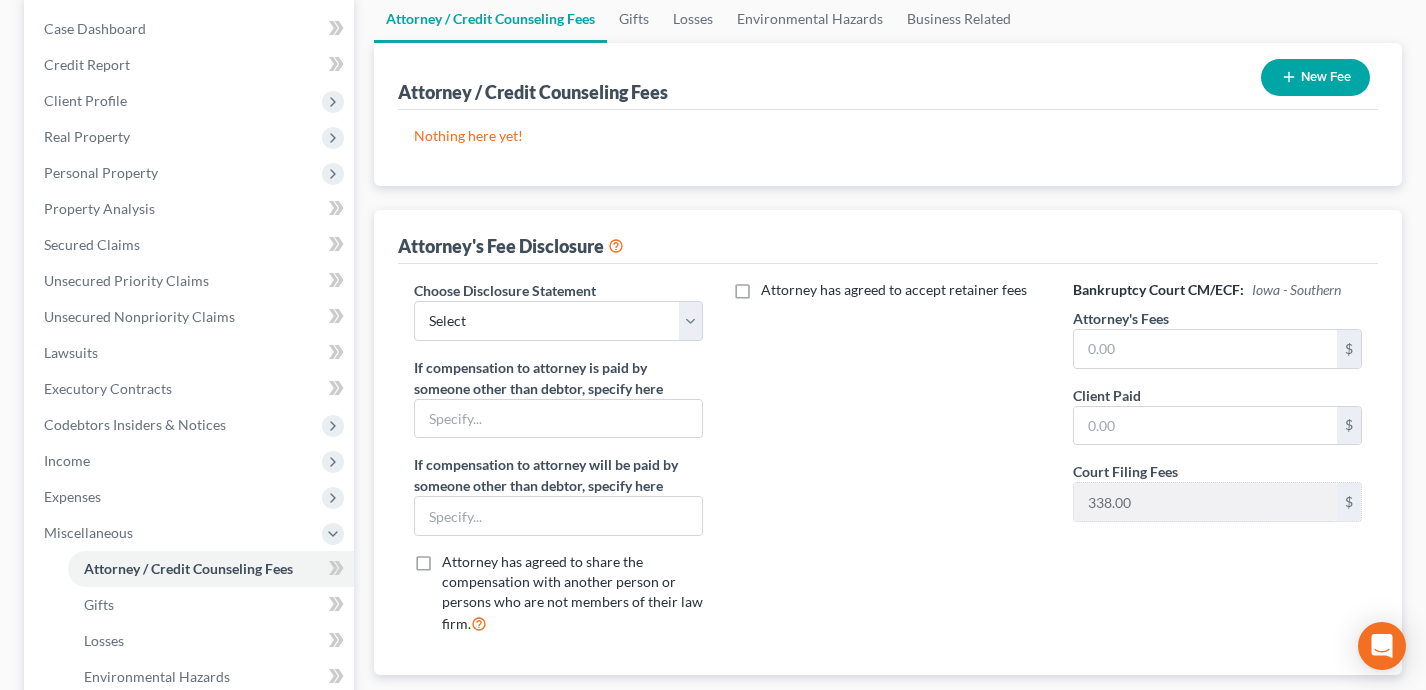 click on "Choose Disclosure Statement" at bounding box center [505, 290] 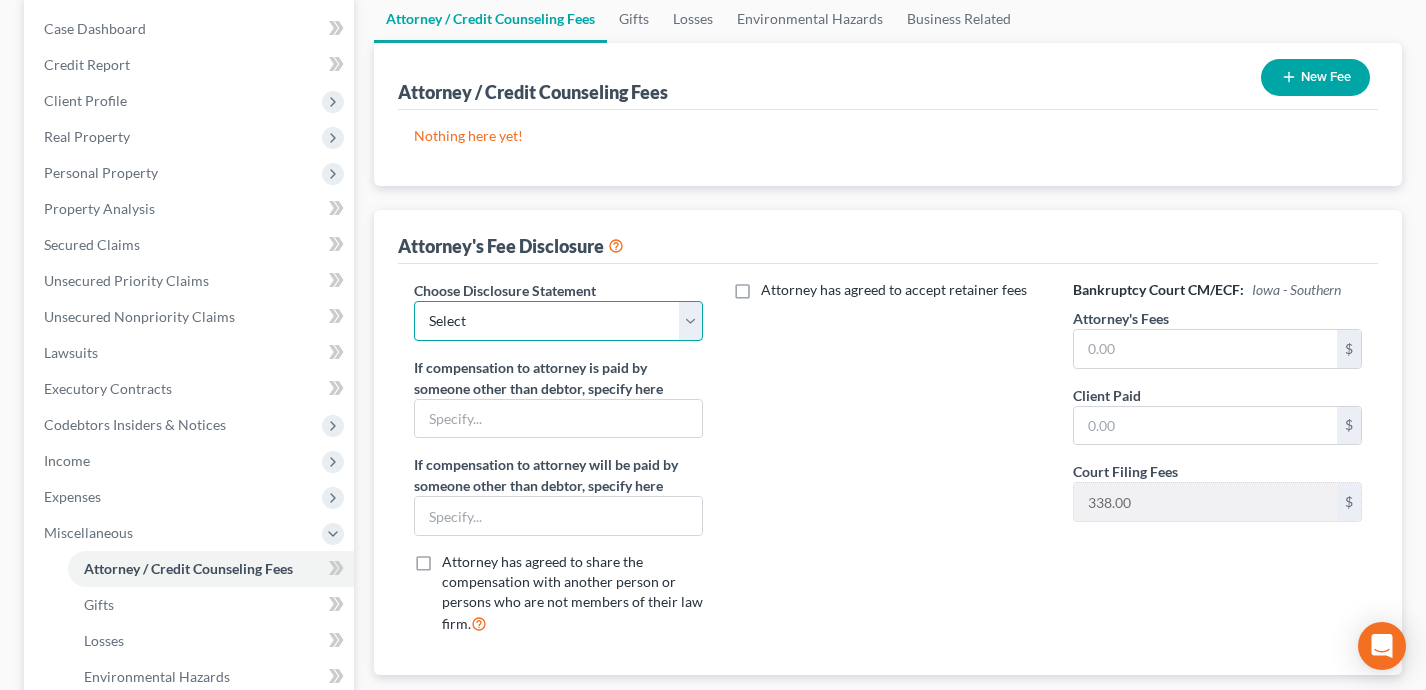 click on "Select [NAME] [LAST]" at bounding box center [559, 321] 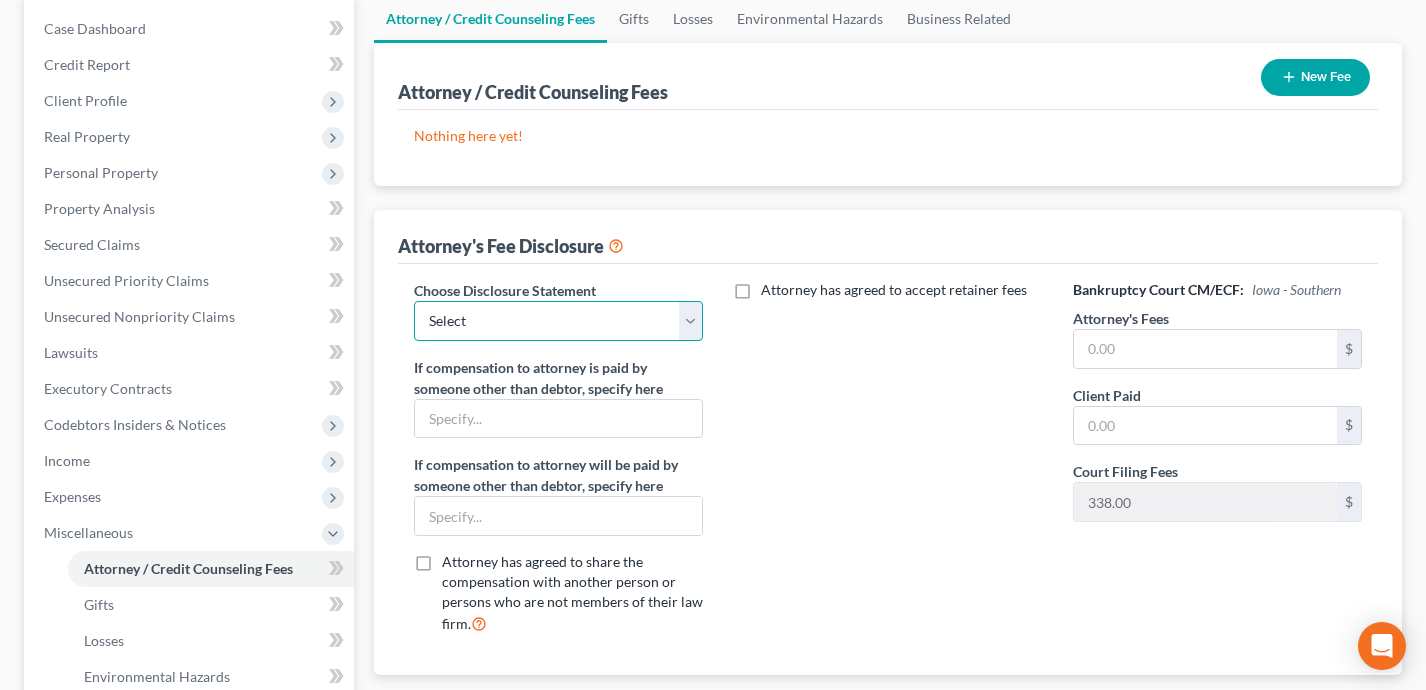 select on "0" 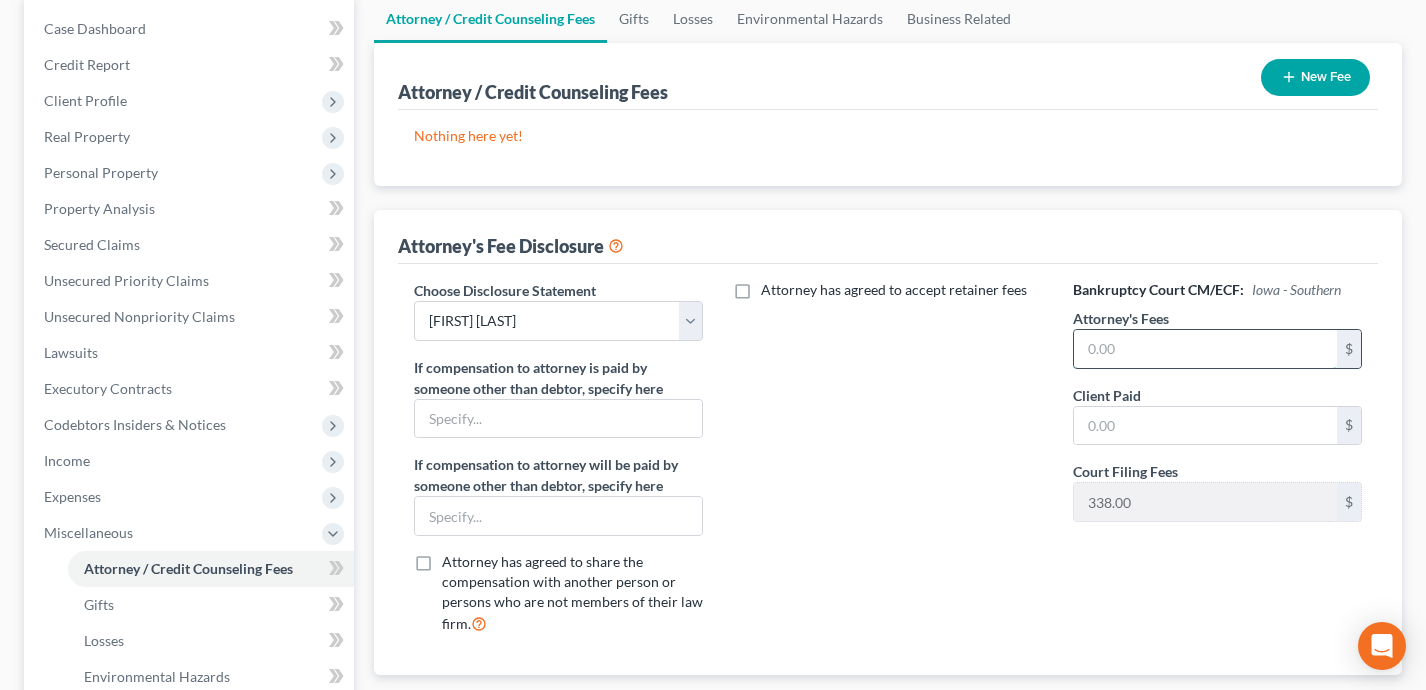 click at bounding box center (1206, 349) 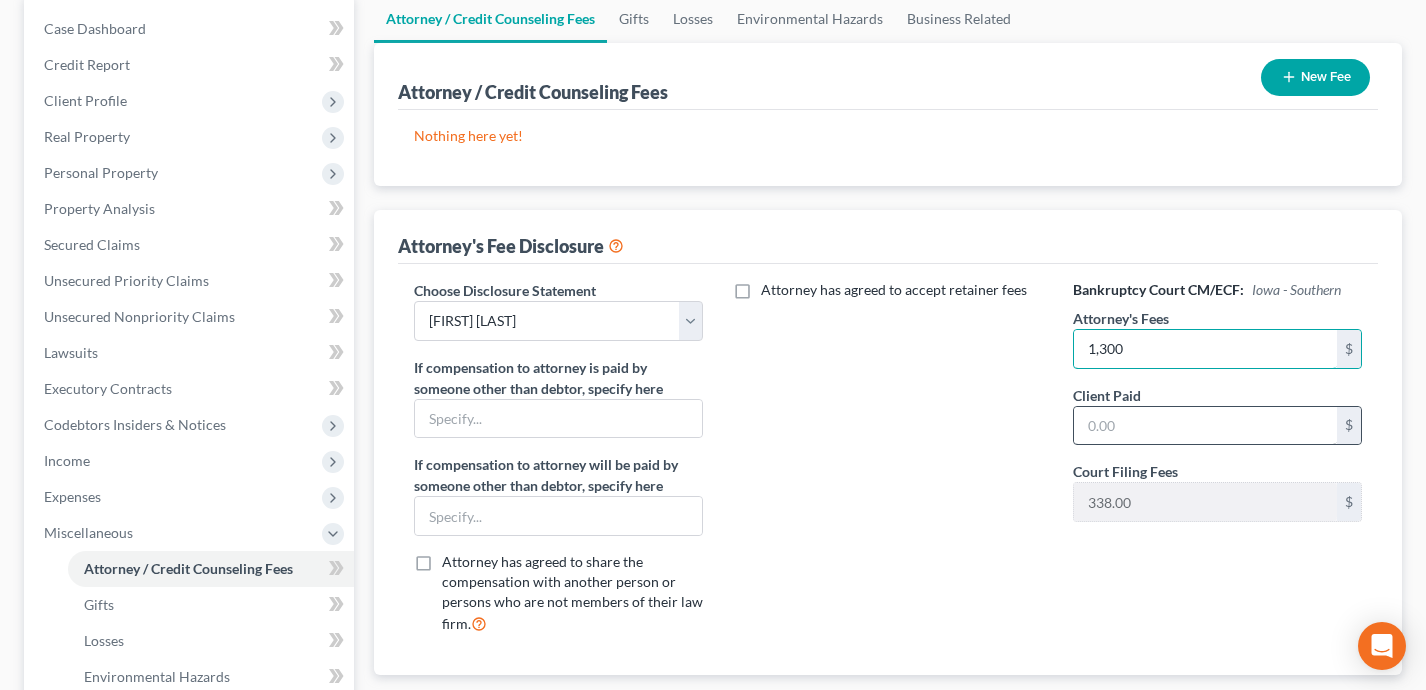 type on "1,300" 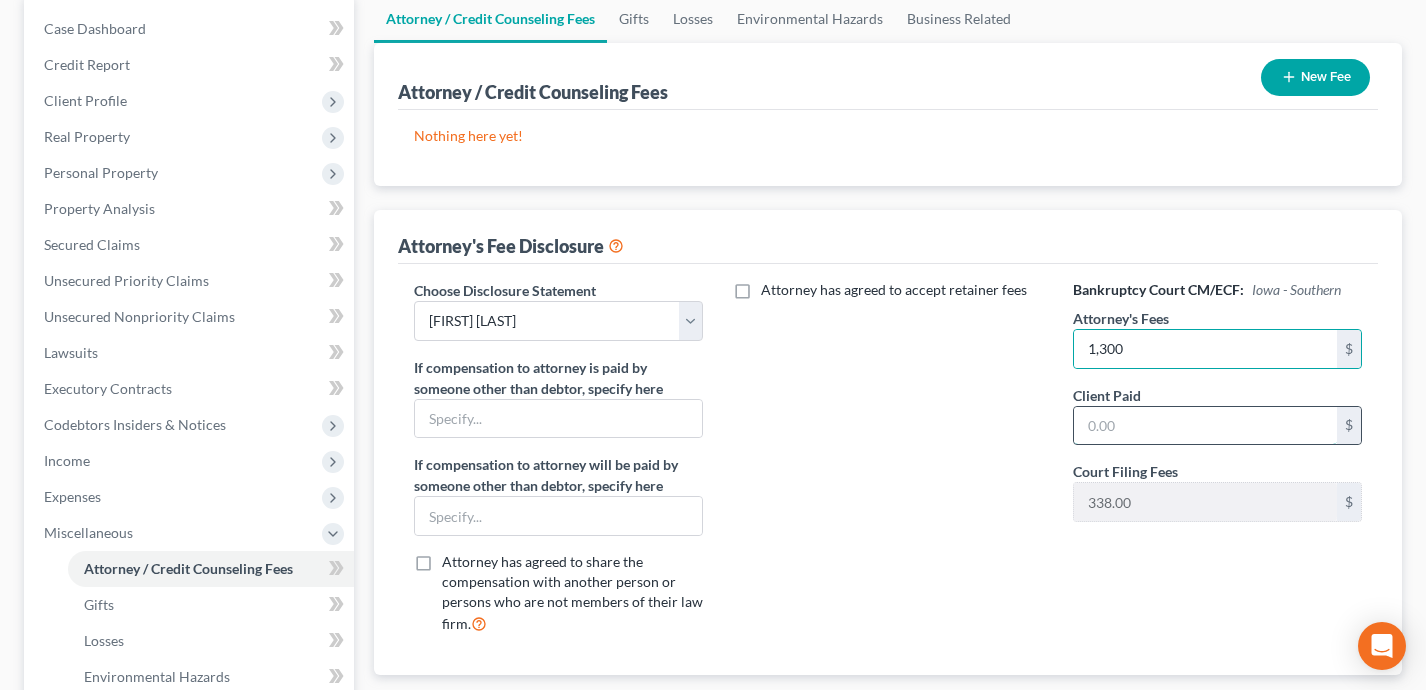 click at bounding box center (1206, 426) 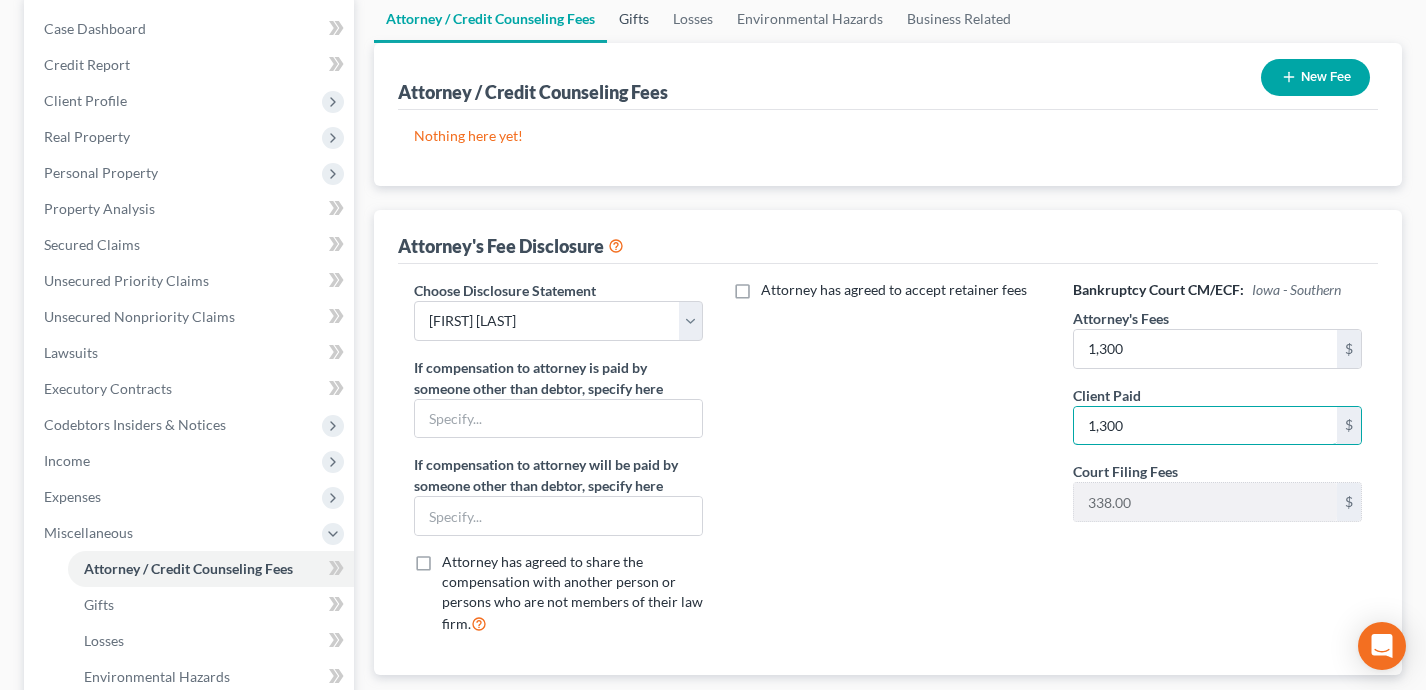 type on "1,300" 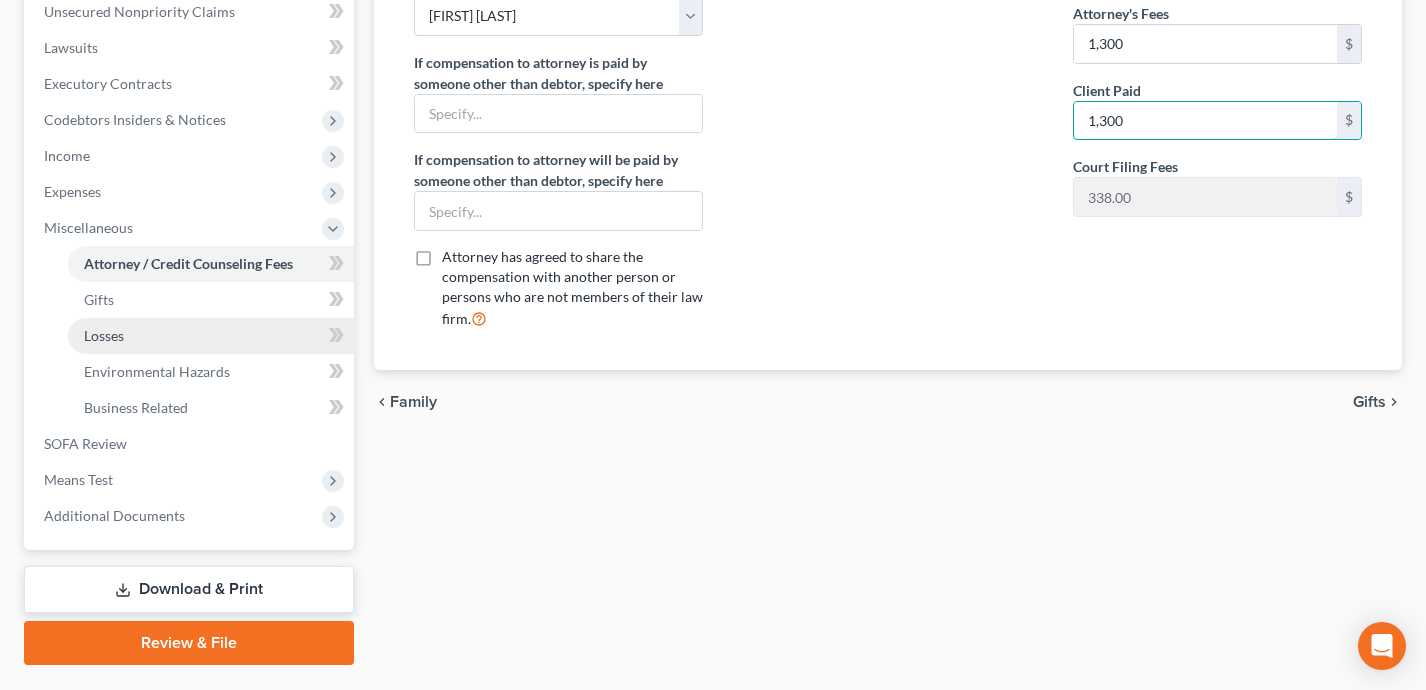 scroll, scrollTop: 551, scrollLeft: 0, axis: vertical 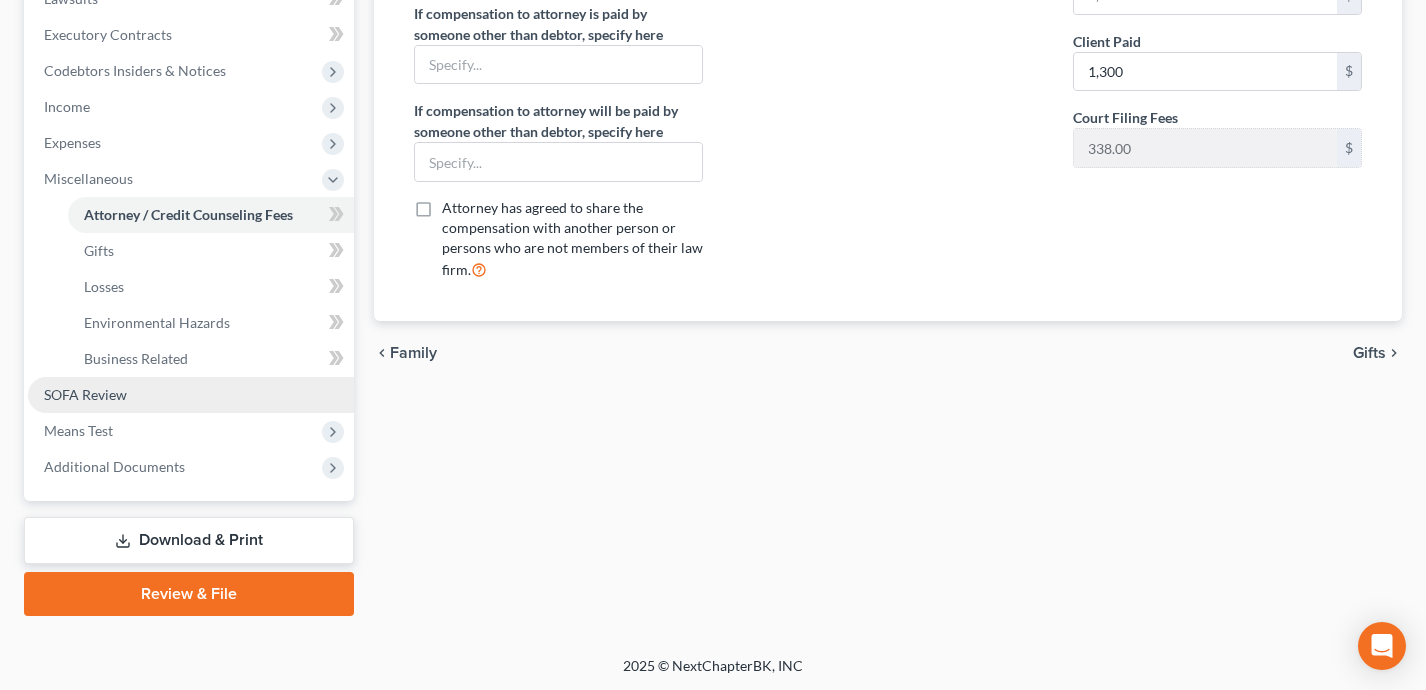 click on "SOFA Review" at bounding box center [191, 395] 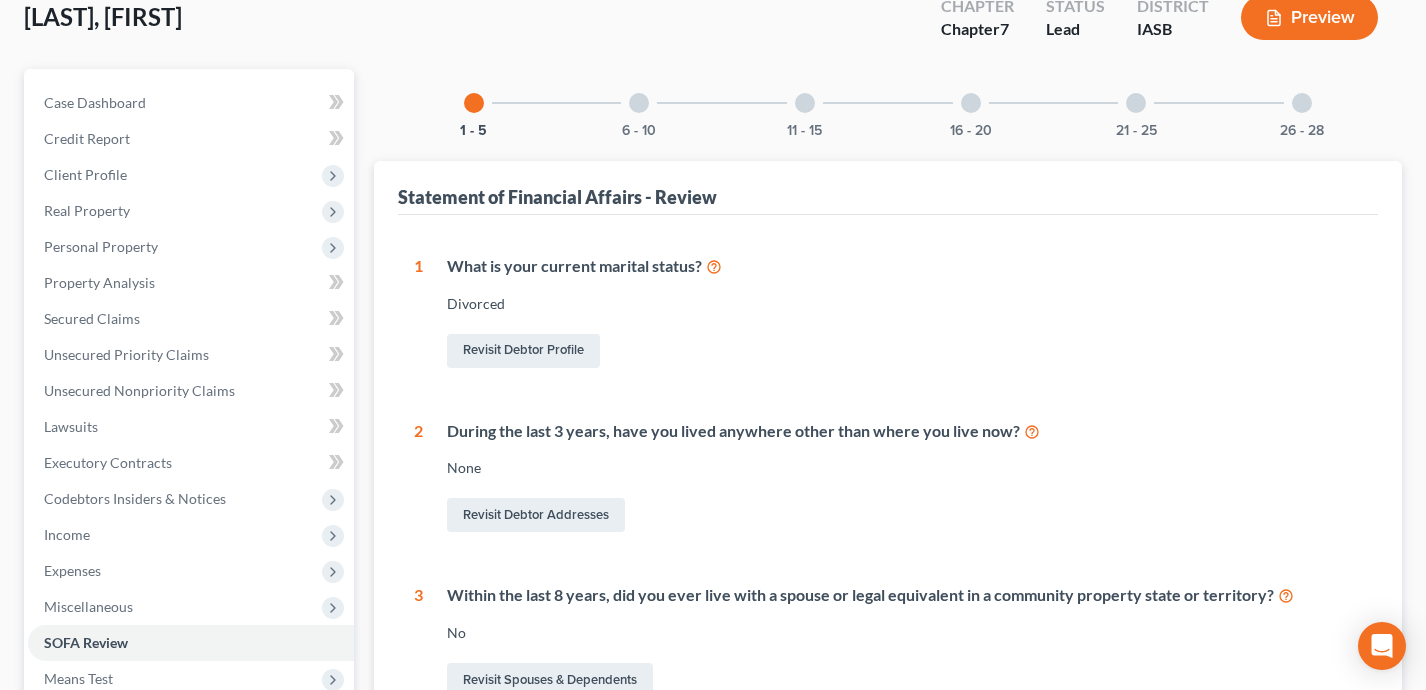 scroll, scrollTop: 108, scrollLeft: 0, axis: vertical 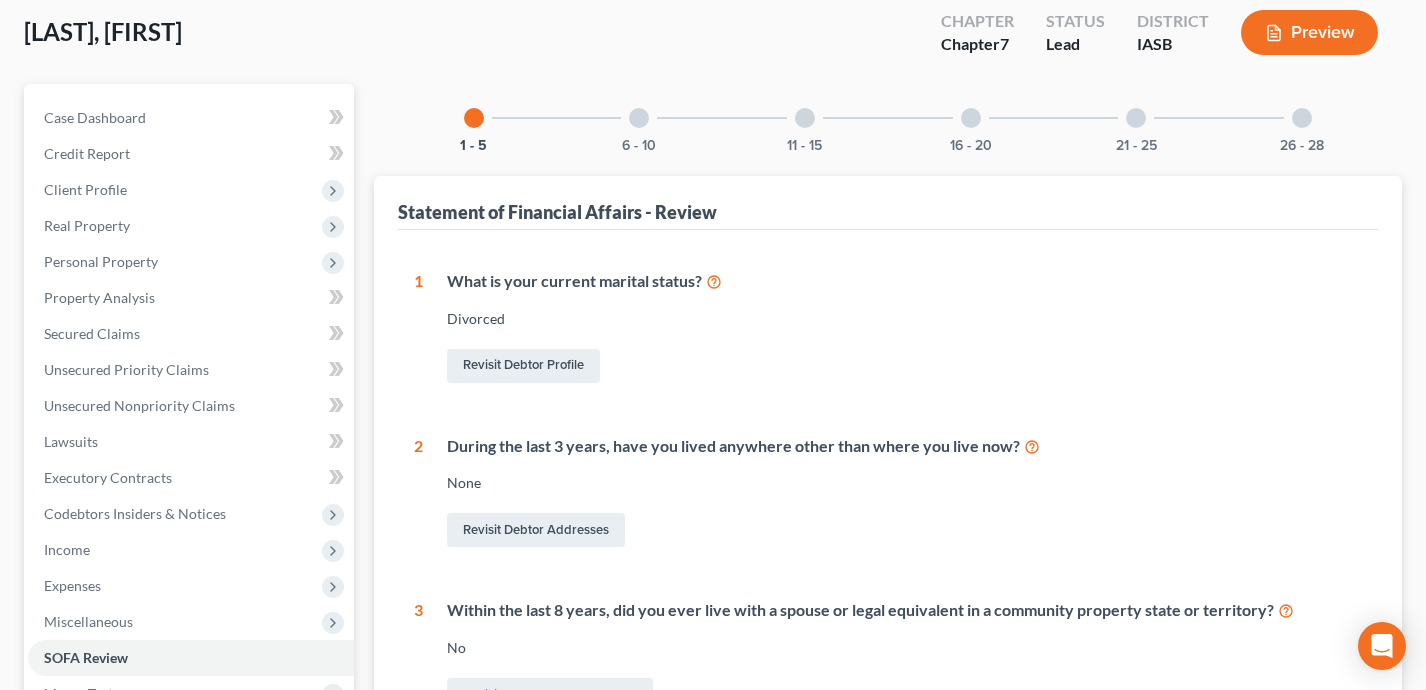 click at bounding box center [639, 118] 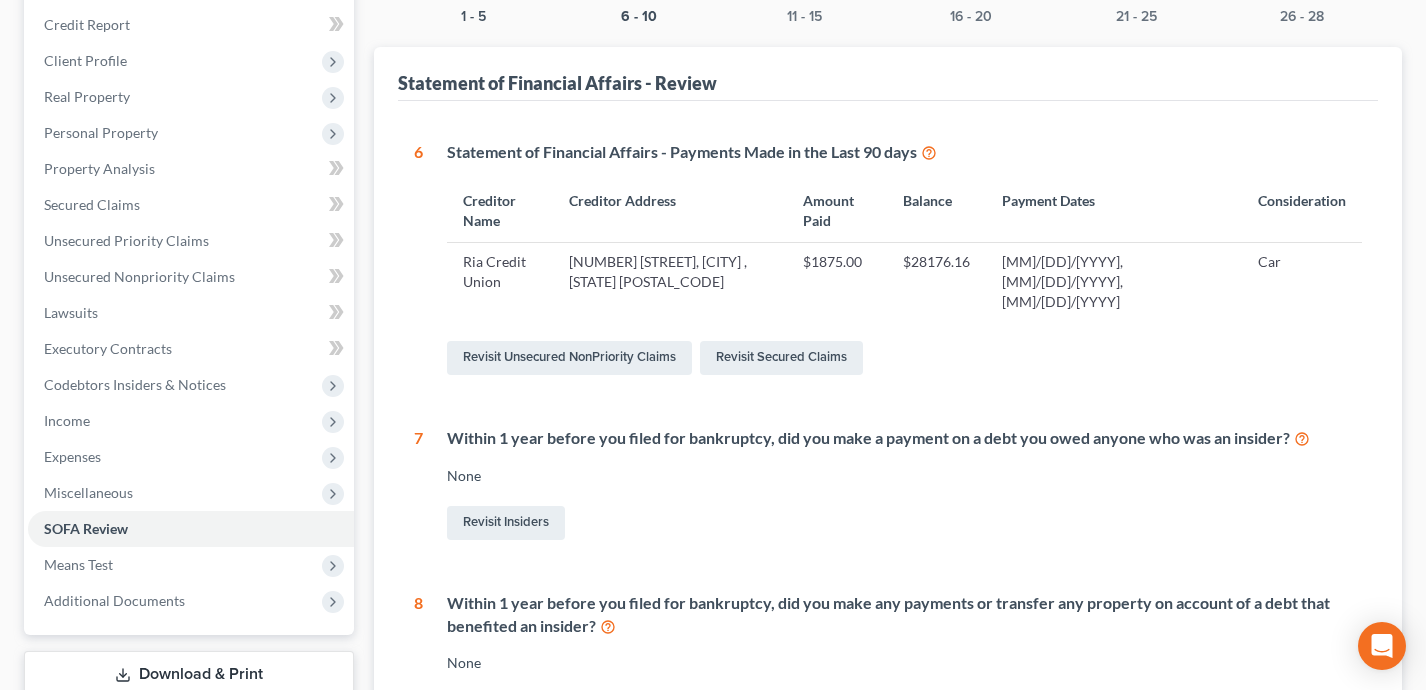 scroll, scrollTop: 44, scrollLeft: 0, axis: vertical 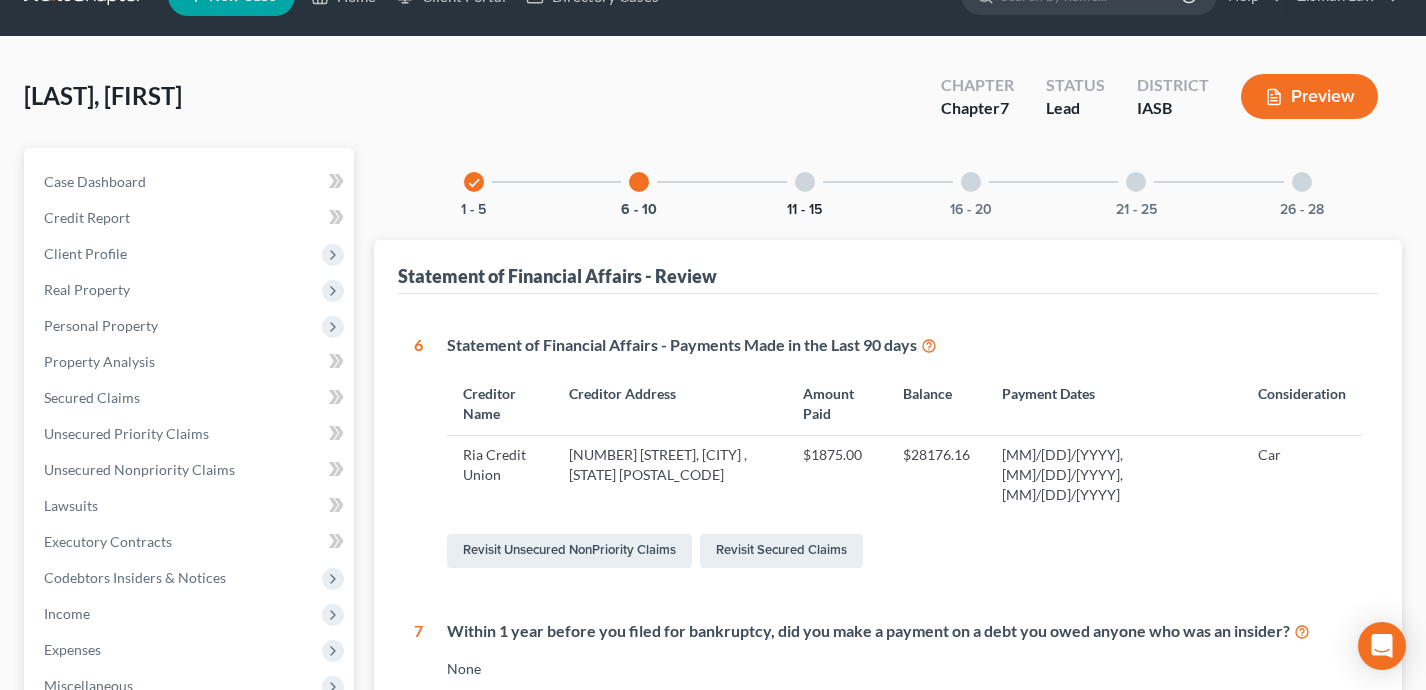 click on "11 - 15" at bounding box center (804, 210) 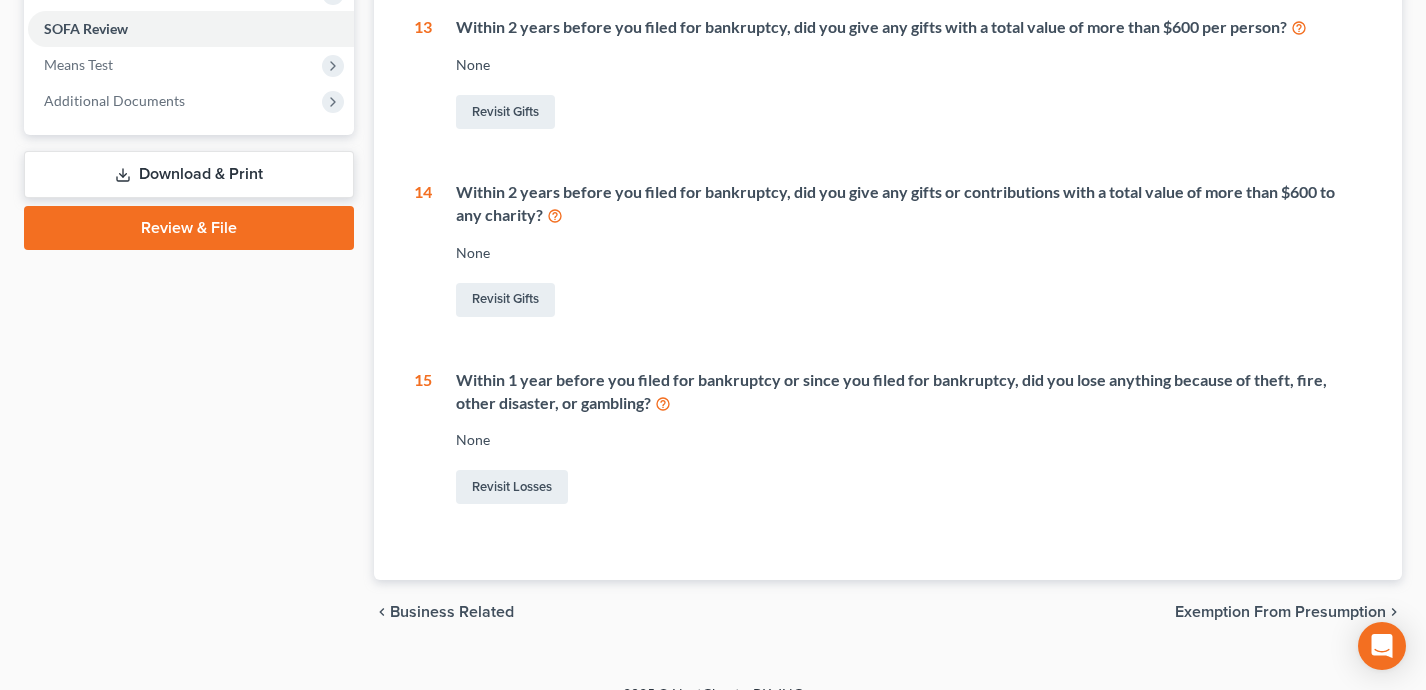 scroll, scrollTop: 766, scrollLeft: 0, axis: vertical 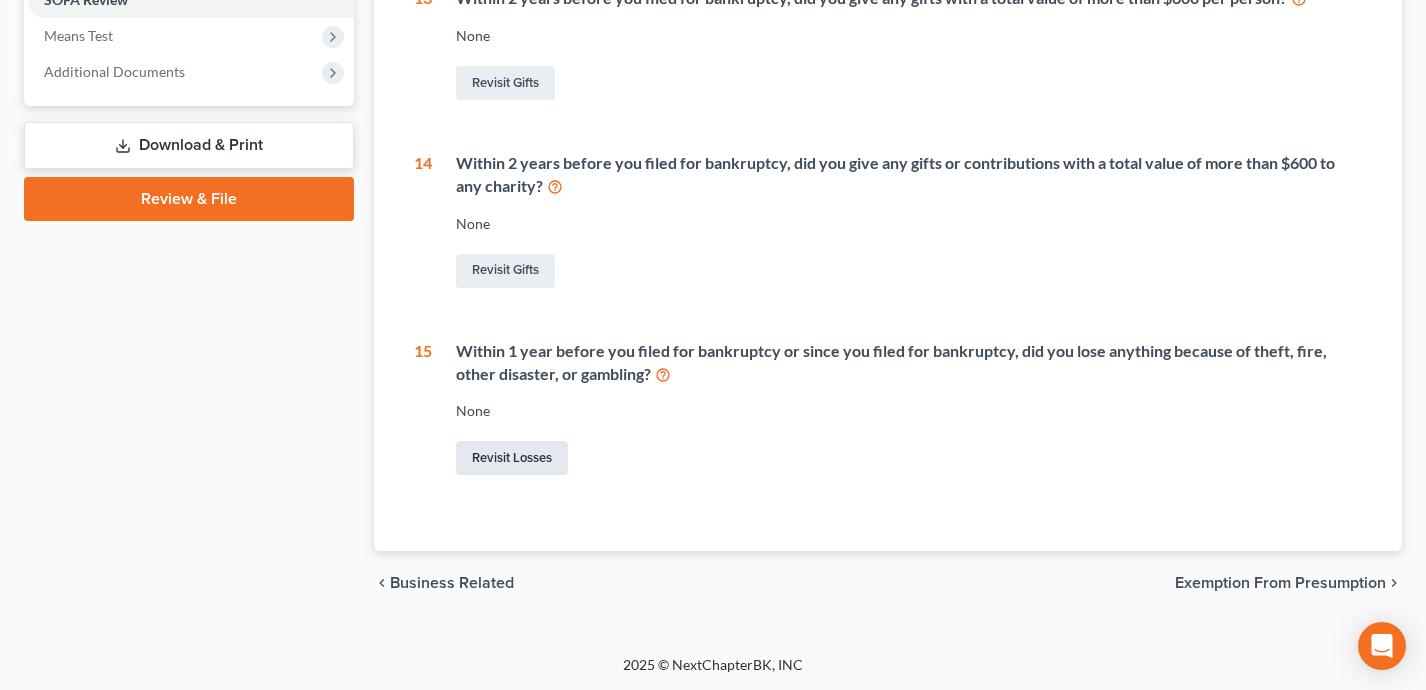 click on "Revisit Losses" at bounding box center [512, 458] 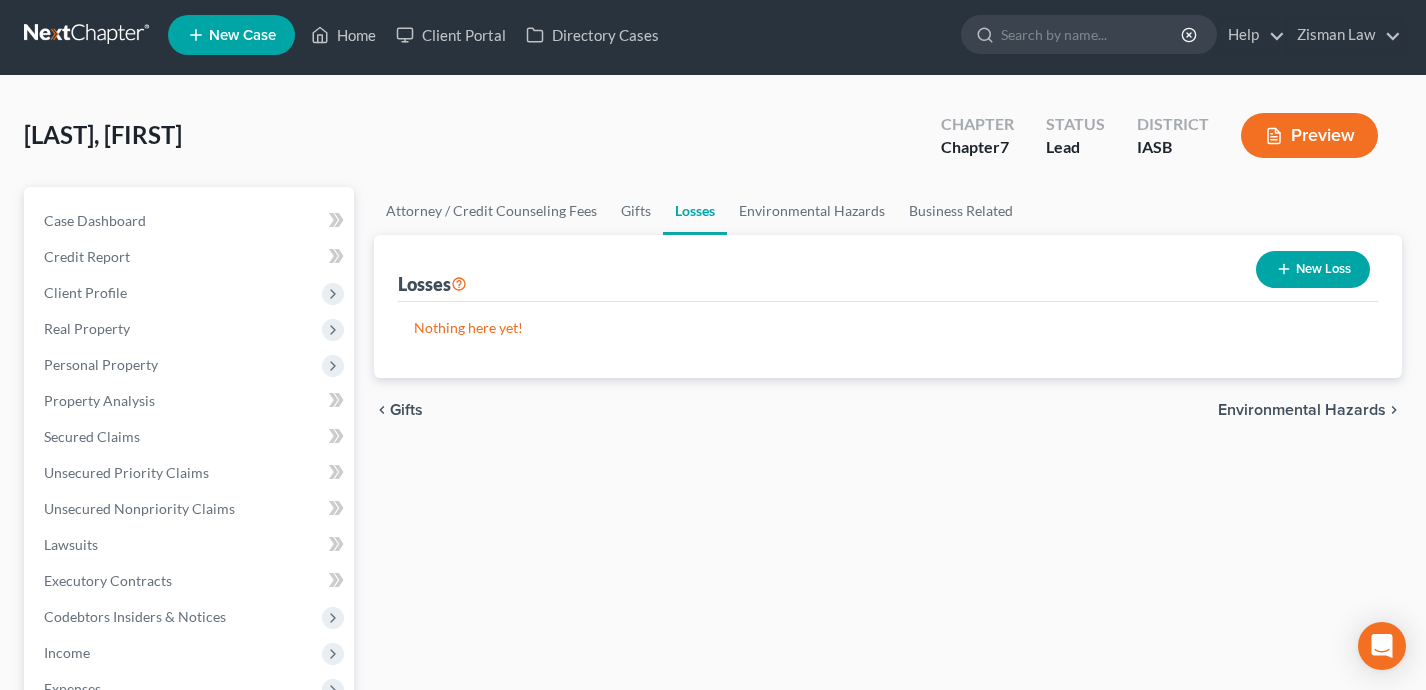 scroll, scrollTop: 0, scrollLeft: 0, axis: both 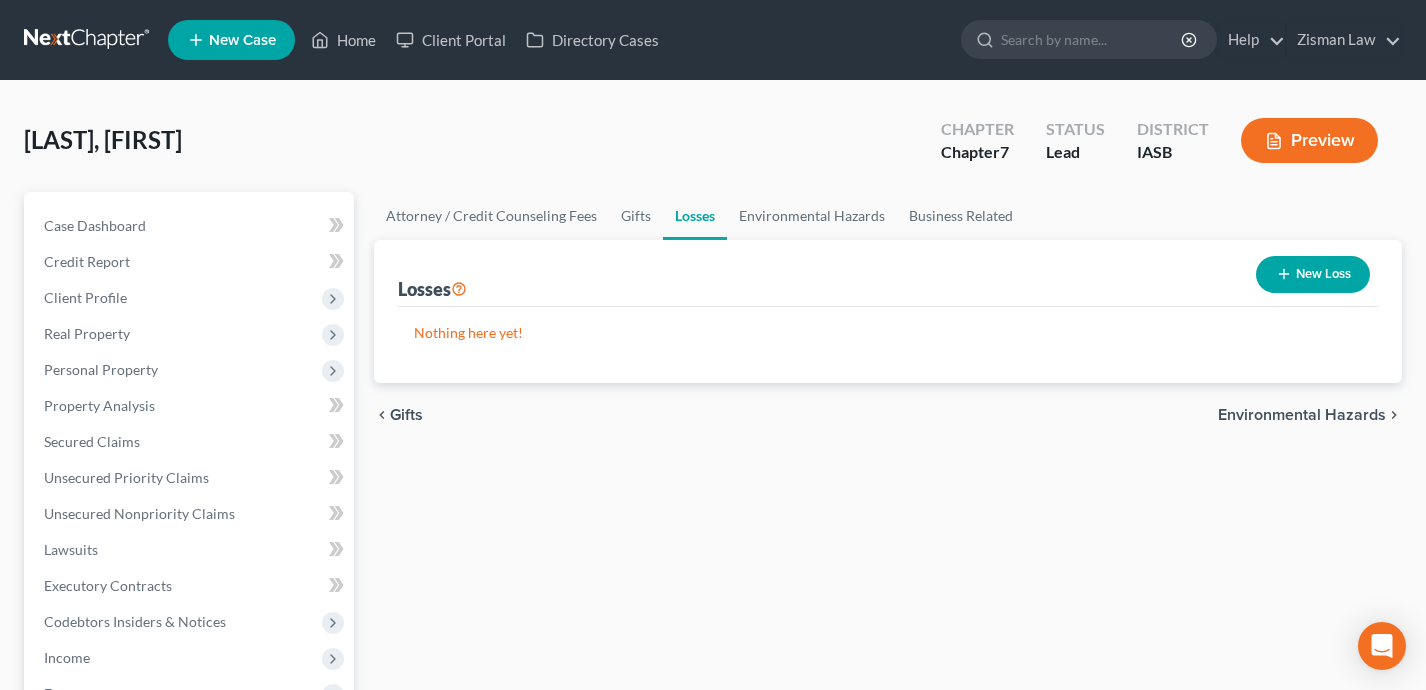 click on "New Loss" at bounding box center (1313, 274) 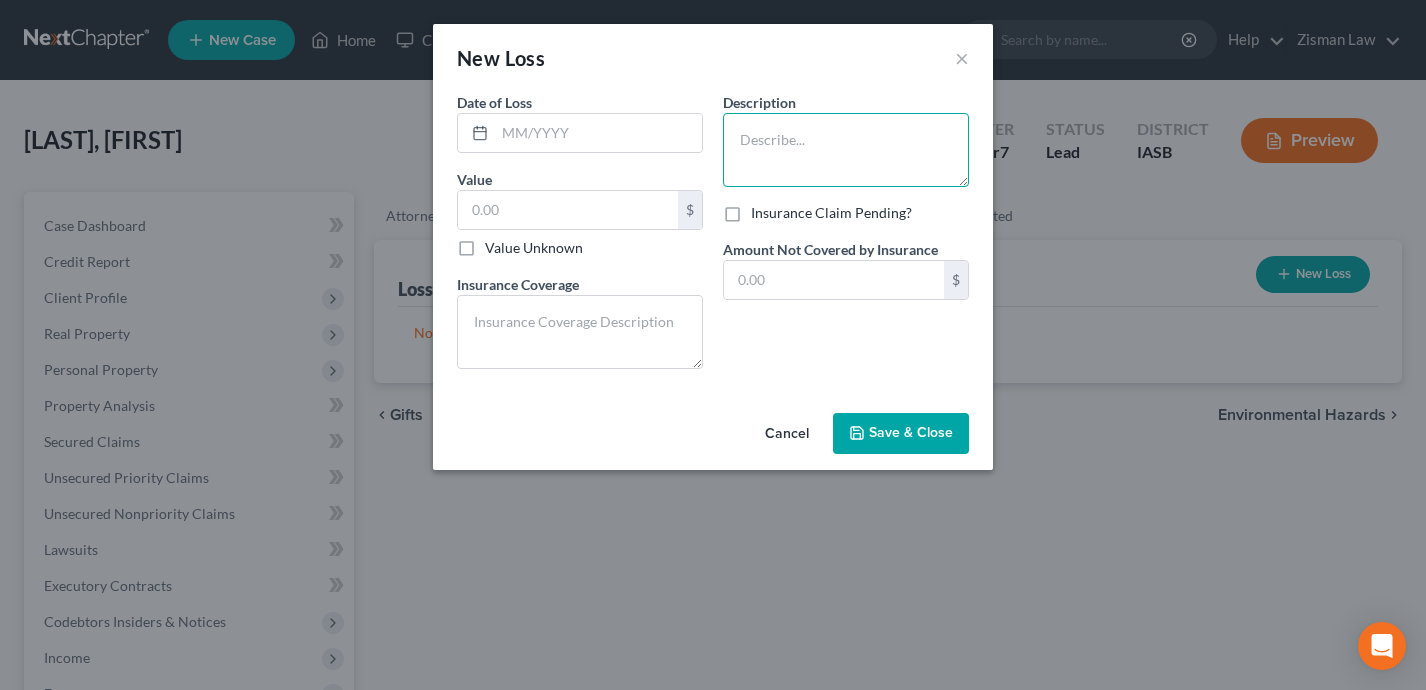 click at bounding box center (846, 150) 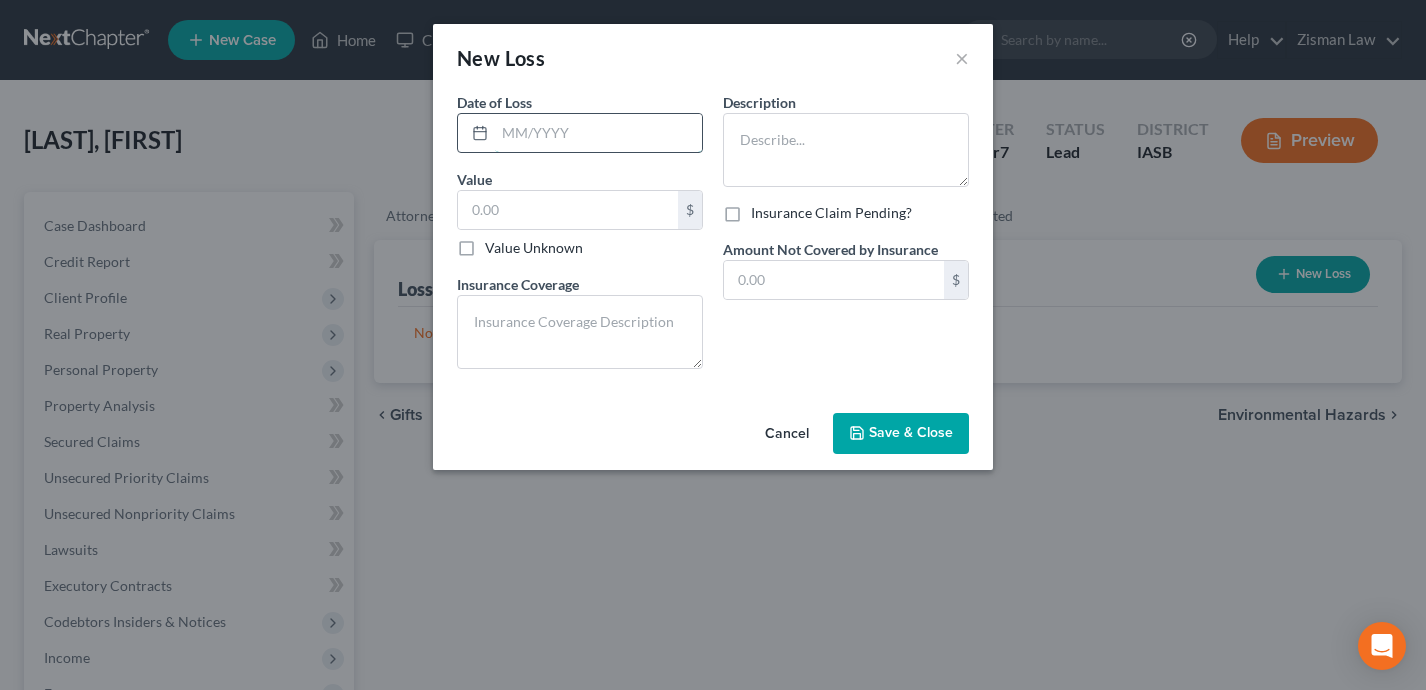 click at bounding box center (598, 133) 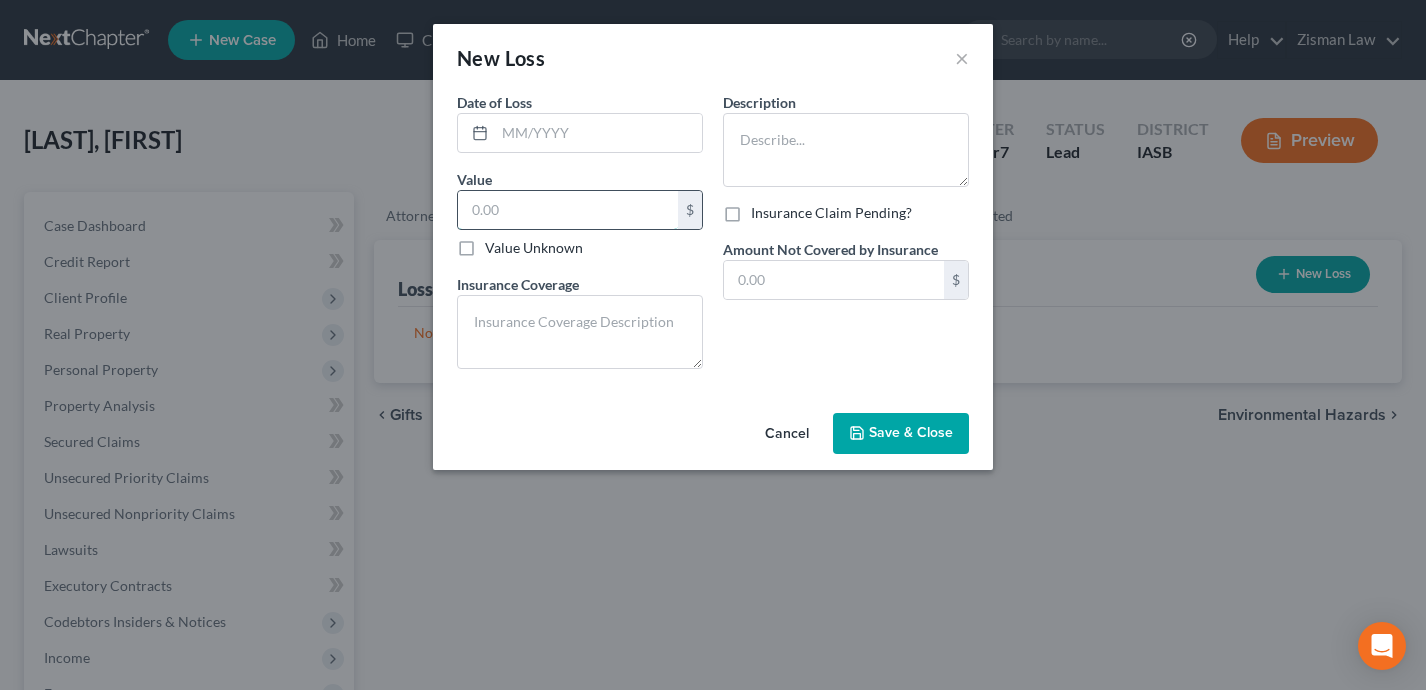 click at bounding box center (568, 210) 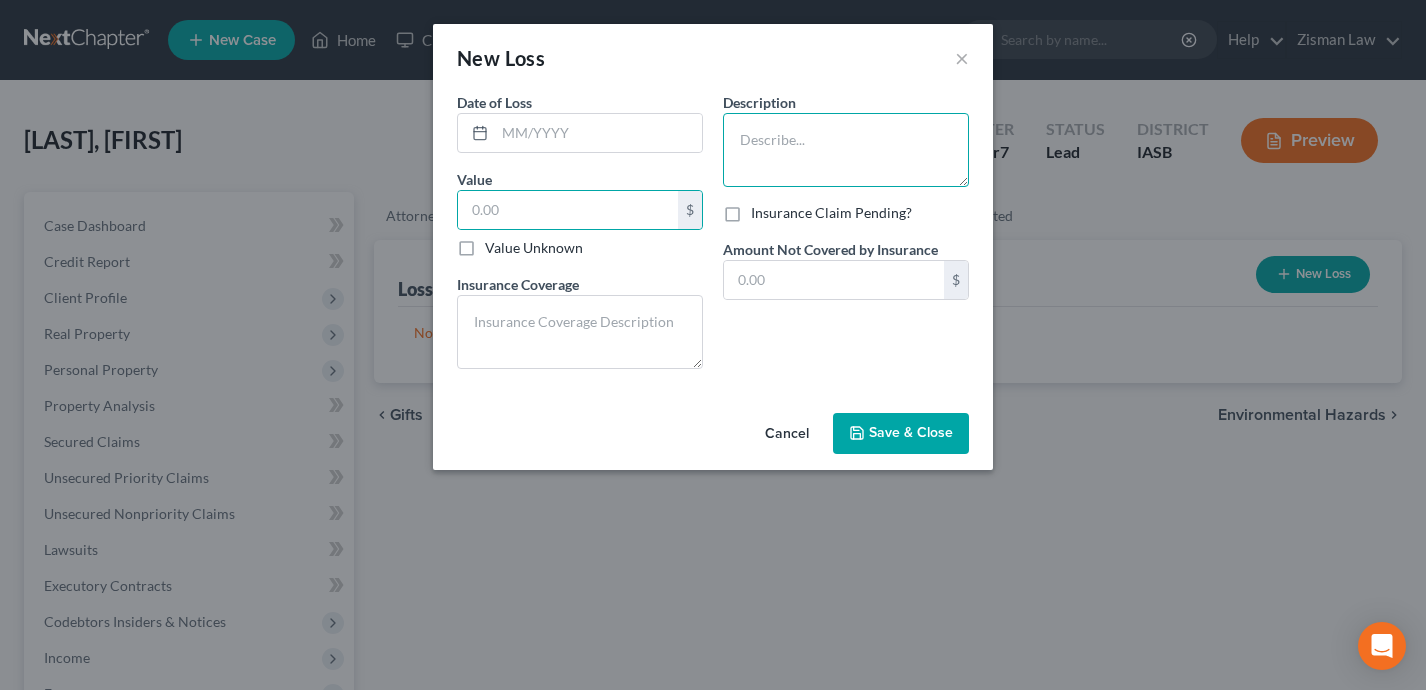 click at bounding box center (846, 150) 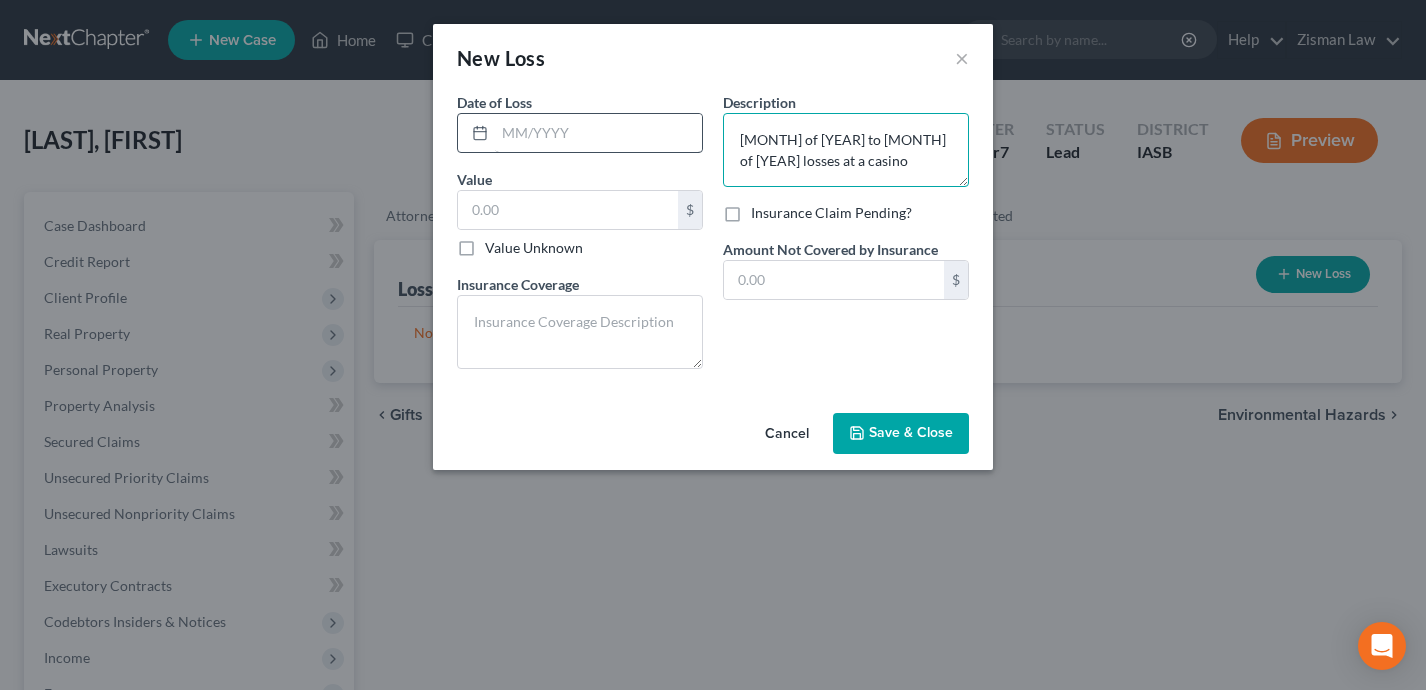 type on "[MONTH] of [YEAR] to [MONTH] of [YEAR] losses at a casino" 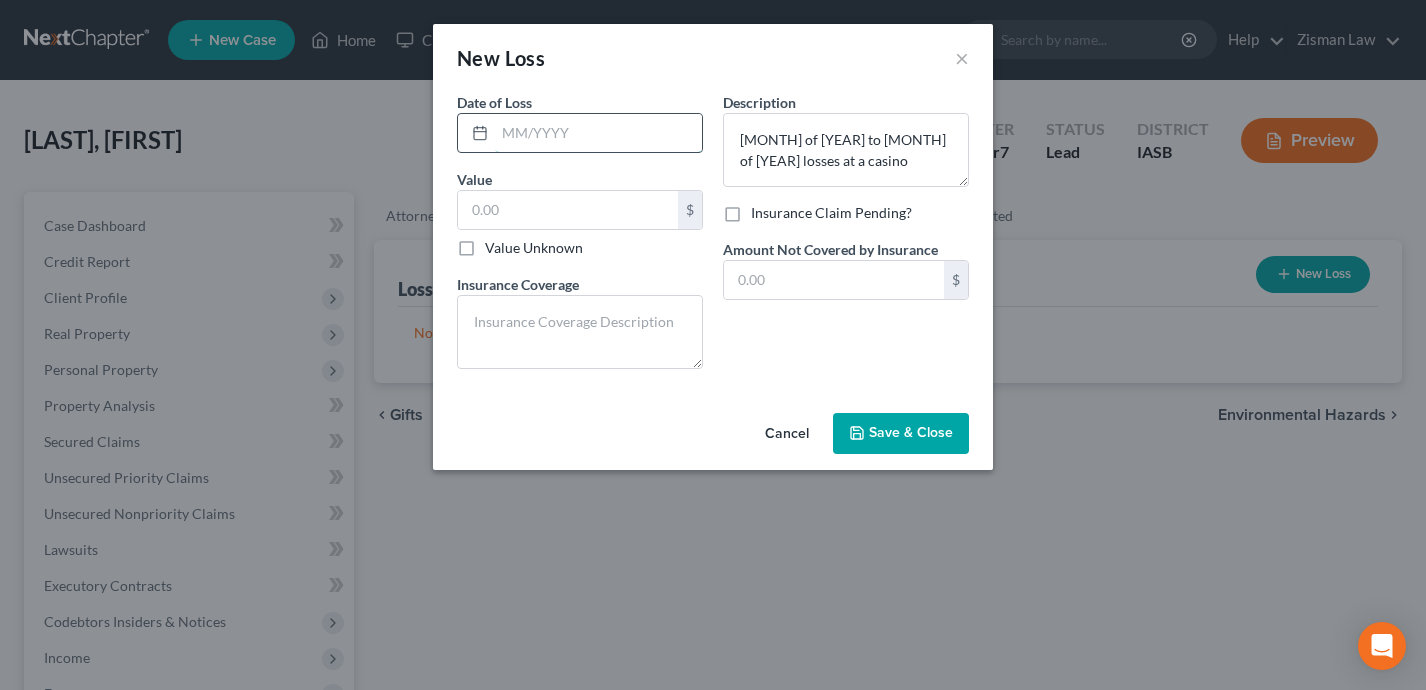 click at bounding box center (598, 133) 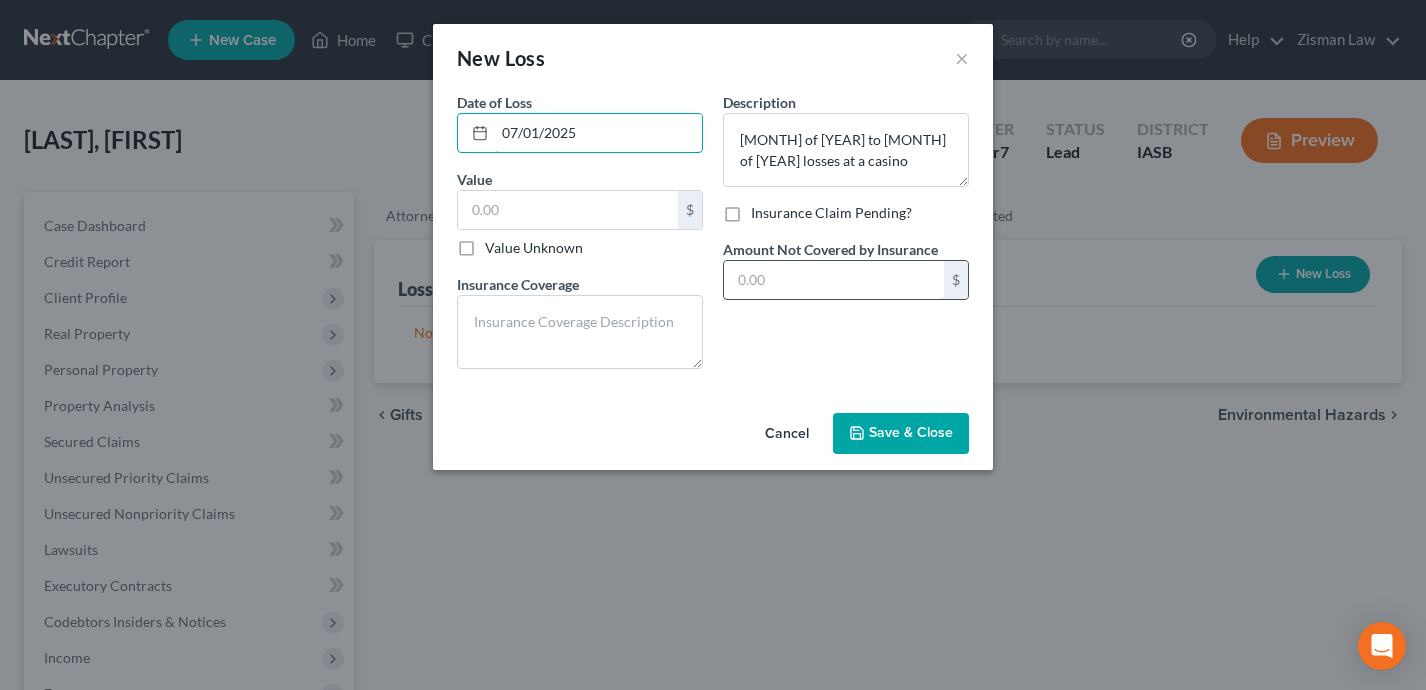type on "07/01/2025" 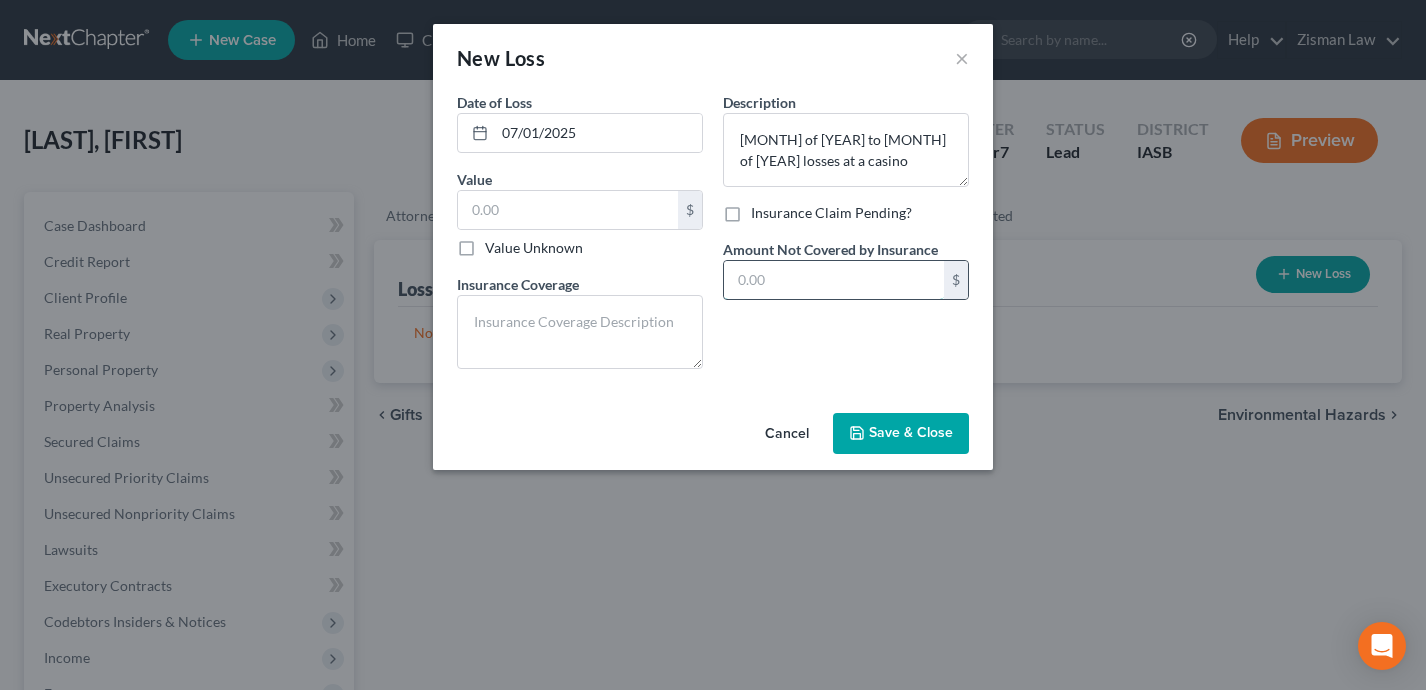 click at bounding box center [834, 280] 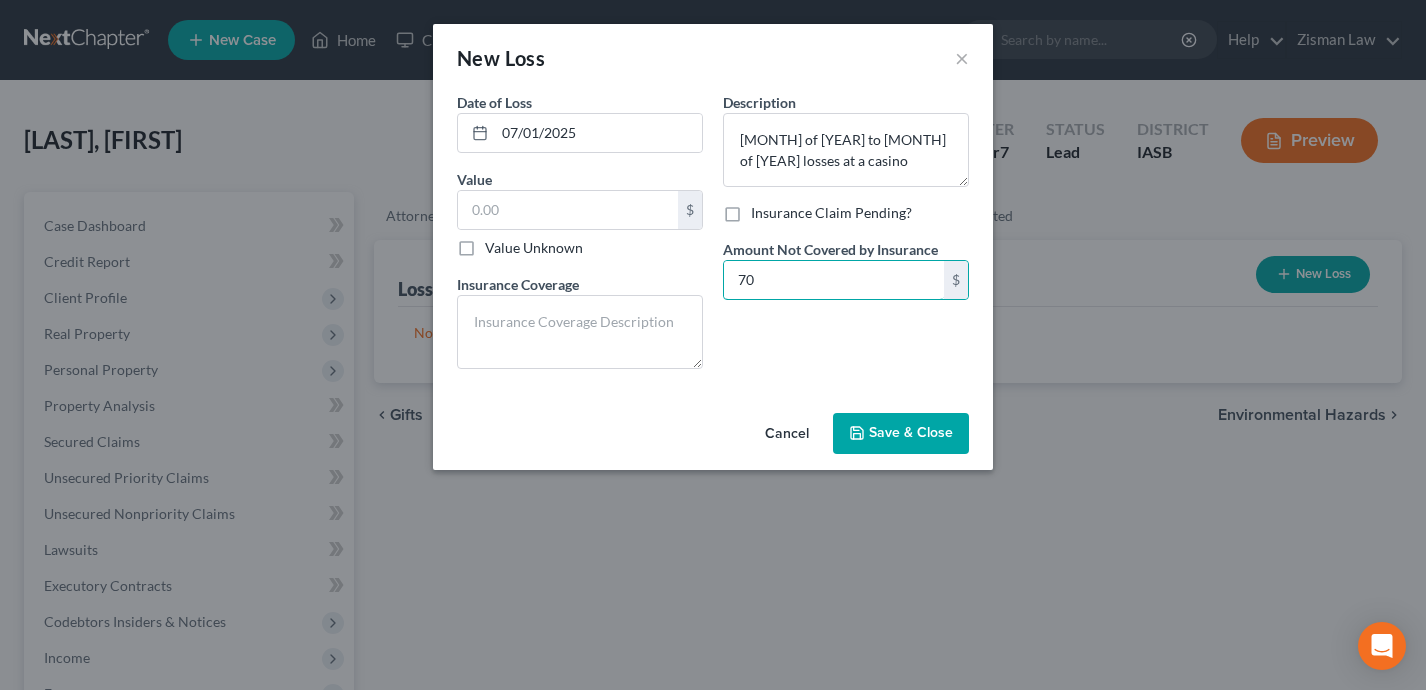 type on "7" 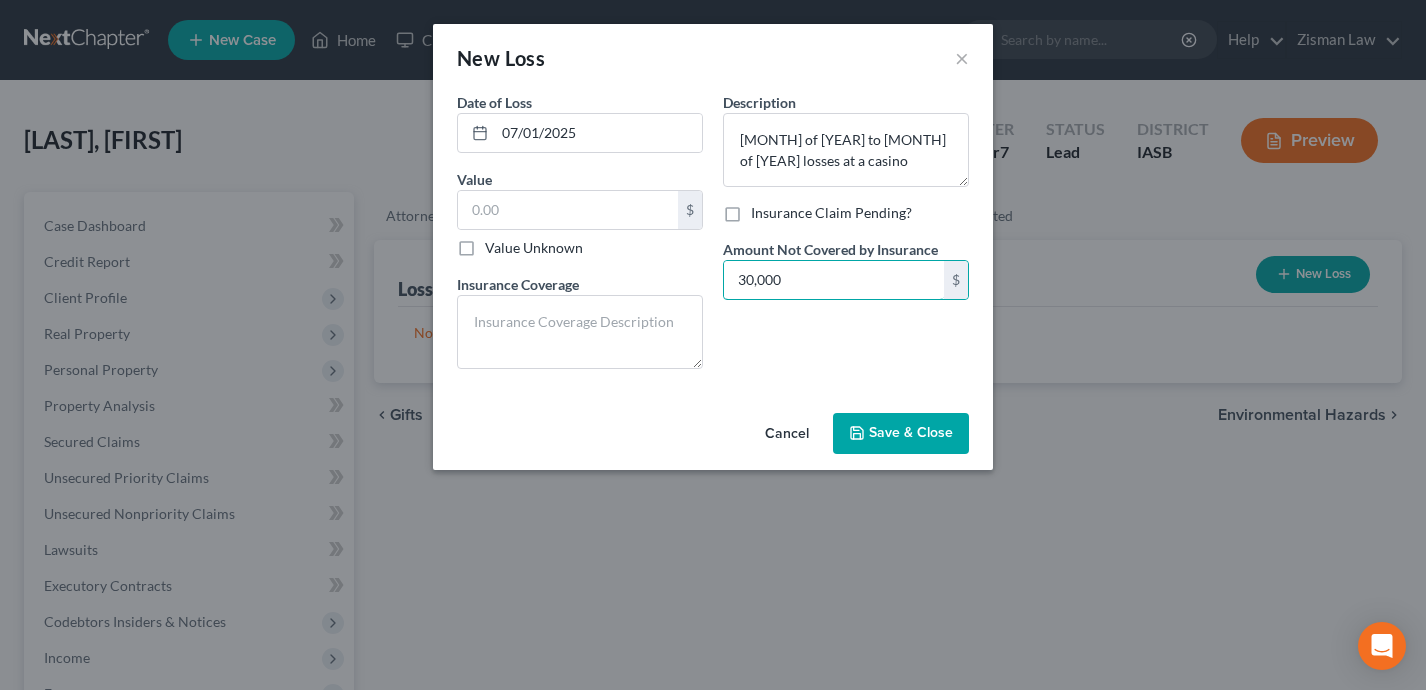 type on "30,000" 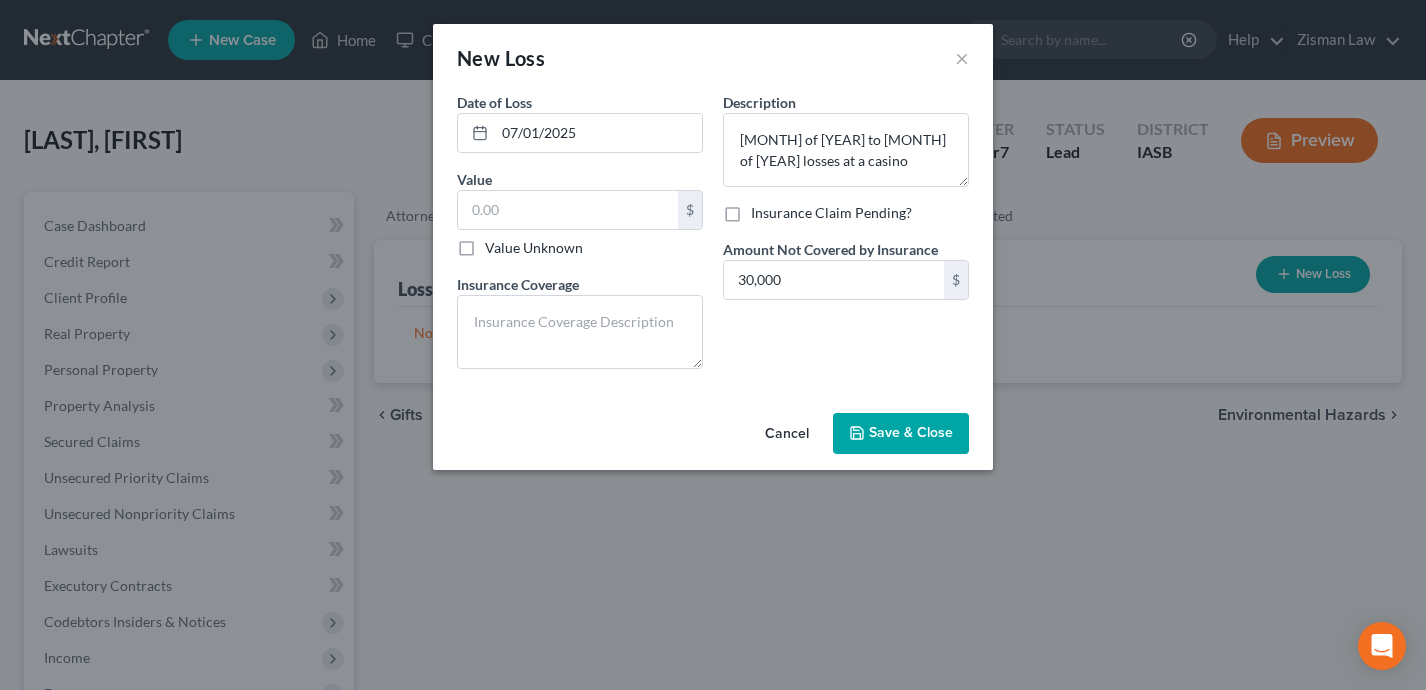 click on "Save & Close" at bounding box center [911, 433] 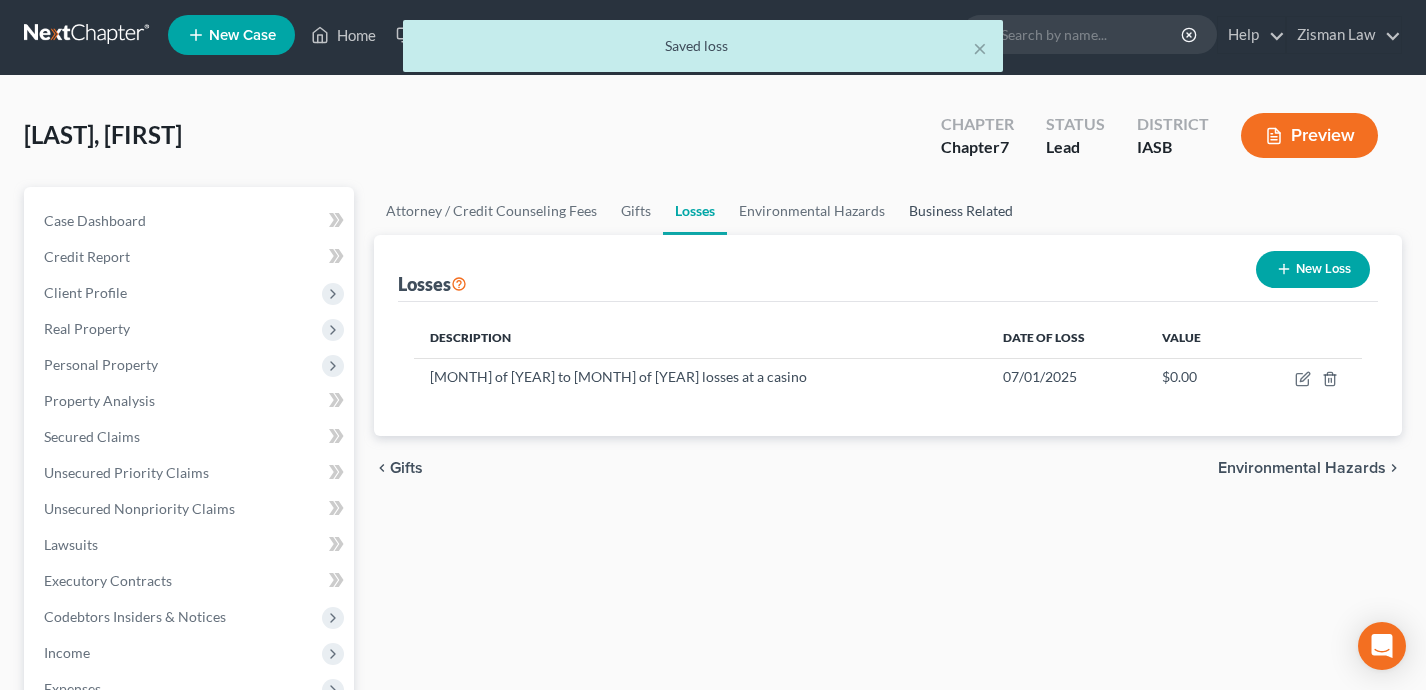 scroll, scrollTop: 0, scrollLeft: 0, axis: both 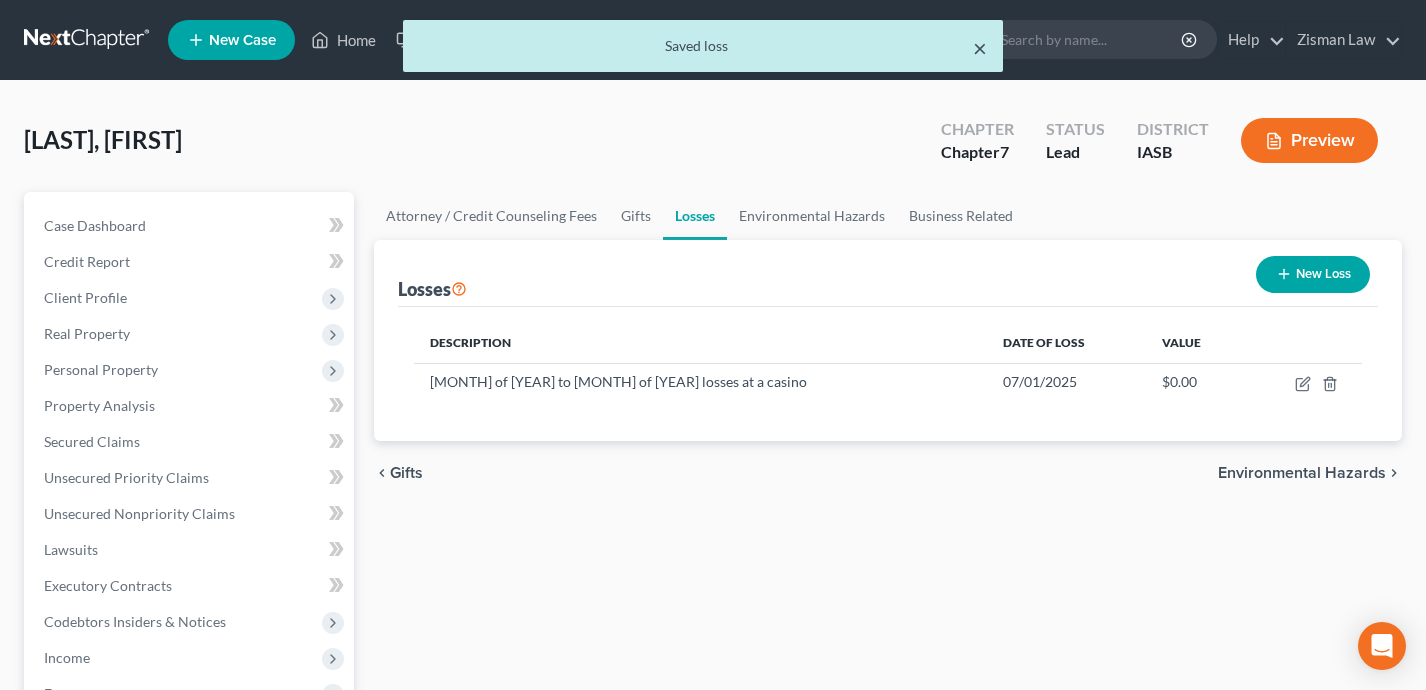 click on "×" at bounding box center [980, 48] 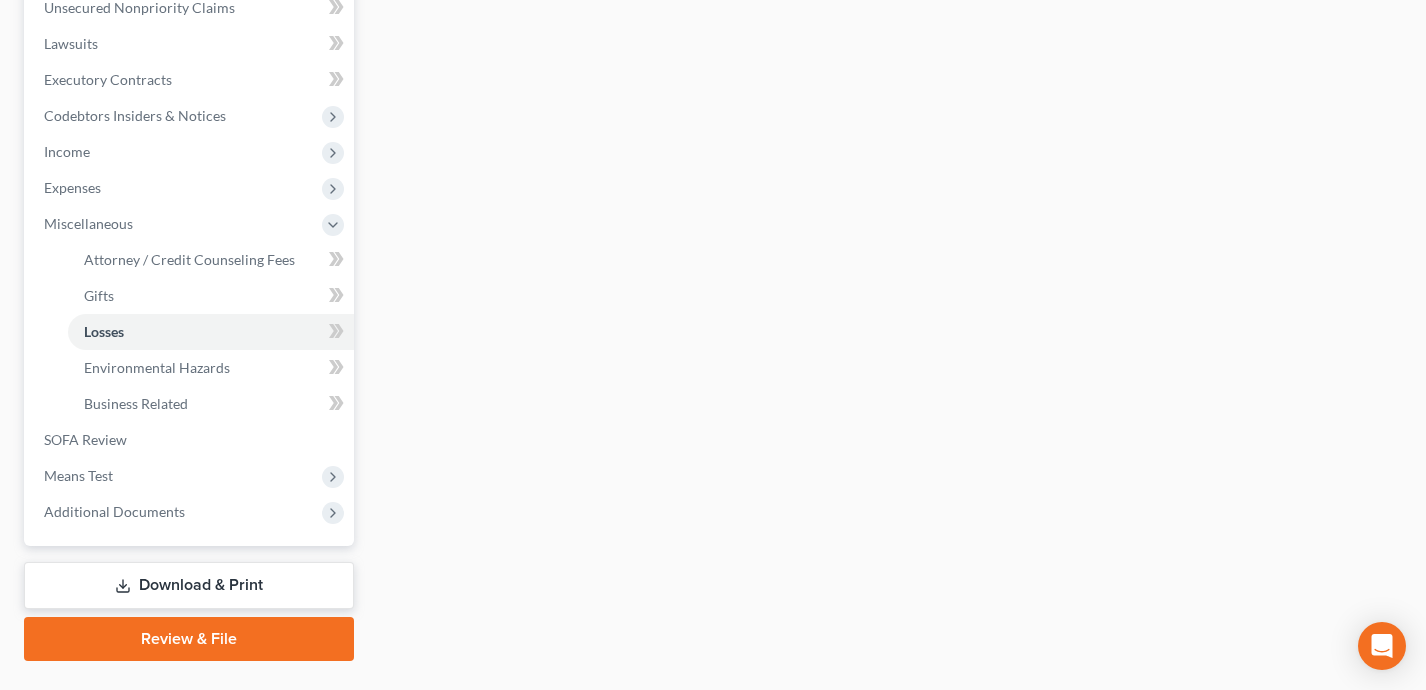 scroll, scrollTop: 551, scrollLeft: 0, axis: vertical 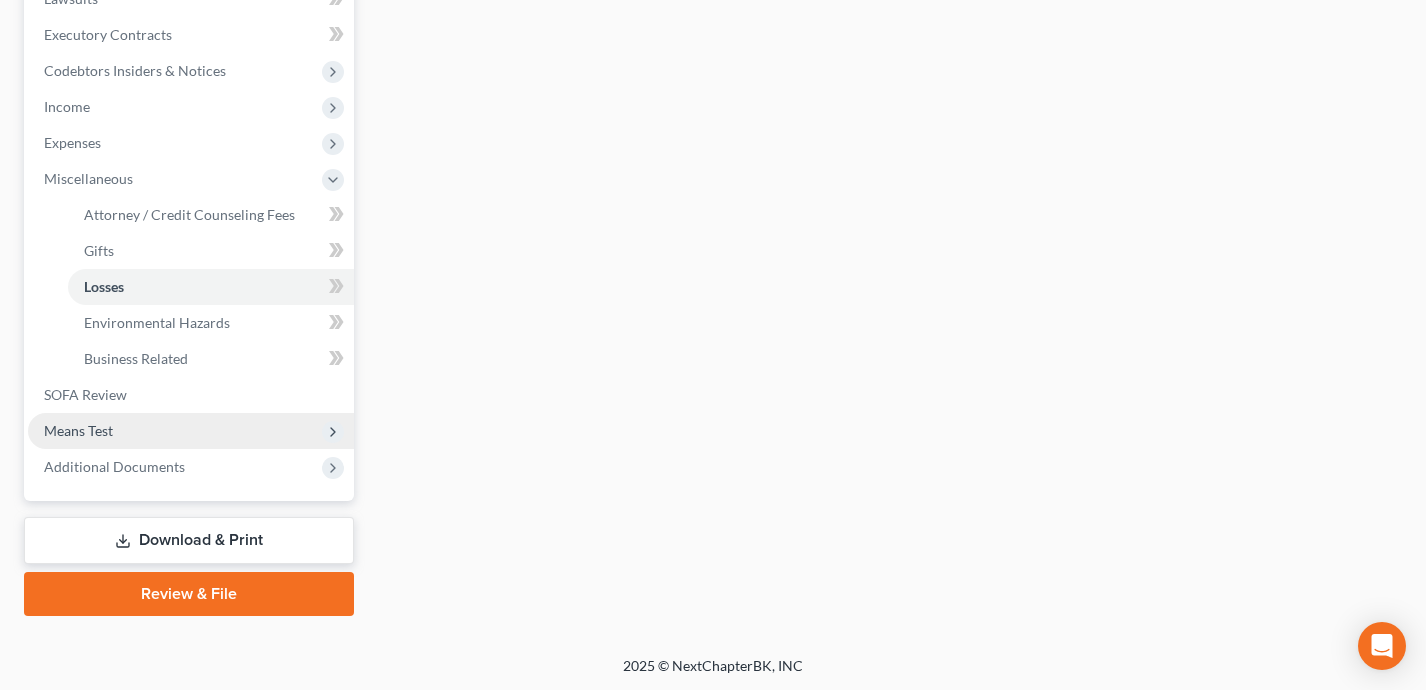 click on "Means Test" at bounding box center (191, 431) 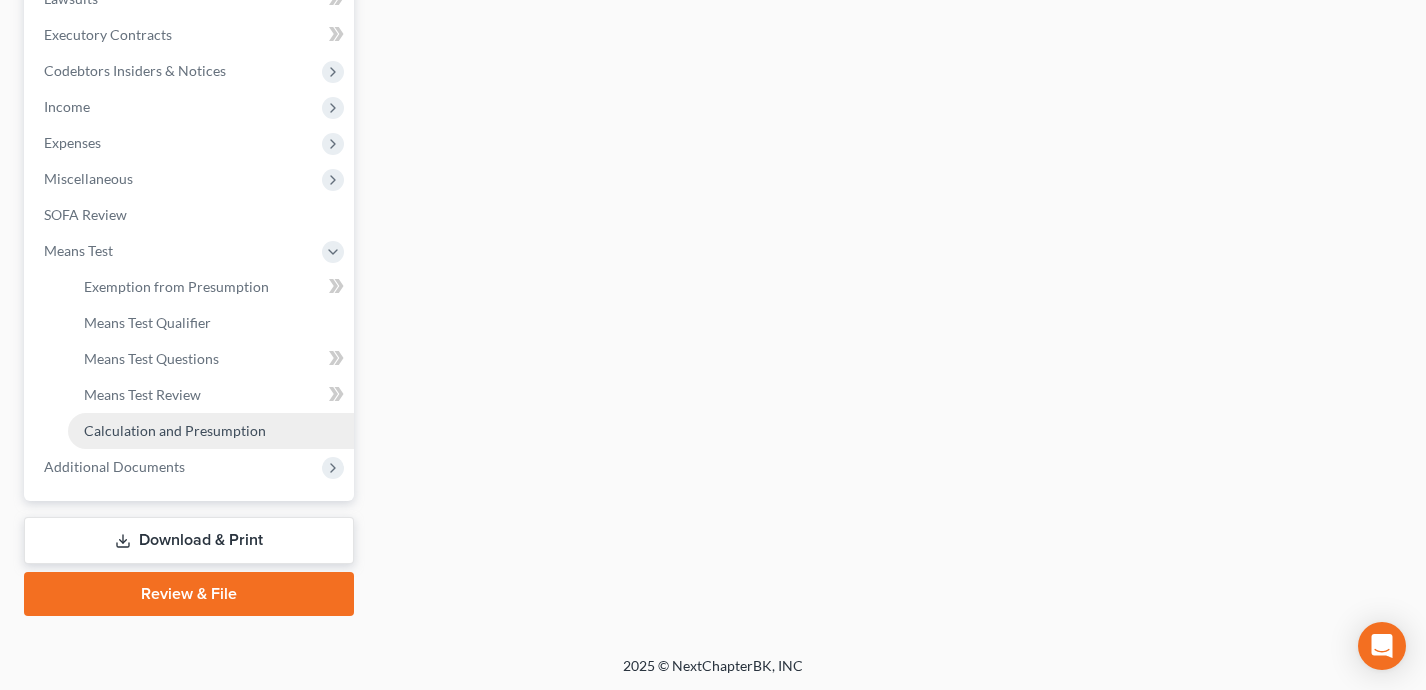 click on "Calculation and Presumption" at bounding box center (175, 430) 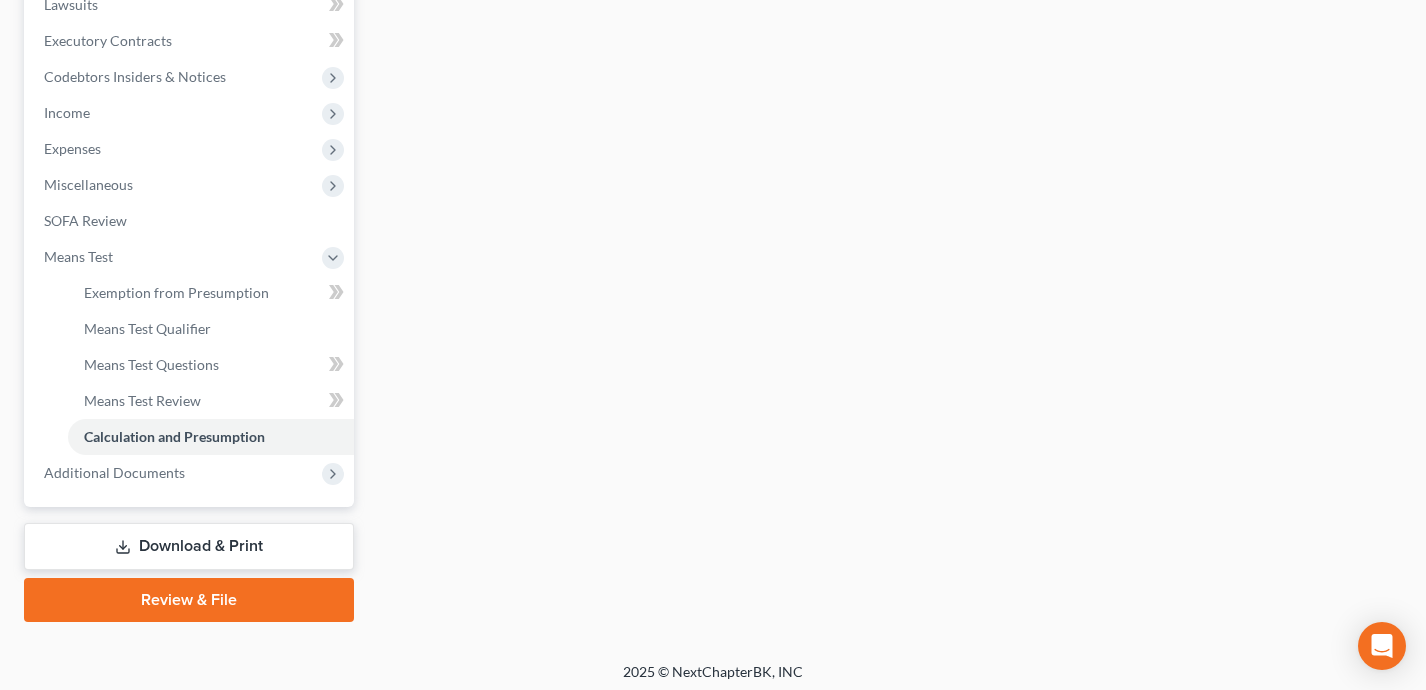 scroll, scrollTop: 551, scrollLeft: 0, axis: vertical 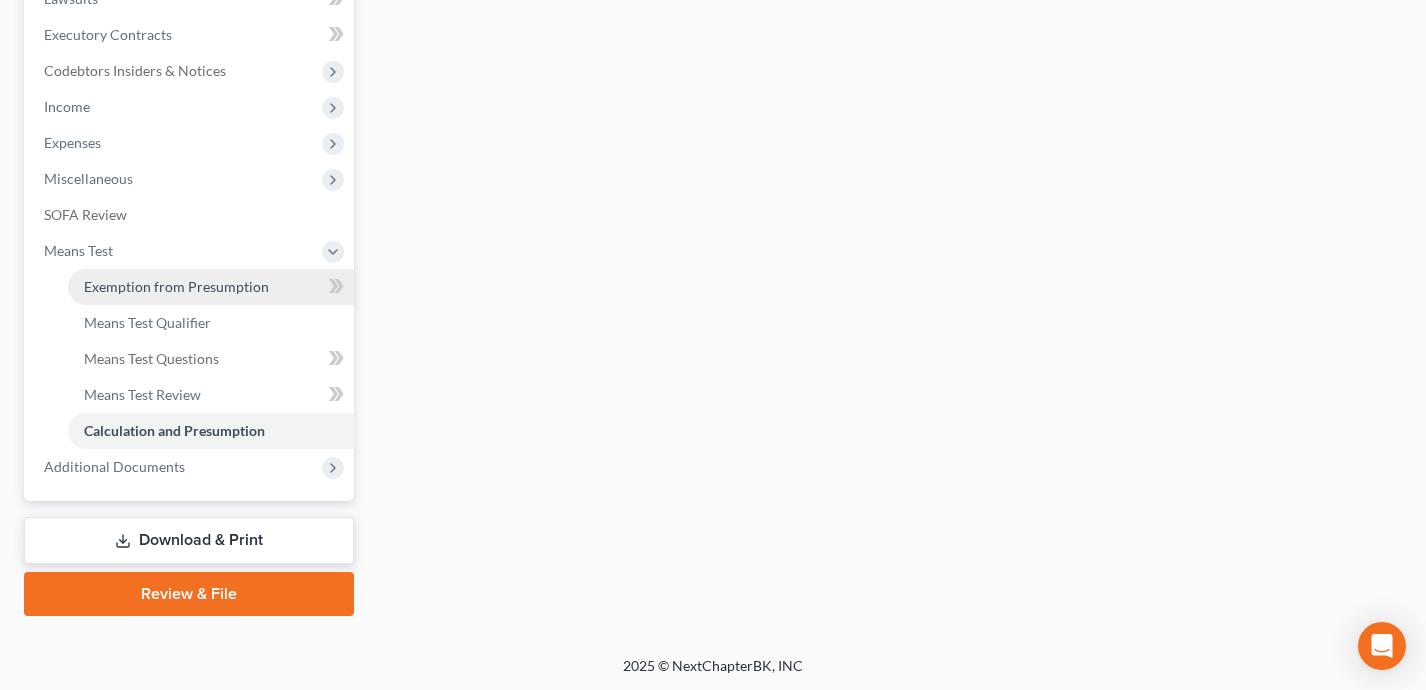 click on "Exemption from Presumption" at bounding box center (211, 287) 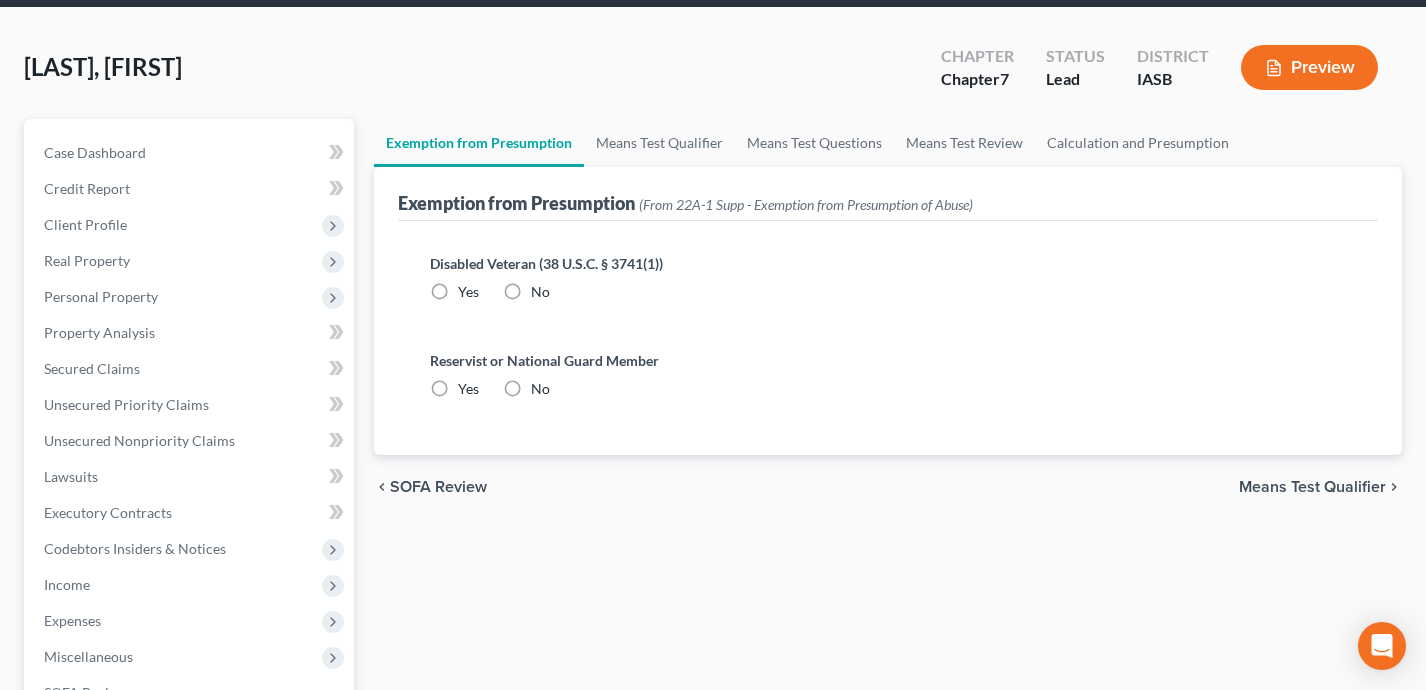 scroll, scrollTop: 79, scrollLeft: 0, axis: vertical 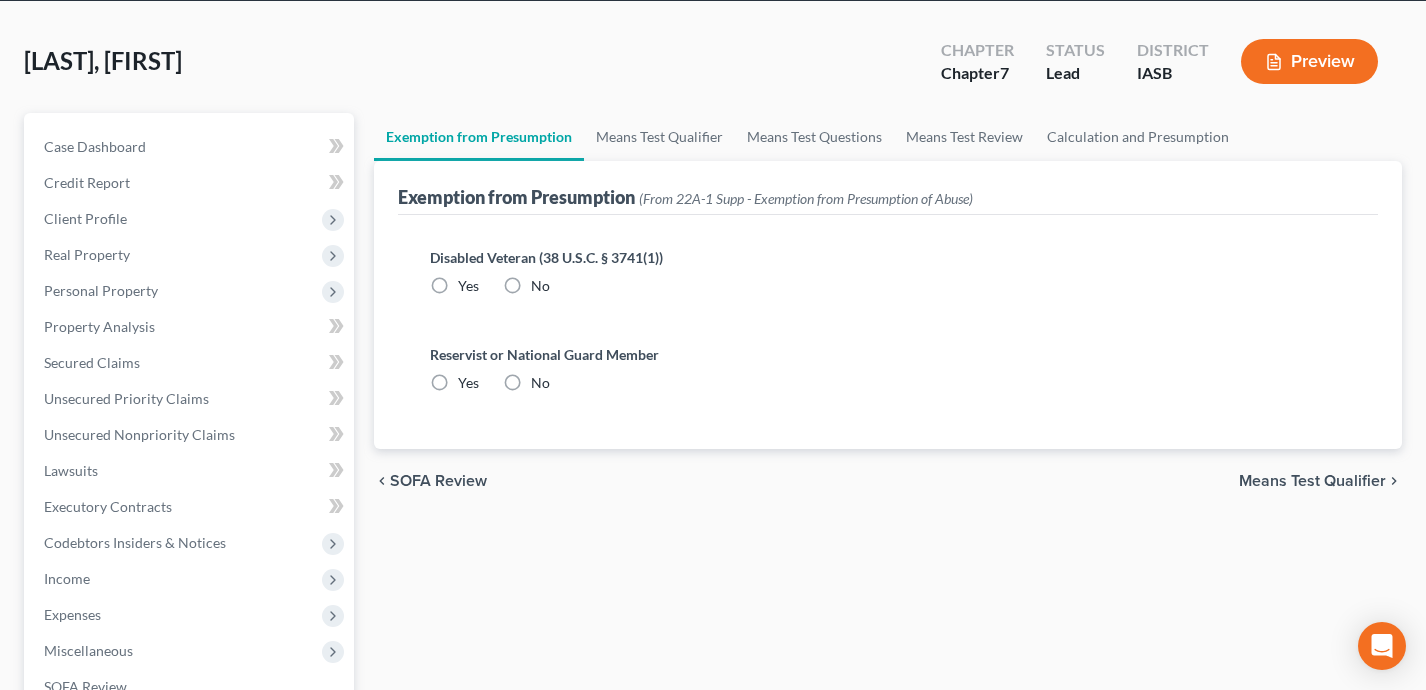 click on "Yes" at bounding box center [468, 286] 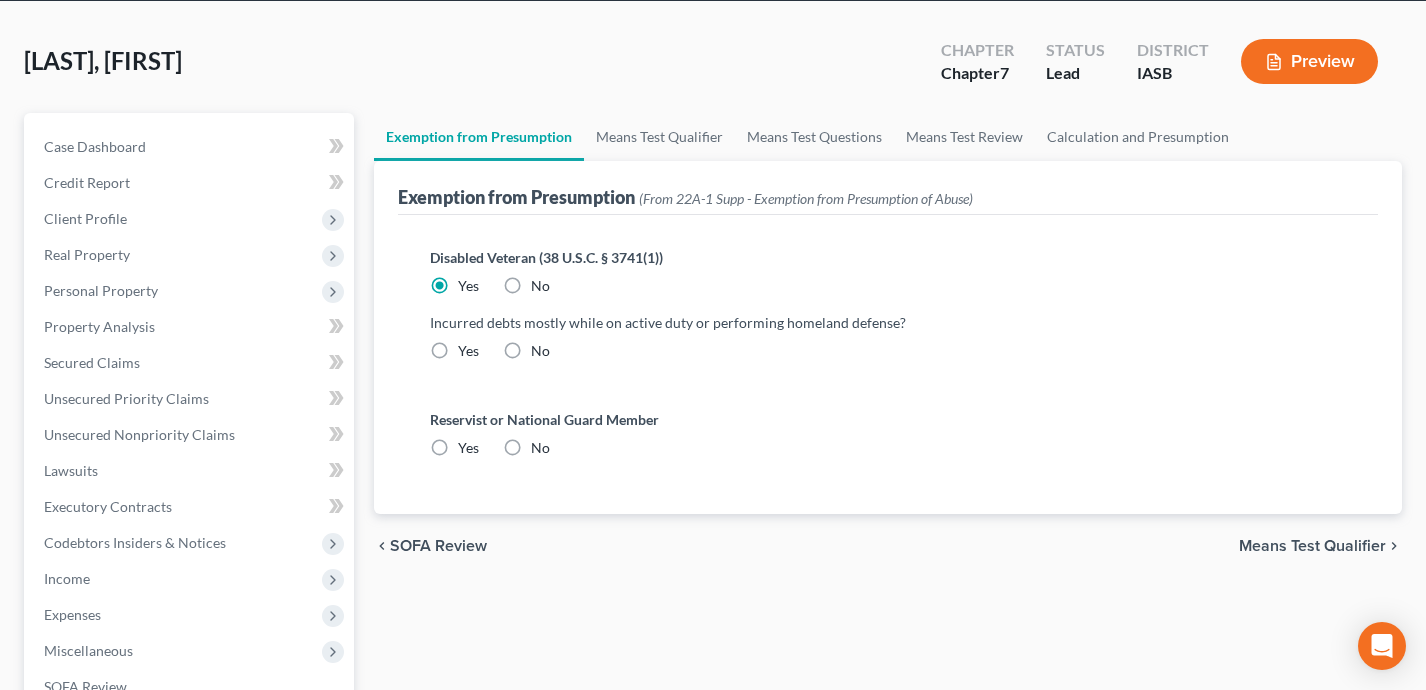 drag, startPoint x: 513, startPoint y: 343, endPoint x: 559, endPoint y: 428, distance: 96.64885 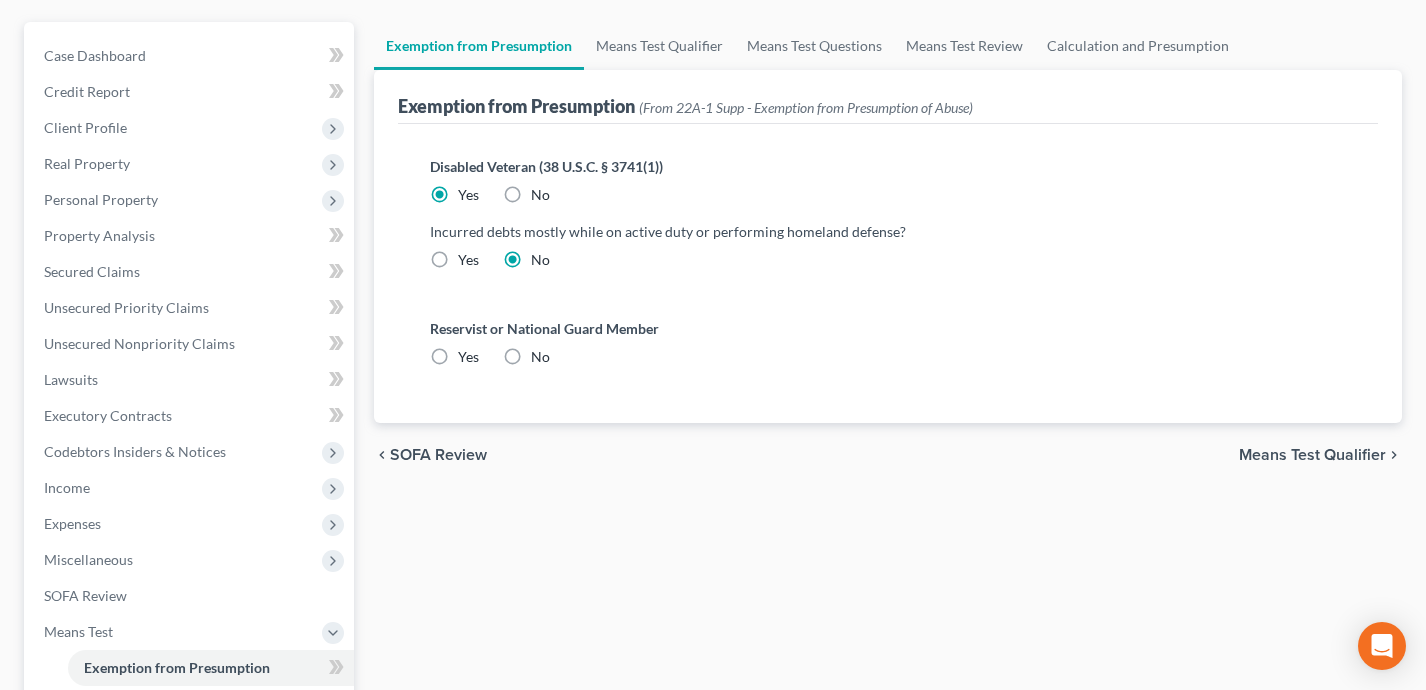 scroll, scrollTop: 207, scrollLeft: 0, axis: vertical 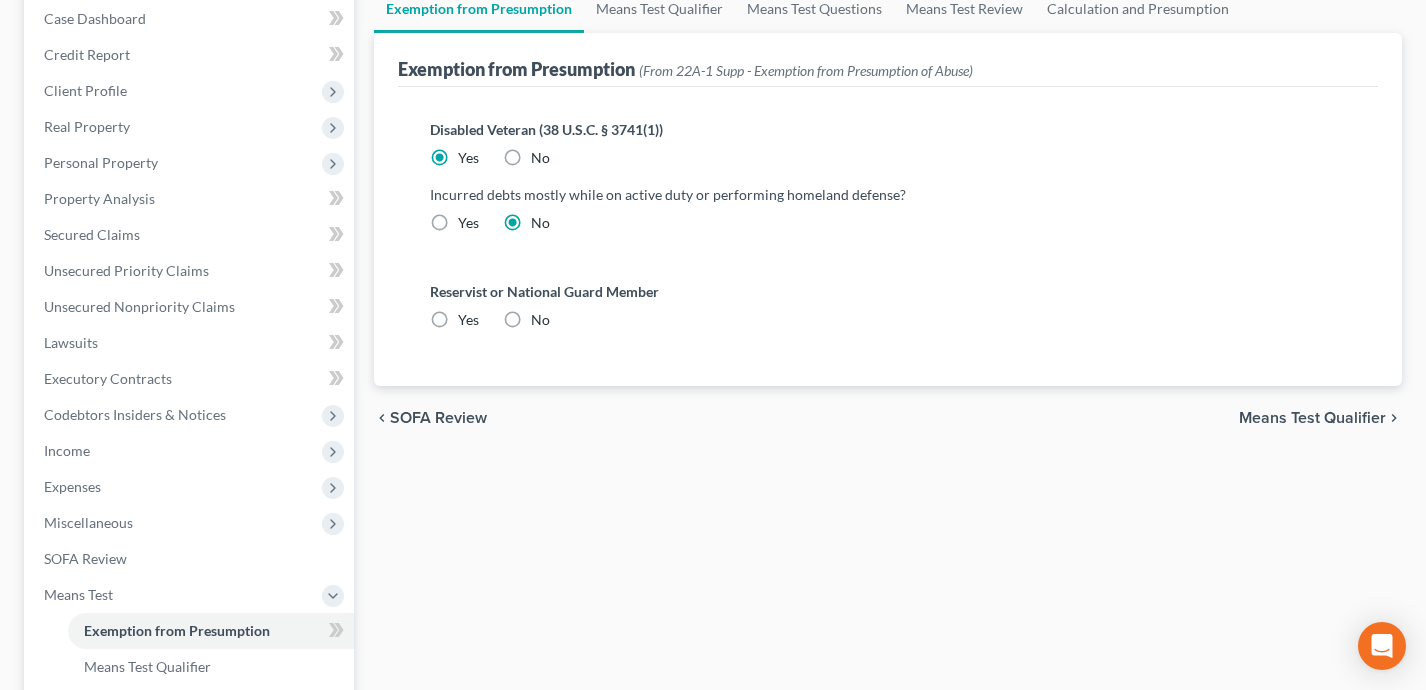 click on "No" at bounding box center [540, 320] 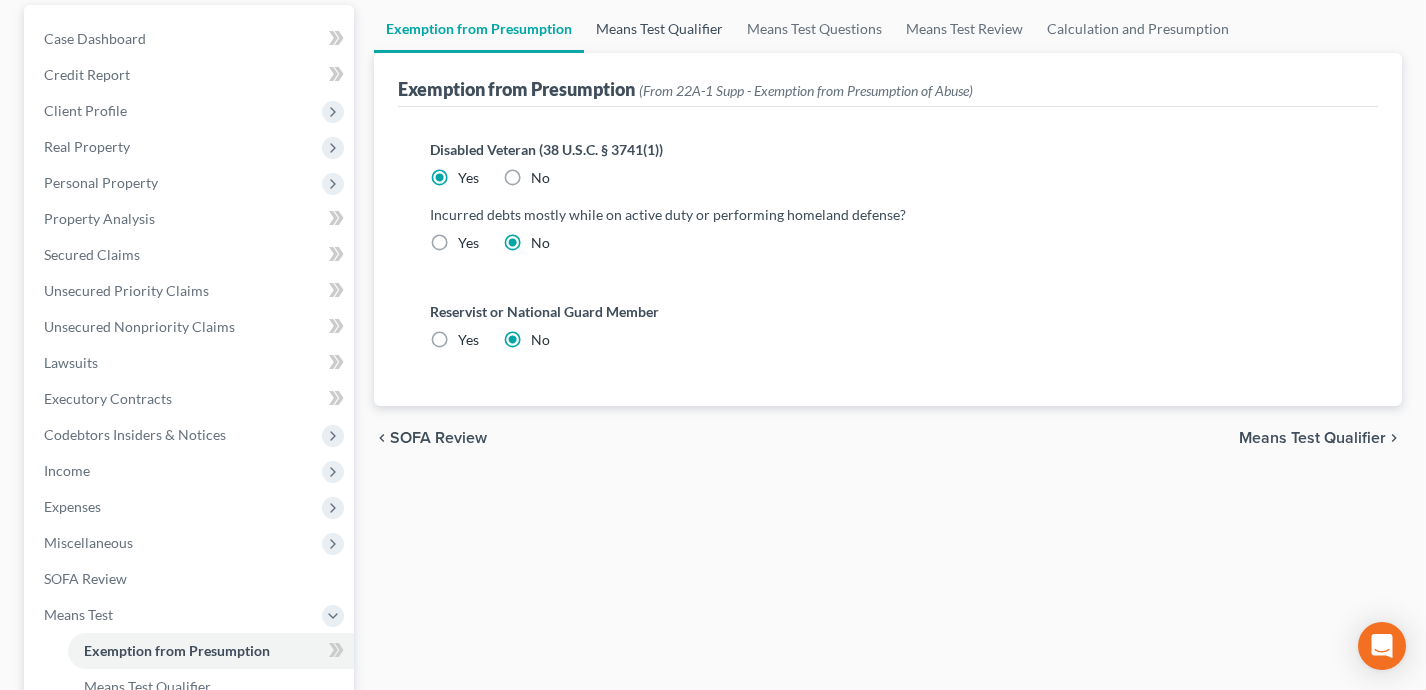 click on "Means Test Qualifier" at bounding box center (659, 29) 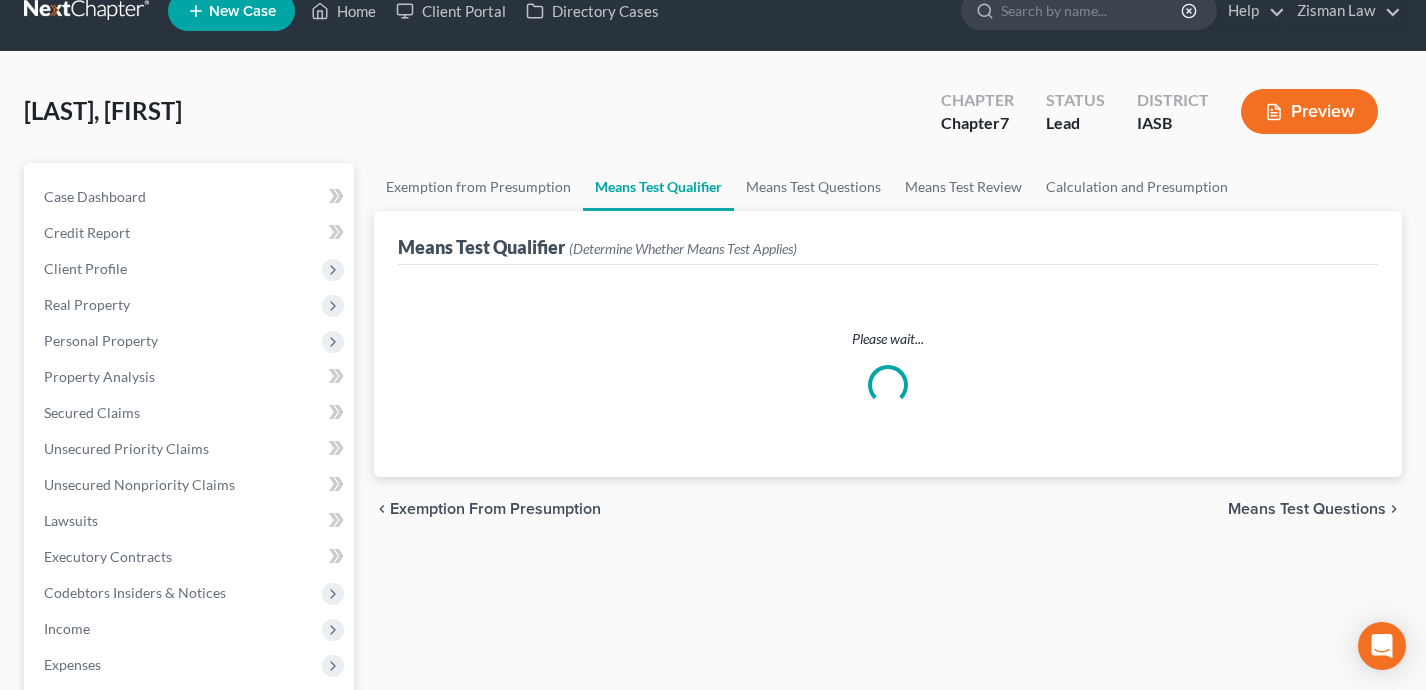 scroll, scrollTop: 0, scrollLeft: 0, axis: both 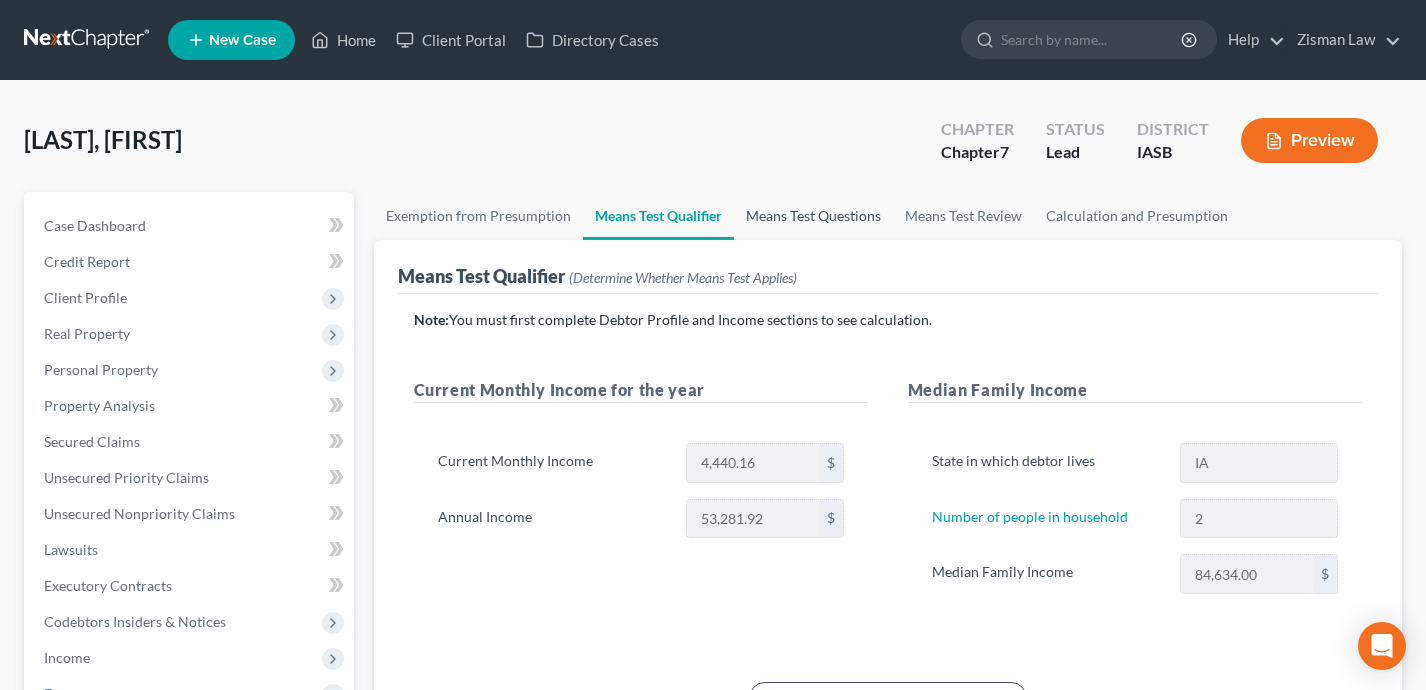 click on "Means Test Questions" at bounding box center [813, 216] 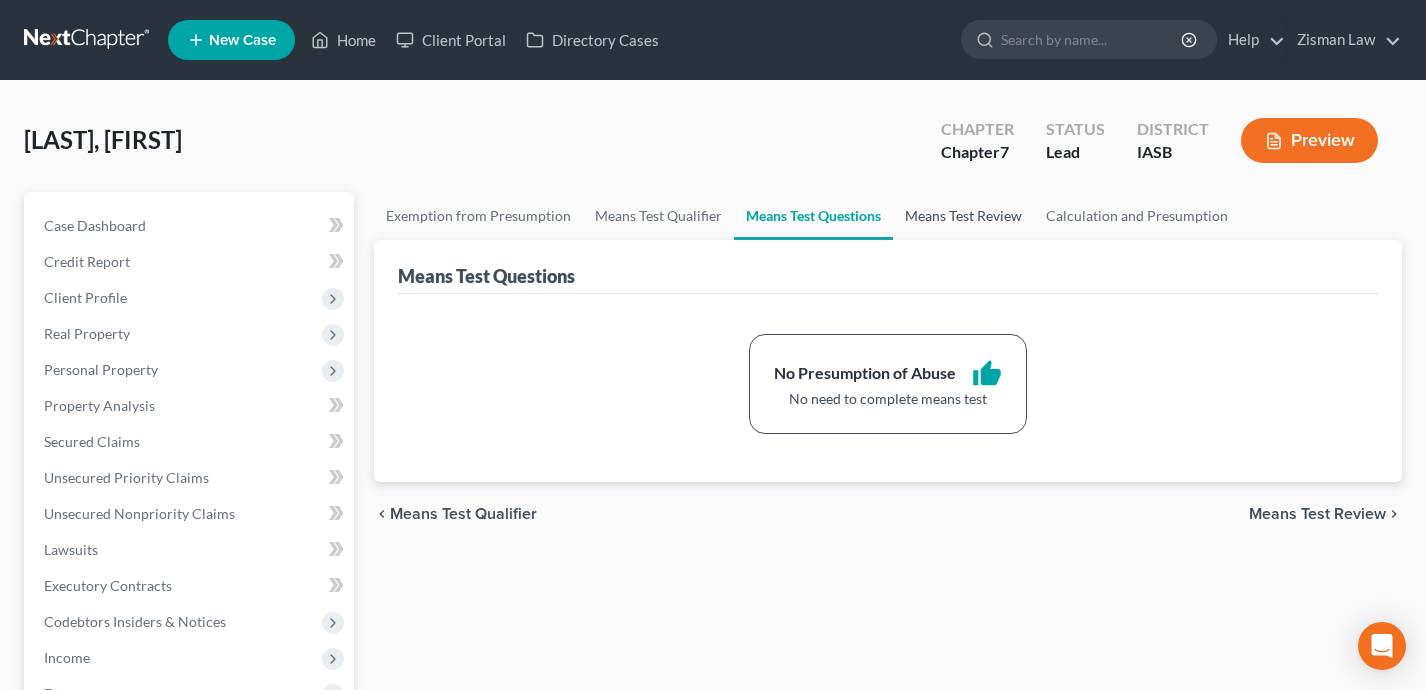 click on "Means Test Review" at bounding box center [963, 216] 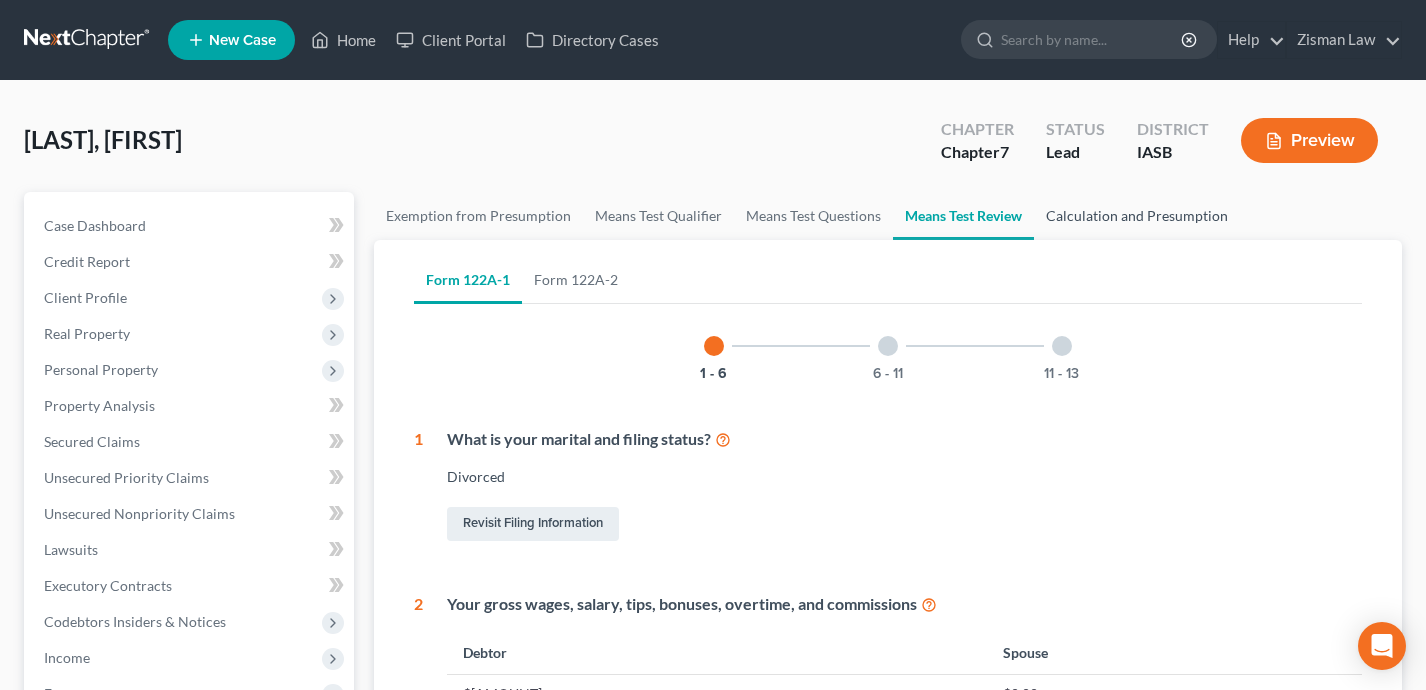 click on "Calculation and Presumption" at bounding box center (1137, 216) 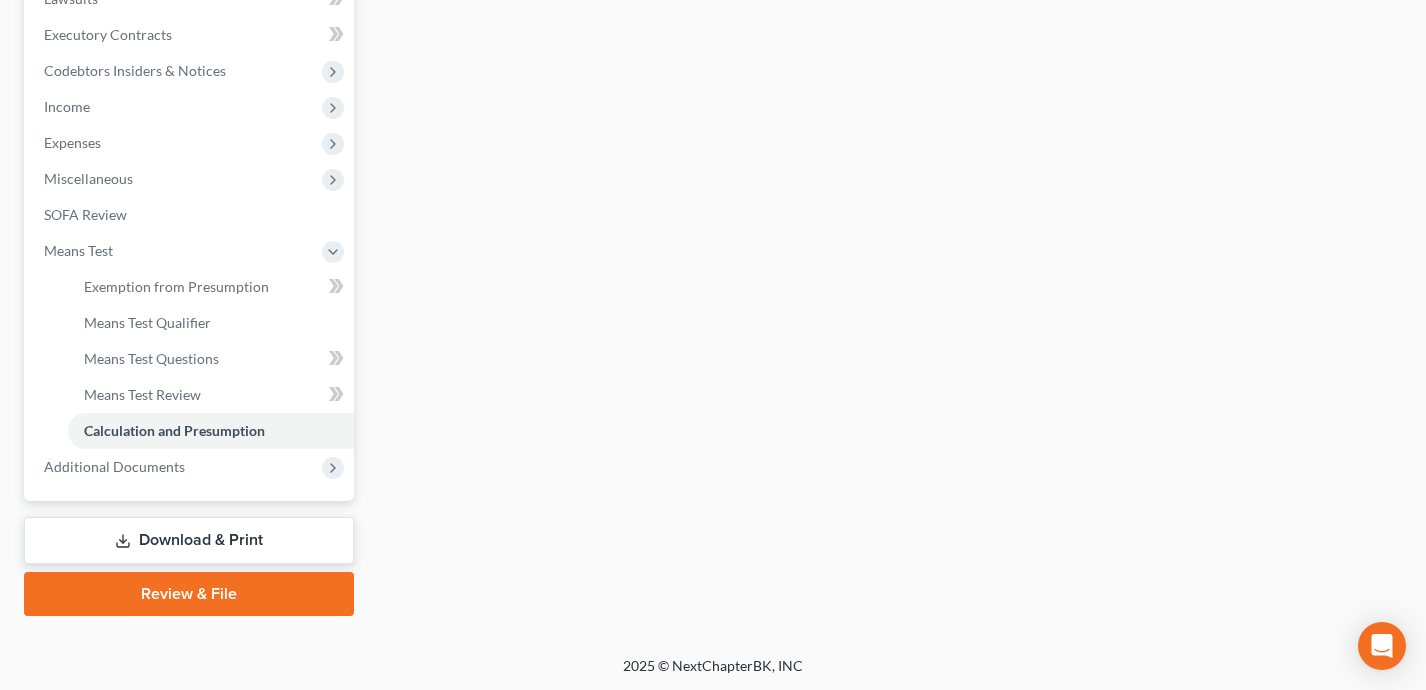 scroll, scrollTop: 537, scrollLeft: 0, axis: vertical 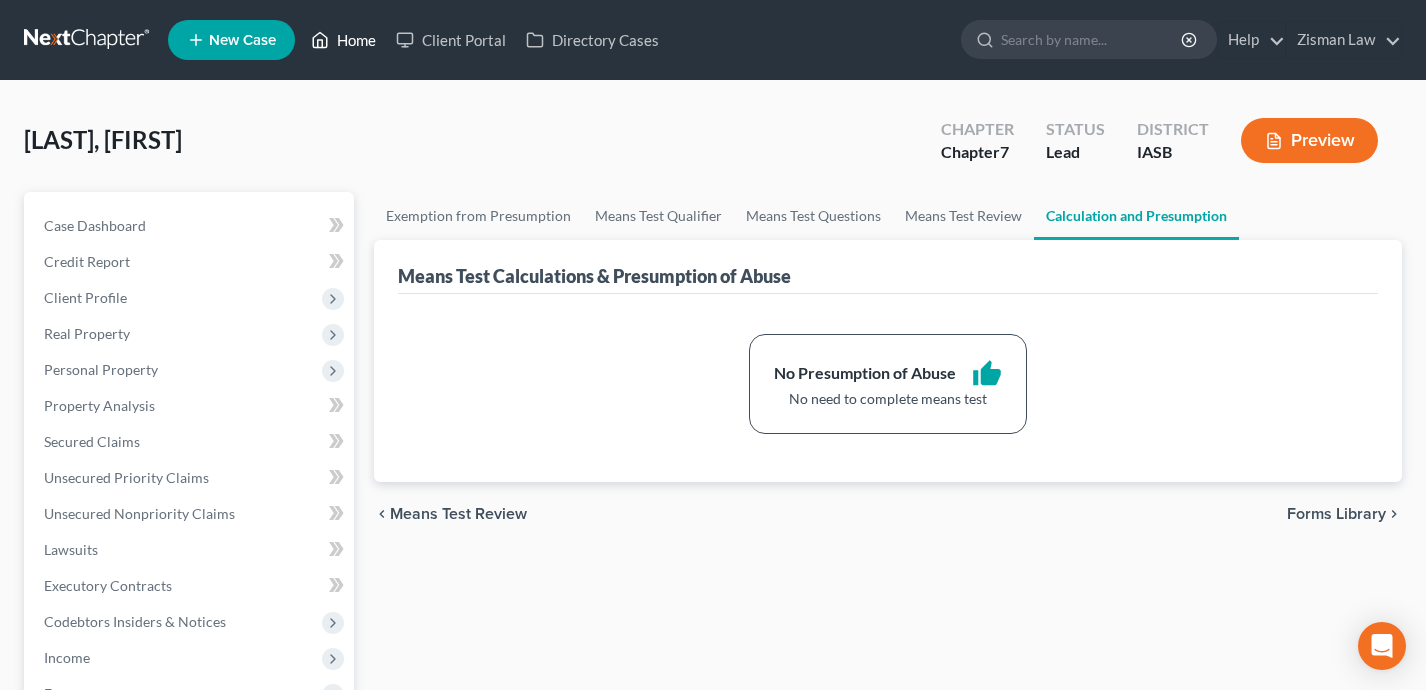 click on "Home" at bounding box center [343, 40] 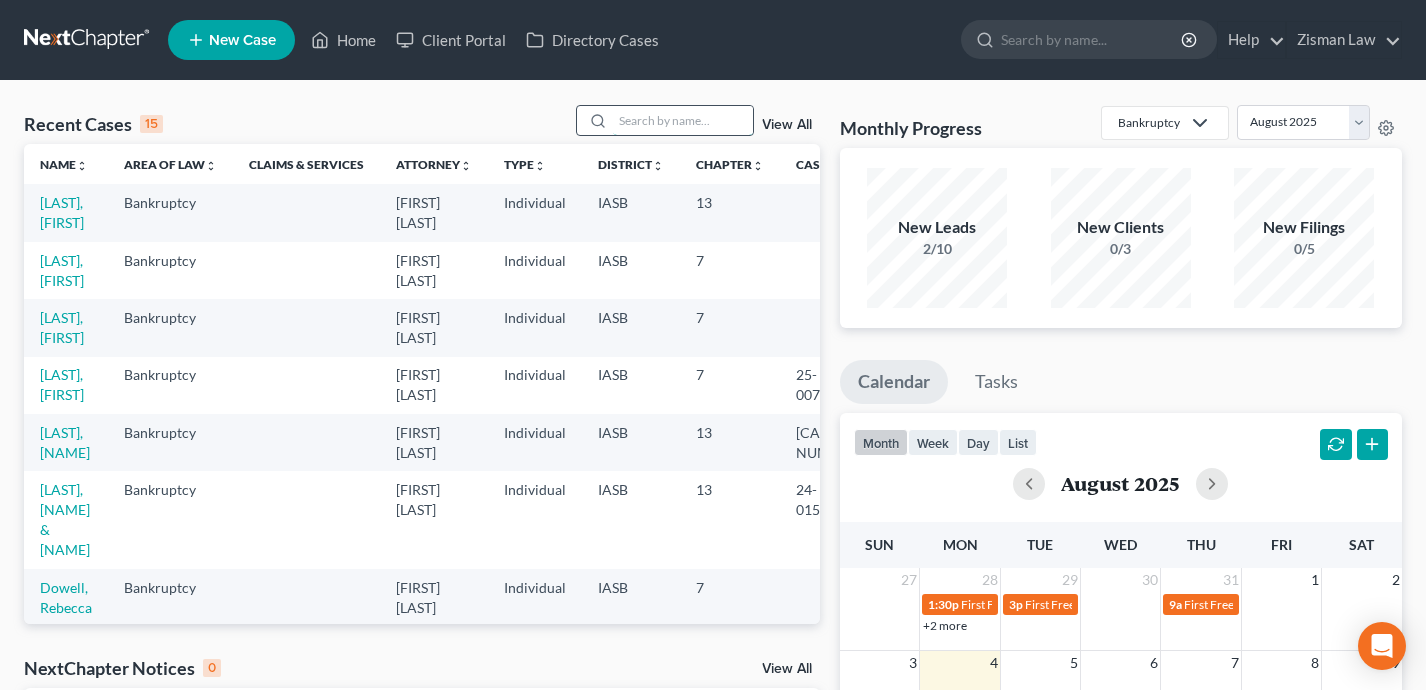 click at bounding box center (683, 120) 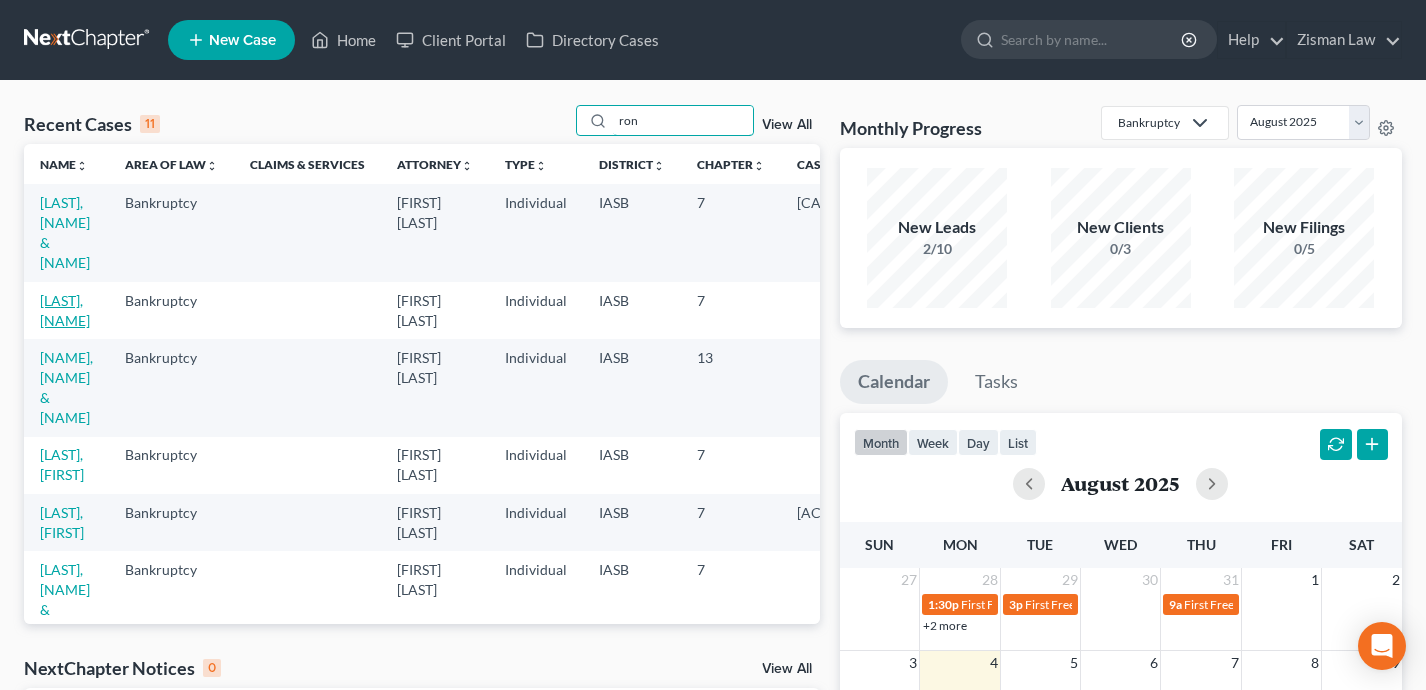 type on "ron" 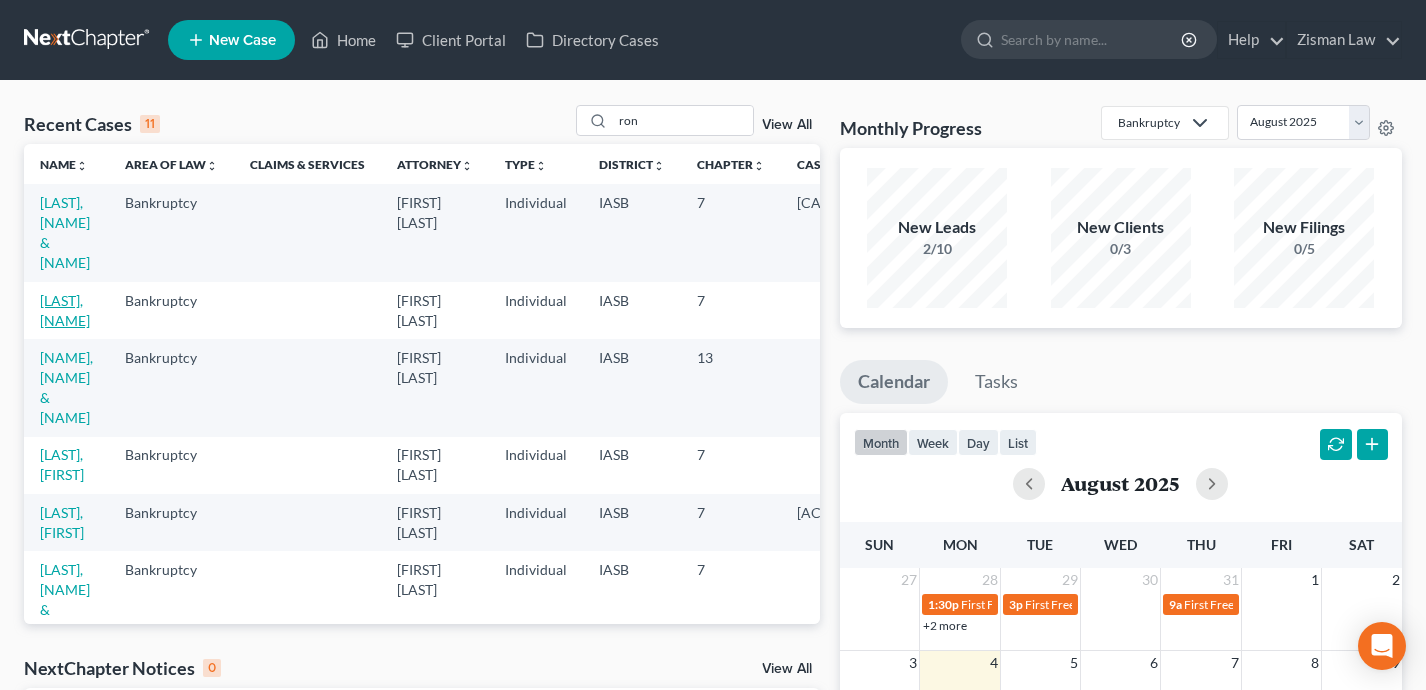 click on "[LAST], [NAME]" at bounding box center (65, 310) 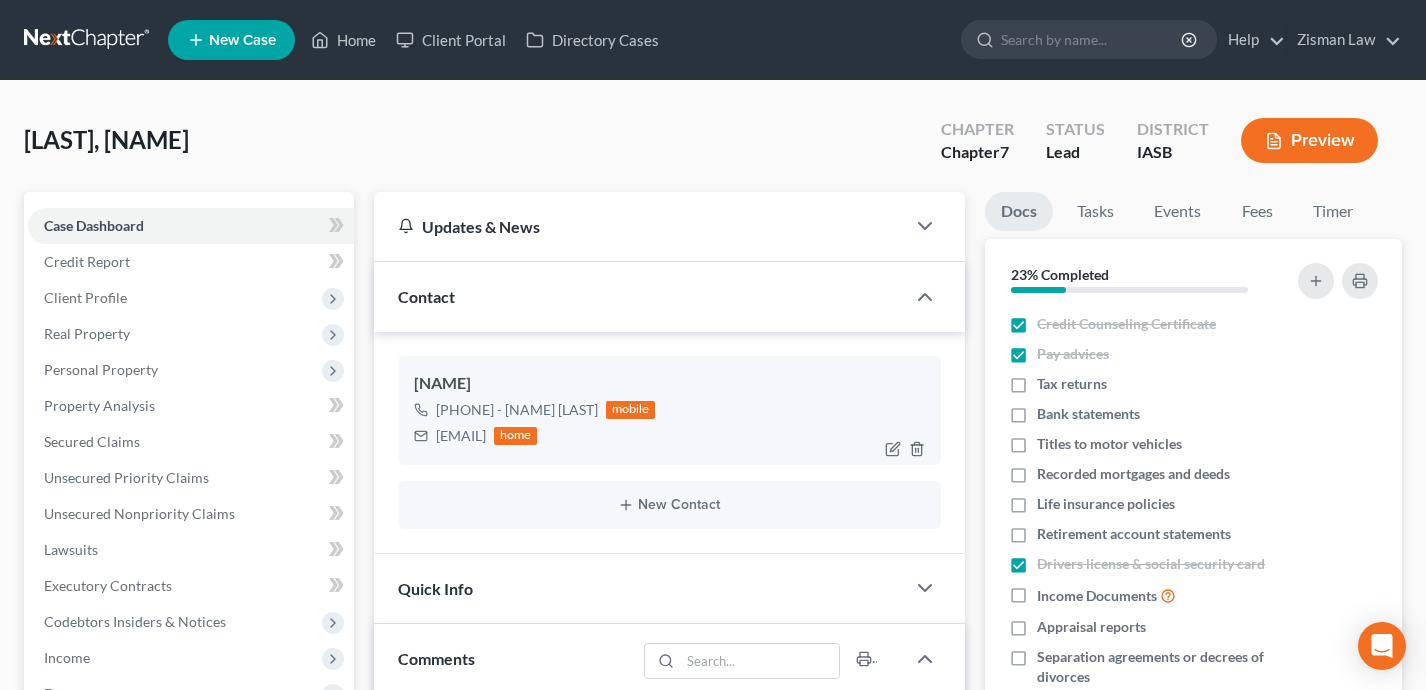 scroll, scrollTop: 146, scrollLeft: 0, axis: vertical 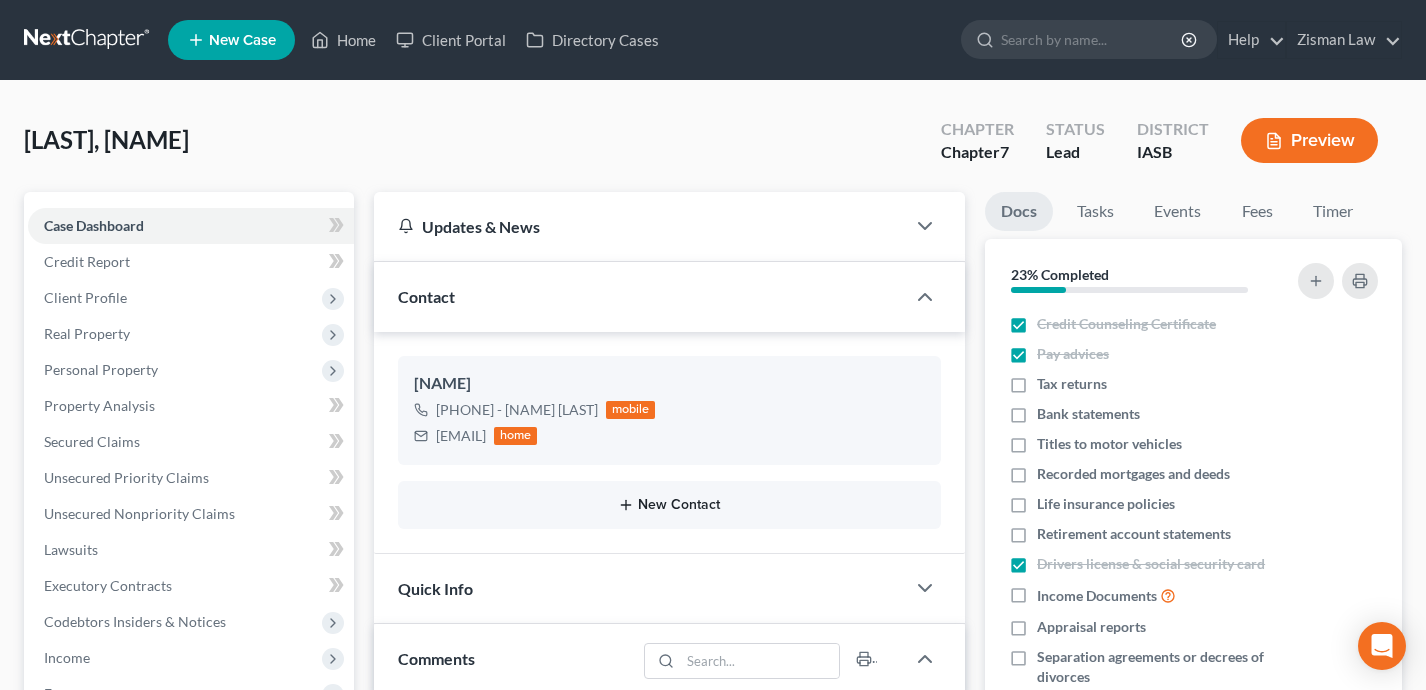 copy on "[EMAIL]" 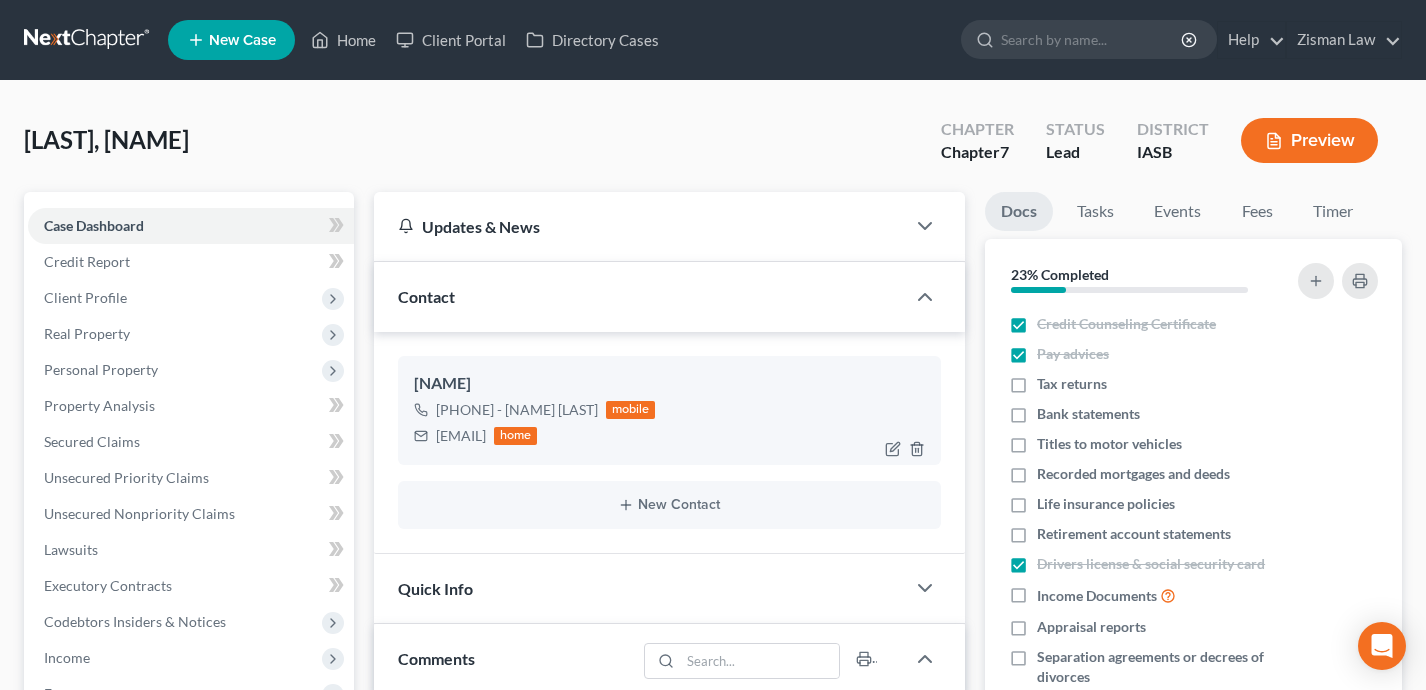scroll, scrollTop: 1344, scrollLeft: 0, axis: vertical 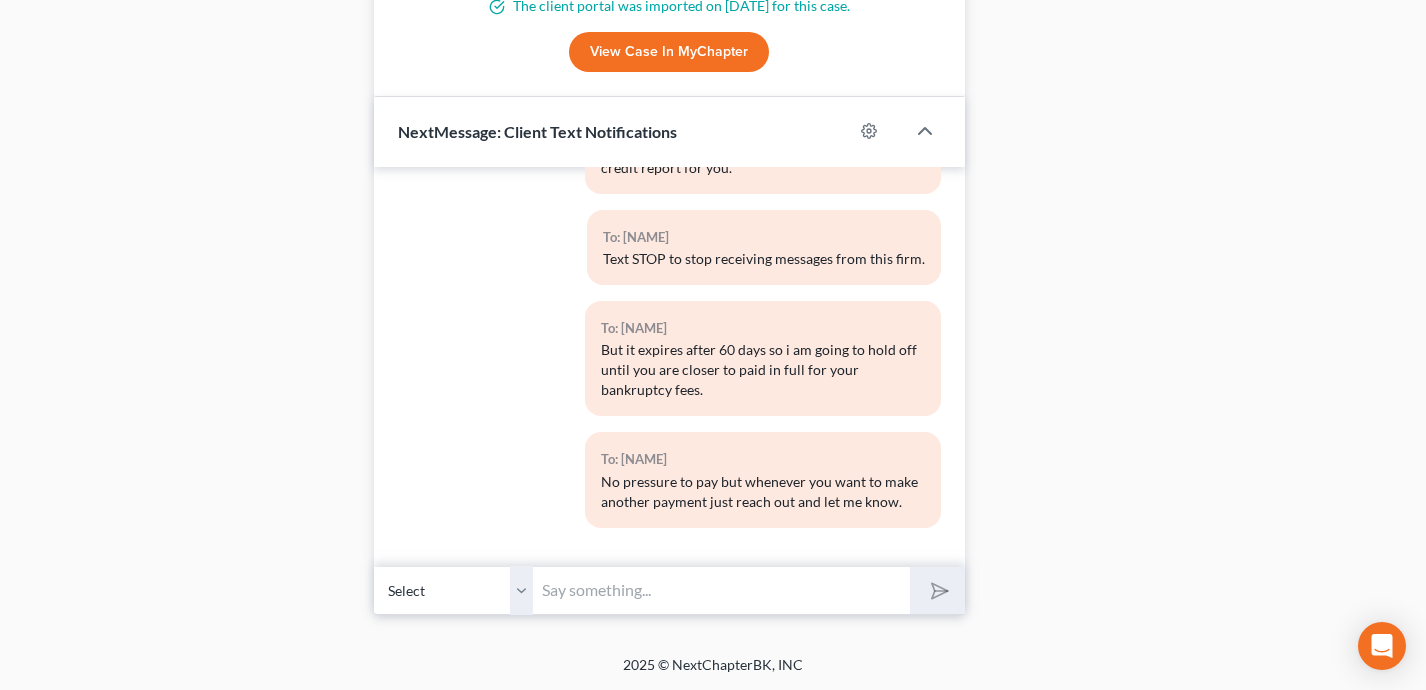 click at bounding box center (722, 590) 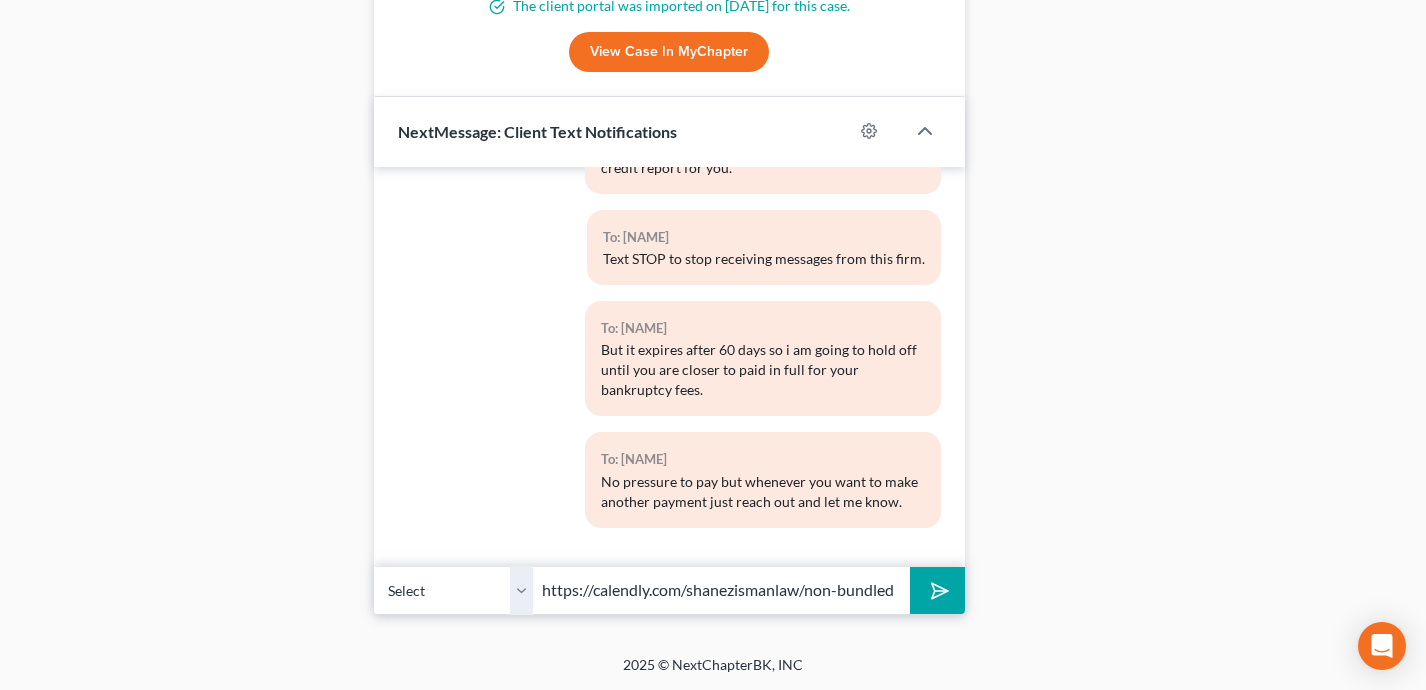 scroll, scrollTop: 0, scrollLeft: 2, axis: horizontal 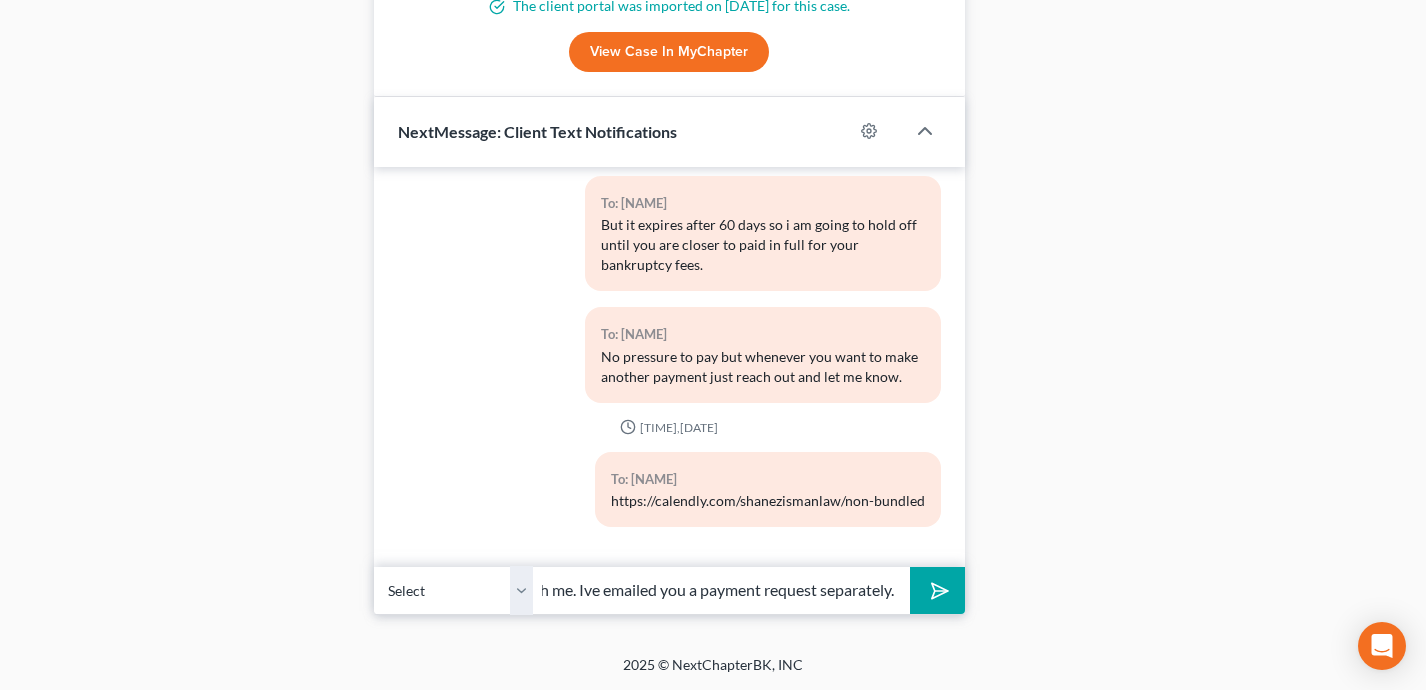 type on "Please use the link i texted you to schedule a consultation with me. Ive emailed you a payment request separately." 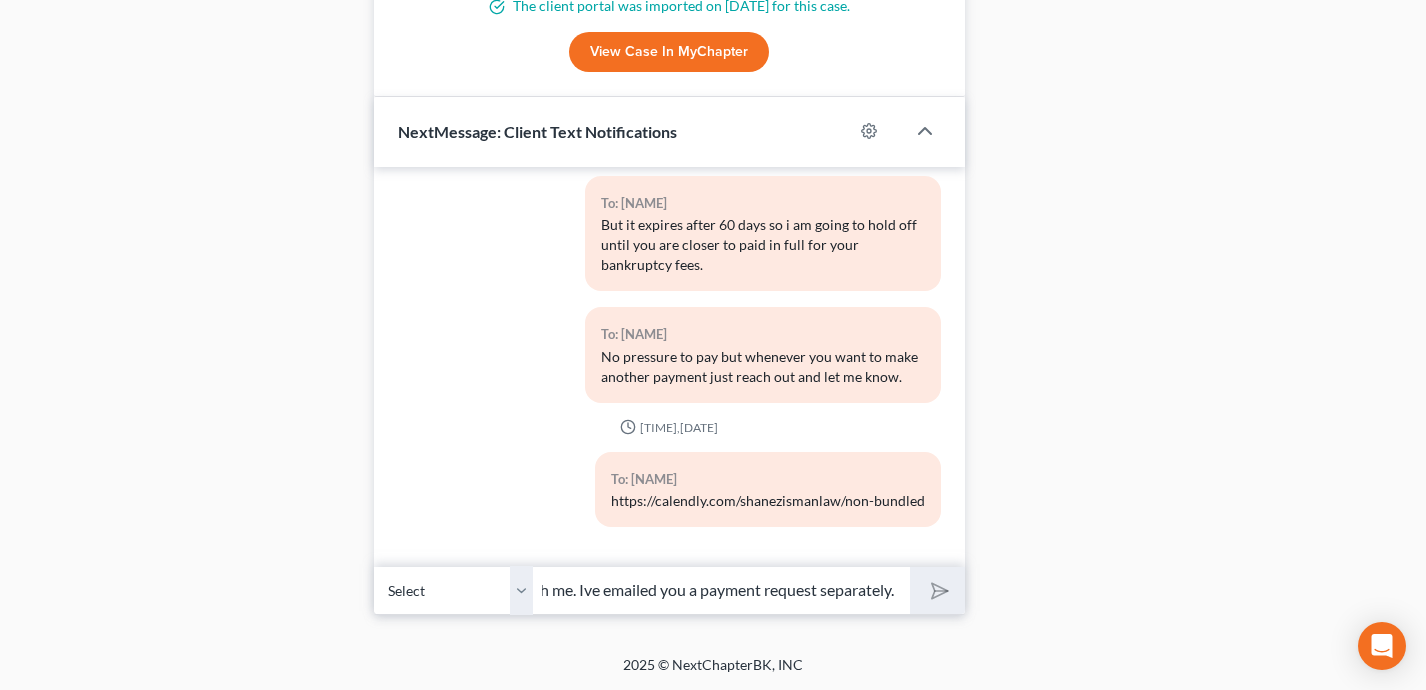 type 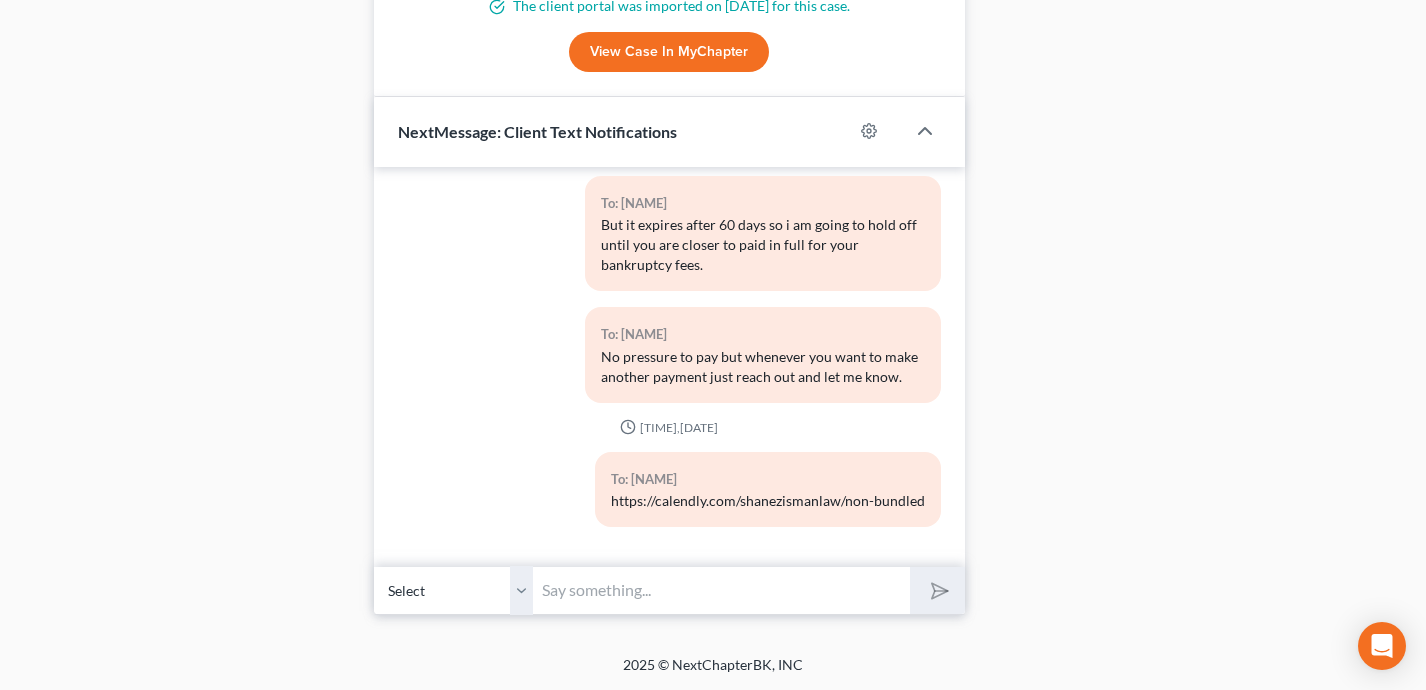 scroll, scrollTop: 0, scrollLeft: 0, axis: both 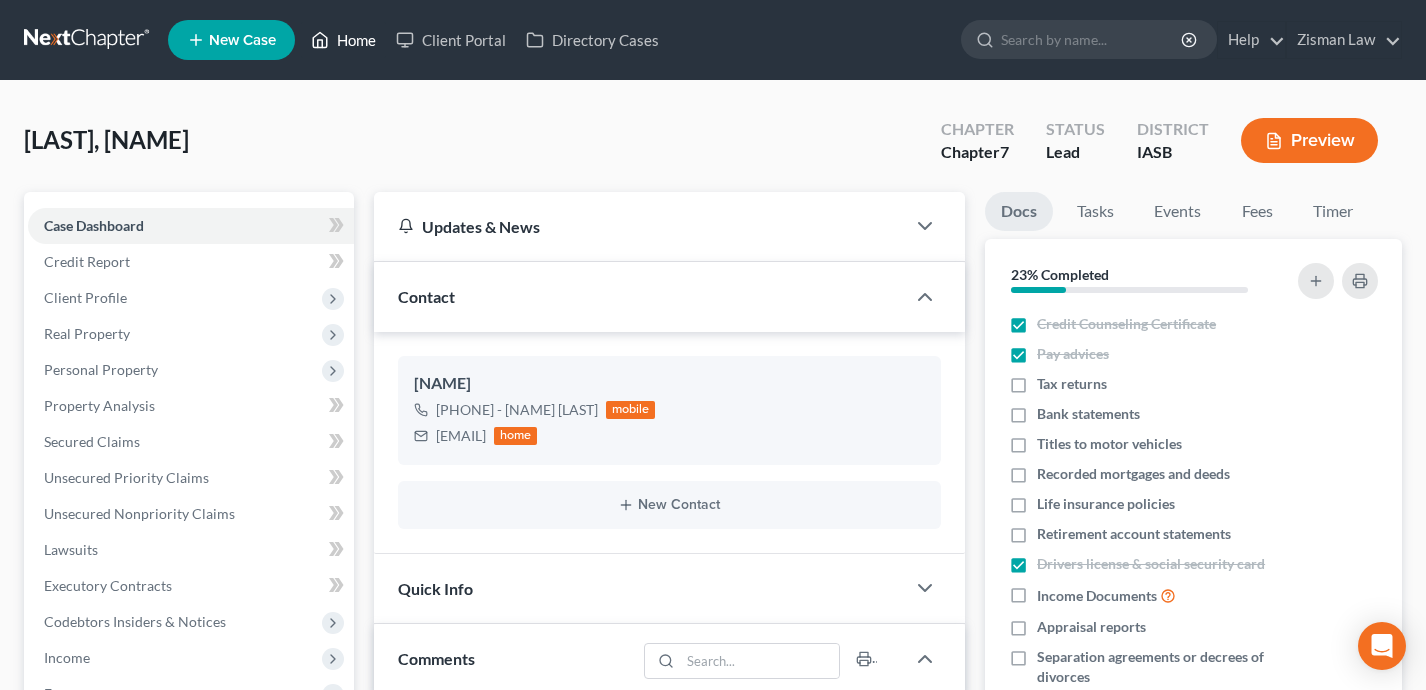 click on "Home" at bounding box center (343, 40) 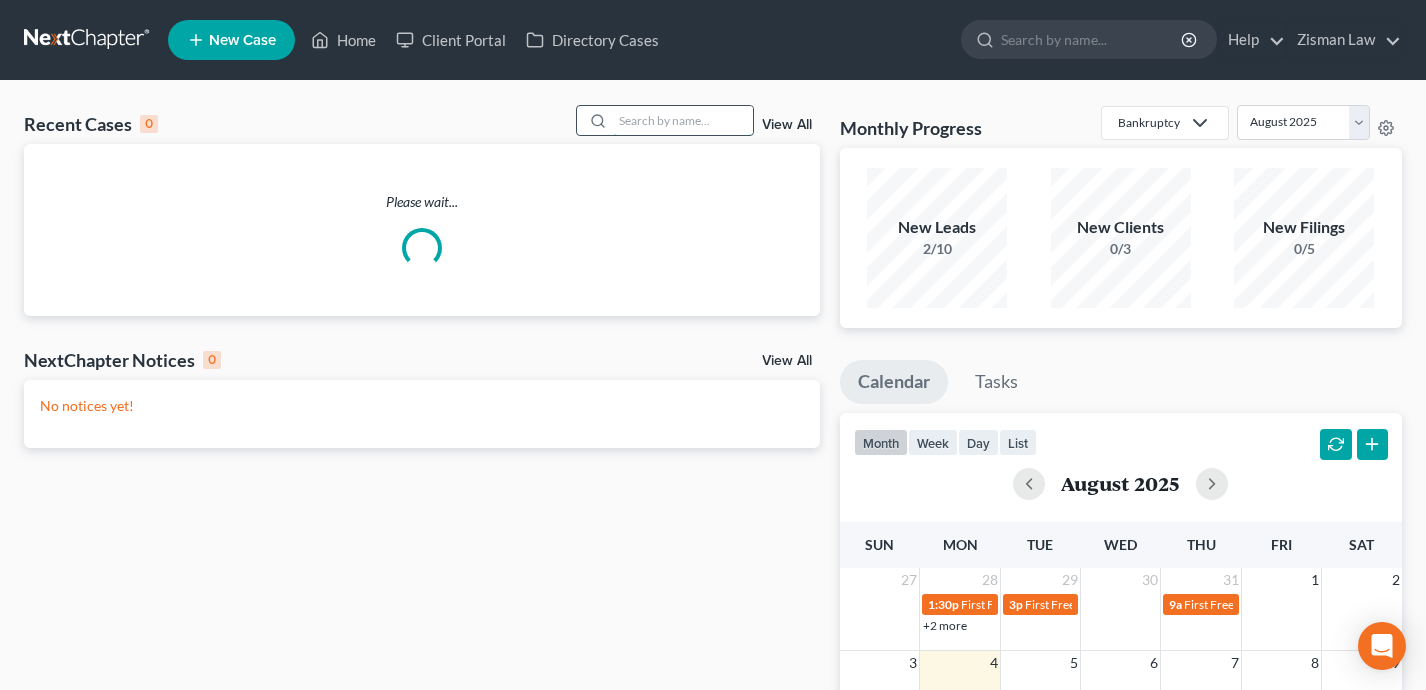 click at bounding box center (683, 120) 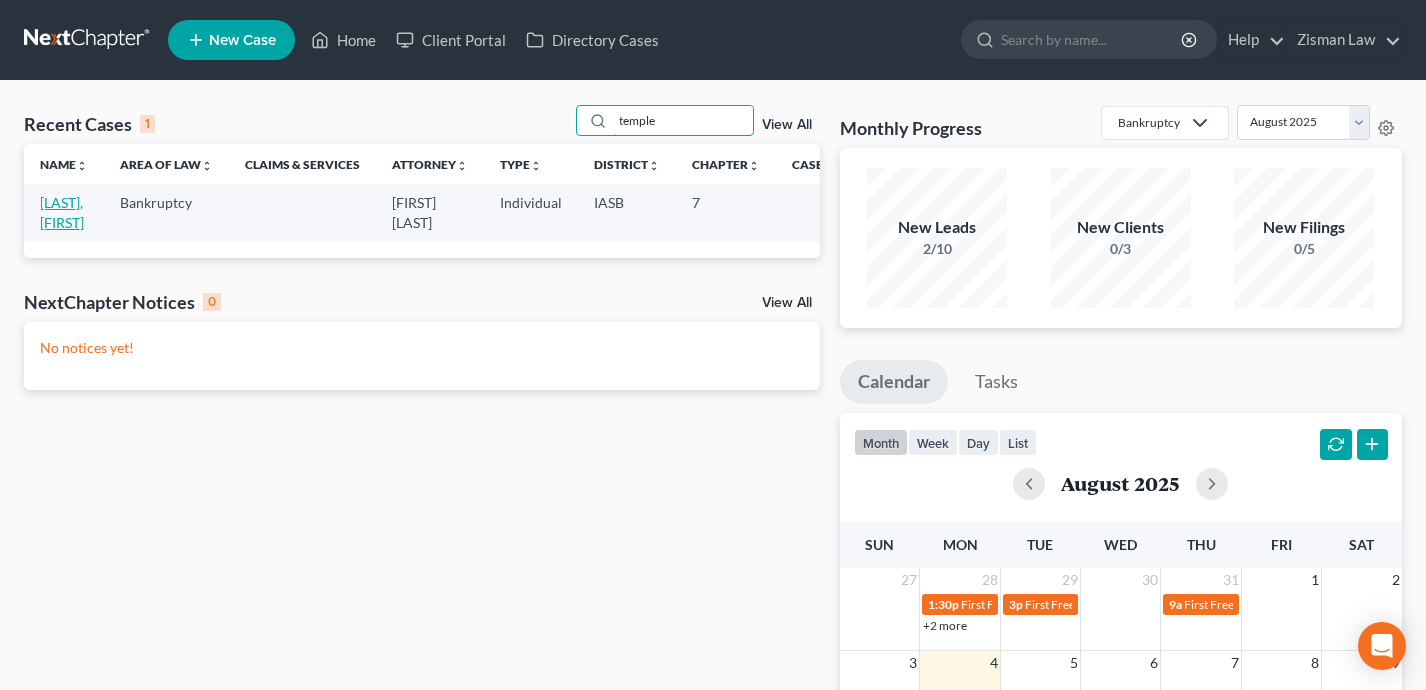 type on "temple" 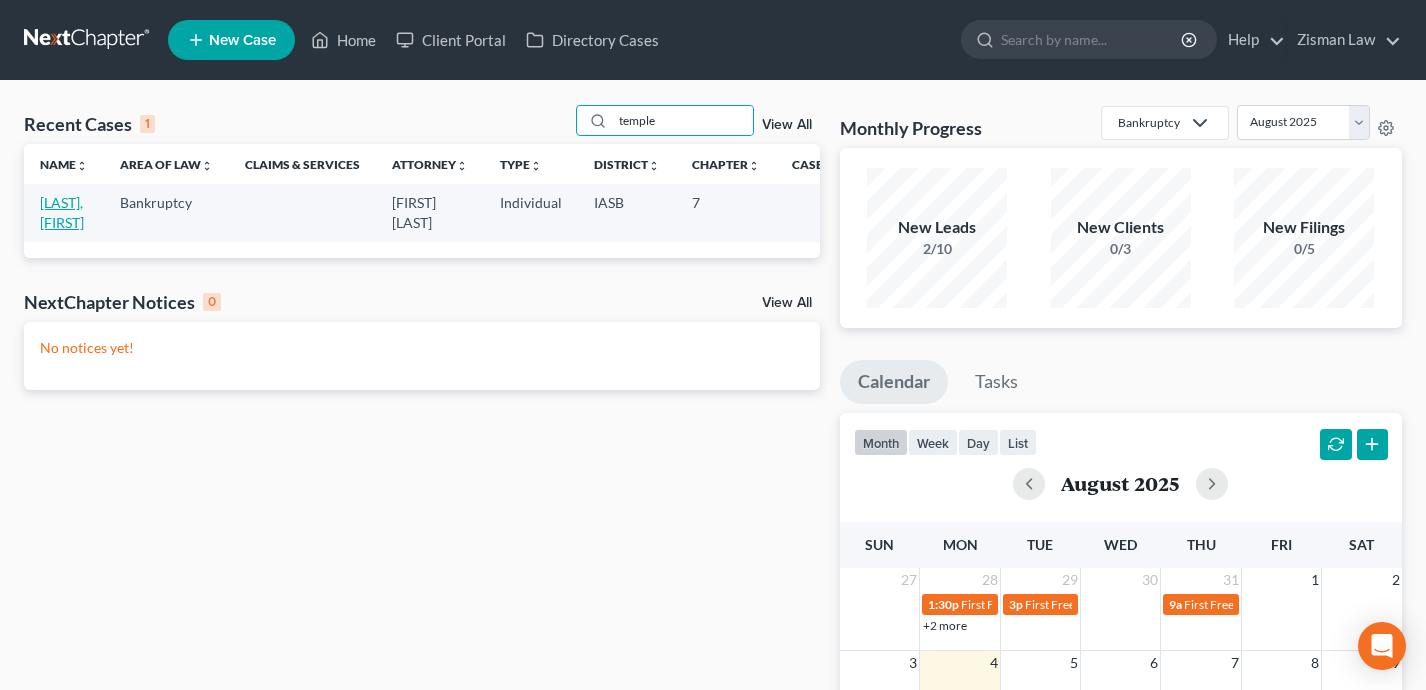 click on "[LAST], [FIRST]" at bounding box center (62, 212) 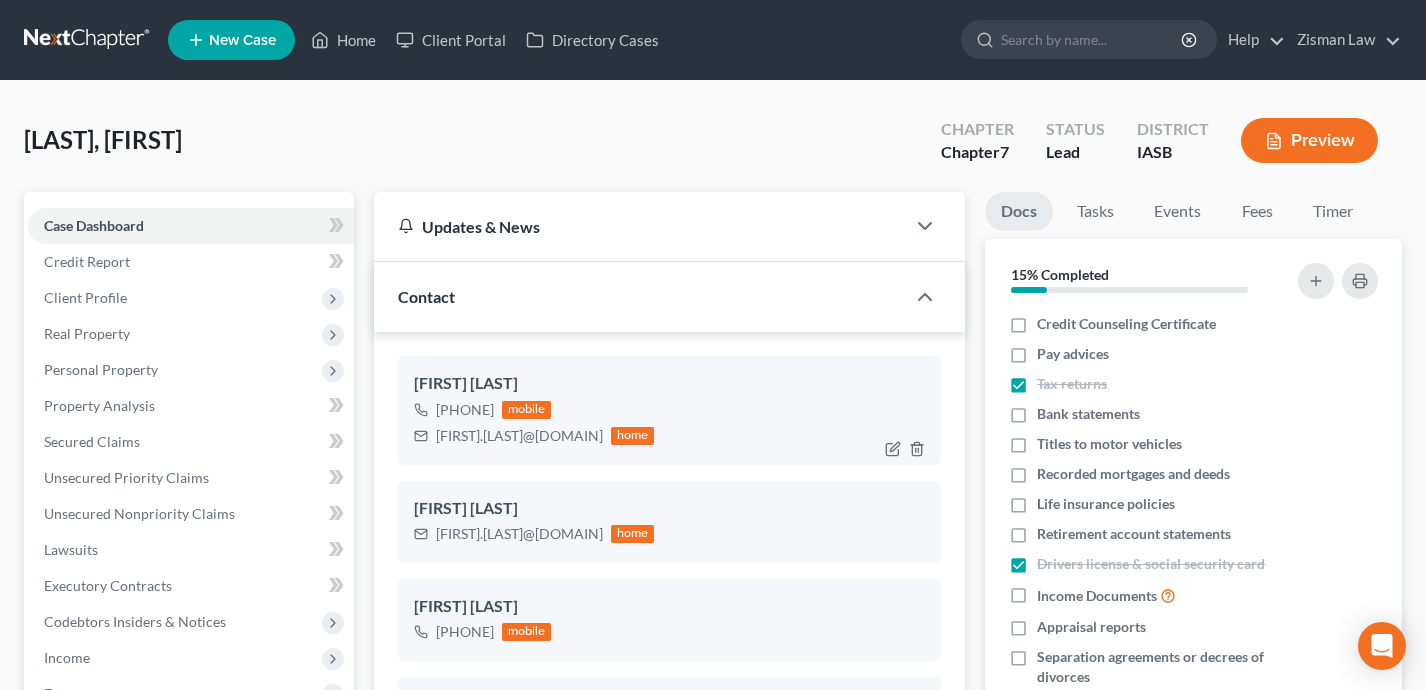 scroll, scrollTop: 803, scrollLeft: 0, axis: vertical 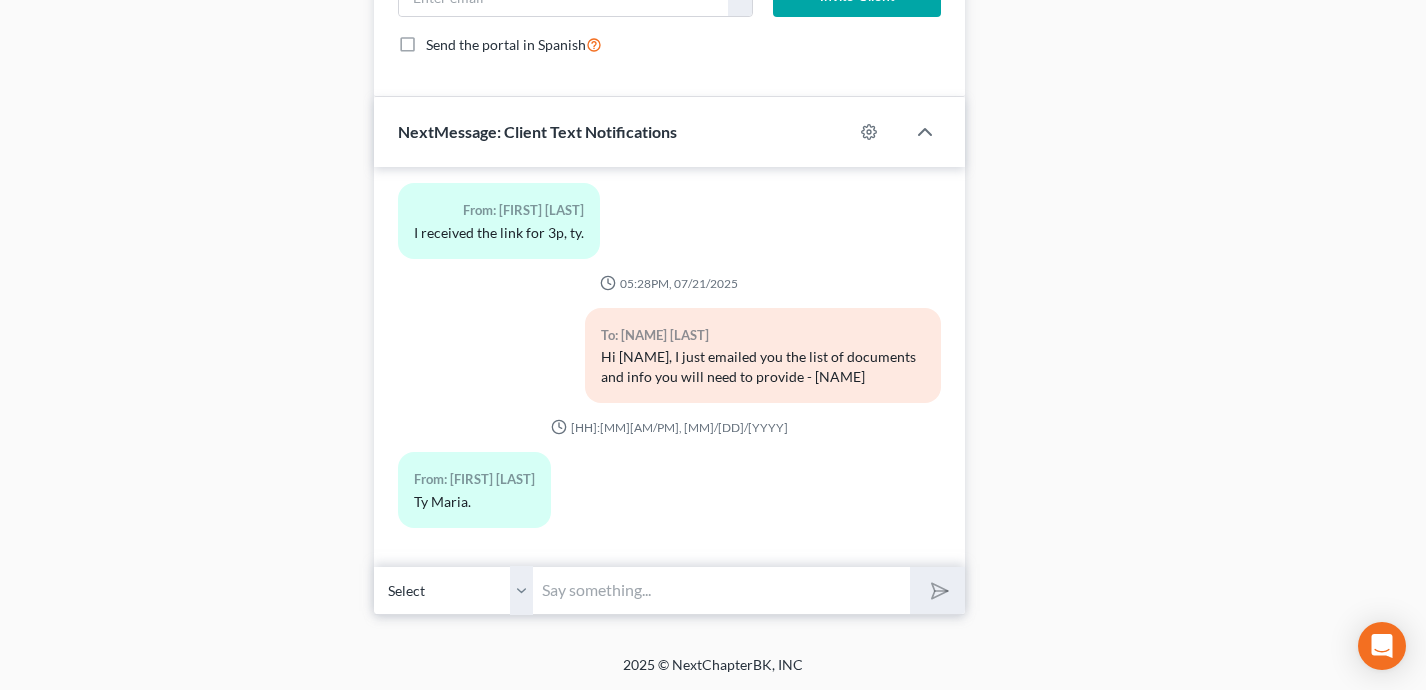 click at bounding box center (722, 590) 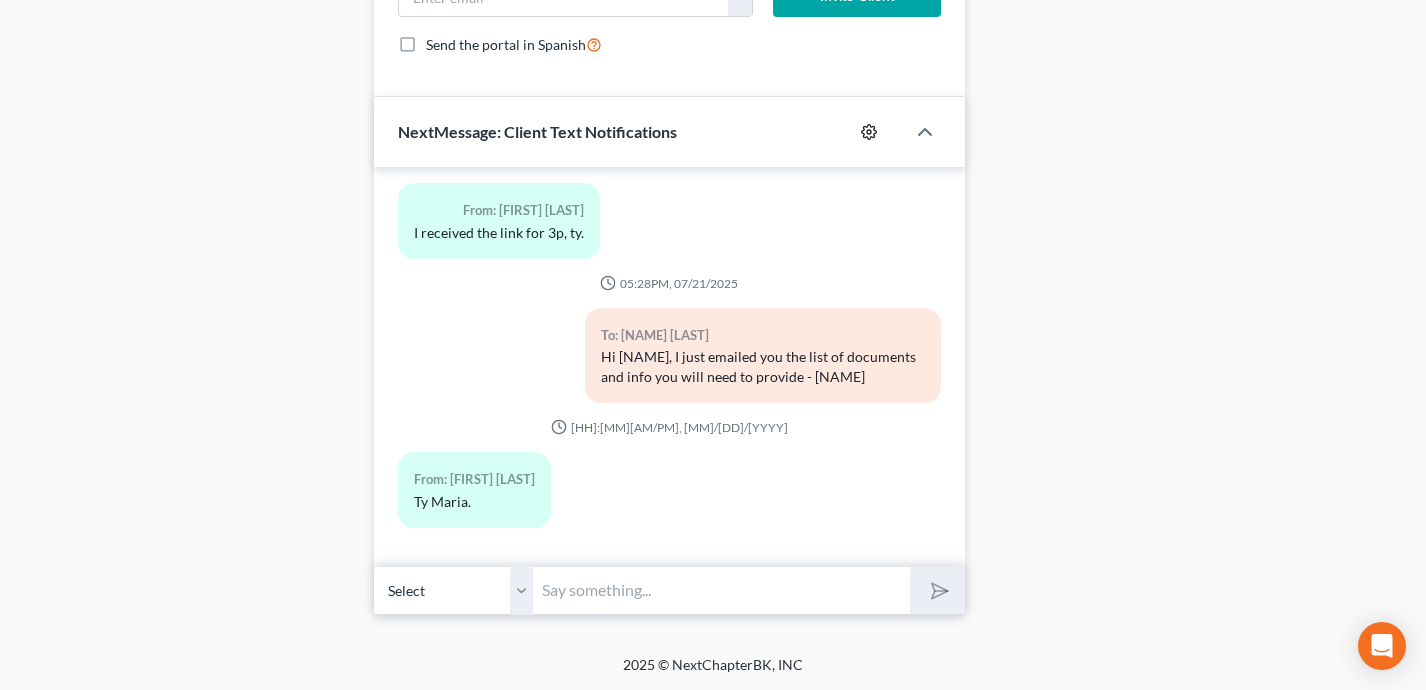click 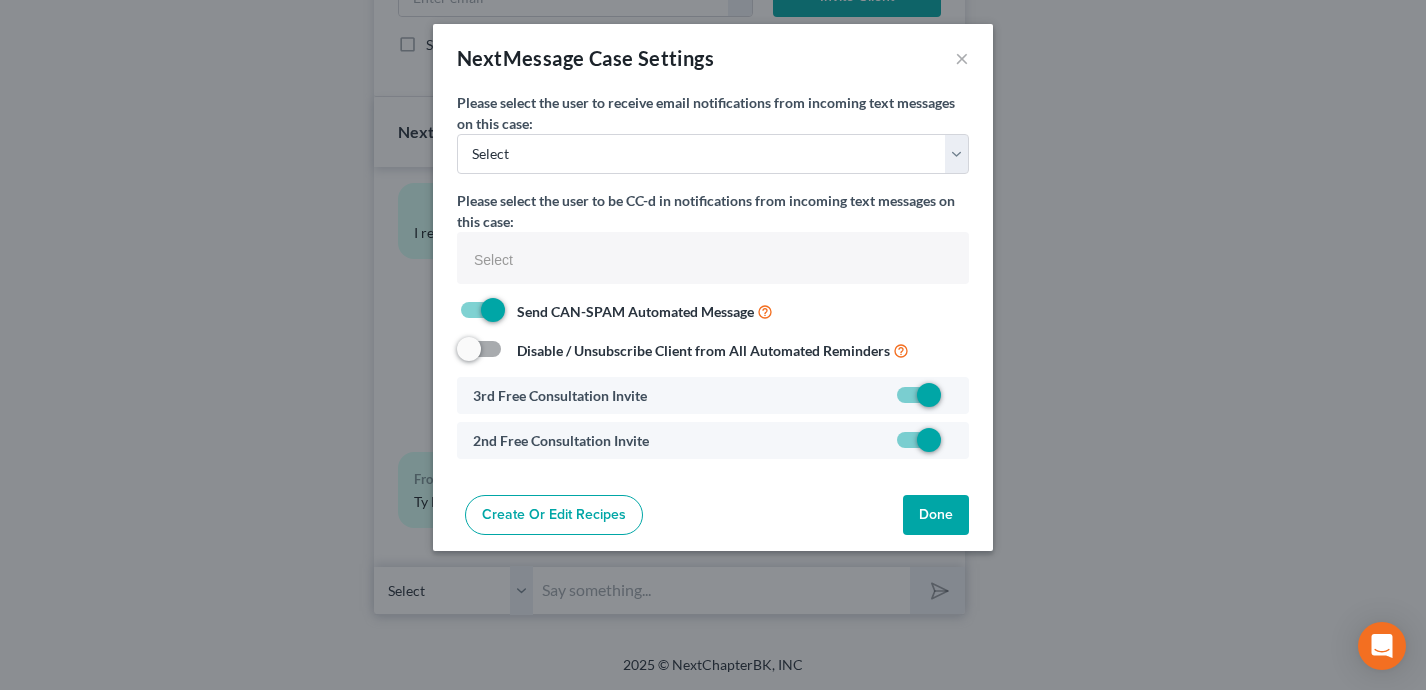select 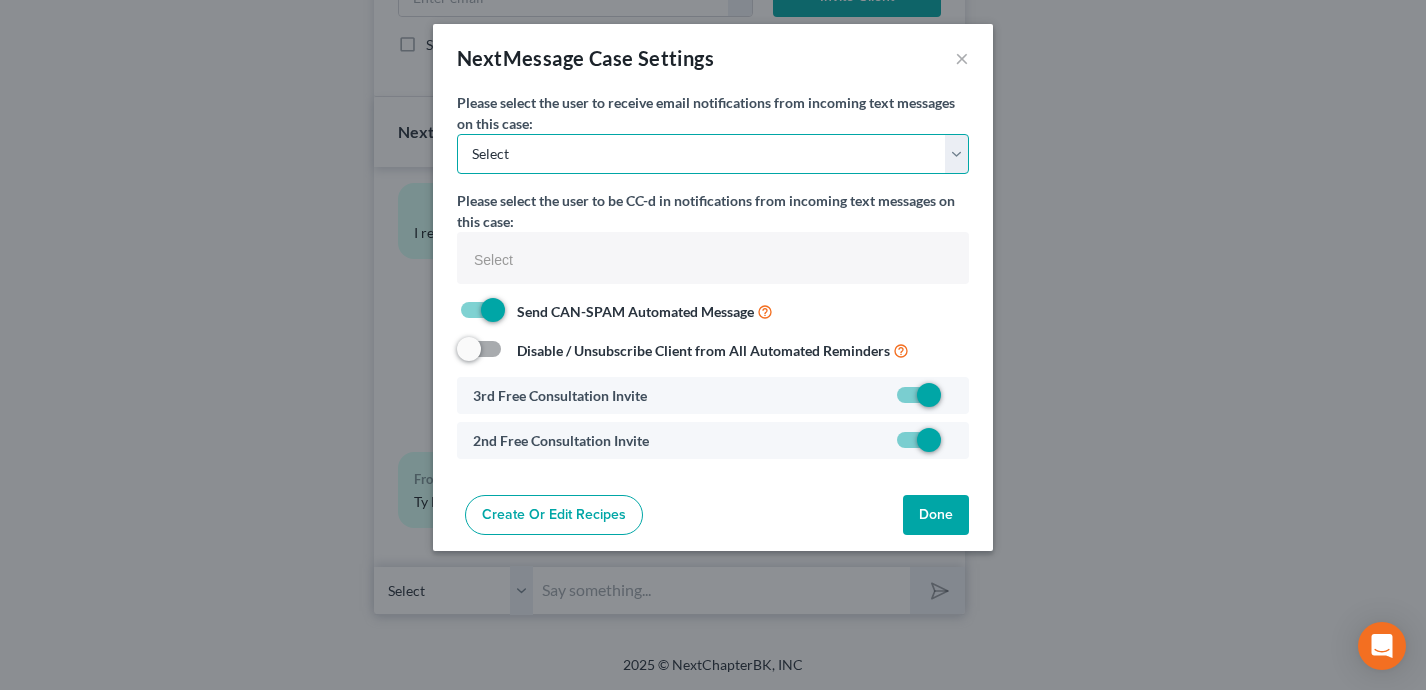 click on "[EMAIL] [EMAIL] [EMAIL] Select" at bounding box center [713, 154] 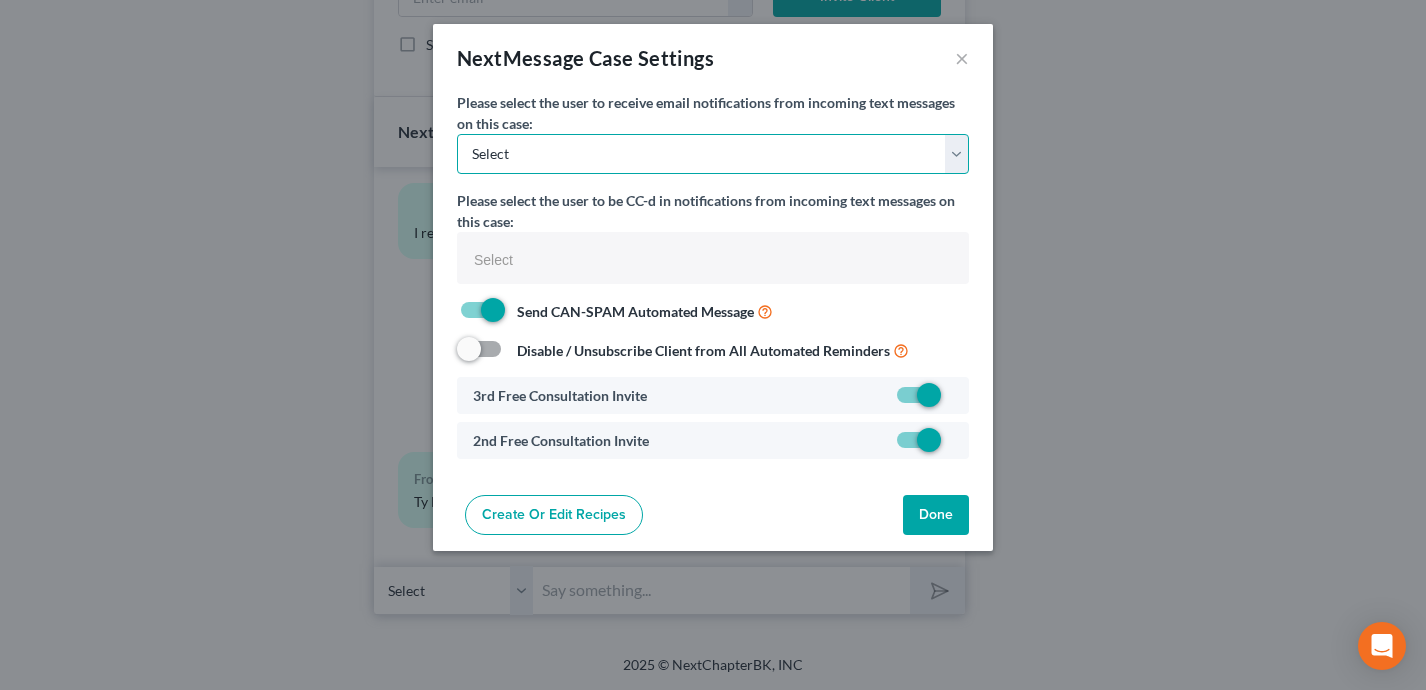 select on "0" 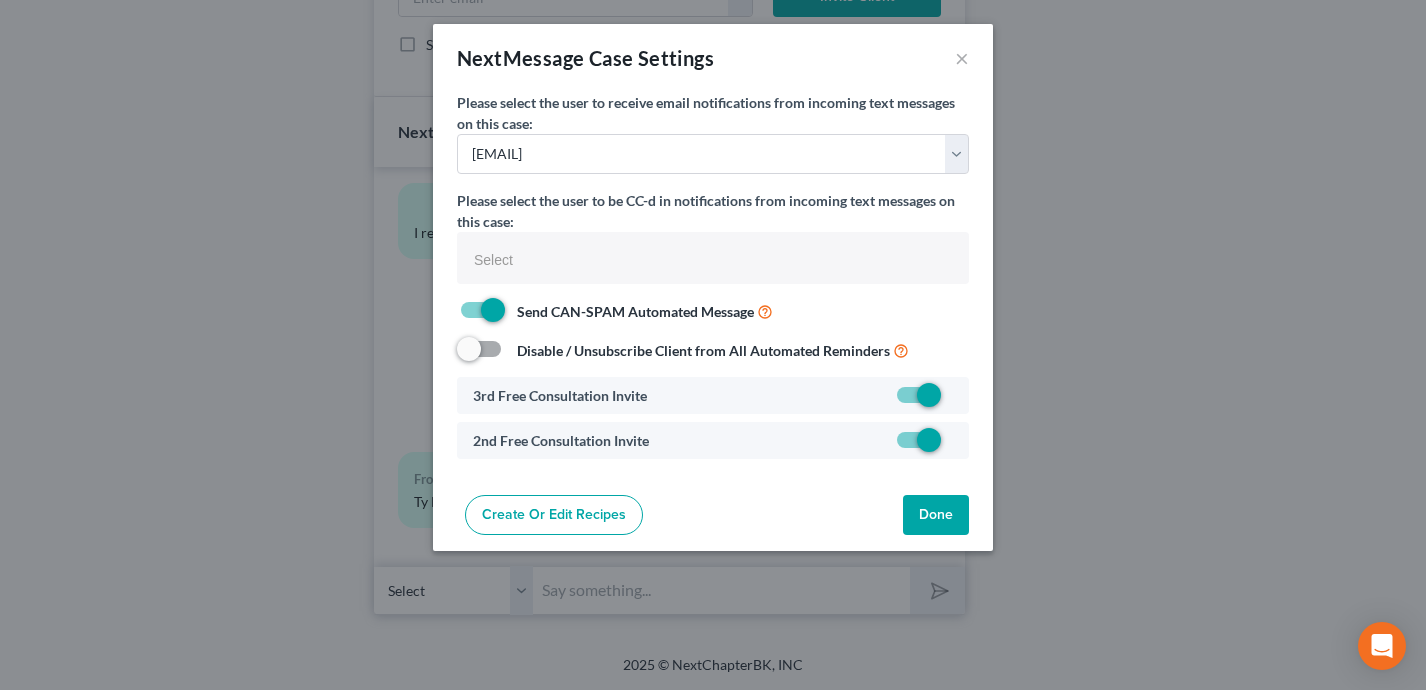 click on "Done" at bounding box center [936, 515] 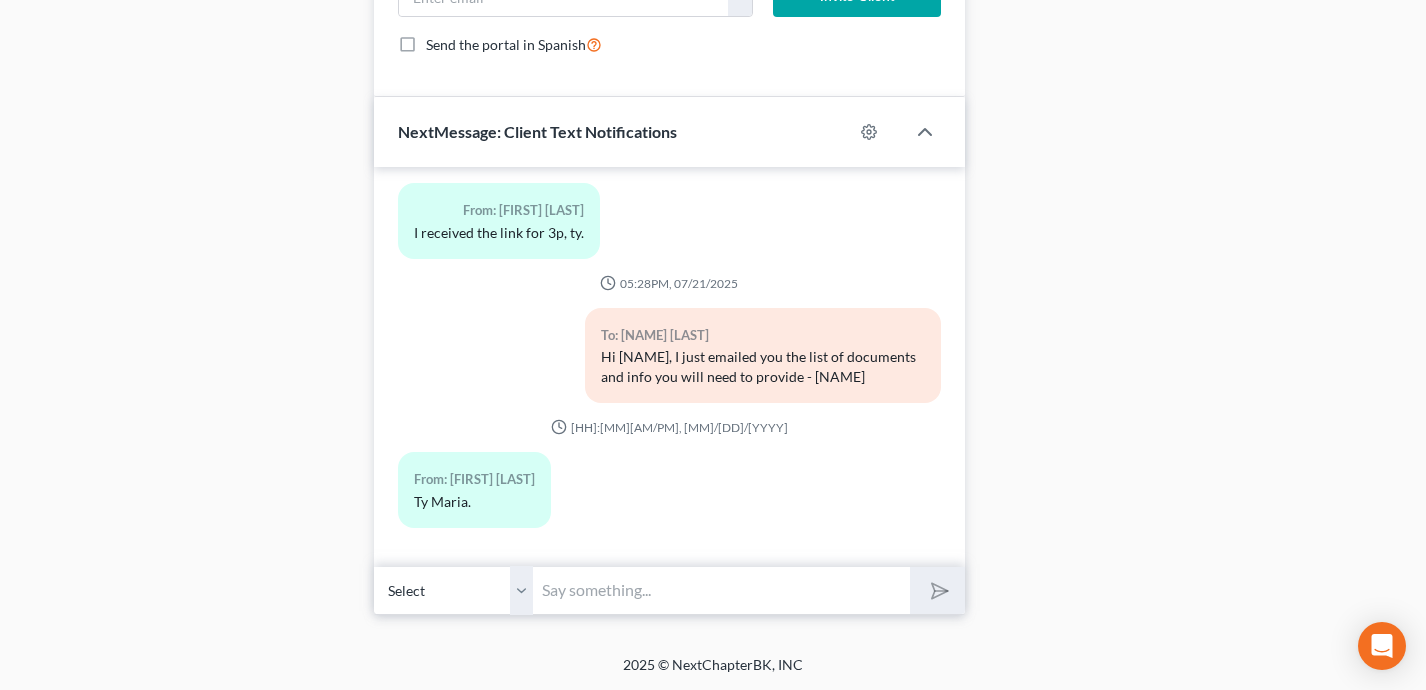 click at bounding box center [722, 590] 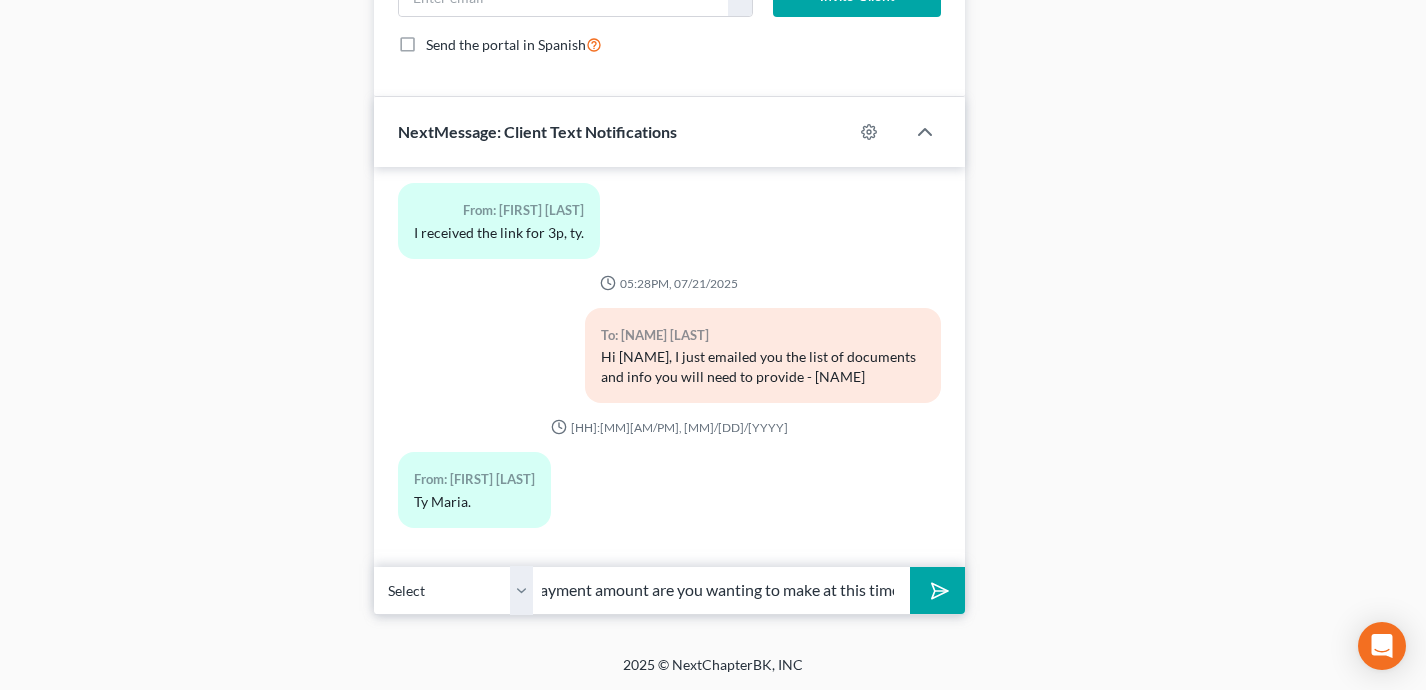 scroll, scrollTop: 0, scrollLeft: 293, axis: horizontal 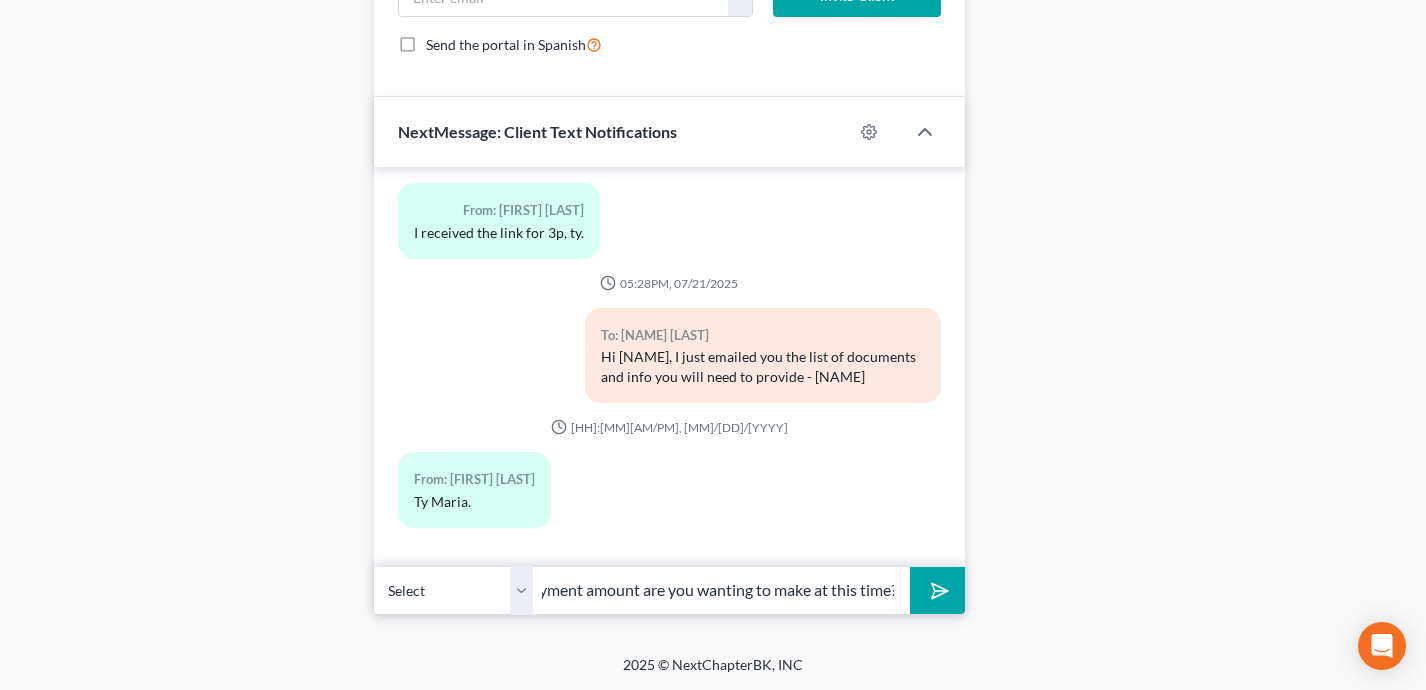 type on "Hi [NAME], this is [FIRST] [LAST]. What payment amount are you wanting to make at this time?" 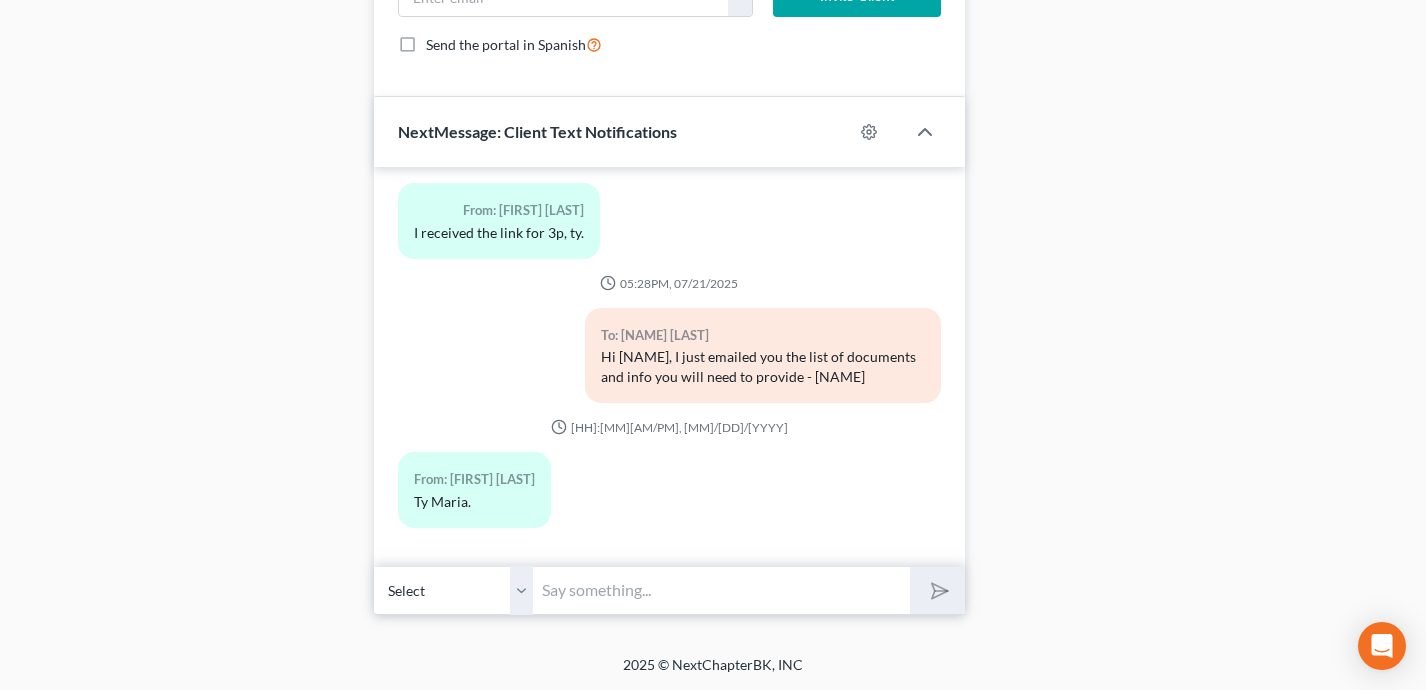 scroll, scrollTop: 0, scrollLeft: 0, axis: both 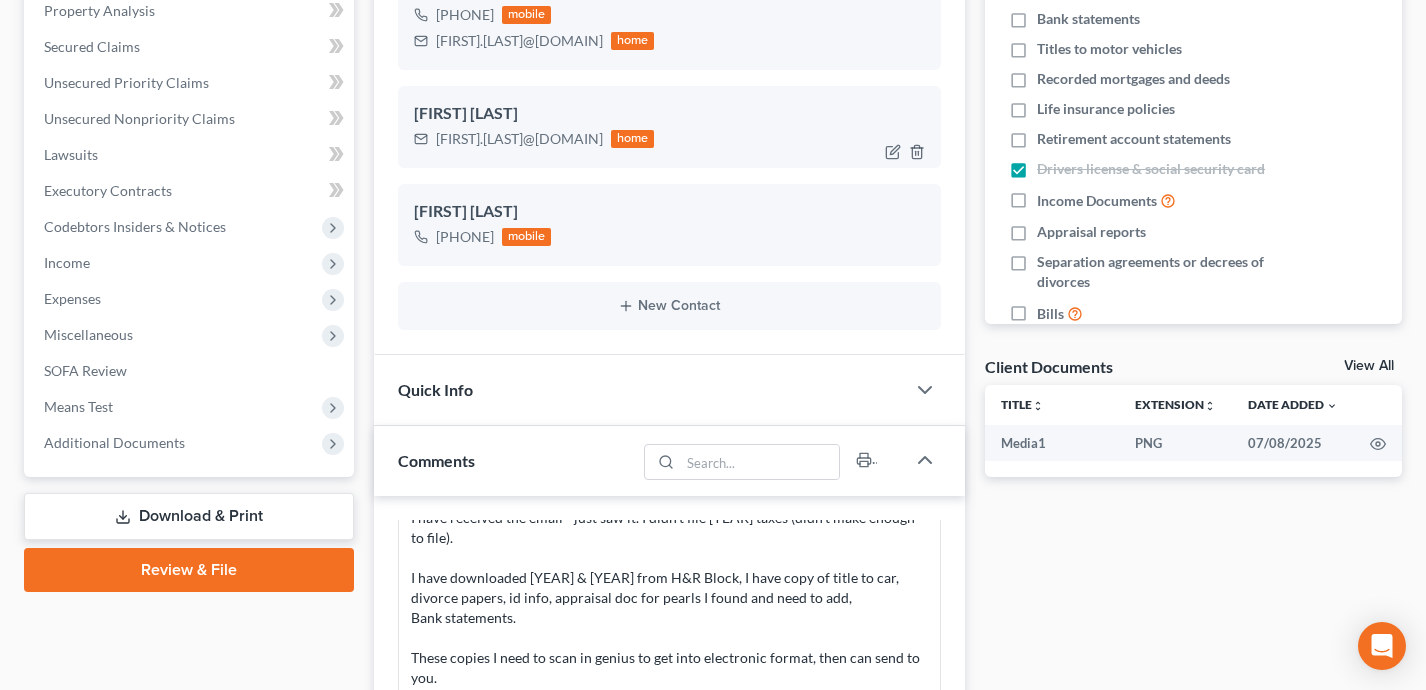 drag, startPoint x: 606, startPoint y: 140, endPoint x: 438, endPoint y: 141, distance: 168.00298 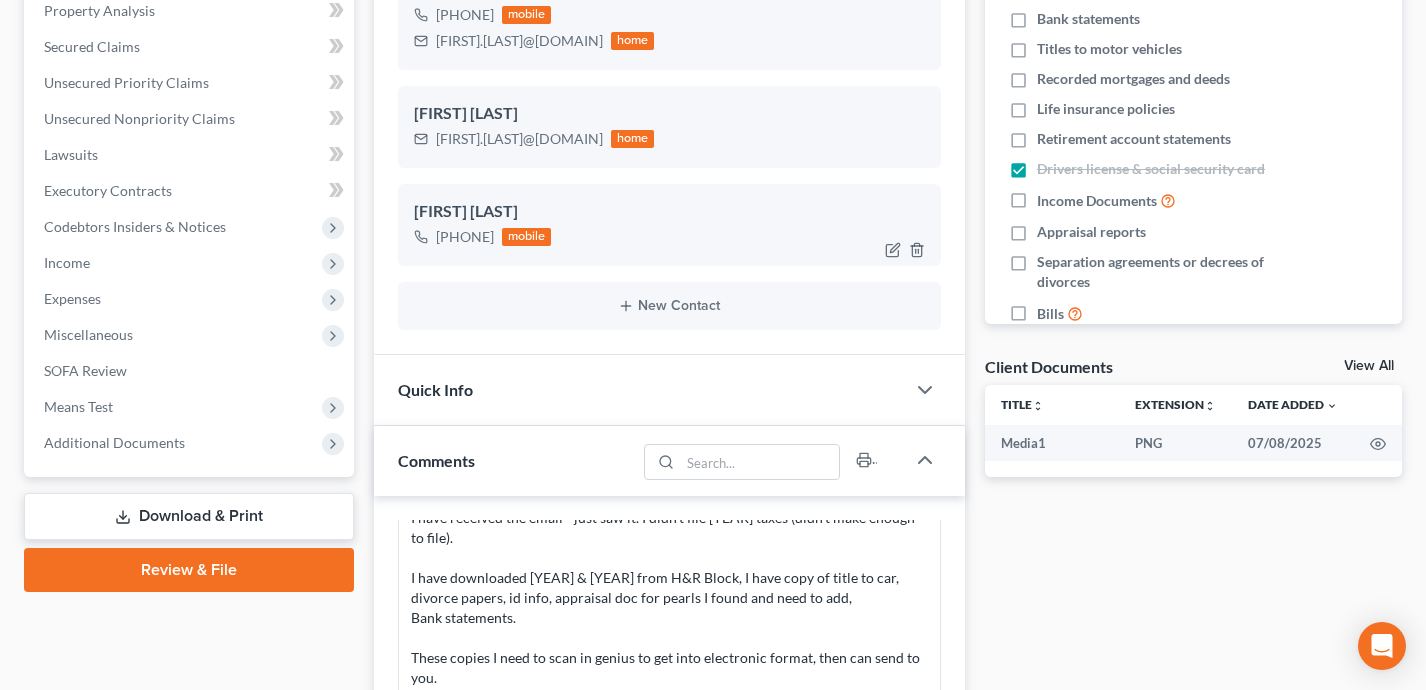 copy on "[FIRST].[LAST]@[DOMAIN]" 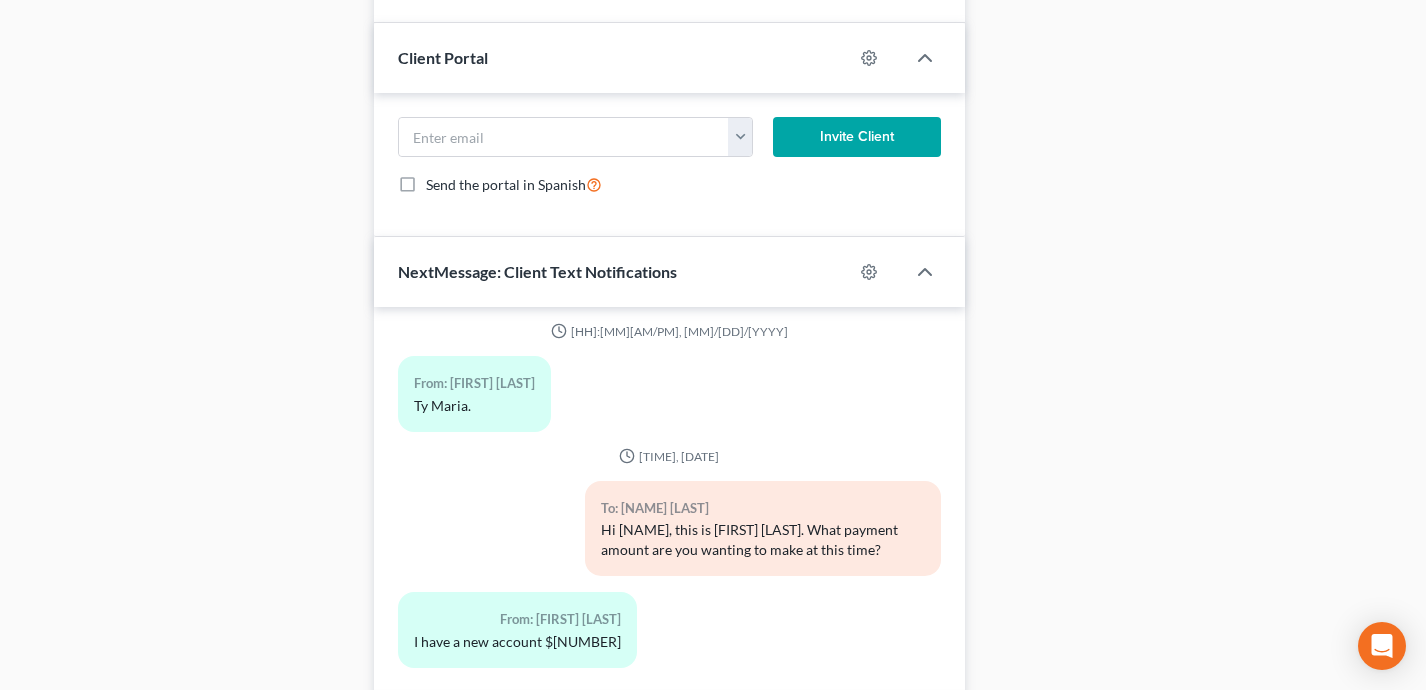 scroll, scrollTop: 1595, scrollLeft: 0, axis: vertical 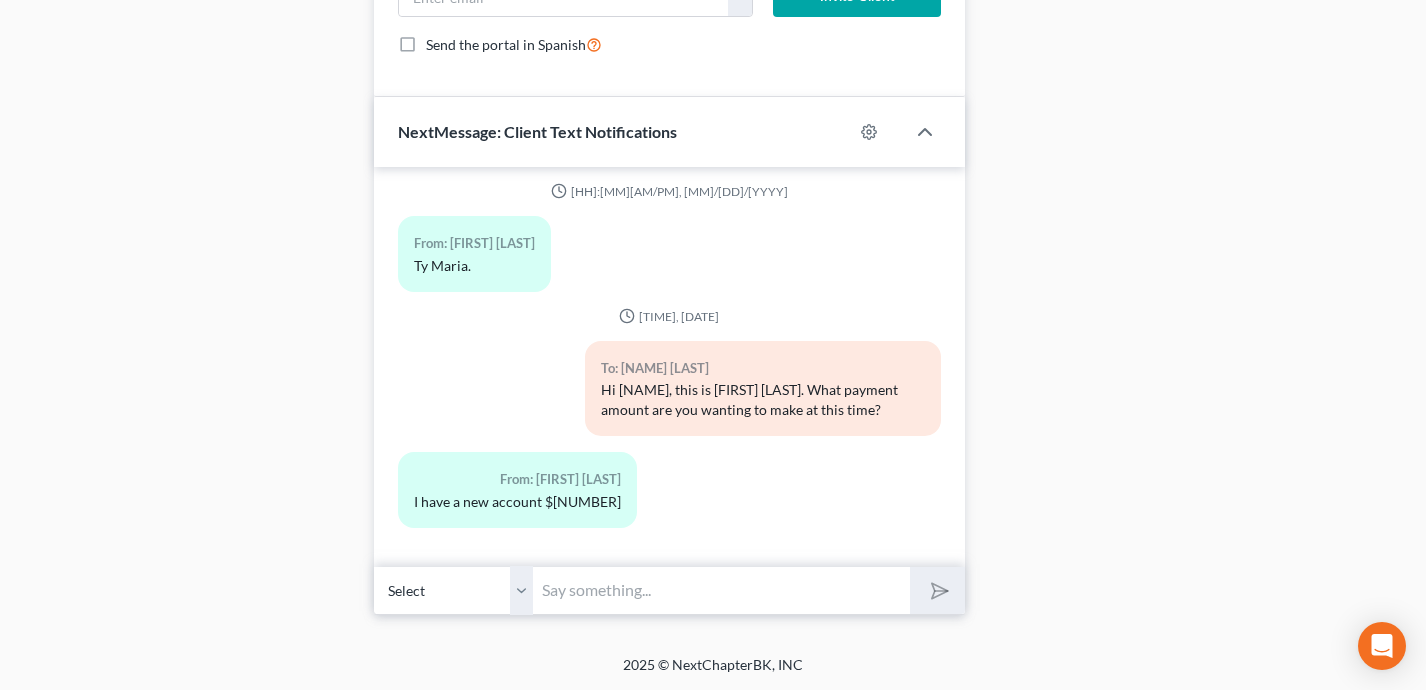 click at bounding box center [722, 590] 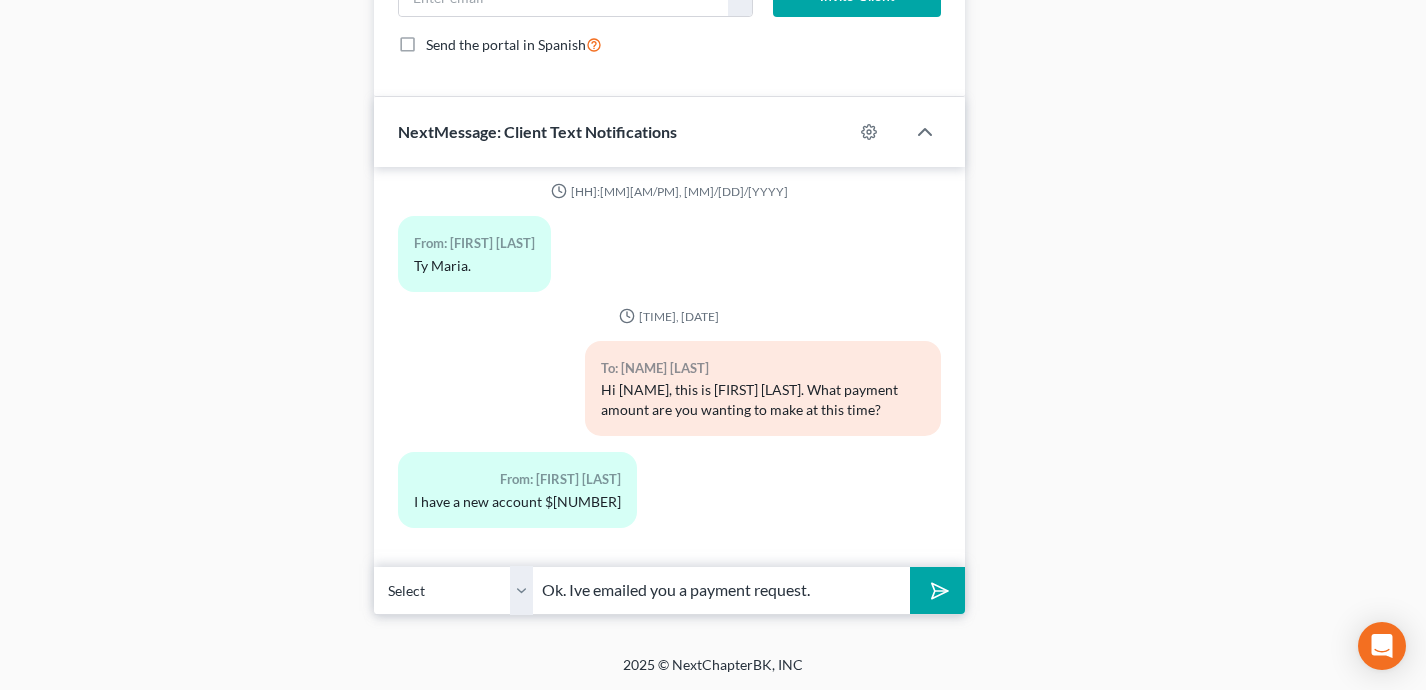 type on "Ok. Ive emailed you a payment request." 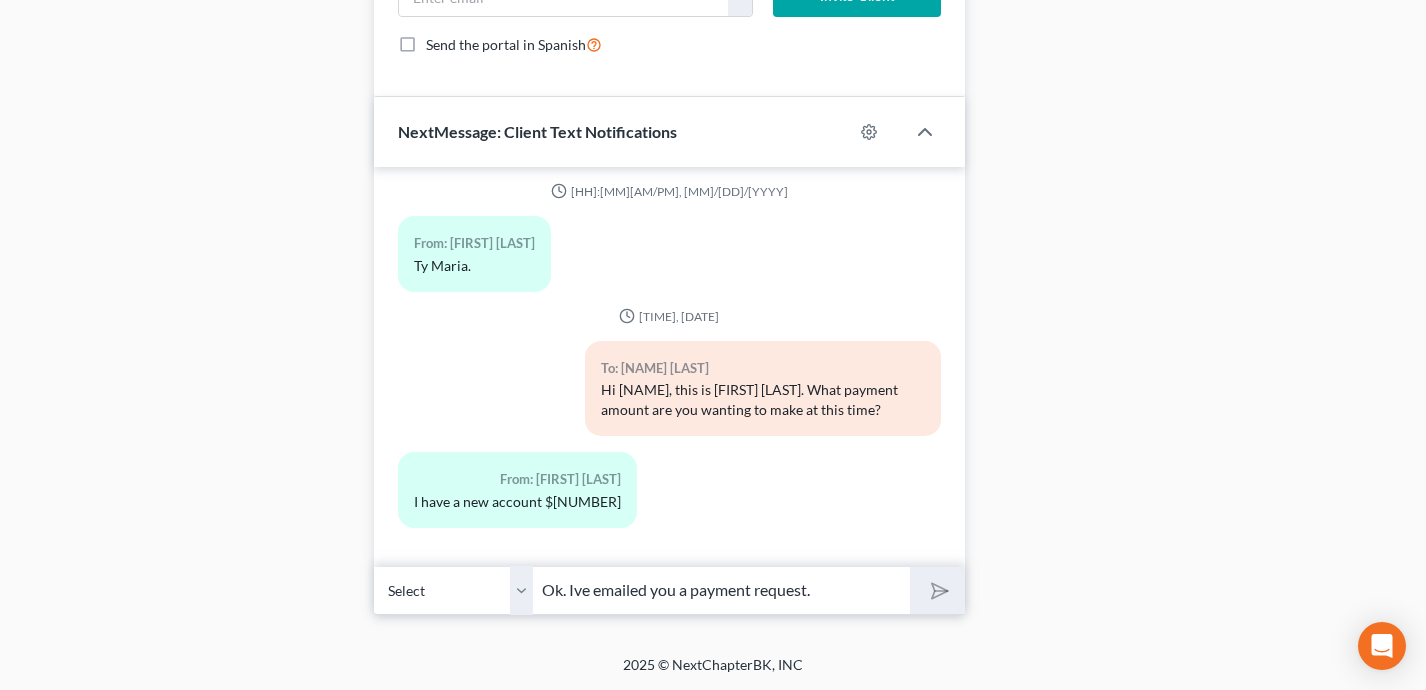 type 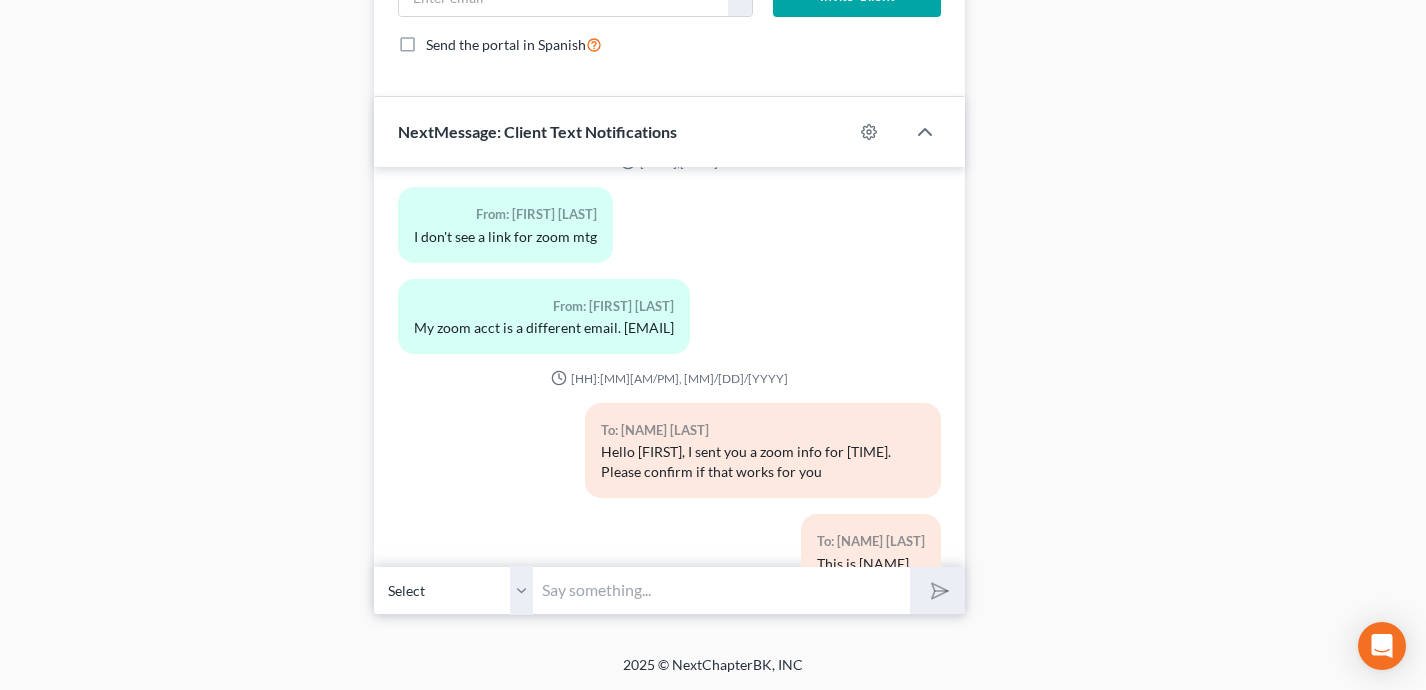 scroll, scrollTop: 2986, scrollLeft: 0, axis: vertical 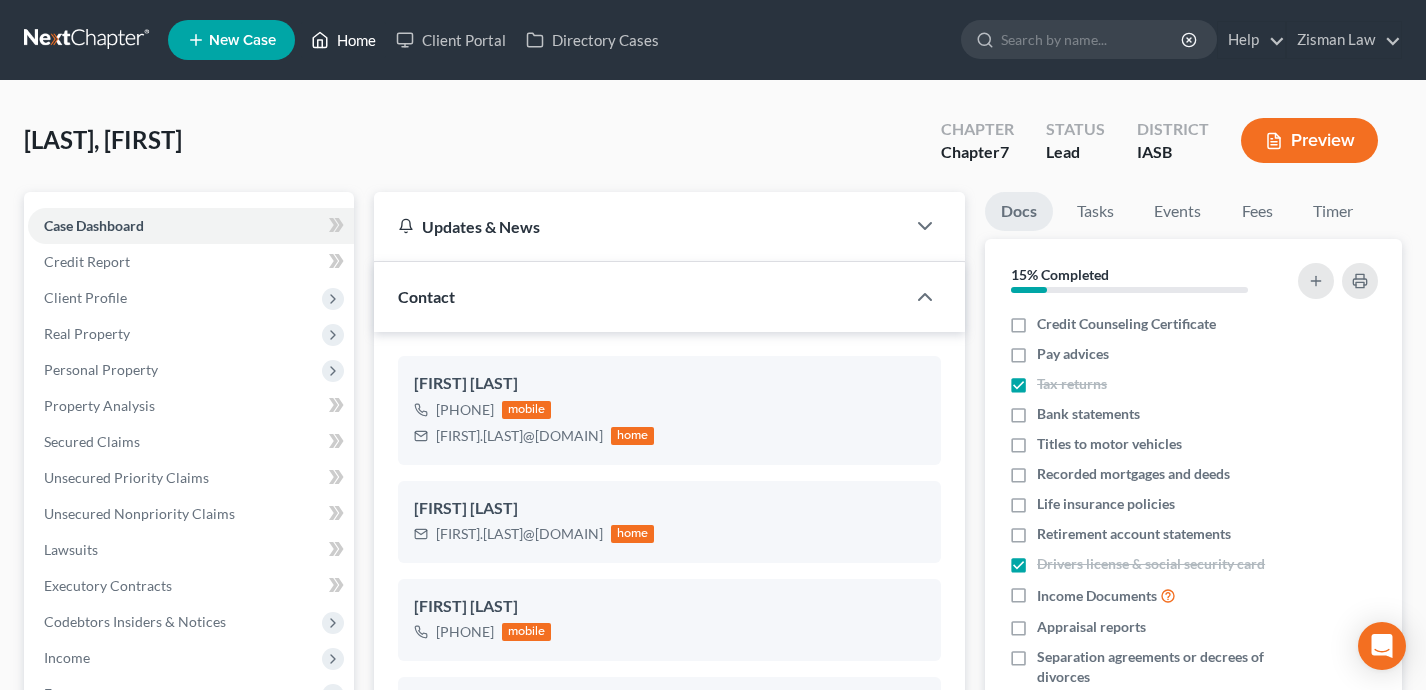 click on "Home" at bounding box center [343, 40] 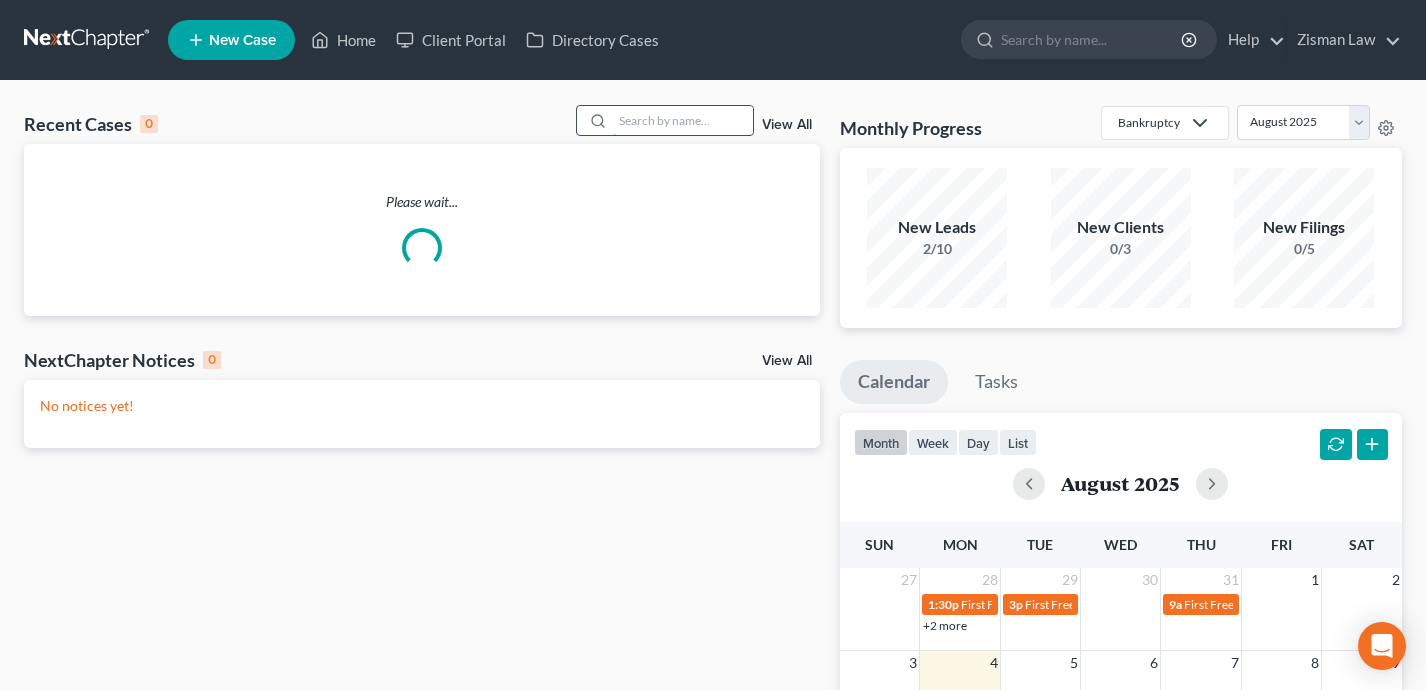 click at bounding box center (683, 120) 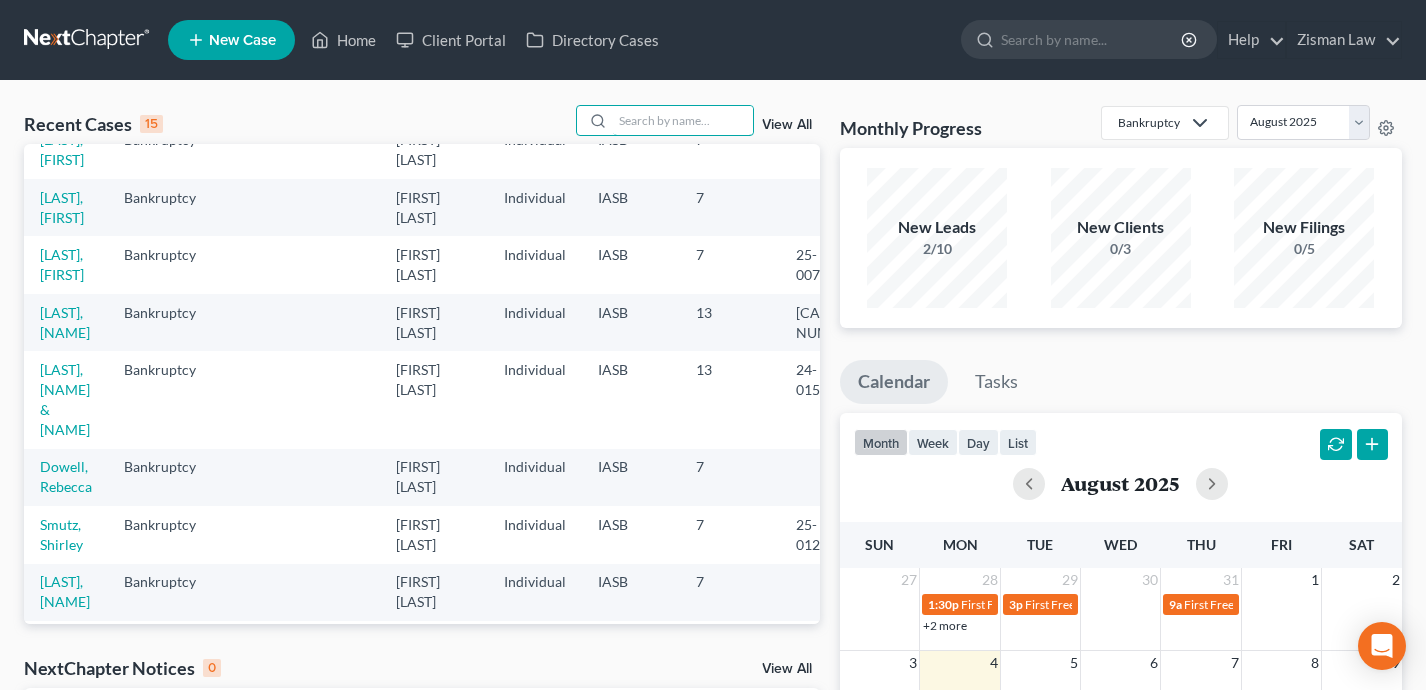 scroll, scrollTop: 236, scrollLeft: 0, axis: vertical 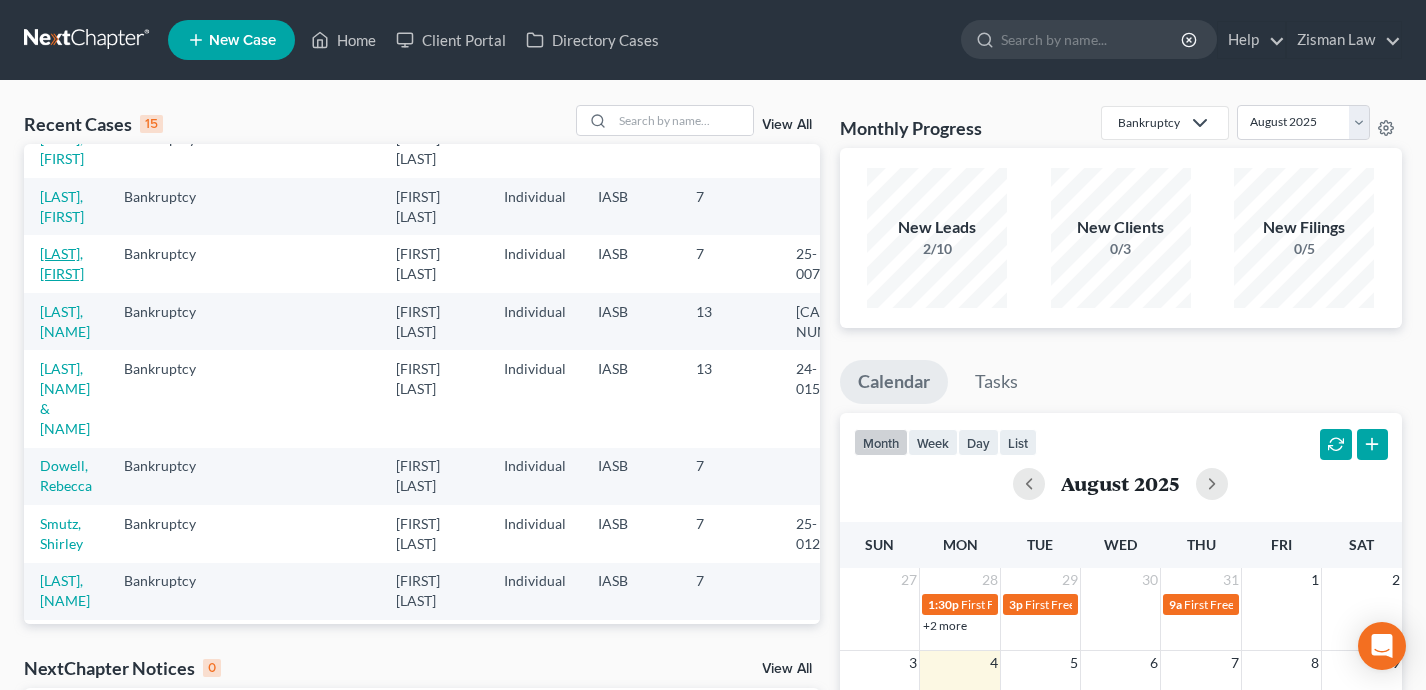 click on "[LAST], [FIRST]" at bounding box center (62, 263) 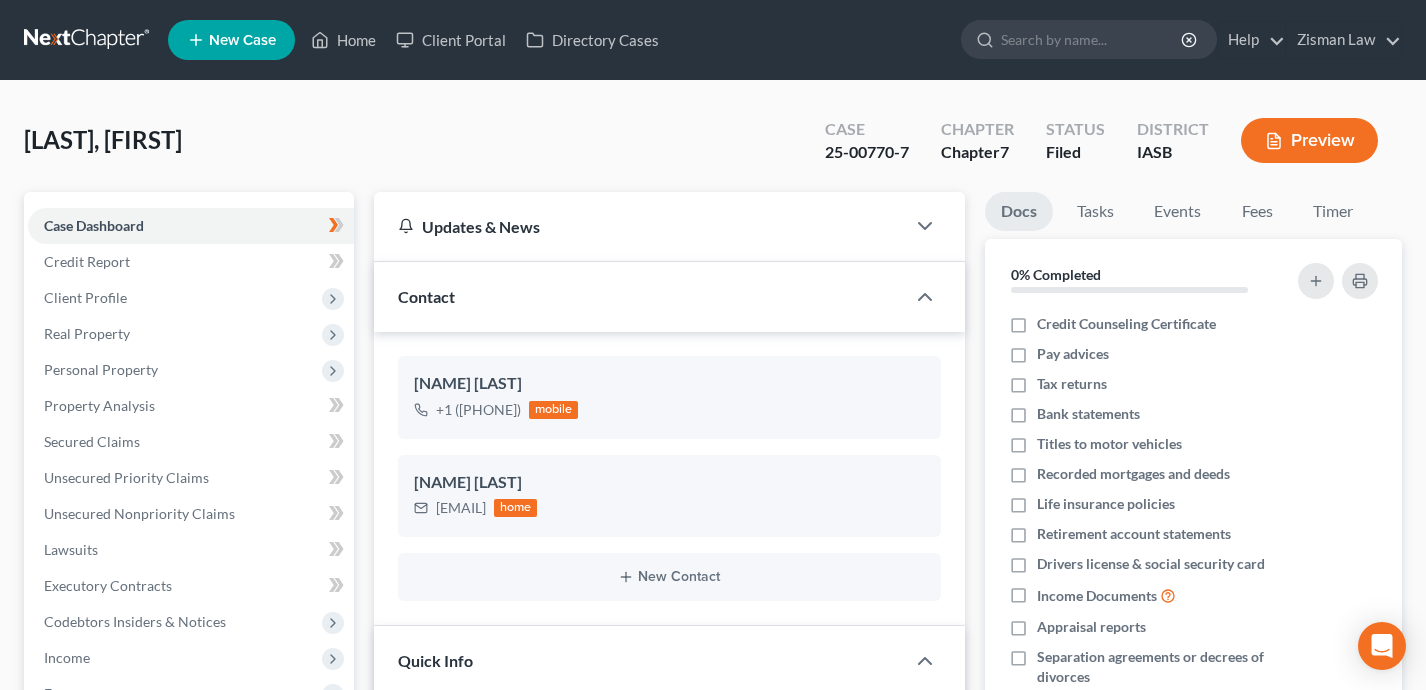 scroll, scrollTop: 5472, scrollLeft: 0, axis: vertical 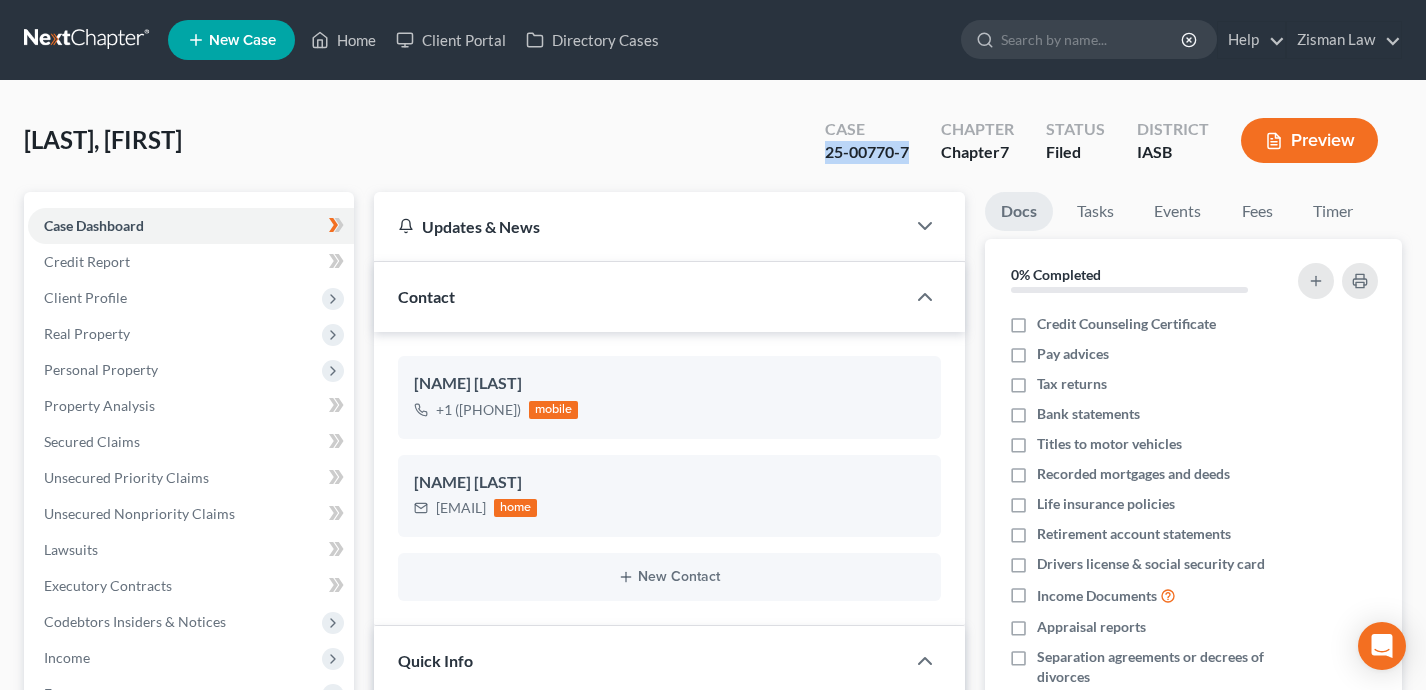 drag, startPoint x: 910, startPoint y: 146, endPoint x: 813, endPoint y: 156, distance: 97.5141 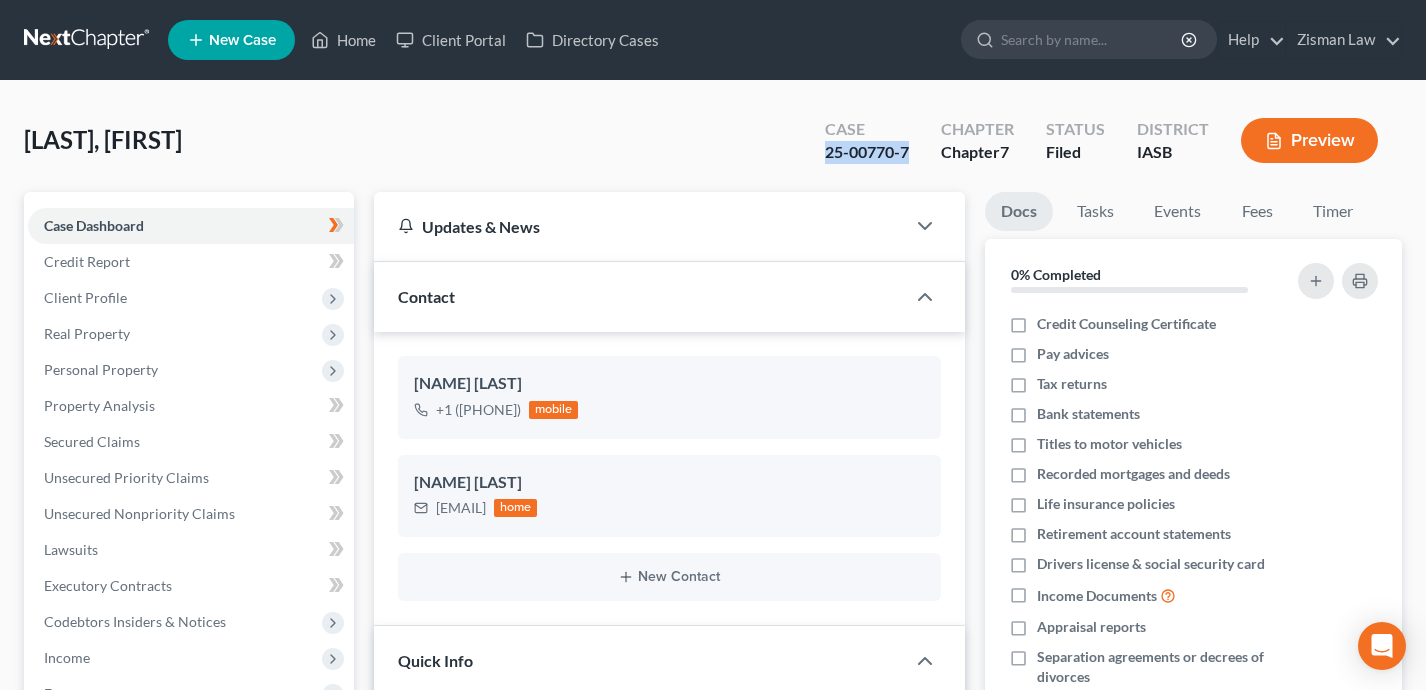 click on "Case 25-00770-7" at bounding box center (867, 142) 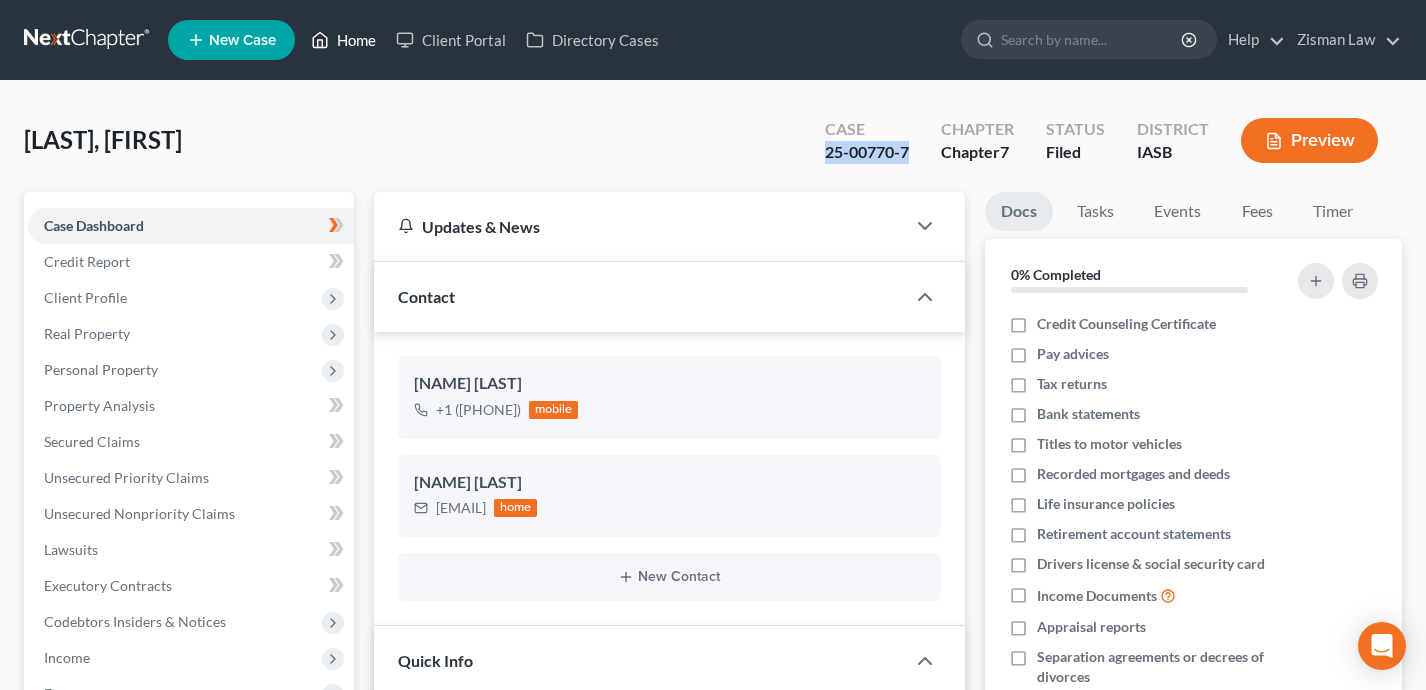 drag, startPoint x: 343, startPoint y: 33, endPoint x: 607, endPoint y: 91, distance: 270.29614 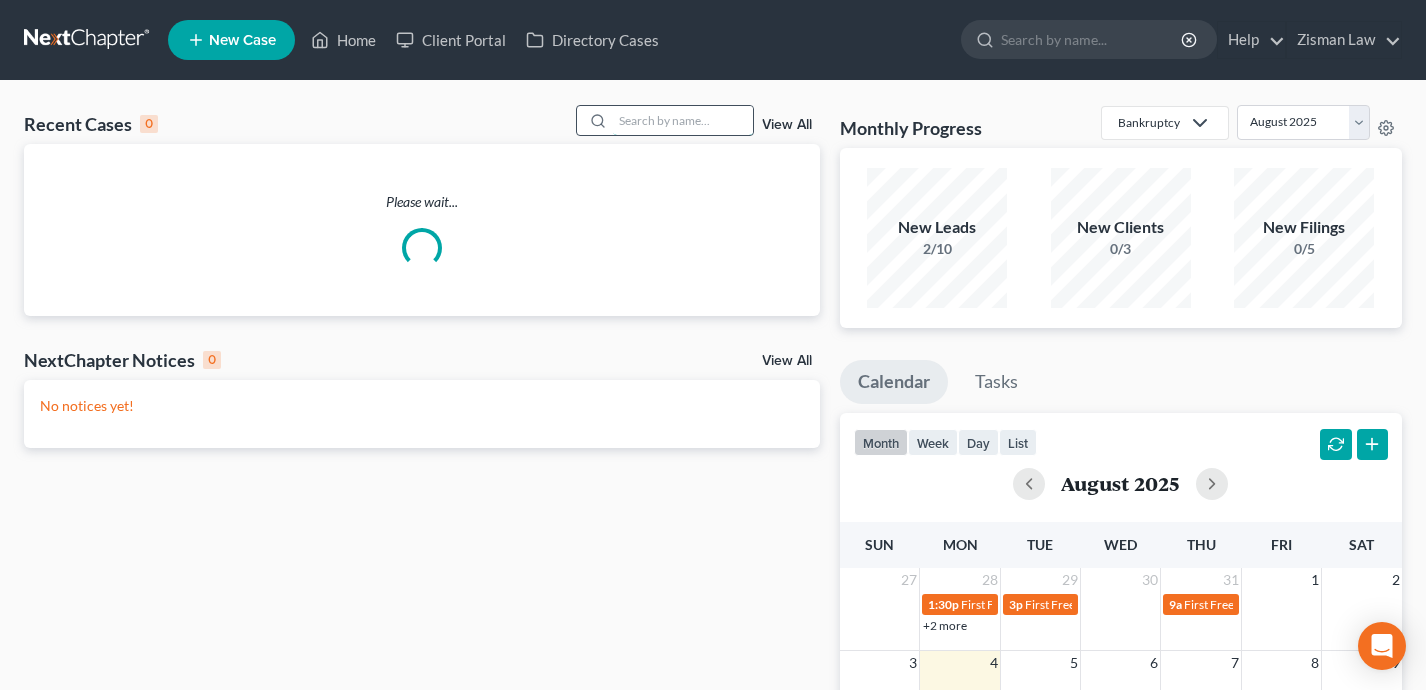 click at bounding box center (683, 120) 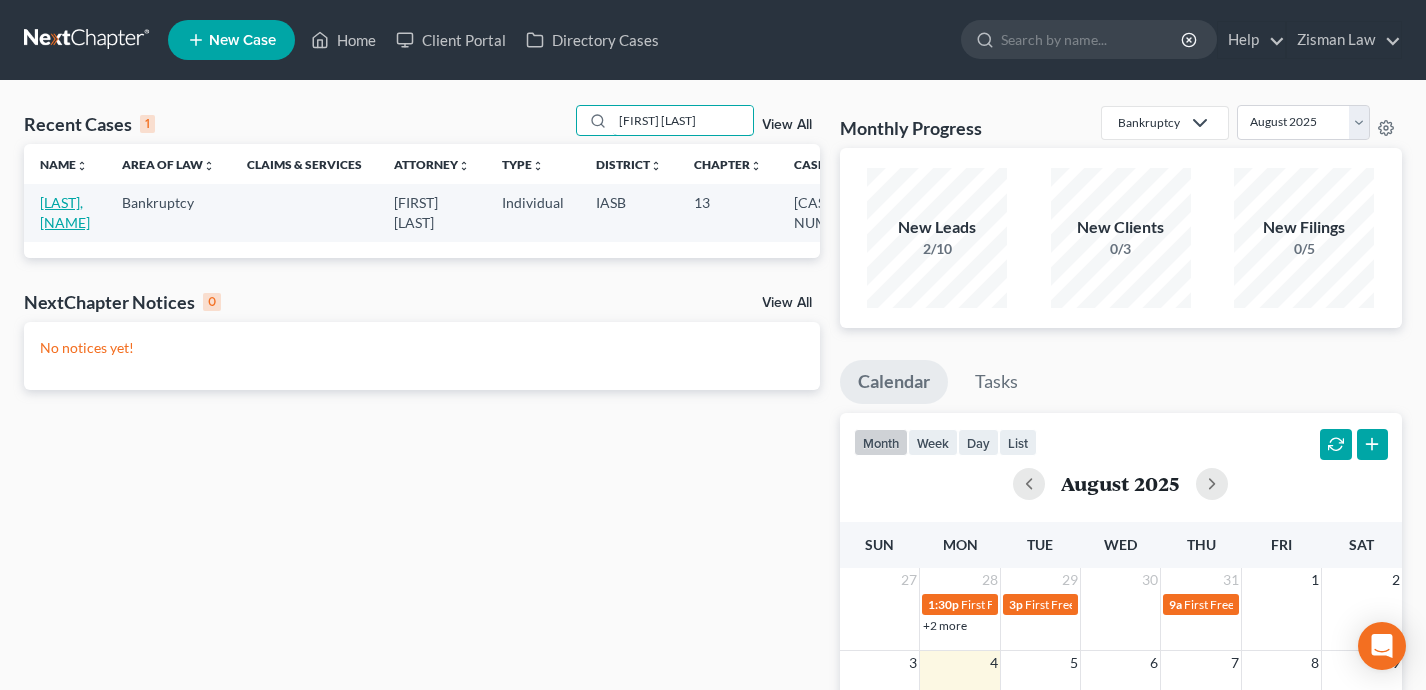 type on "[FIRST] [LAST]" 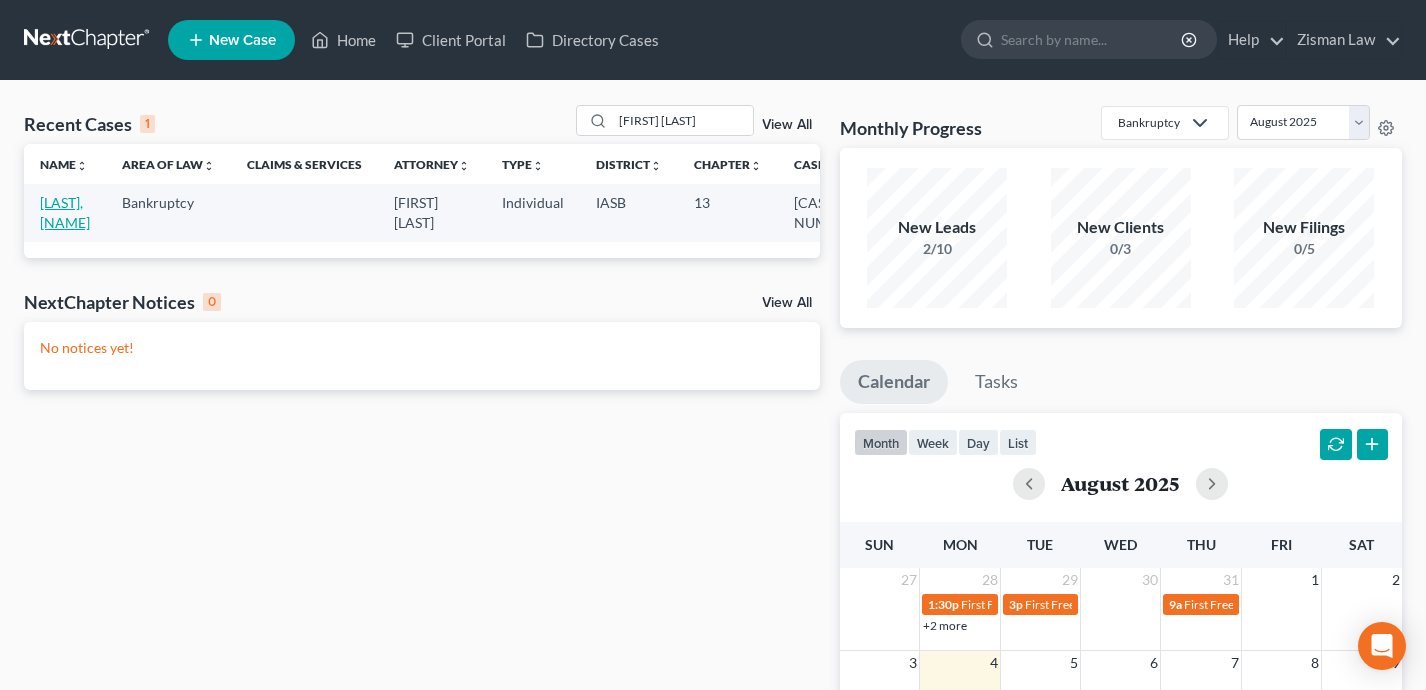 click on "[LAST], [NAME]" at bounding box center (65, 212) 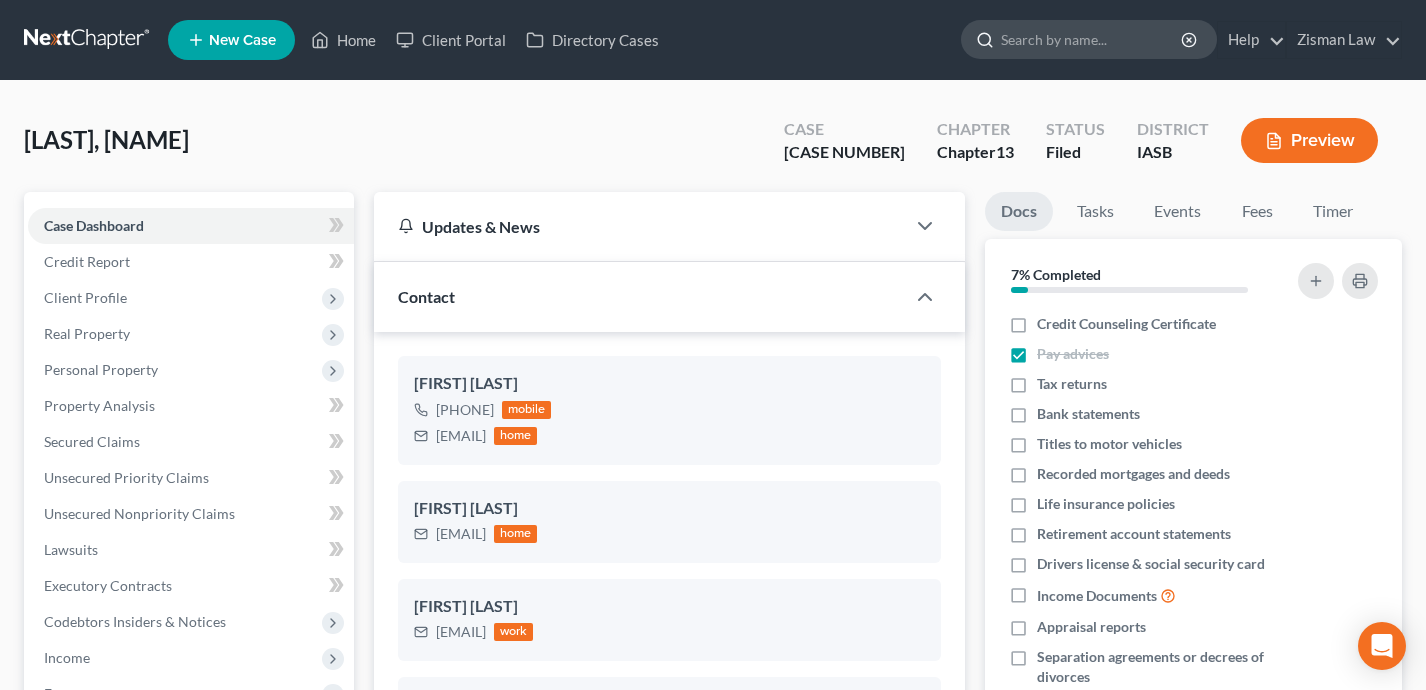 scroll, scrollTop: 450, scrollLeft: 0, axis: vertical 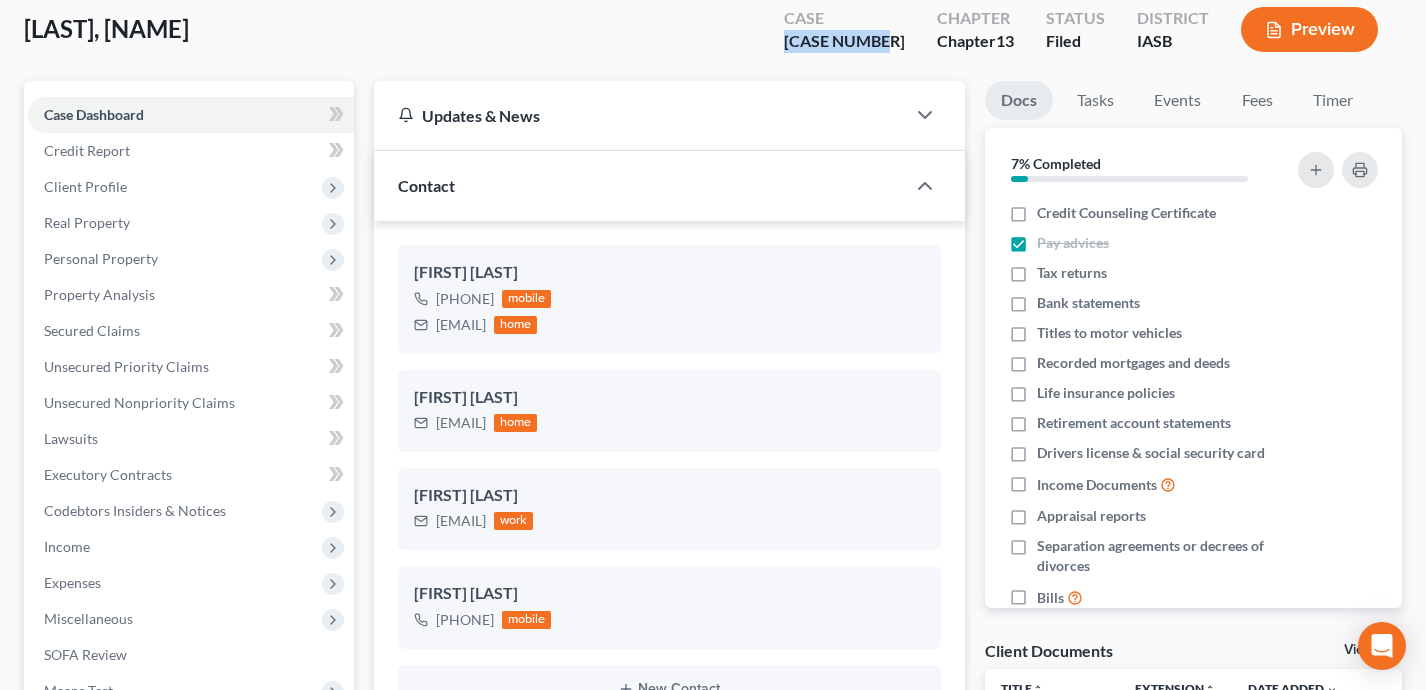 drag, startPoint x: 907, startPoint y: 45, endPoint x: 800, endPoint y: 48, distance: 107.042046 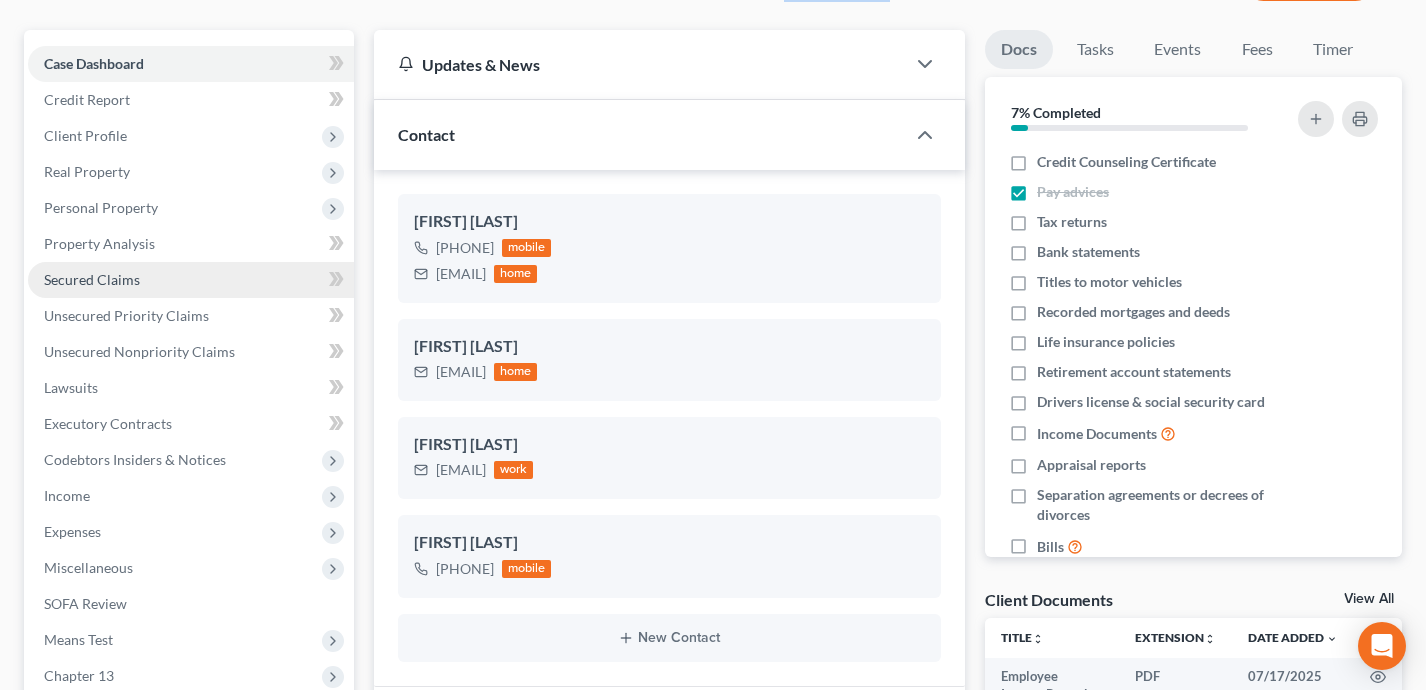 click on "Secured Claims" at bounding box center (191, 280) 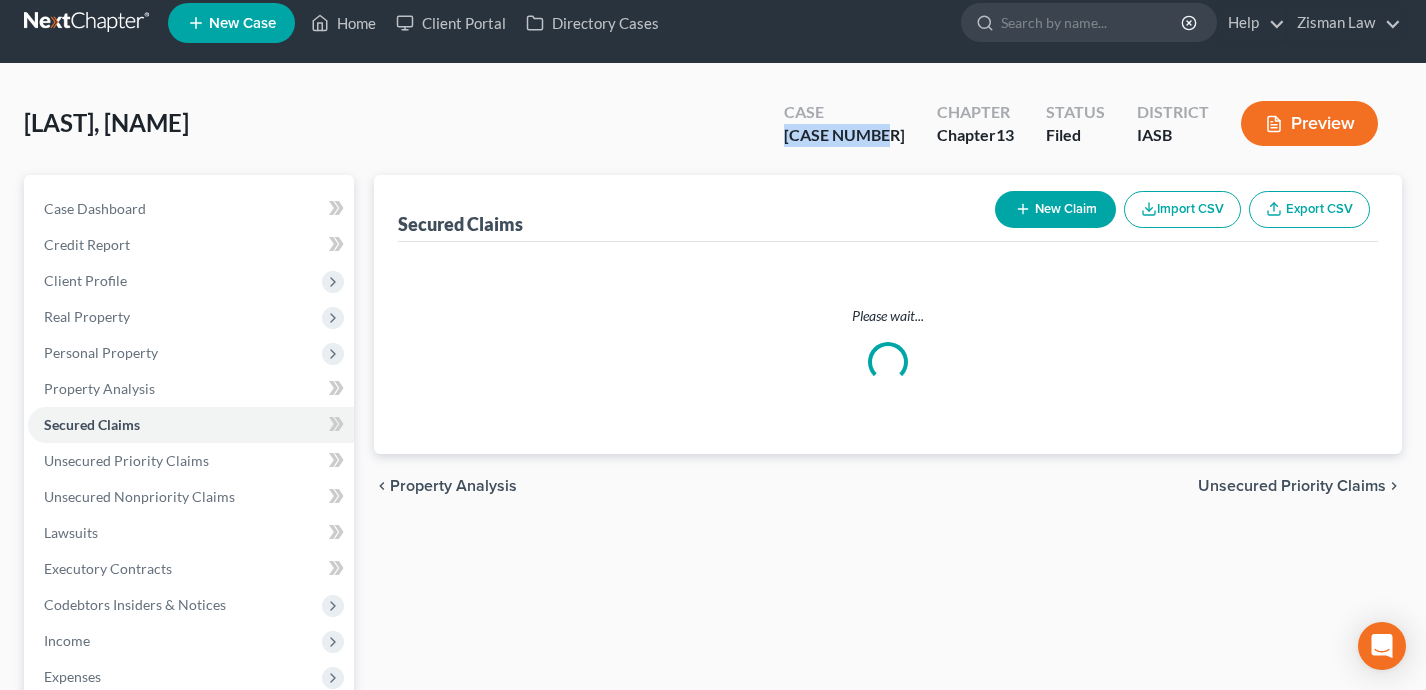 scroll, scrollTop: 0, scrollLeft: 0, axis: both 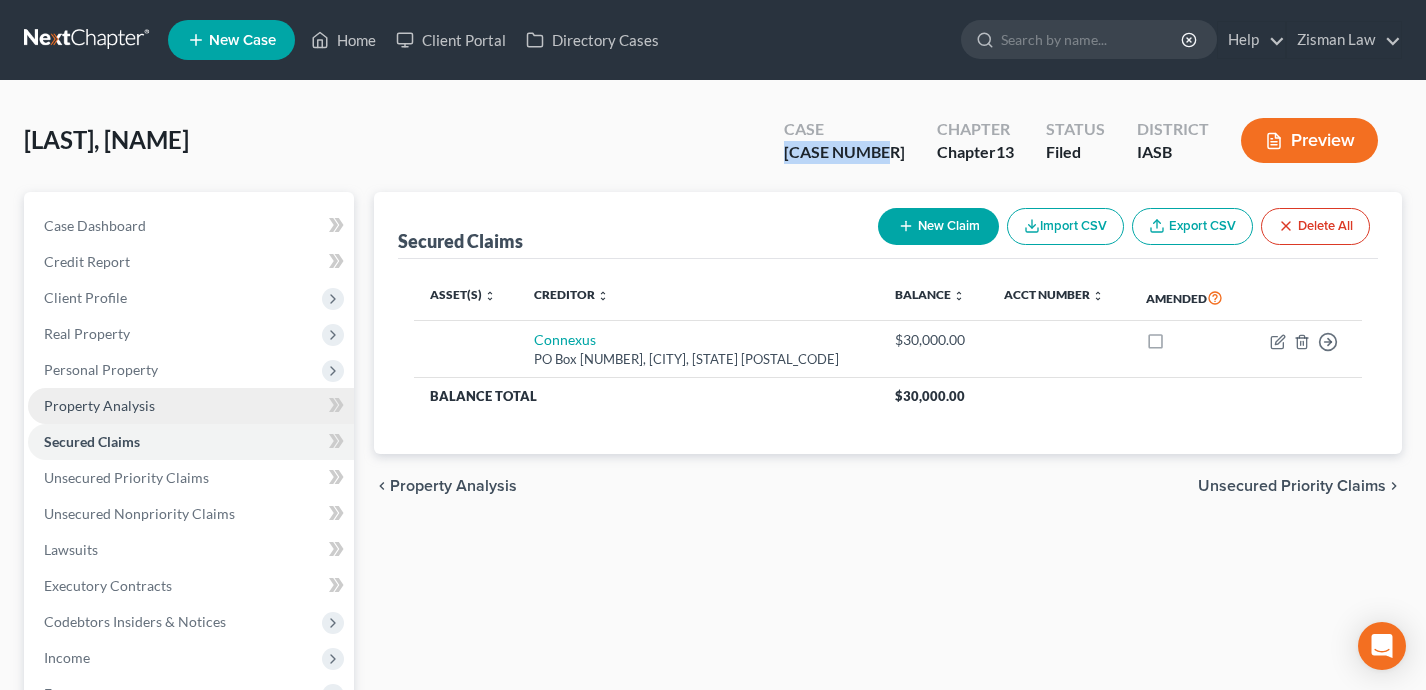 click on "Property Analysis" at bounding box center (191, 406) 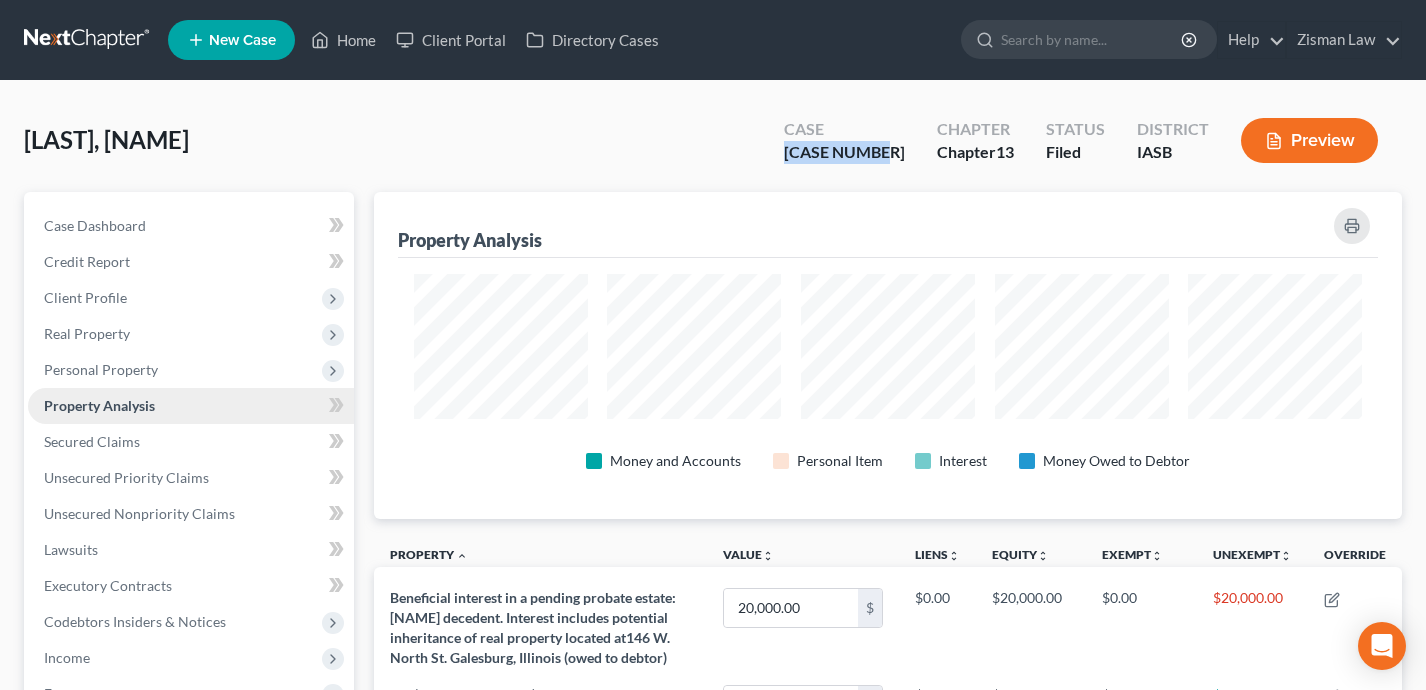 scroll, scrollTop: 999673, scrollLeft: 998971, axis: both 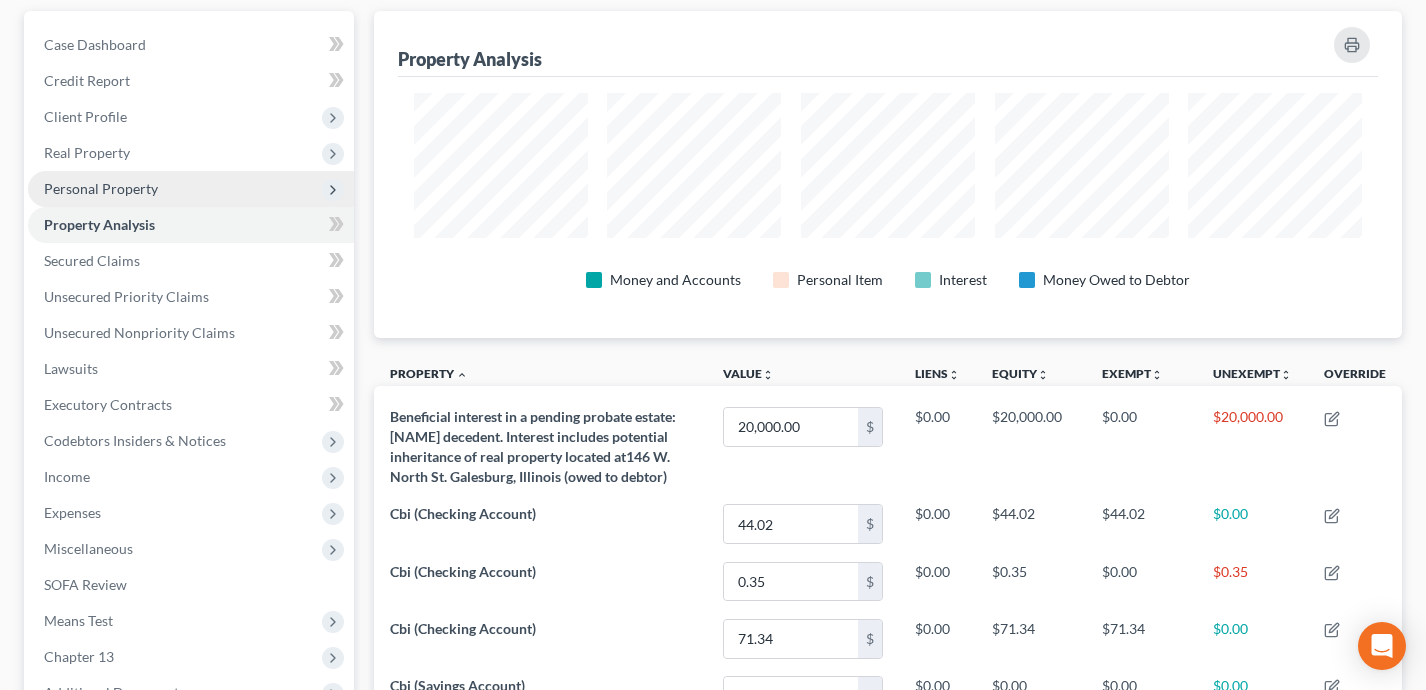 click on "Personal Property" at bounding box center (191, 189) 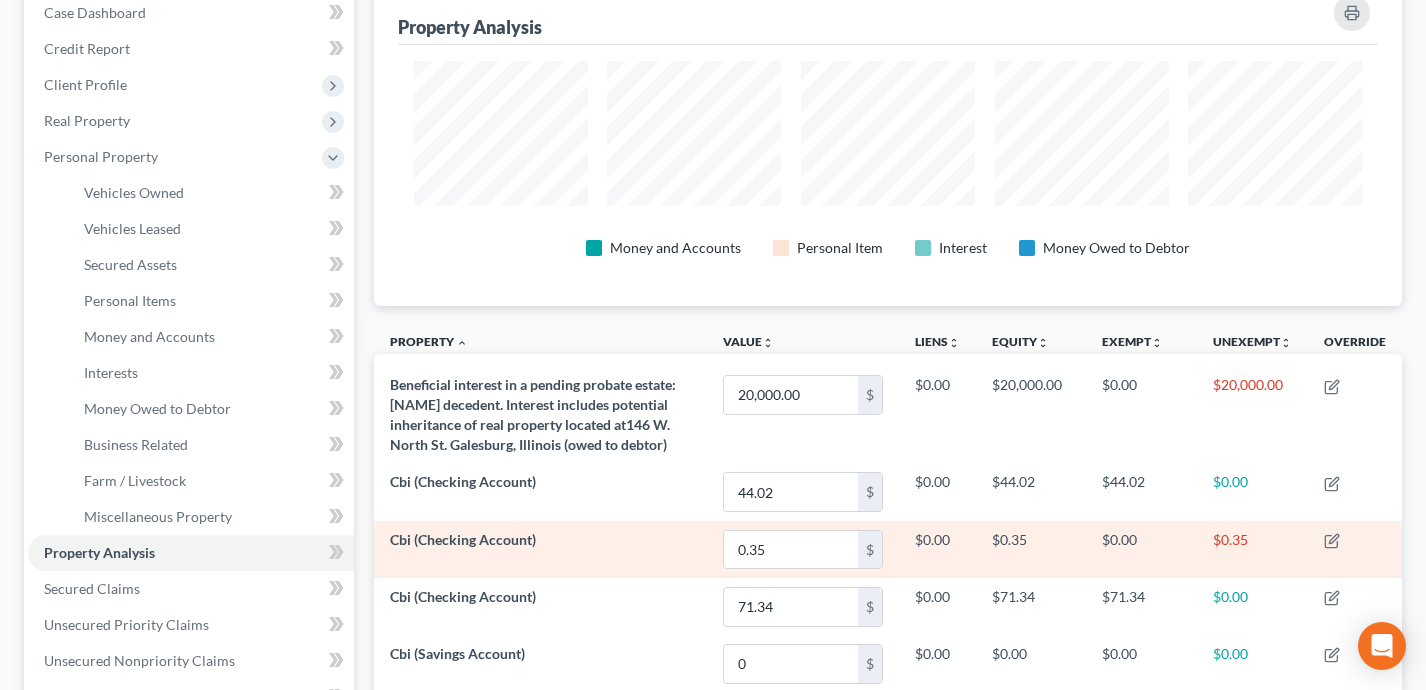 scroll, scrollTop: 197, scrollLeft: 0, axis: vertical 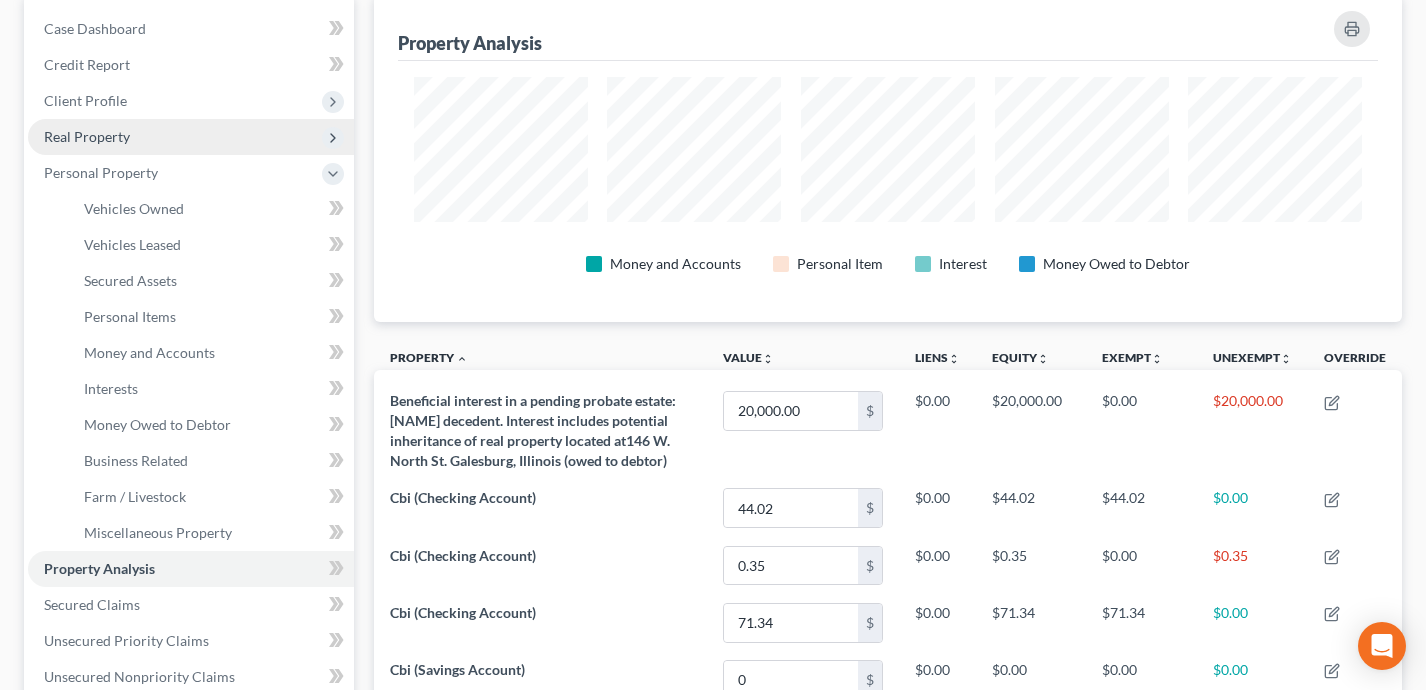 click on "Real Property" at bounding box center (191, 137) 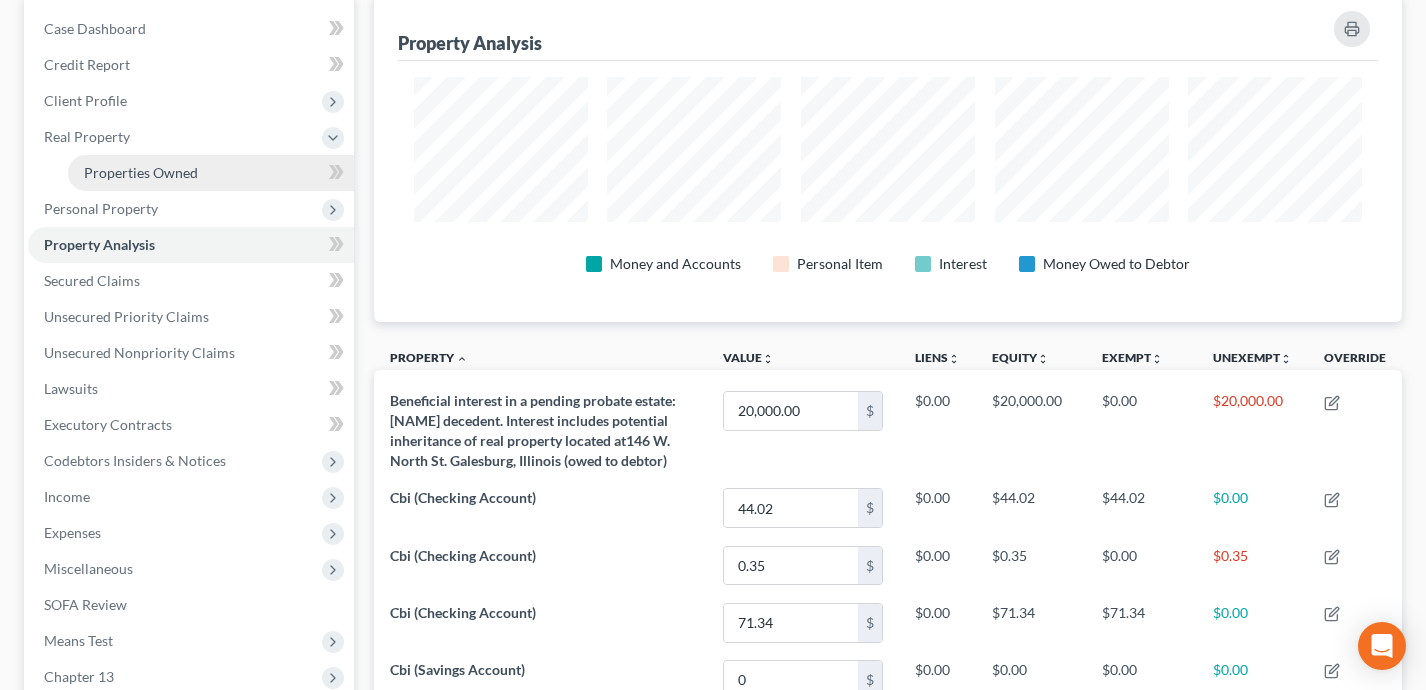click on "Properties Owned" at bounding box center (211, 173) 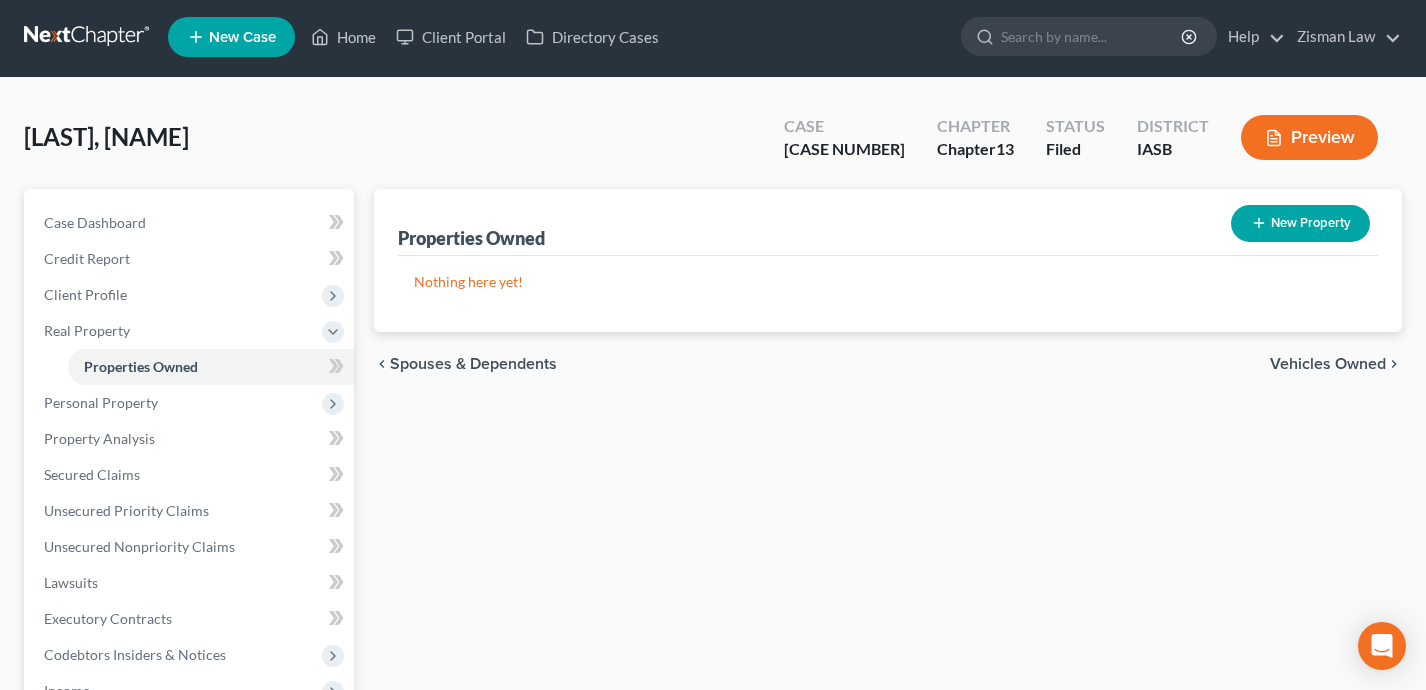 scroll, scrollTop: 0, scrollLeft: 0, axis: both 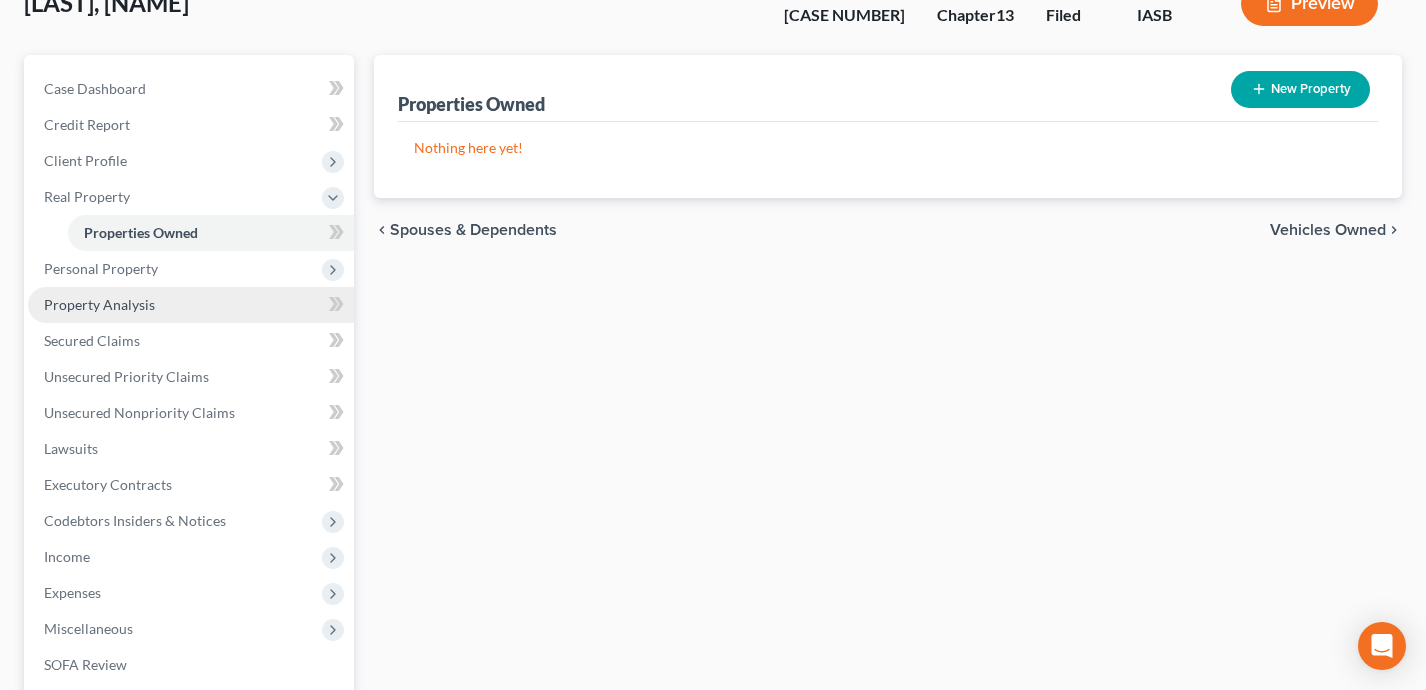 click on "Property Analysis" at bounding box center (191, 305) 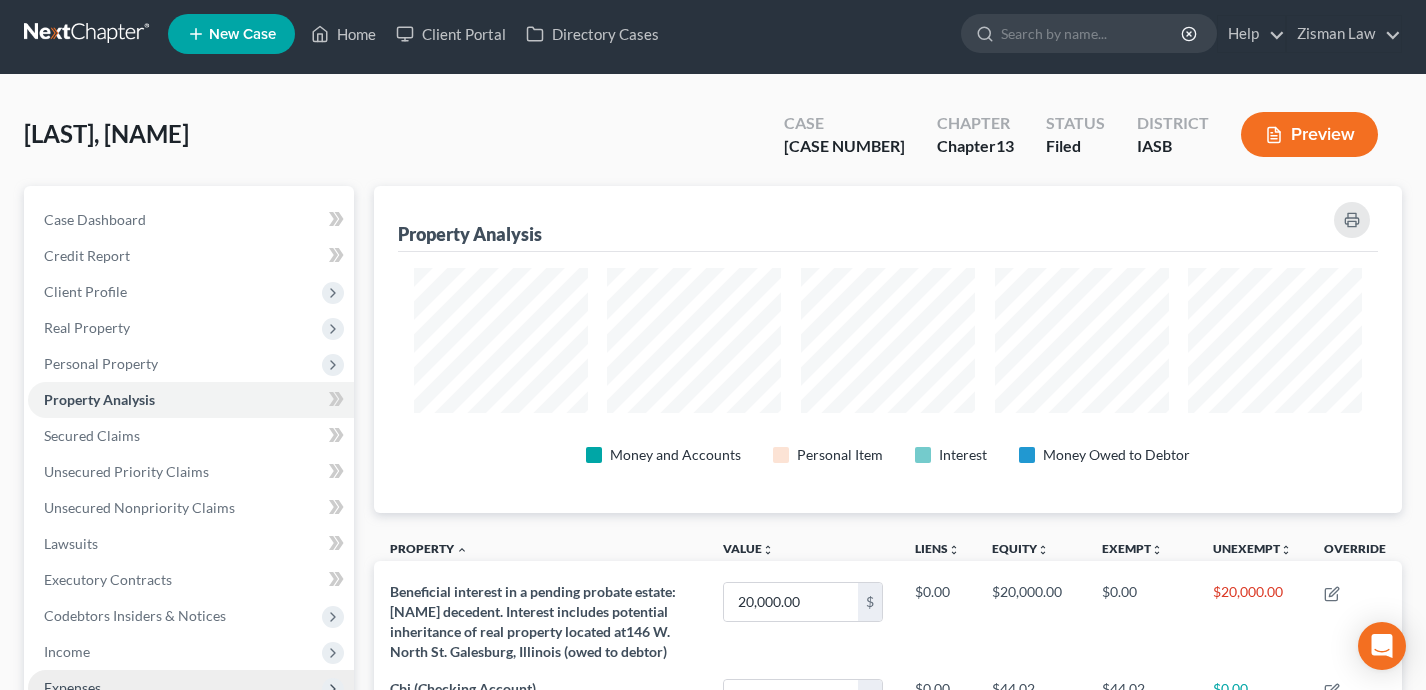 scroll, scrollTop: 0, scrollLeft: 0, axis: both 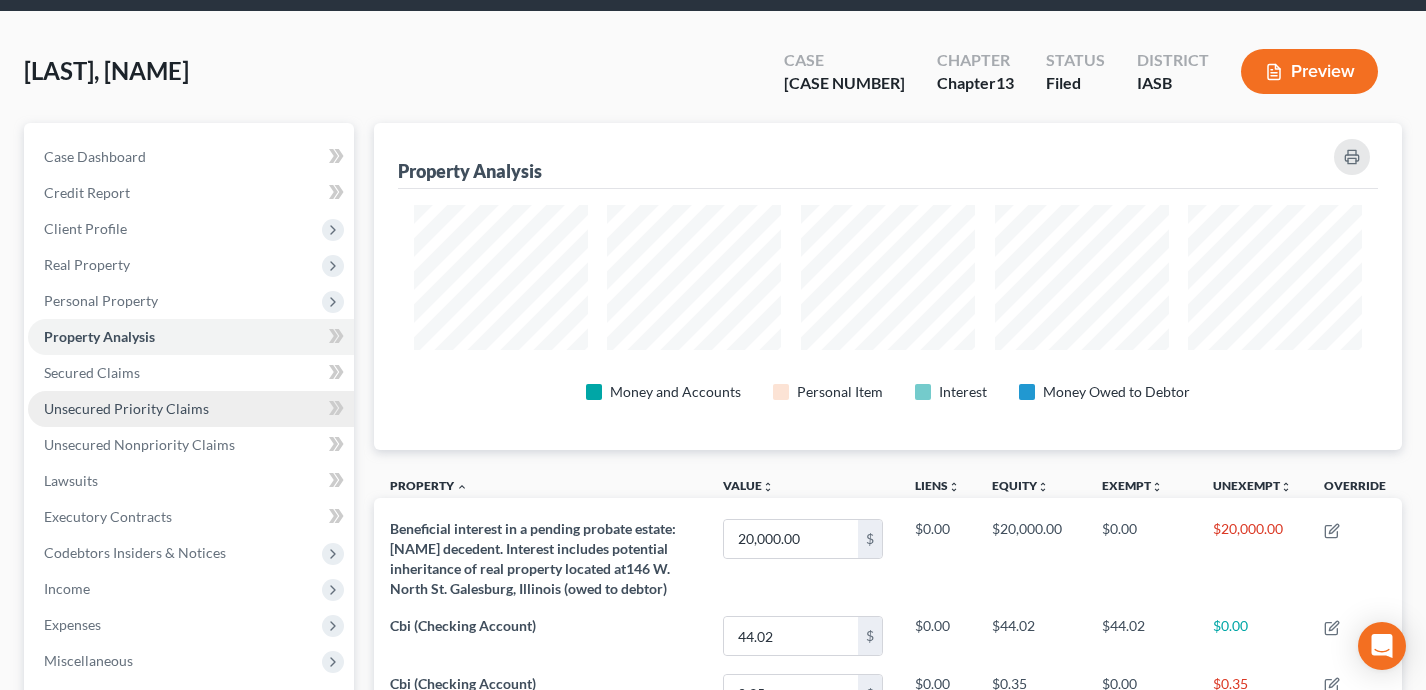 click on "Unsecured Priority Claims" at bounding box center [191, 409] 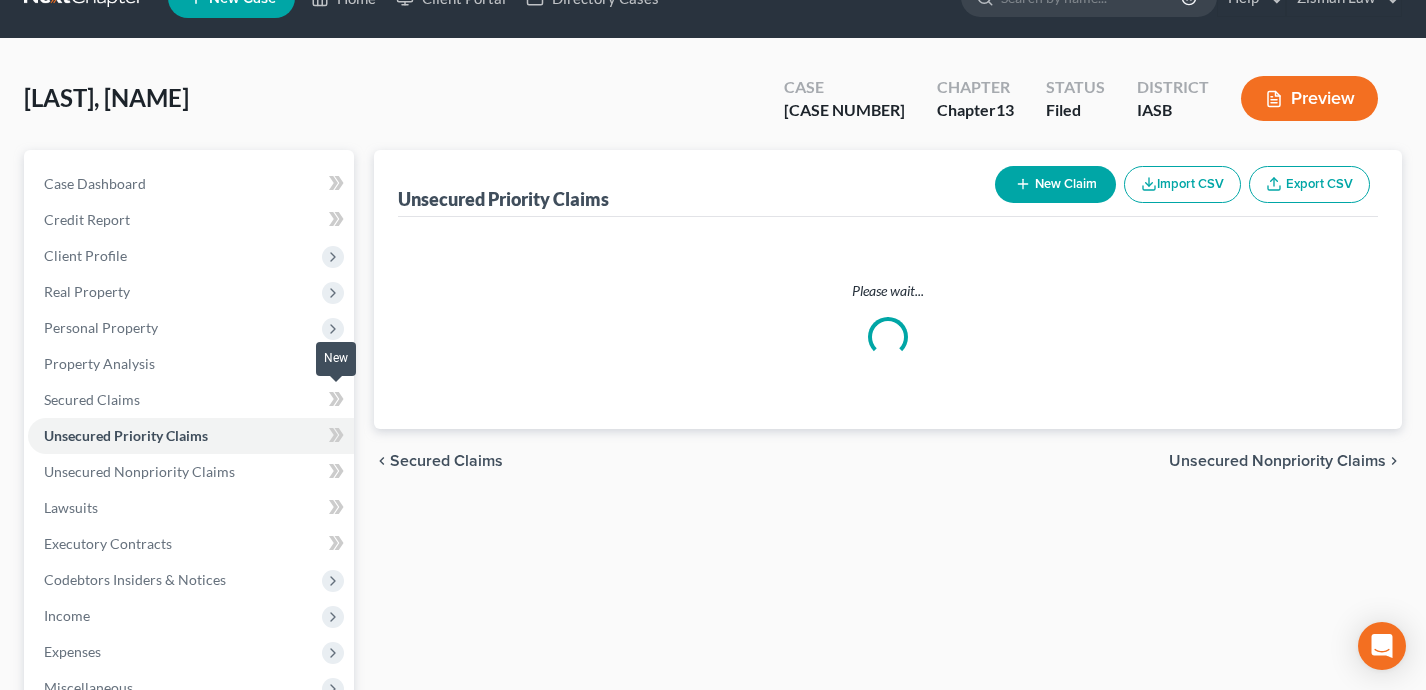 scroll, scrollTop: 0, scrollLeft: 0, axis: both 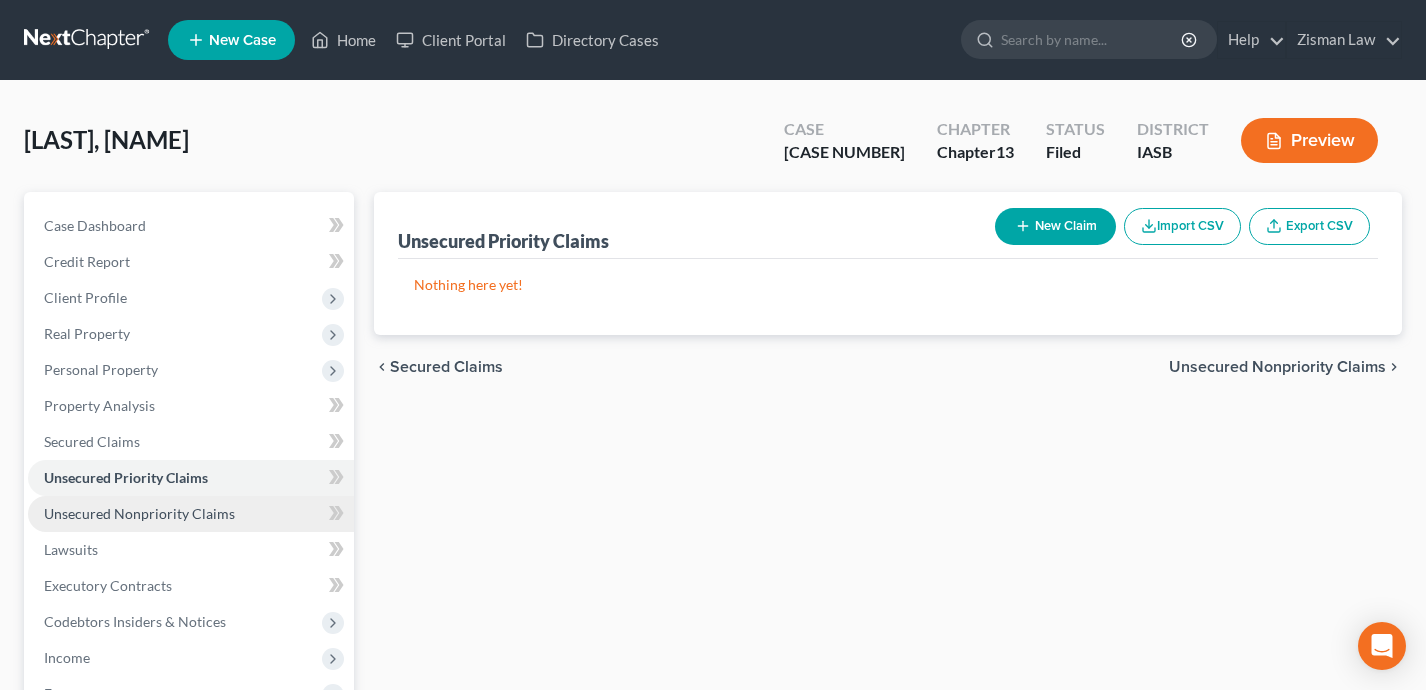 drag, startPoint x: 198, startPoint y: 512, endPoint x: 217, endPoint y: 506, distance: 19.924858 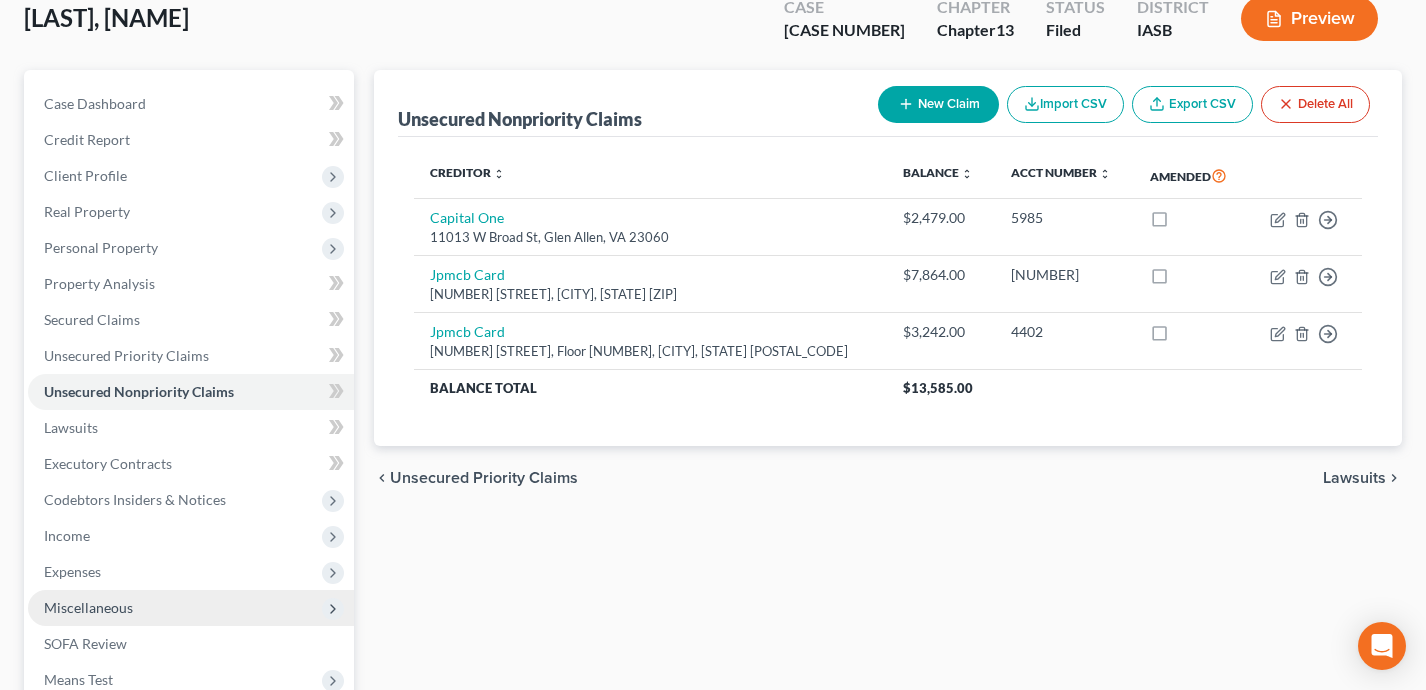 scroll, scrollTop: 134, scrollLeft: 0, axis: vertical 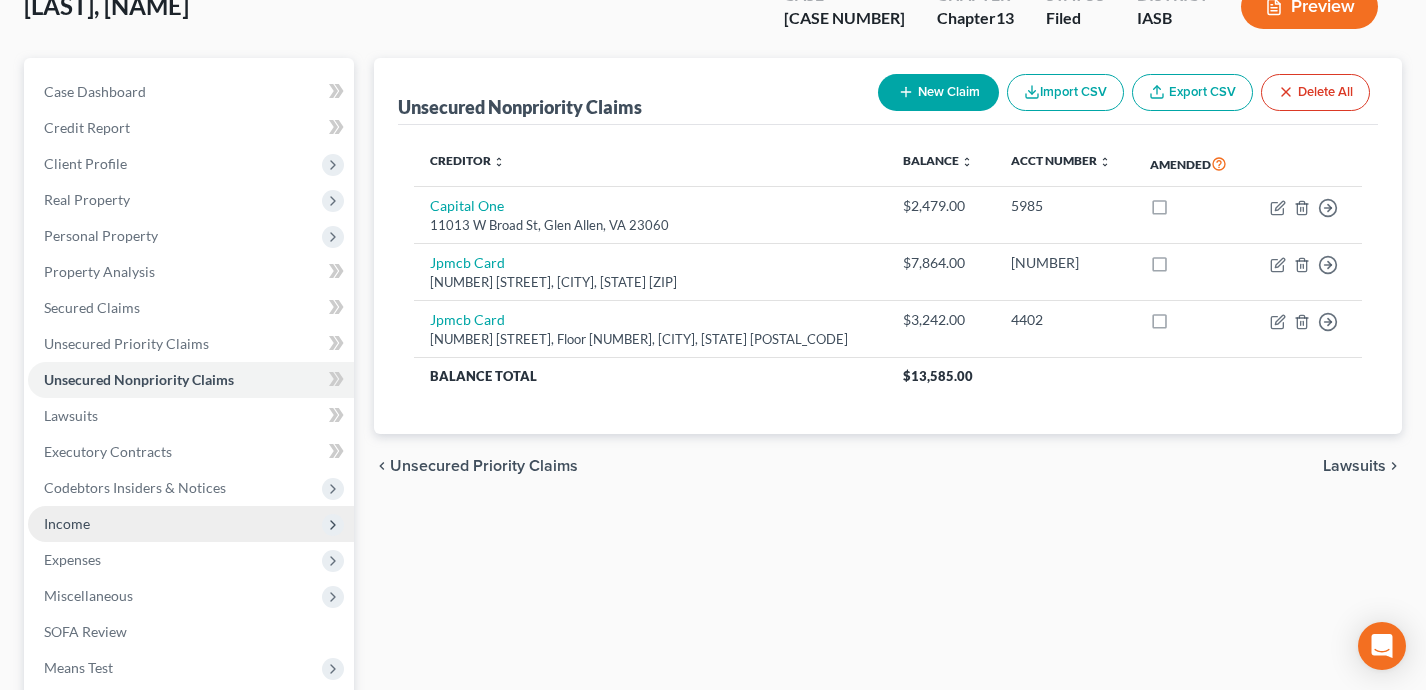 click on "Income" at bounding box center (191, 524) 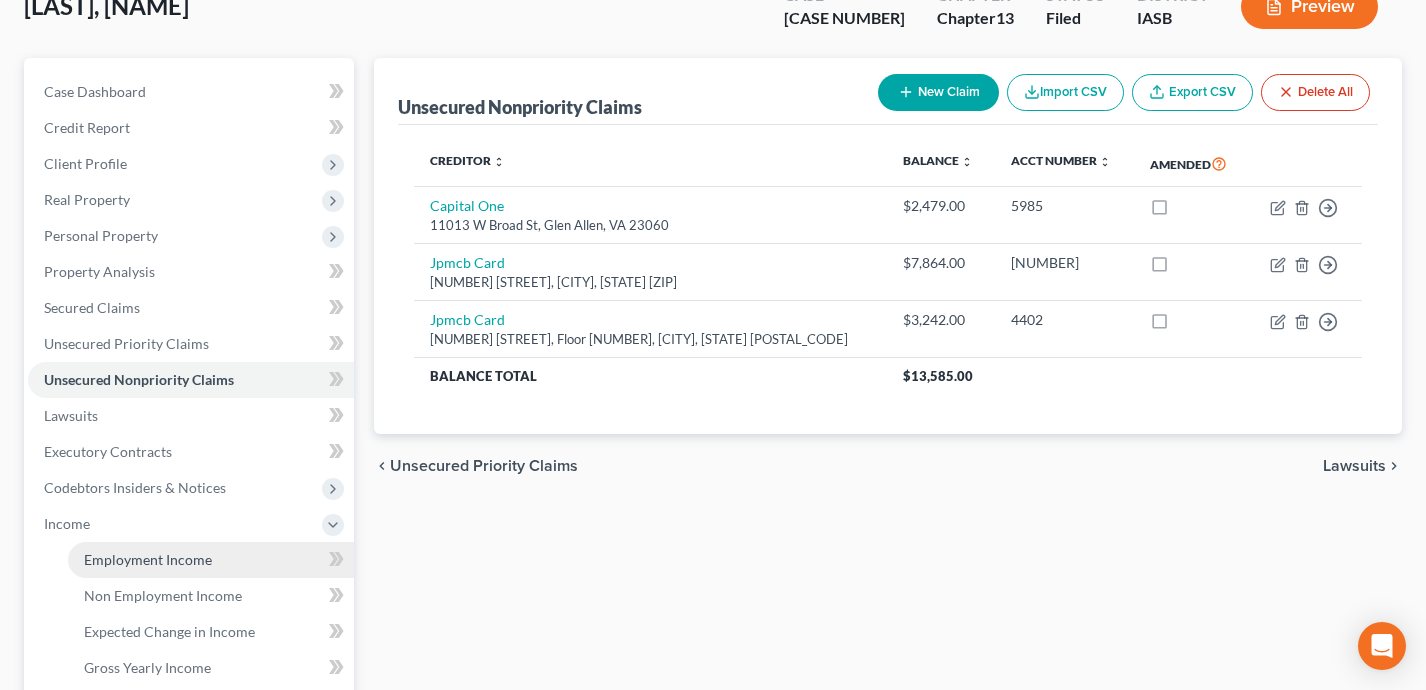click on "Employment Income" at bounding box center [211, 560] 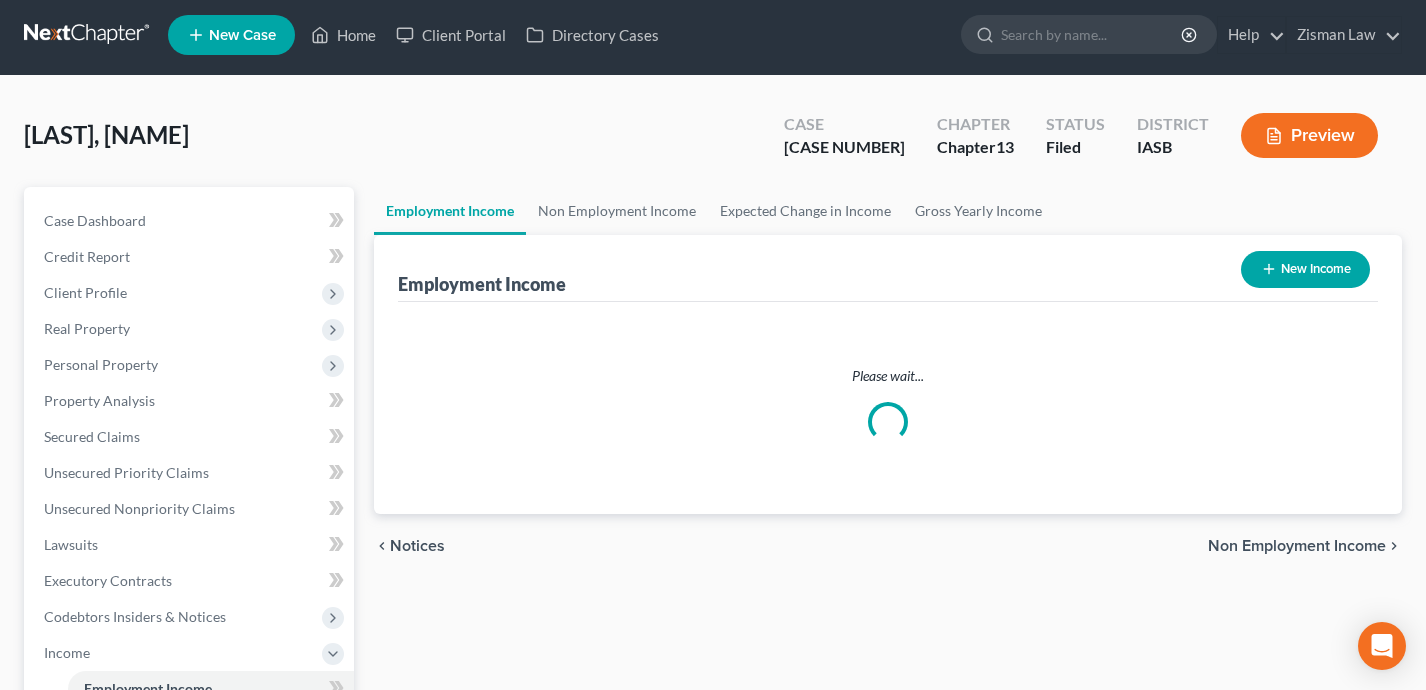 scroll, scrollTop: 0, scrollLeft: 0, axis: both 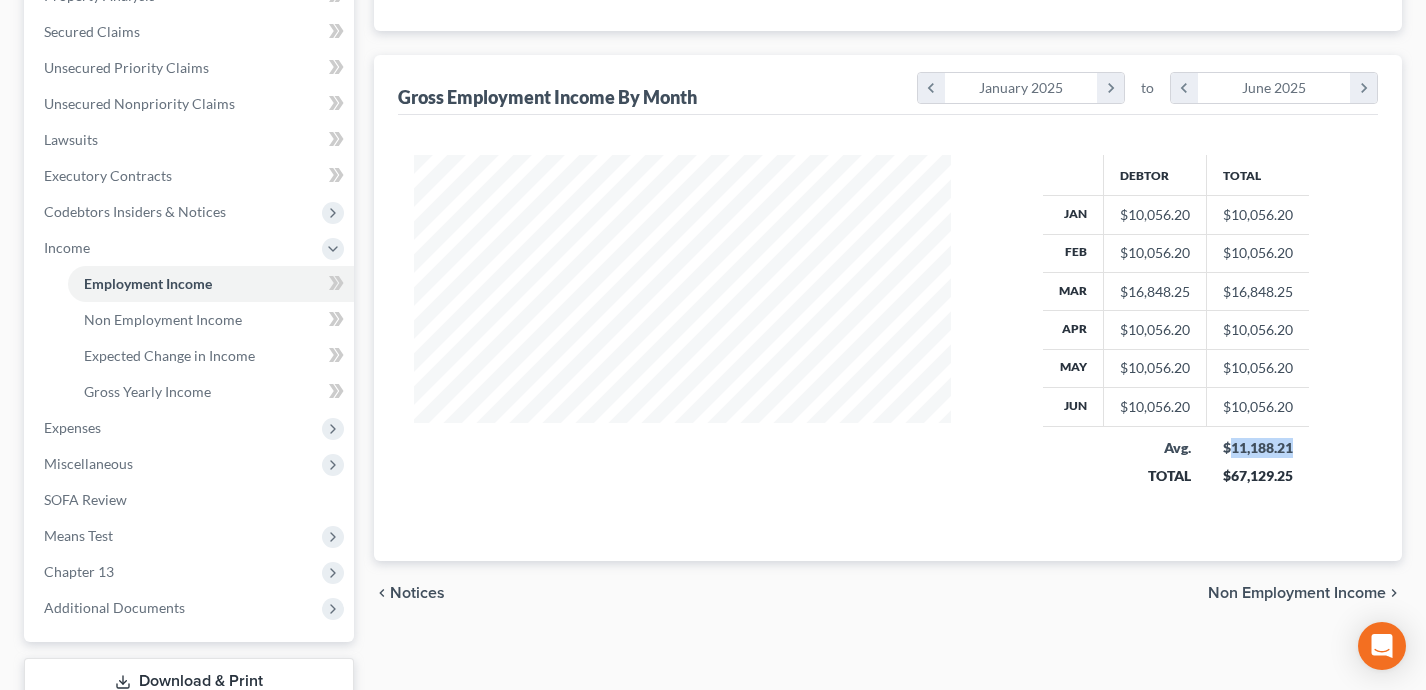 drag, startPoint x: 1300, startPoint y: 445, endPoint x: 1230, endPoint y: 451, distance: 70.256676 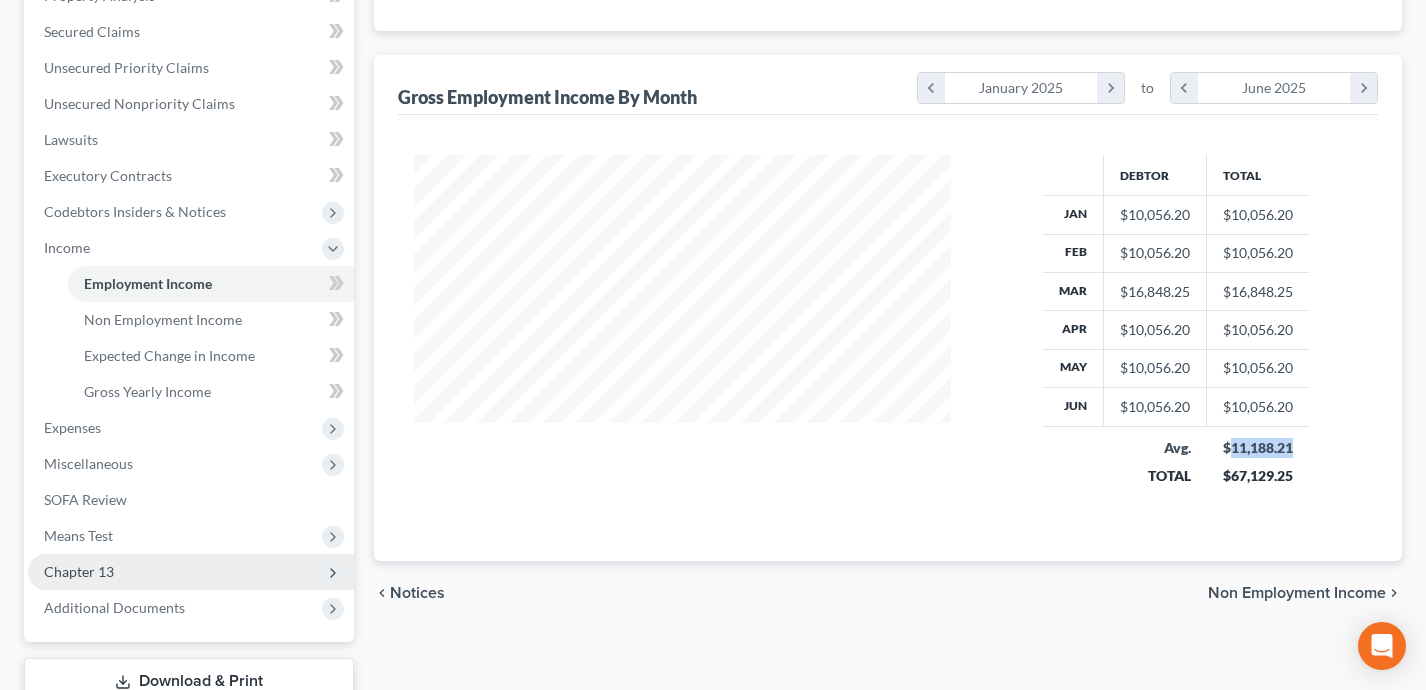 scroll, scrollTop: 417, scrollLeft: 0, axis: vertical 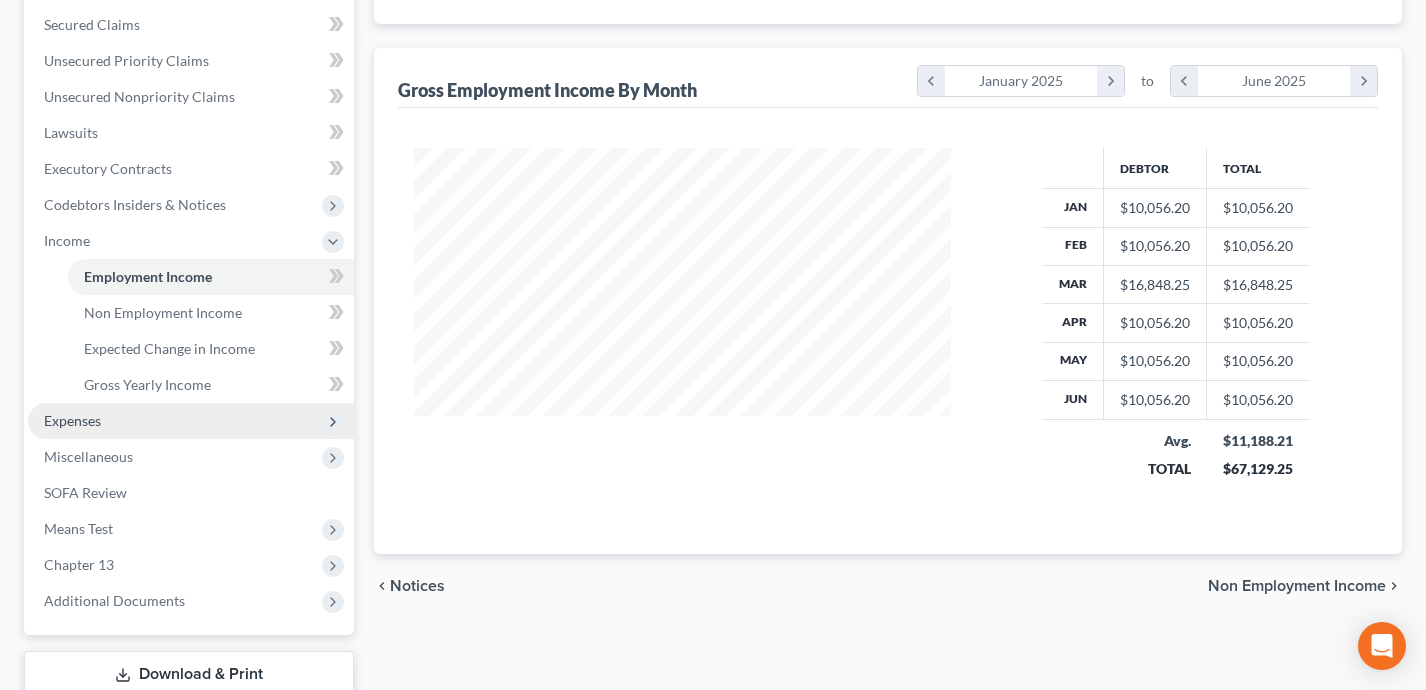 click on "Expenses" at bounding box center (191, 421) 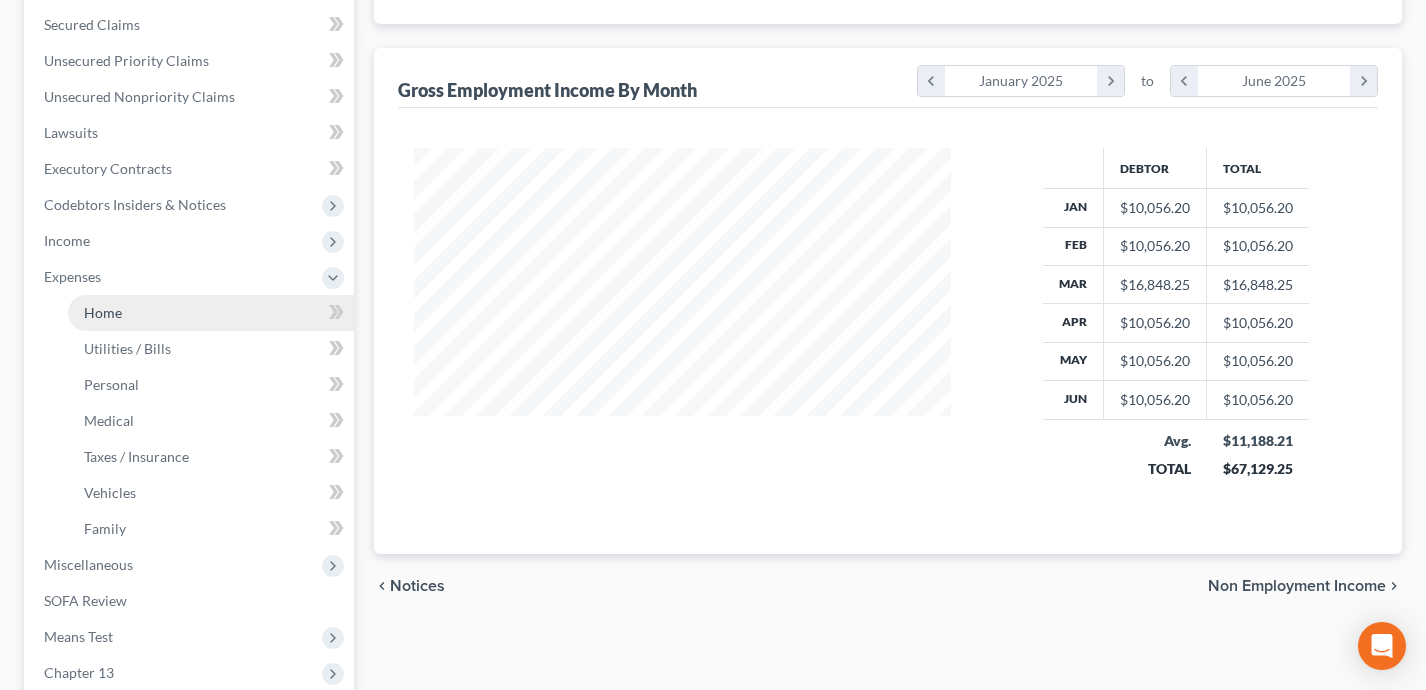 click on "Home" at bounding box center [211, 313] 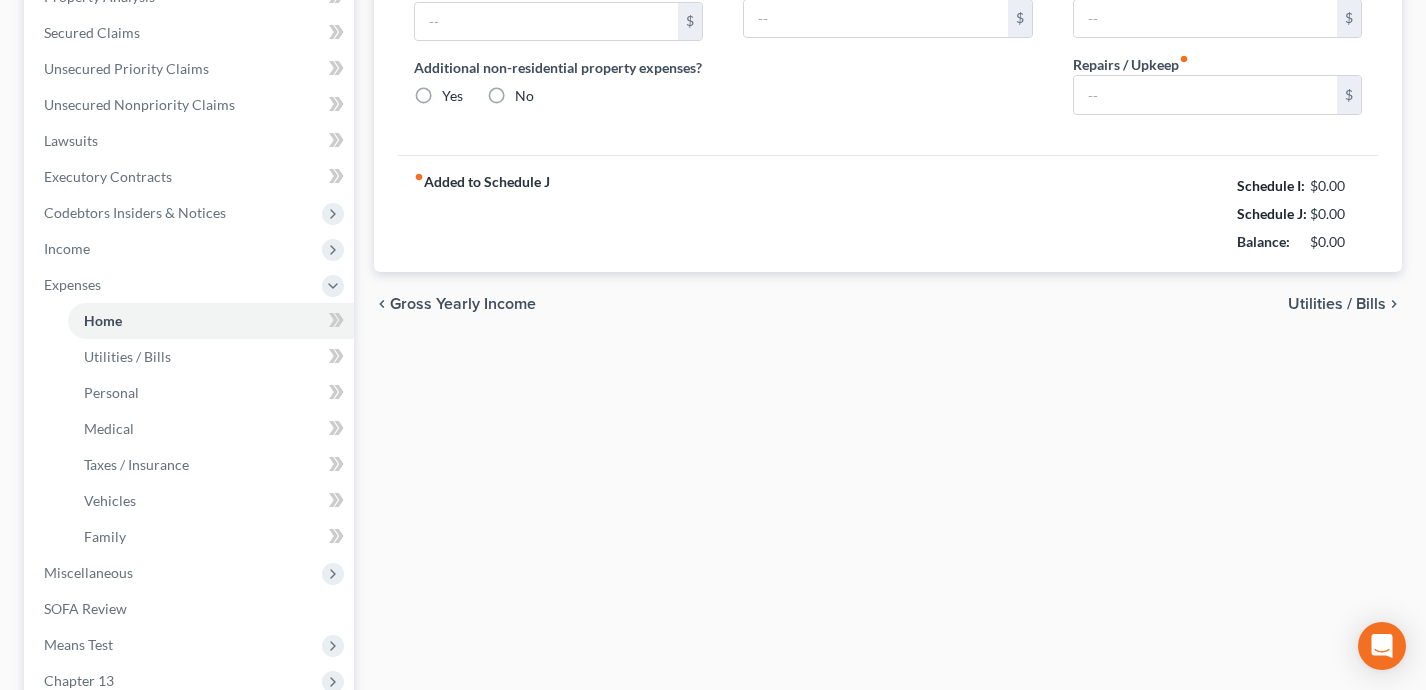 type on "2,000.00" 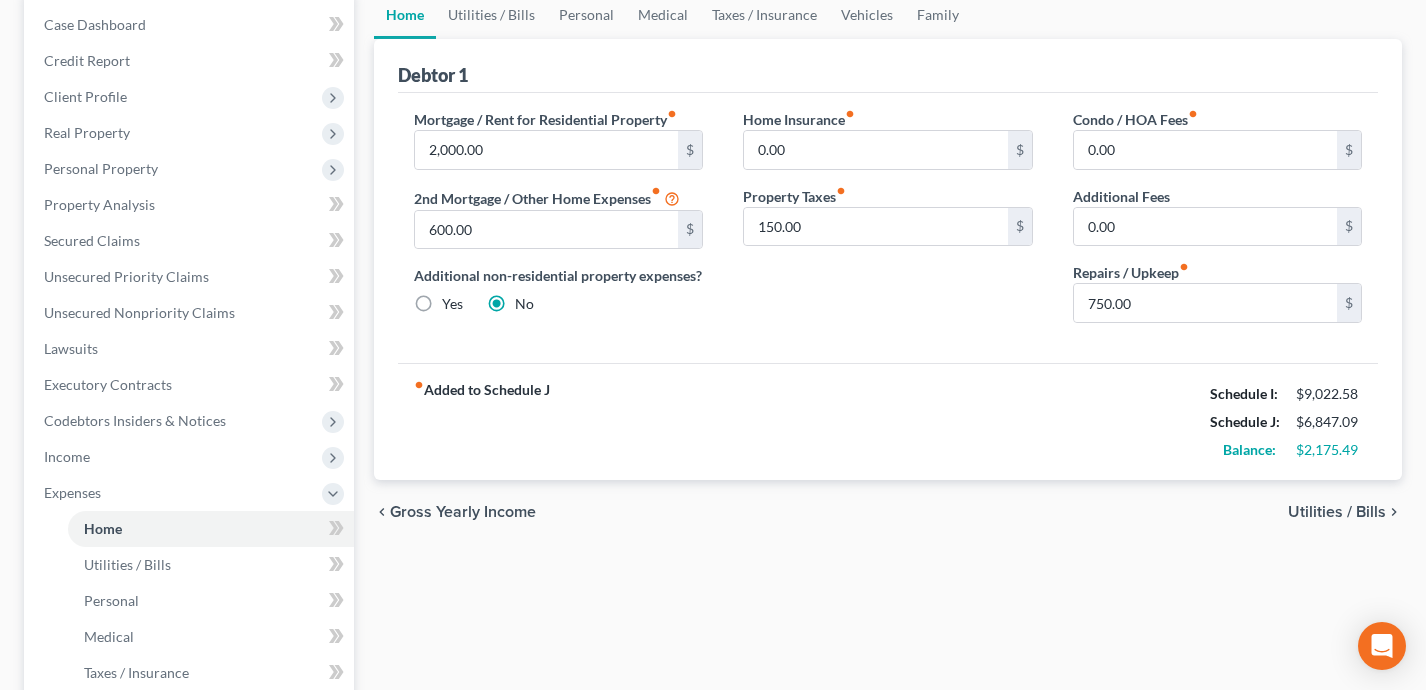 scroll, scrollTop: 244, scrollLeft: 0, axis: vertical 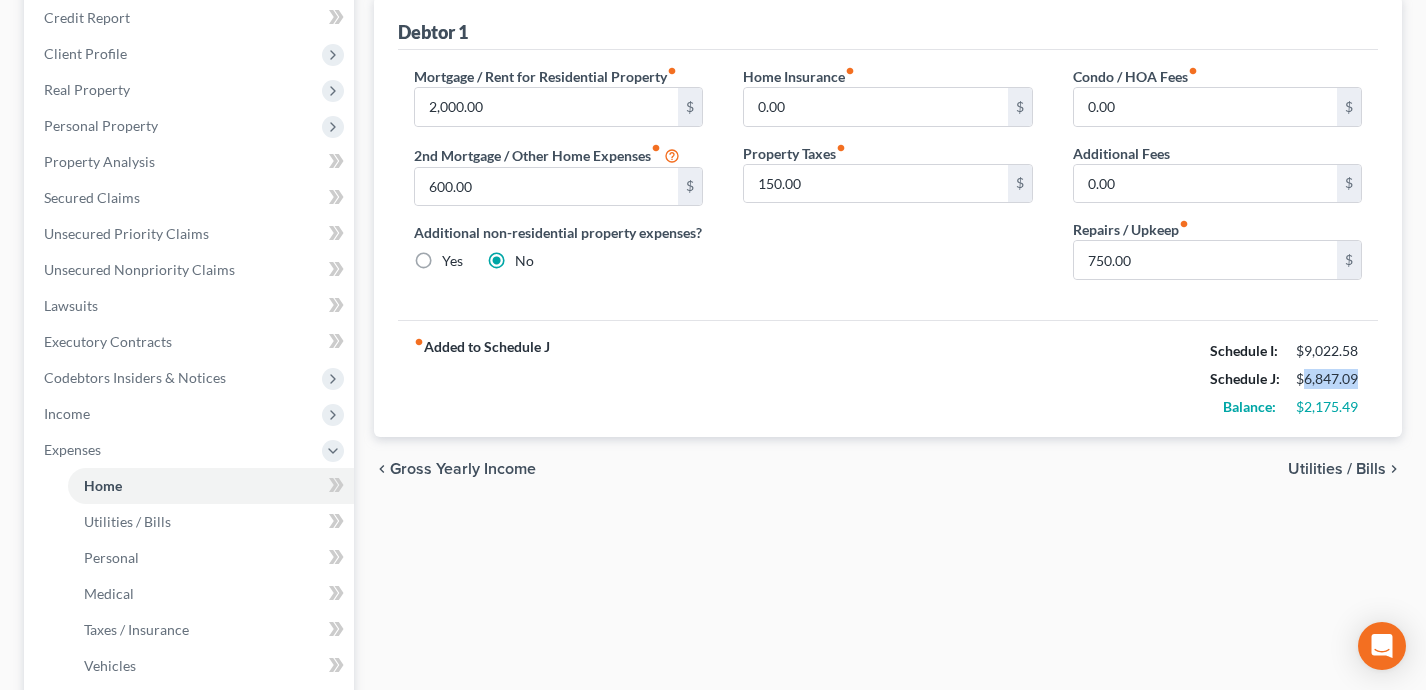 drag, startPoint x: 1358, startPoint y: 381, endPoint x: 1303, endPoint y: 378, distance: 55.081757 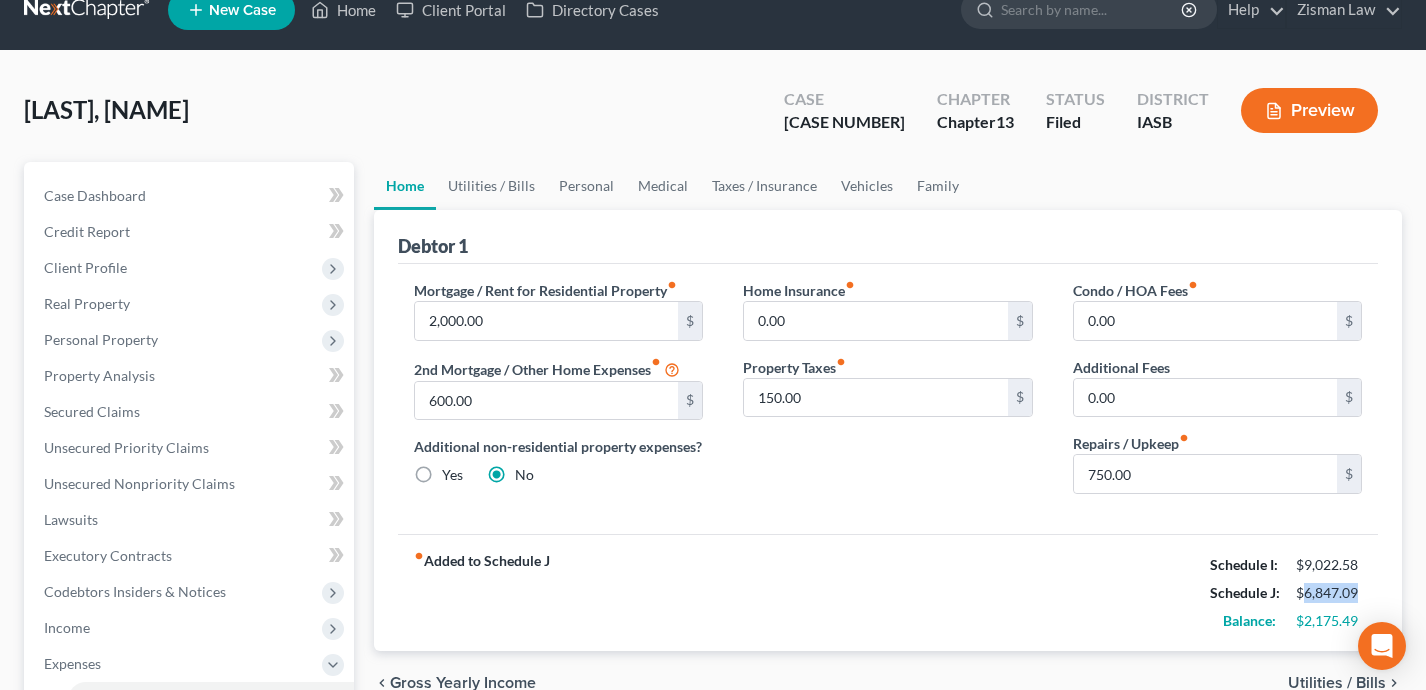 scroll, scrollTop: 0, scrollLeft: 0, axis: both 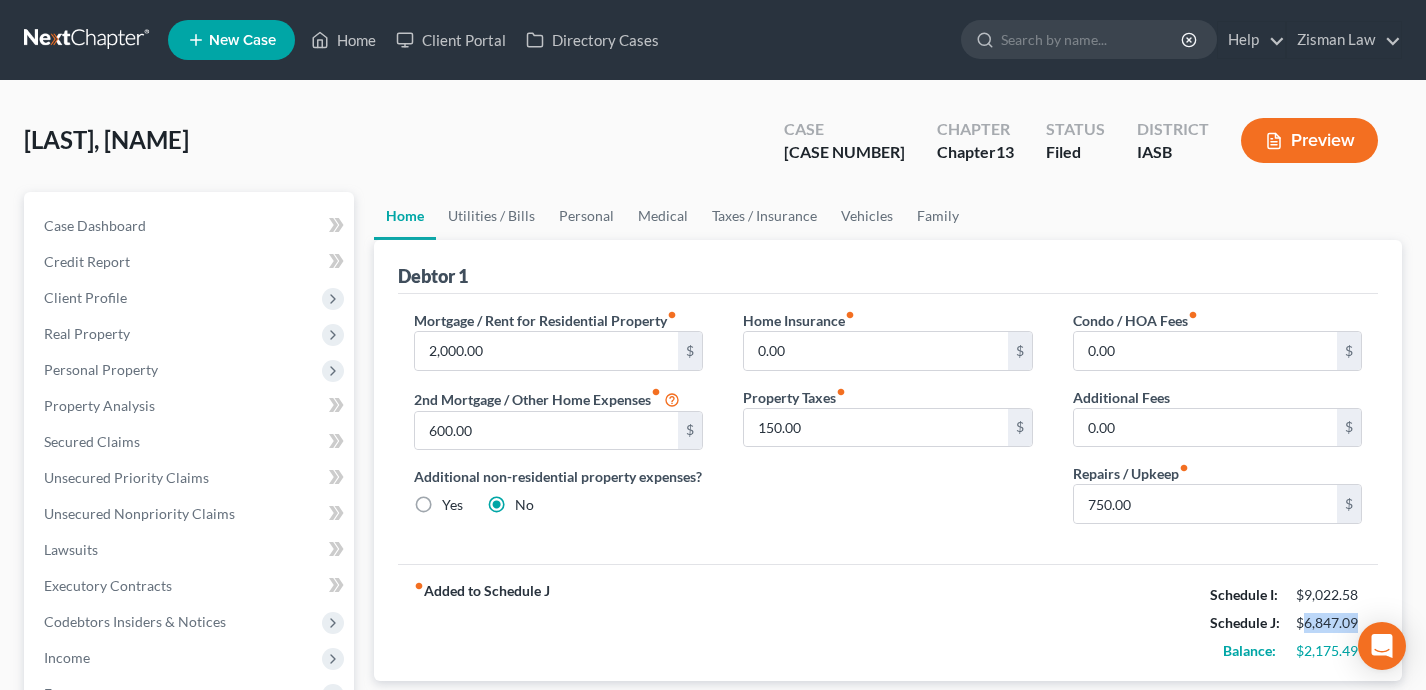 click on "Preview" at bounding box center (1309, 140) 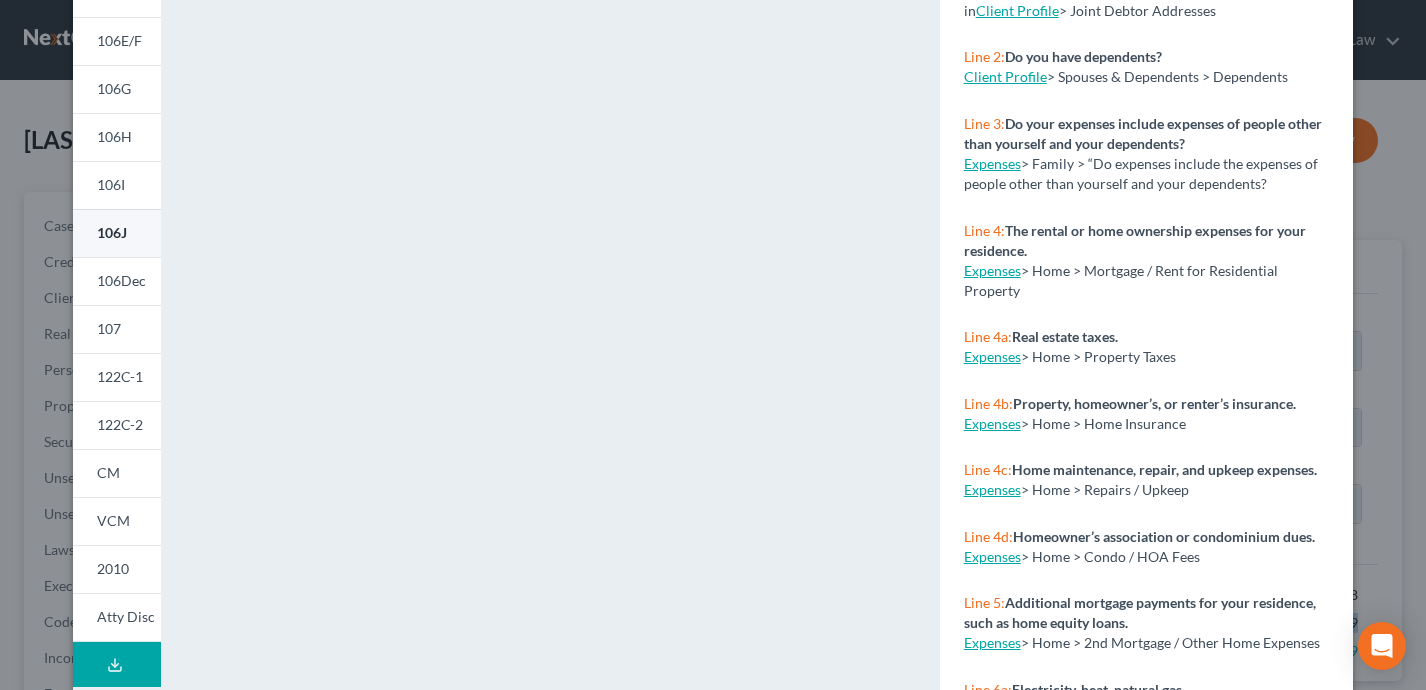scroll, scrollTop: 419, scrollLeft: 0, axis: vertical 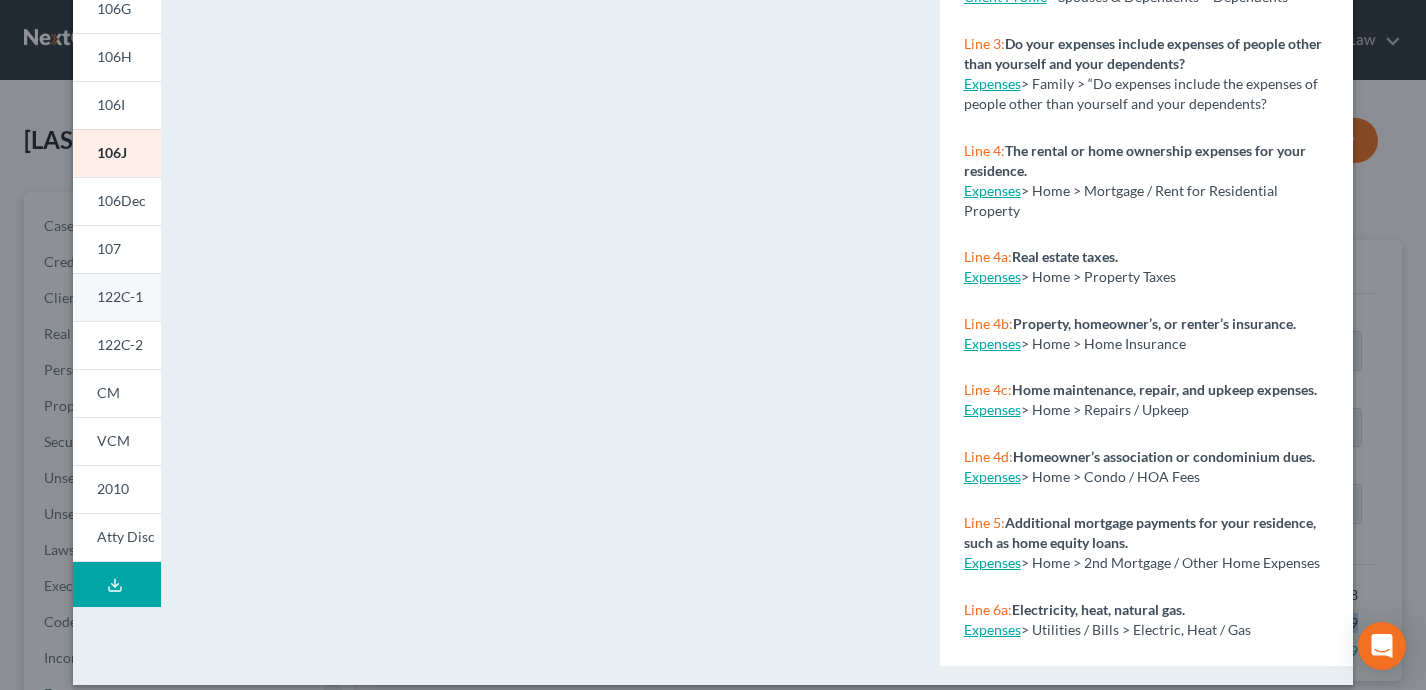 click on "122C-1" at bounding box center [120, 296] 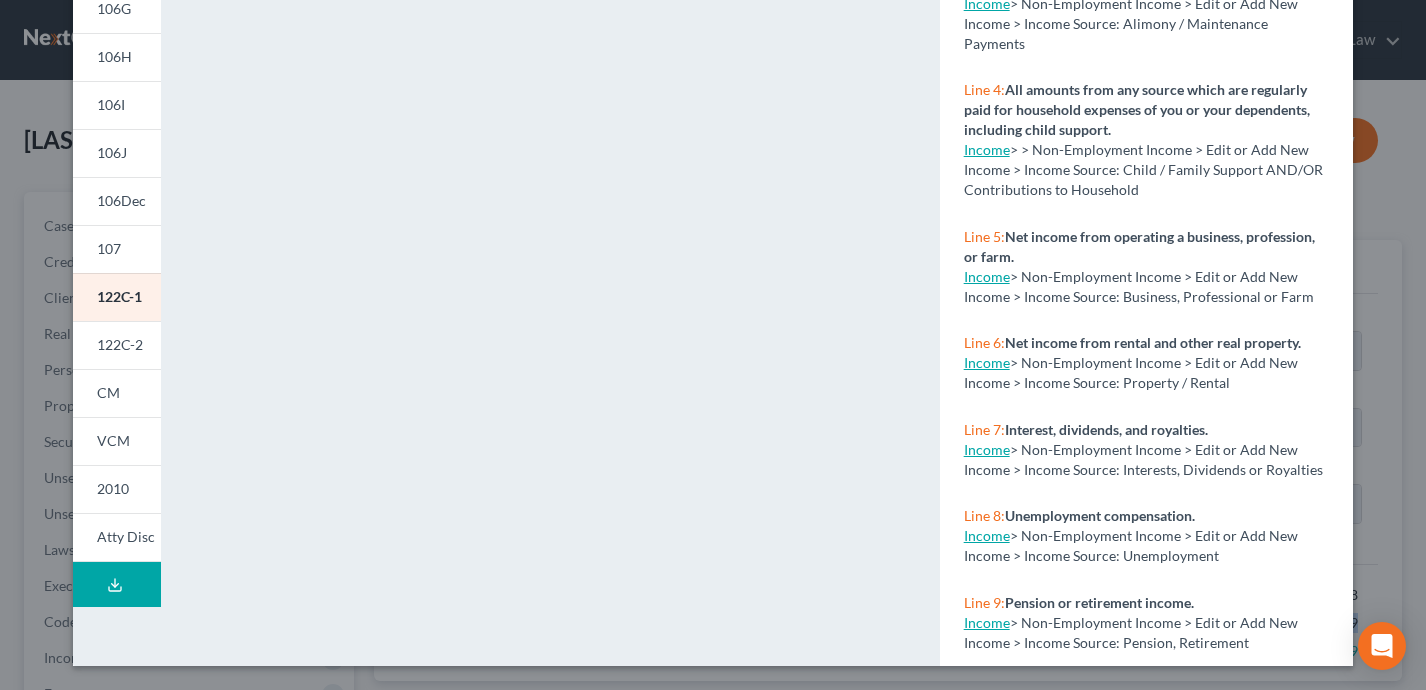 scroll, scrollTop: 0, scrollLeft: 0, axis: both 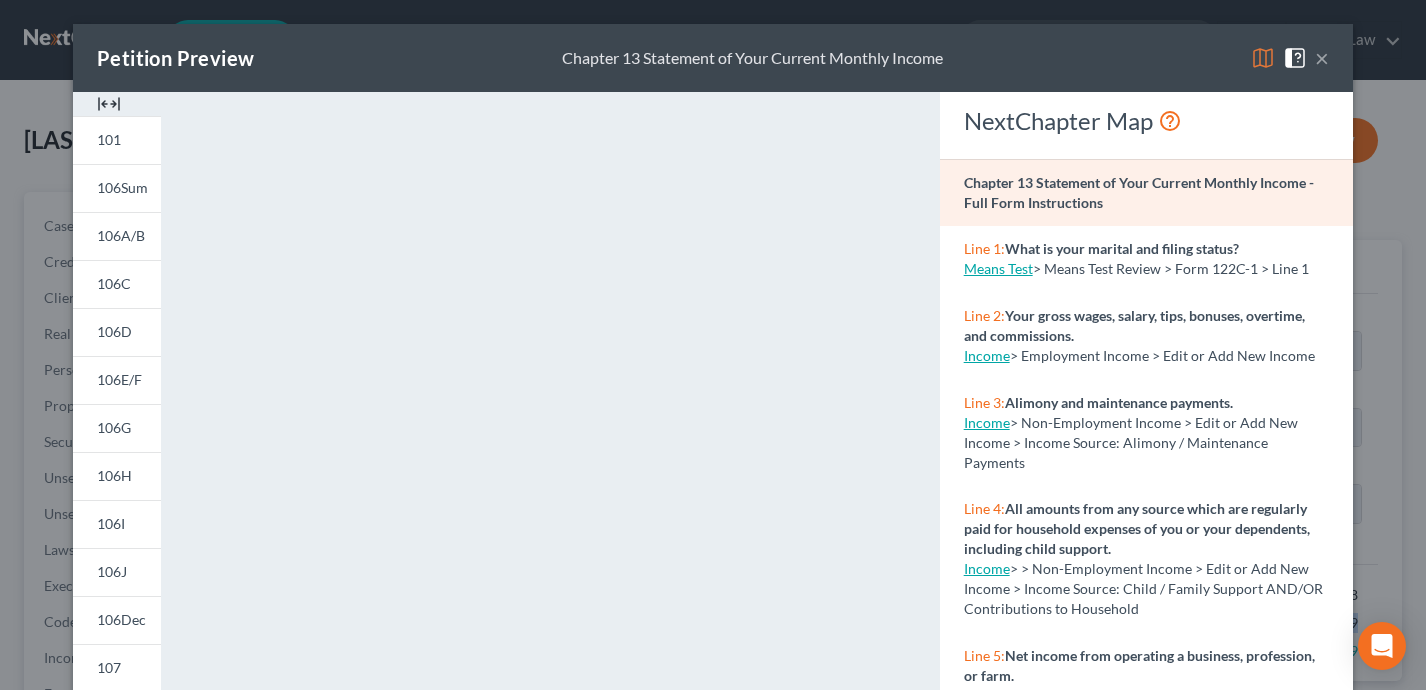 click at bounding box center [1263, 58] 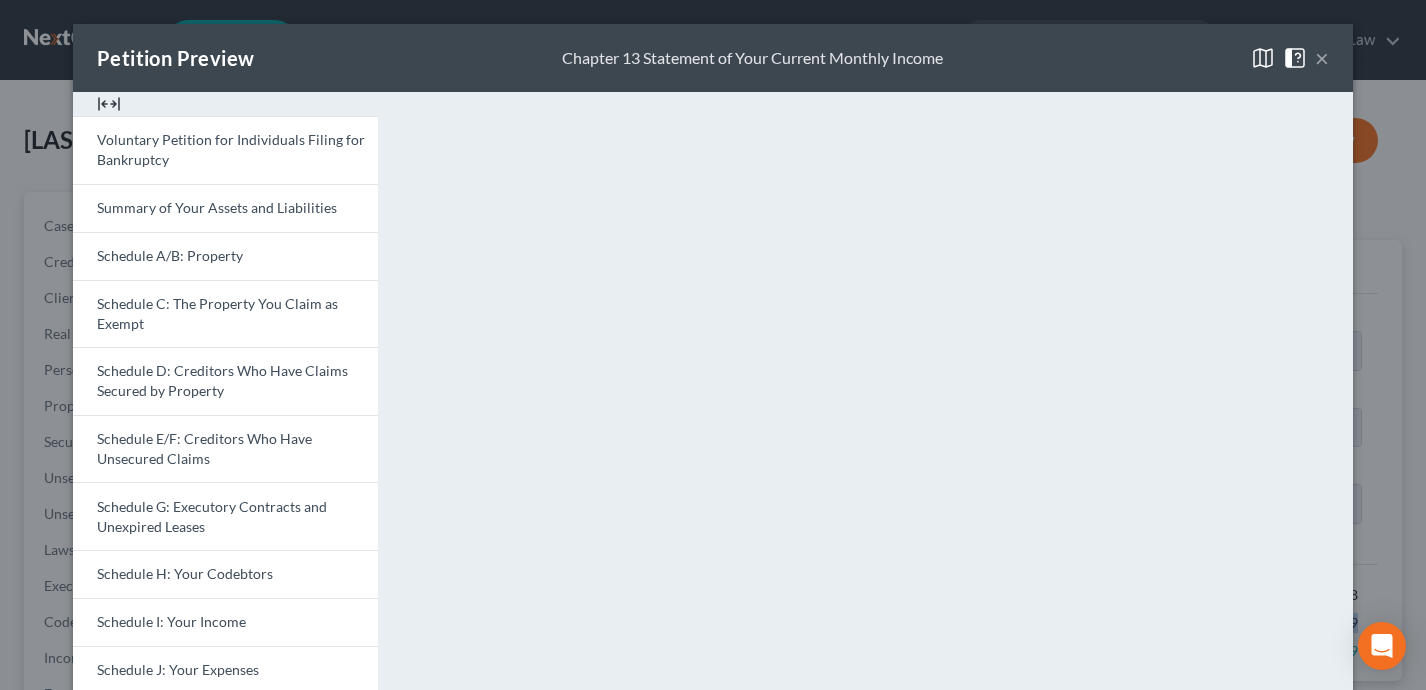 click on "×" at bounding box center (1322, 58) 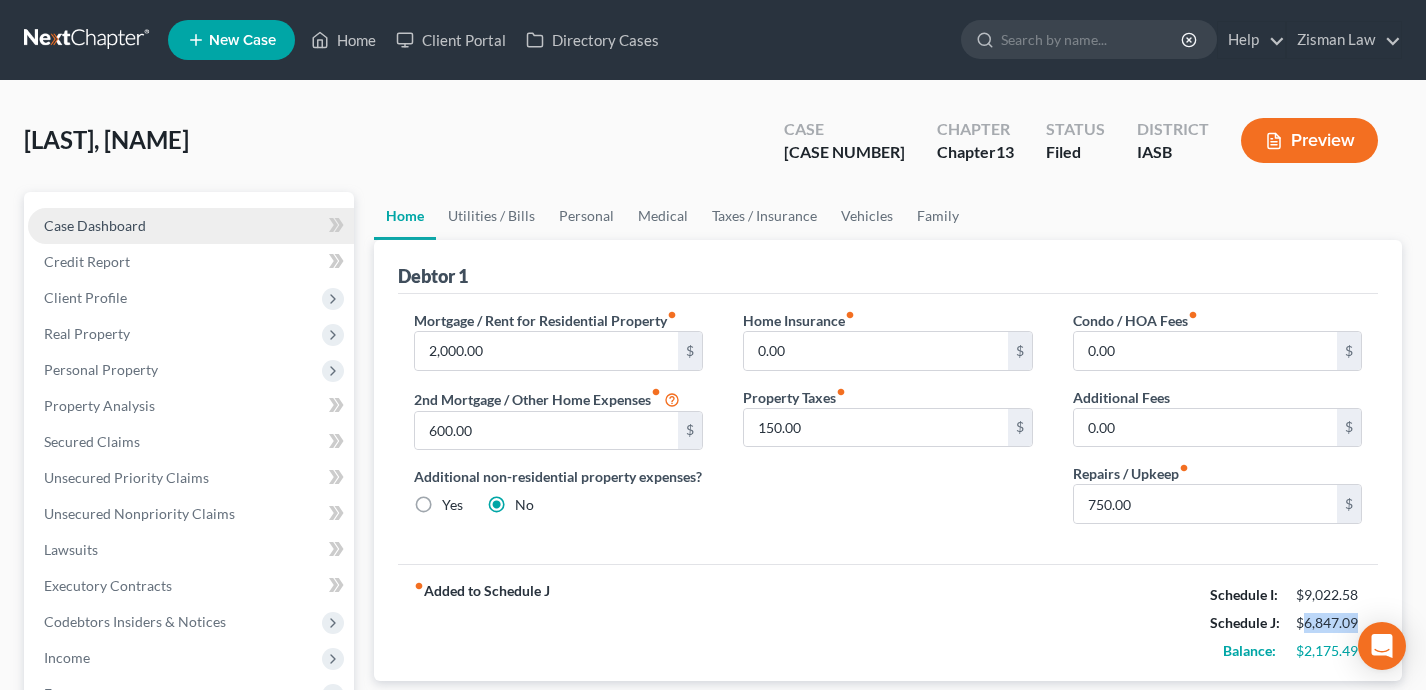 click on "Case Dashboard" at bounding box center (191, 226) 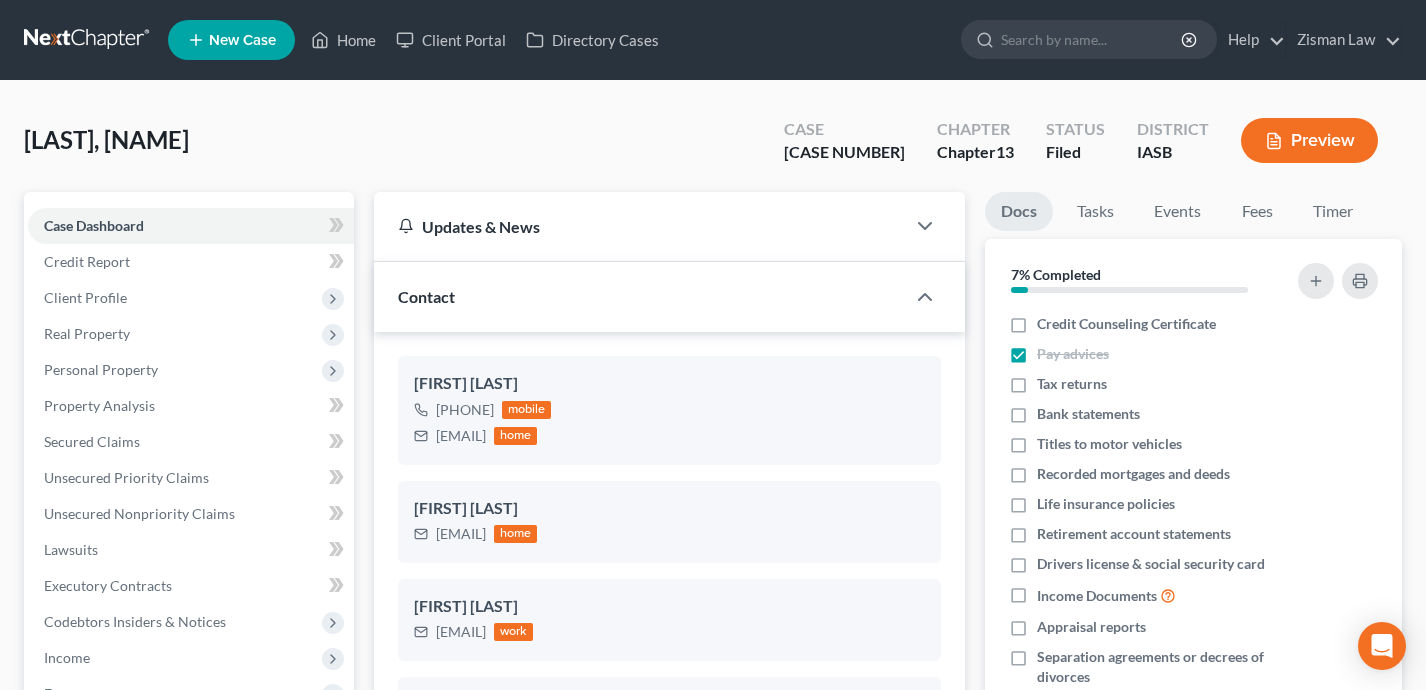 scroll, scrollTop: 450, scrollLeft: 0, axis: vertical 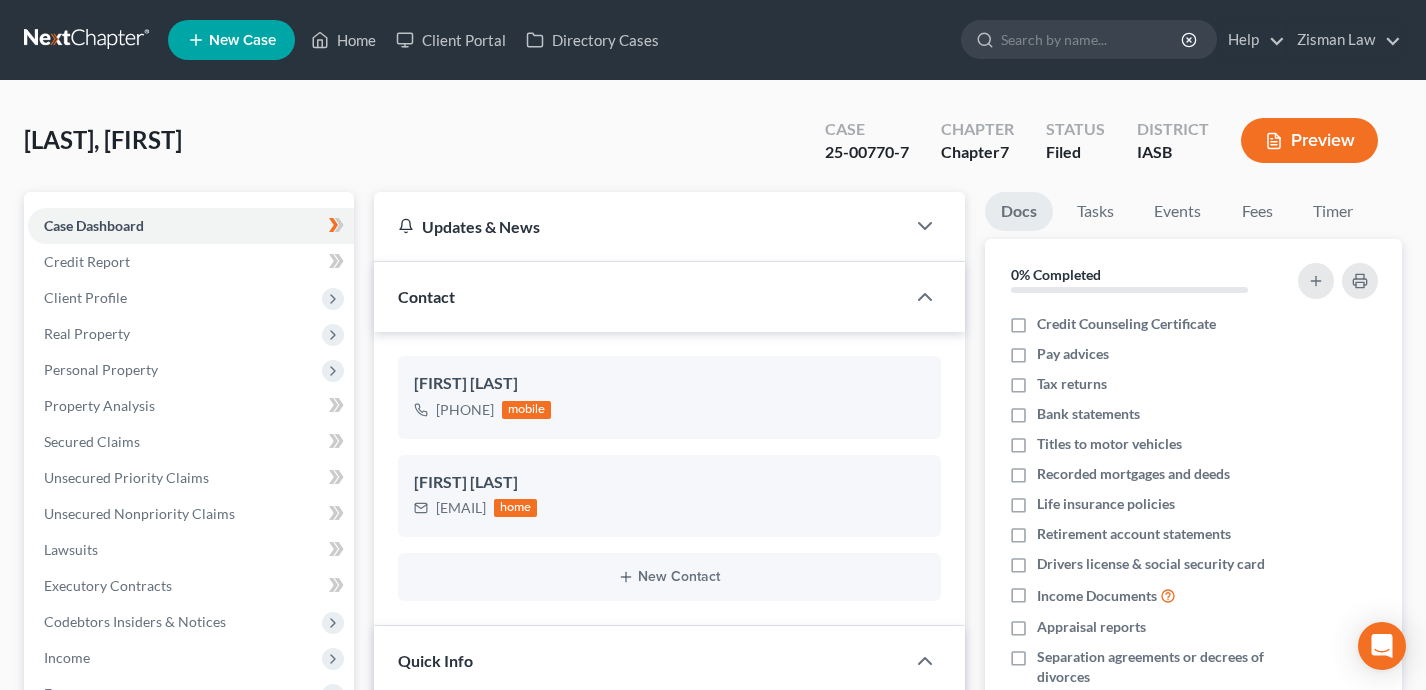 select on "6" 